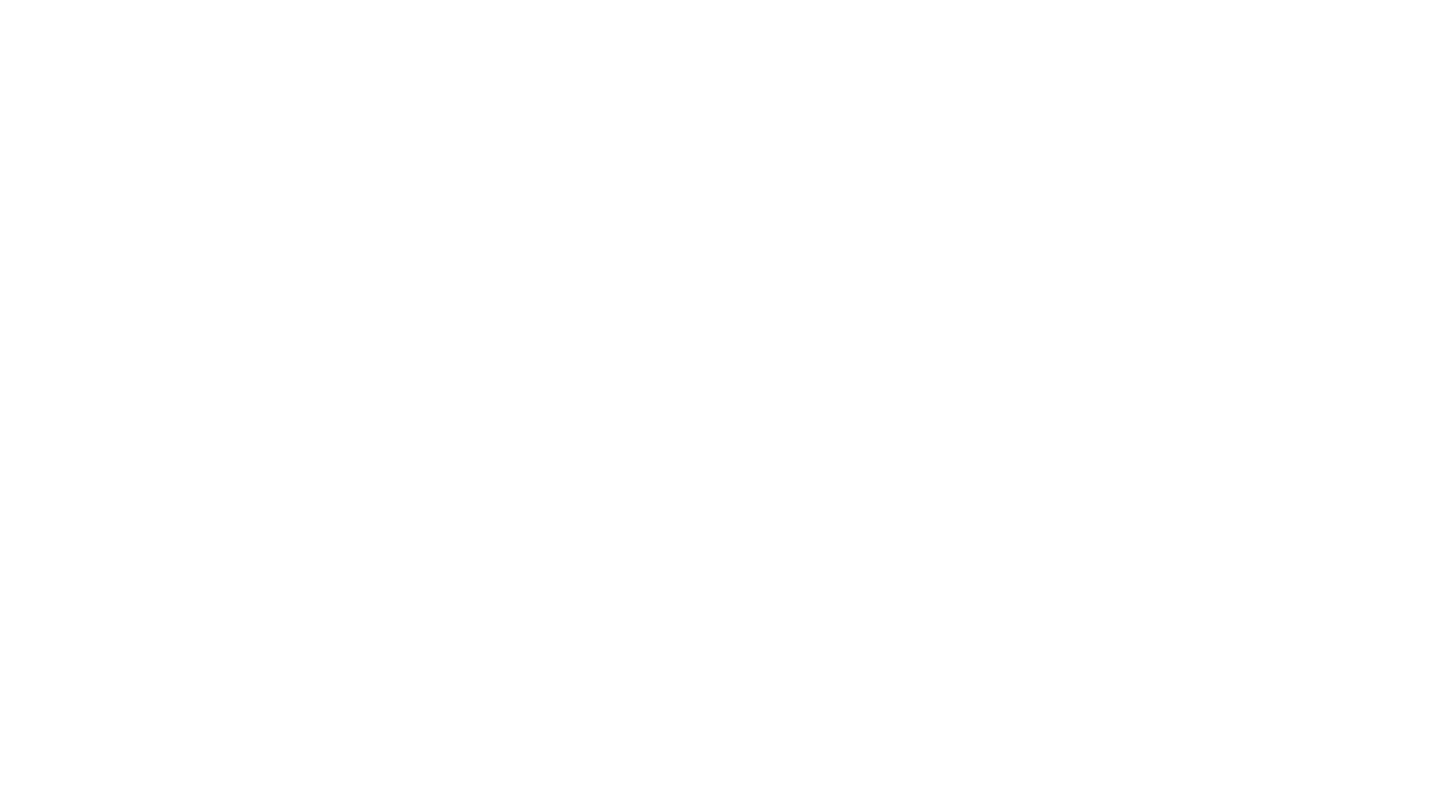 scroll, scrollTop: 0, scrollLeft: 0, axis: both 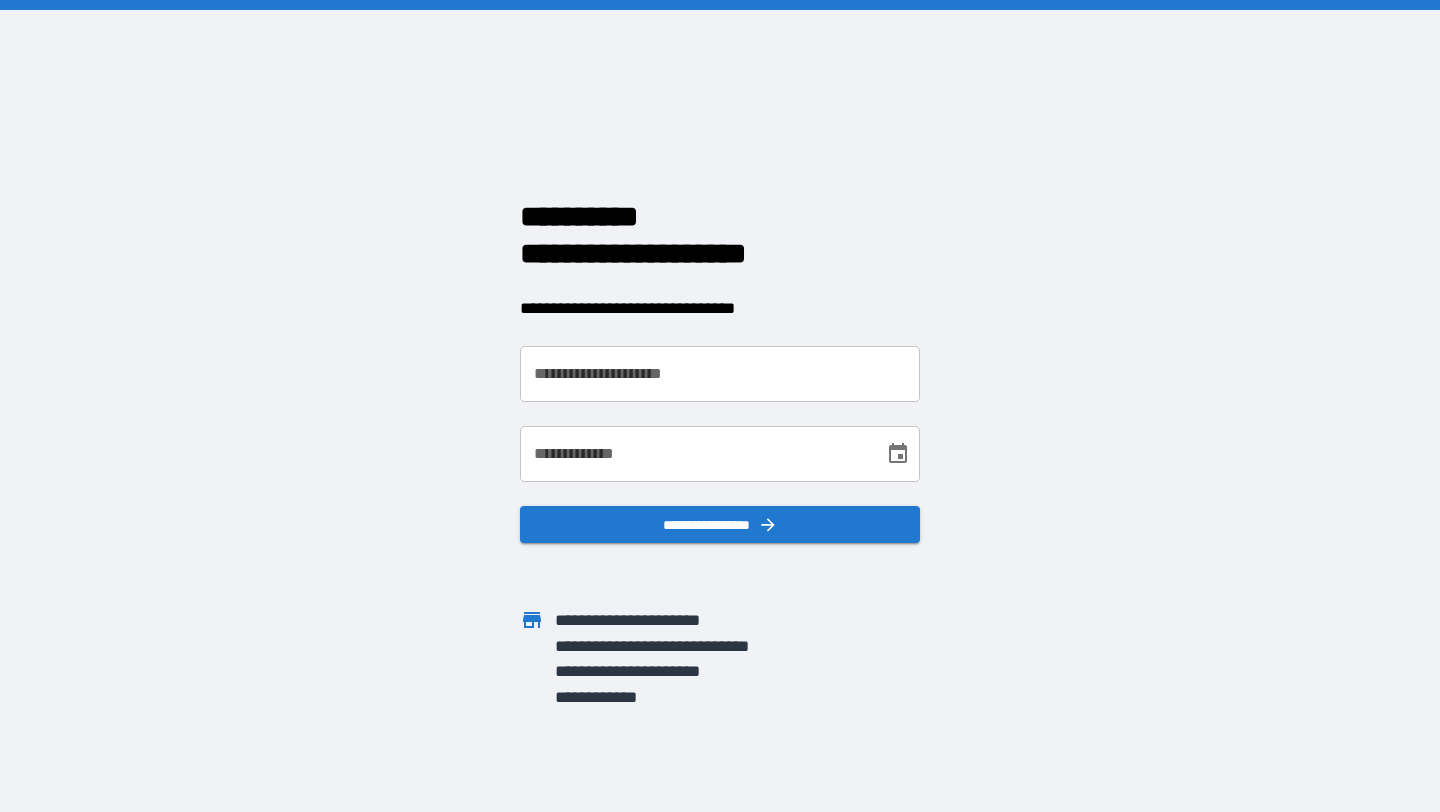 click on "**********" at bounding box center [720, 374] 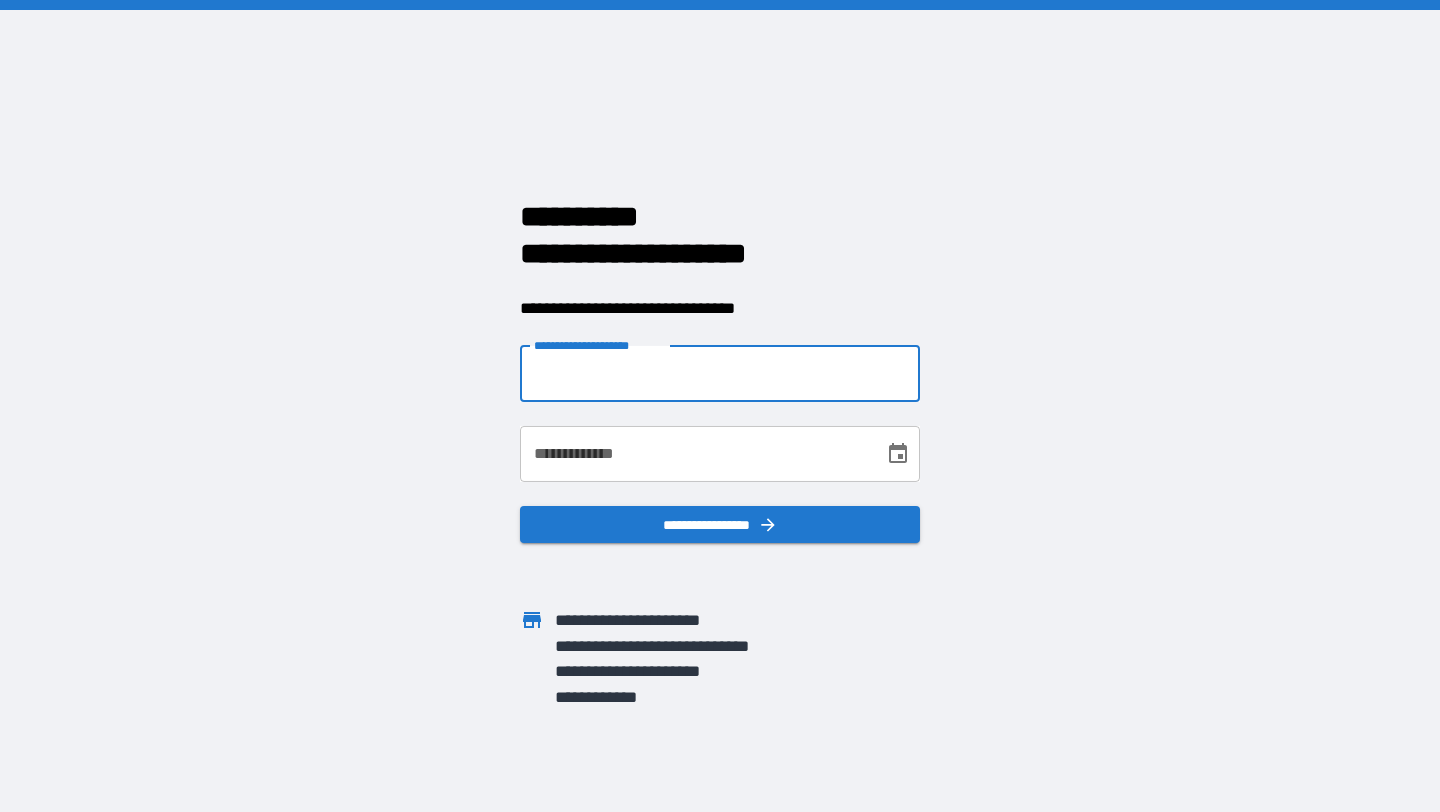 type on "**********" 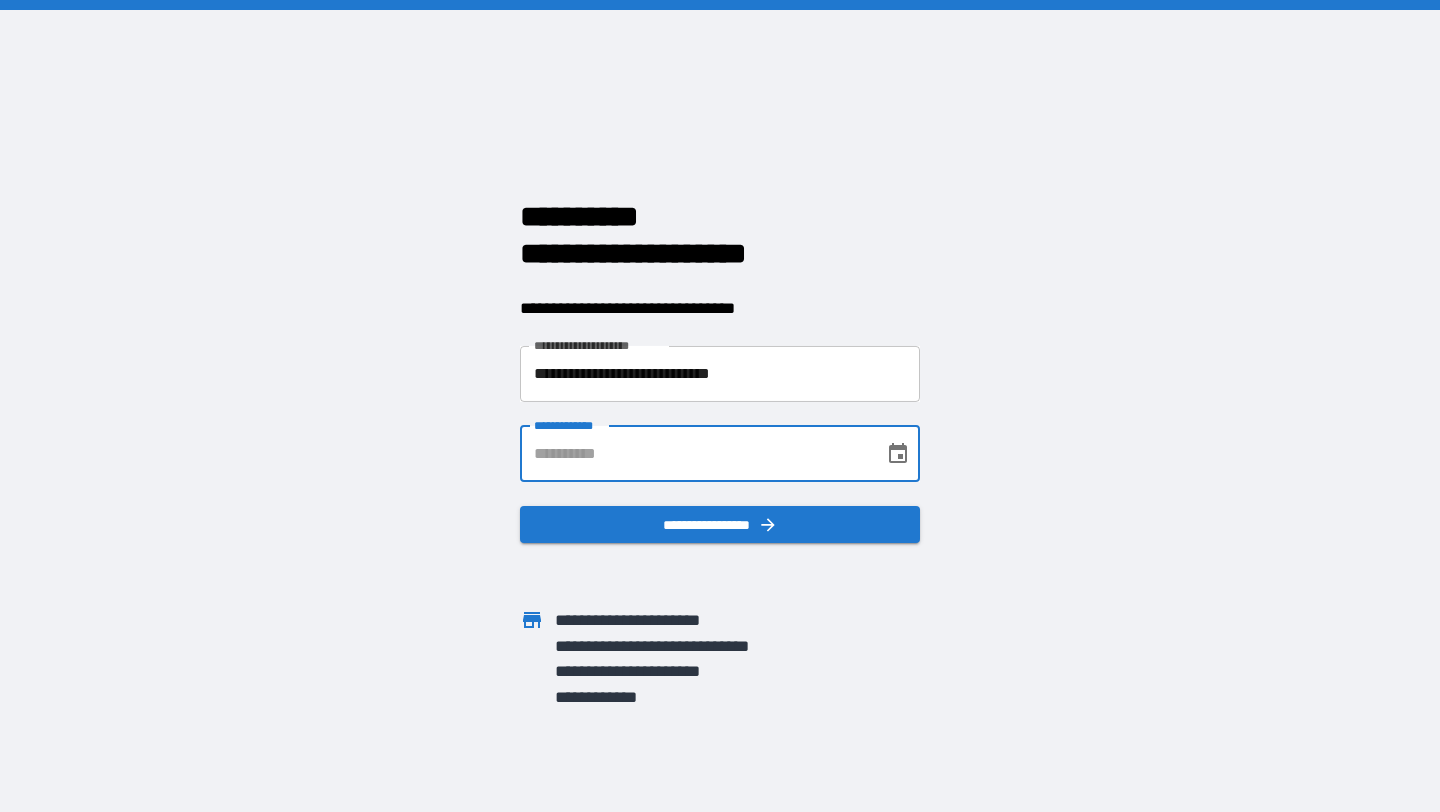 click on "**********" at bounding box center (695, 454) 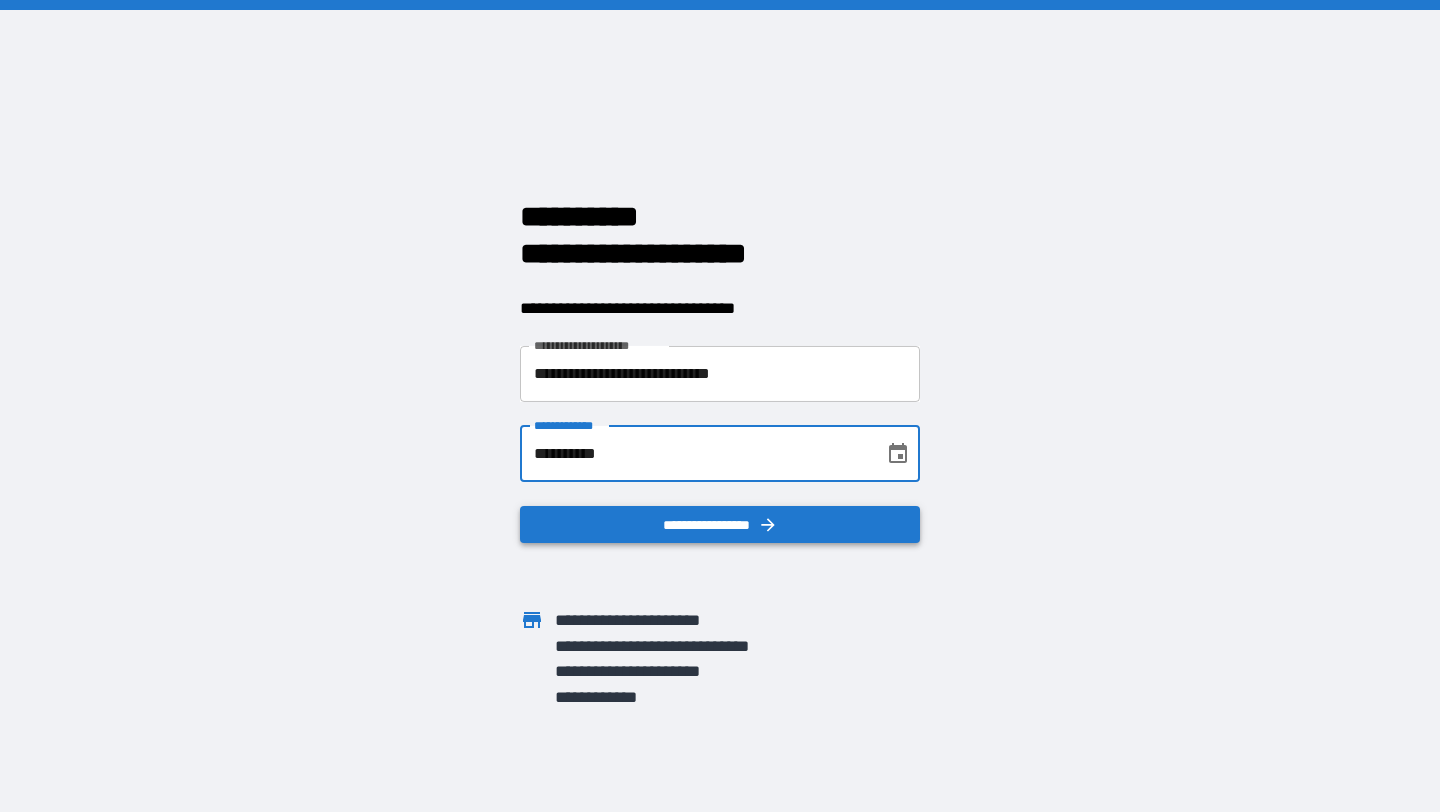 type on "**********" 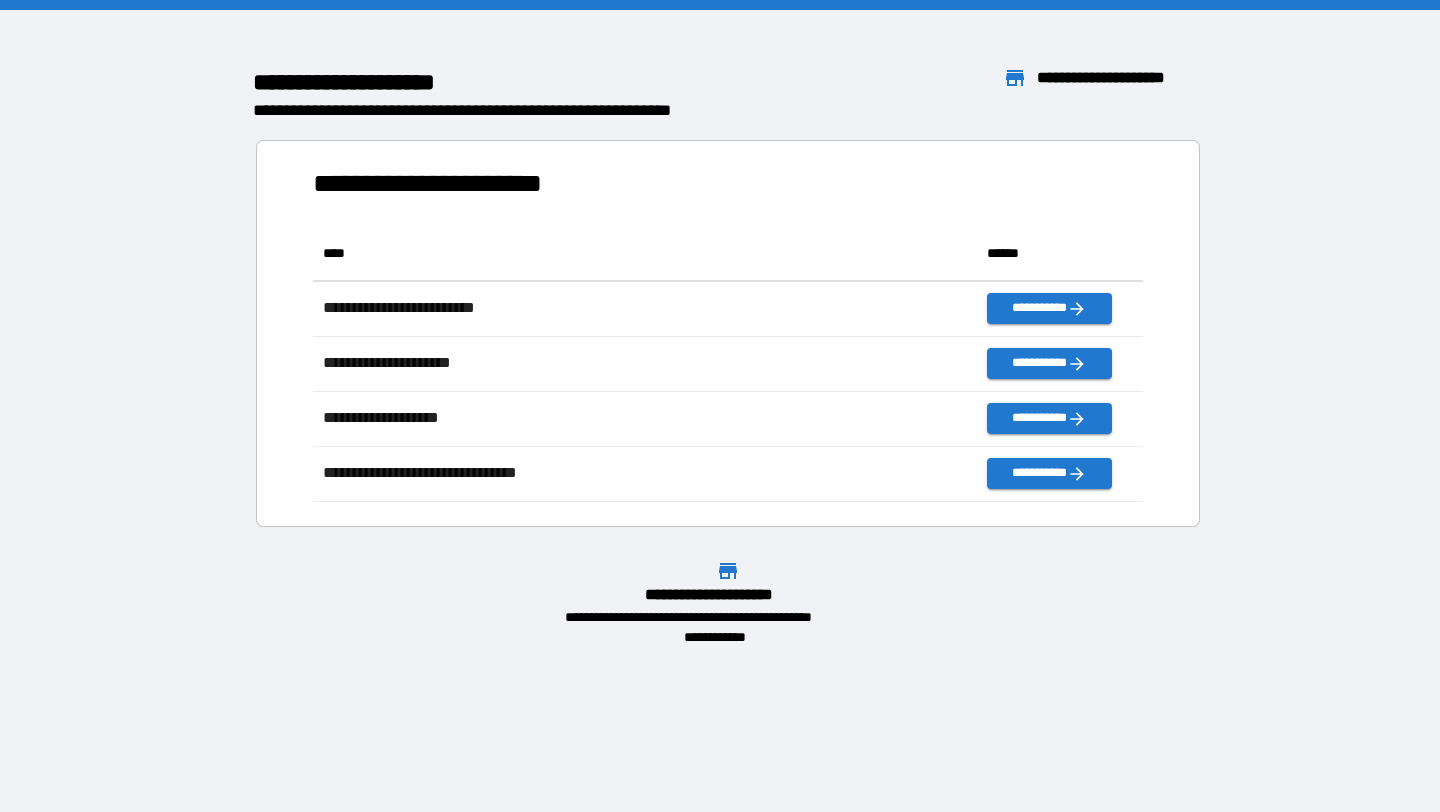scroll, scrollTop: 1, scrollLeft: 1, axis: both 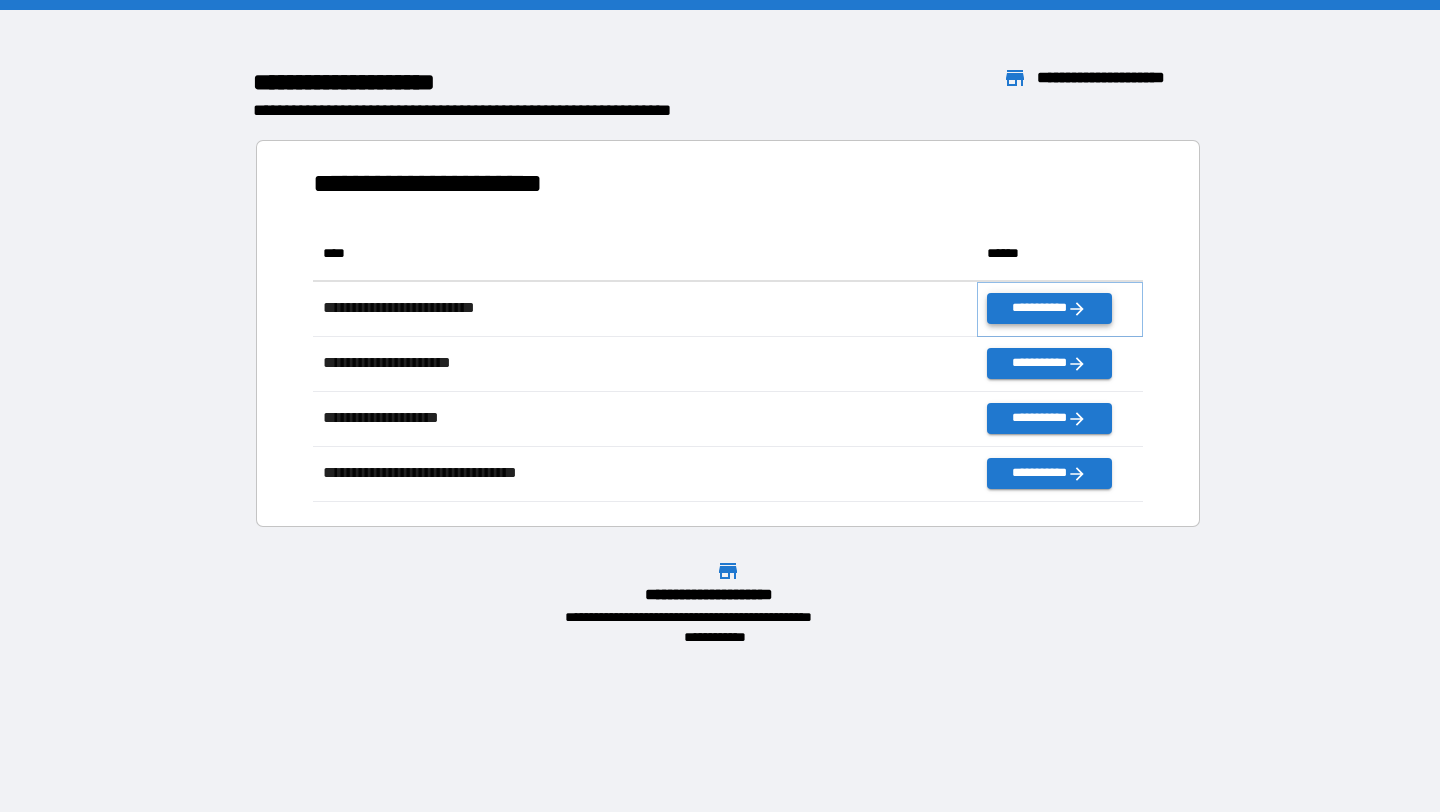 click 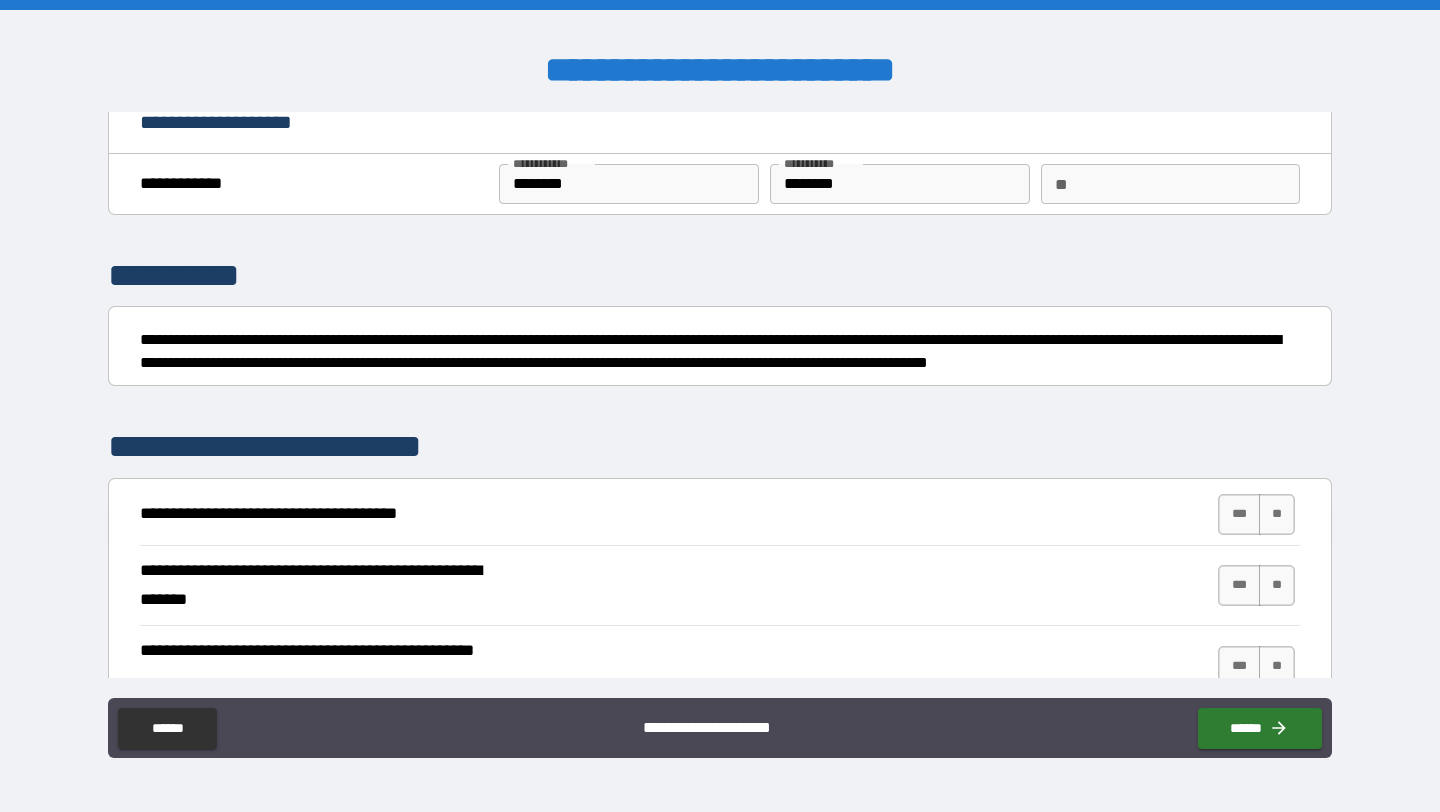 scroll, scrollTop: 24, scrollLeft: 0, axis: vertical 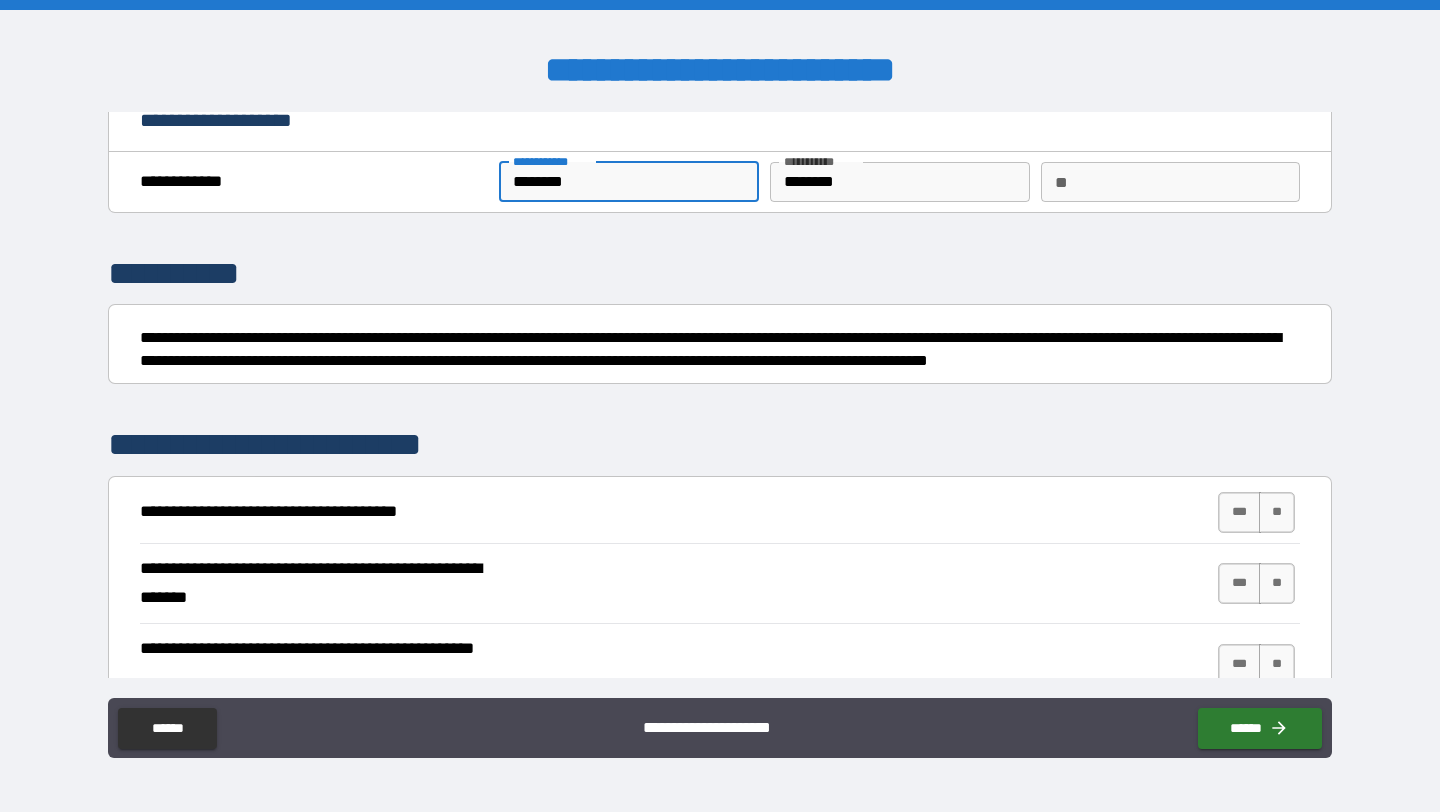 click on "********" at bounding box center (628, 182) 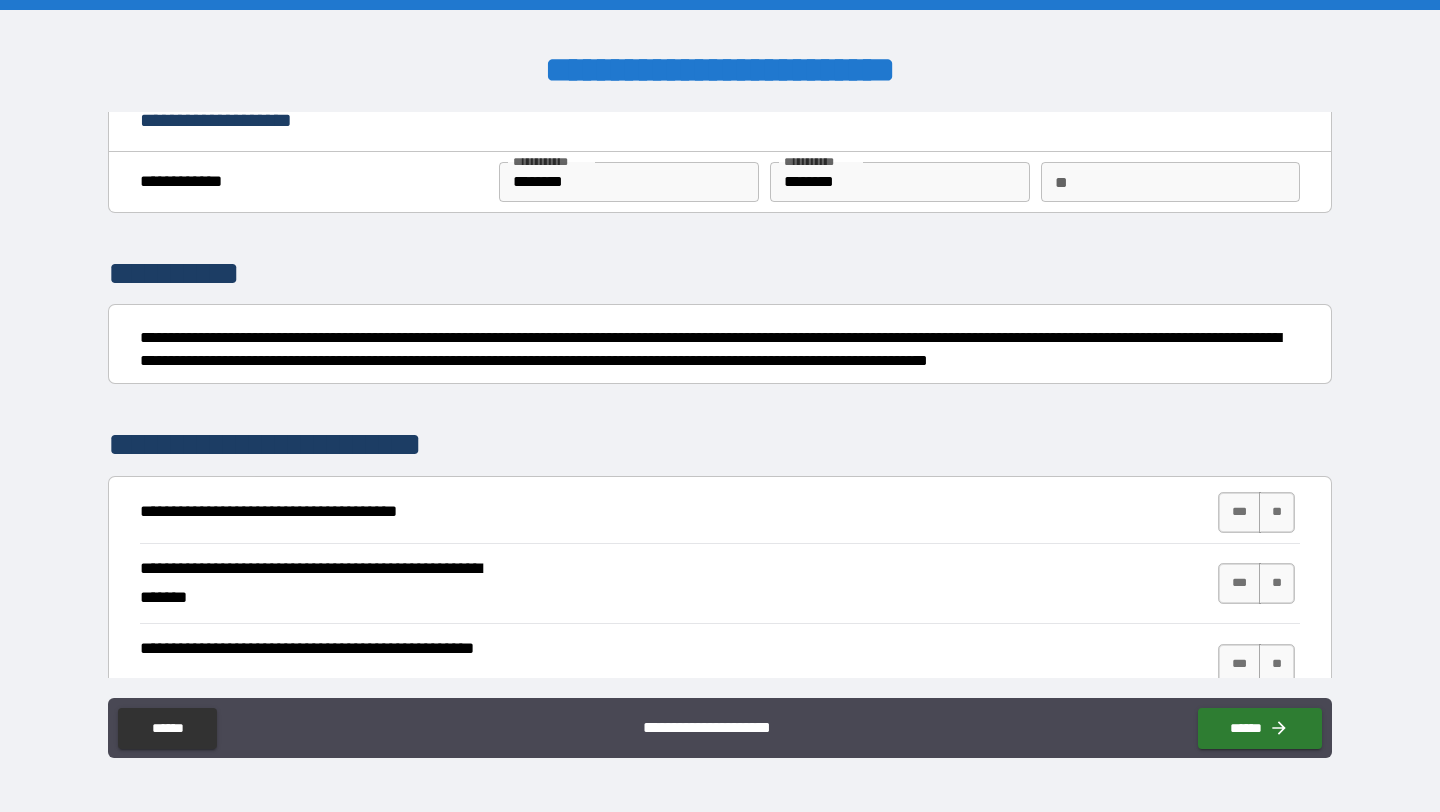click on "**********" at bounding box center [720, 182] 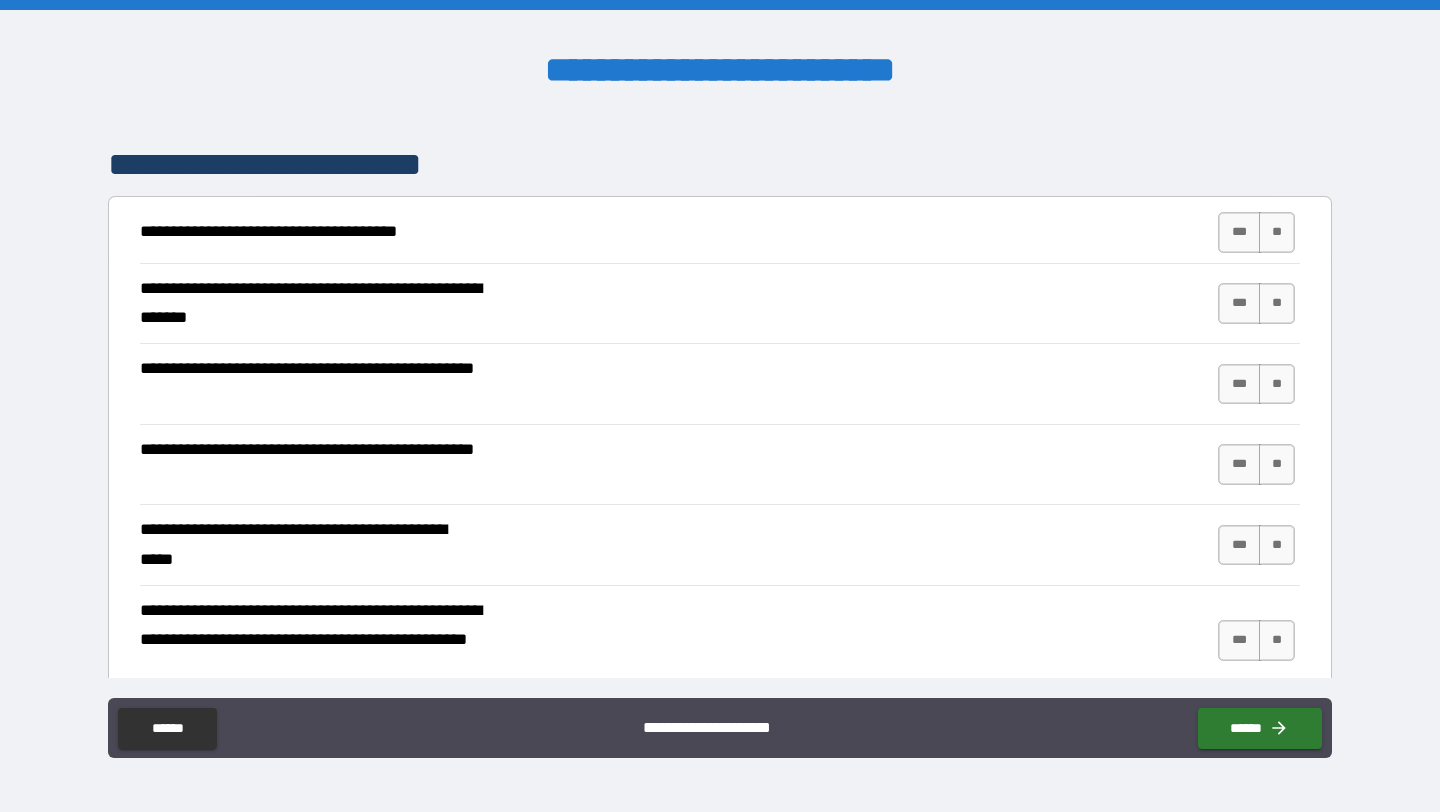 scroll, scrollTop: 306, scrollLeft: 0, axis: vertical 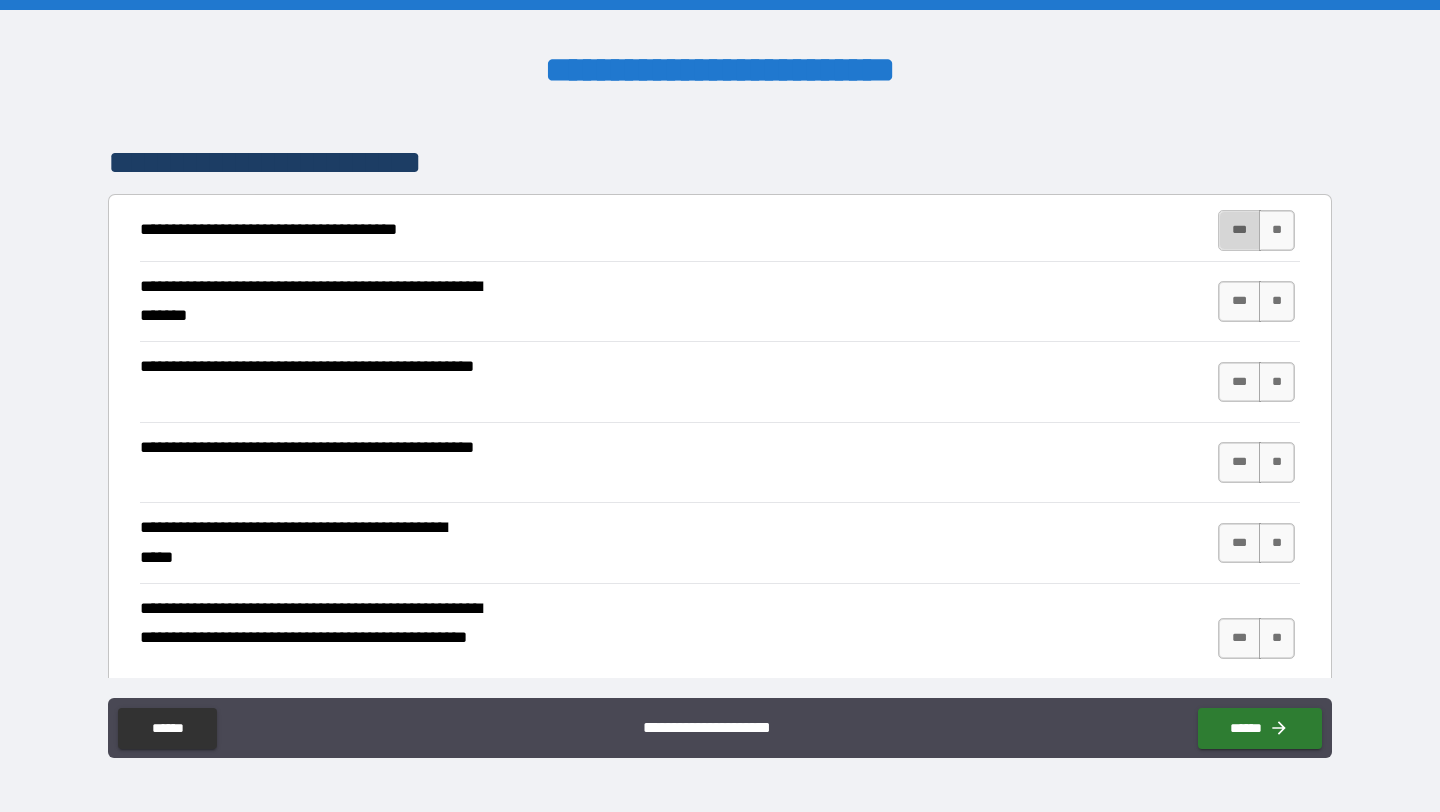 click on "***" at bounding box center (1239, 230) 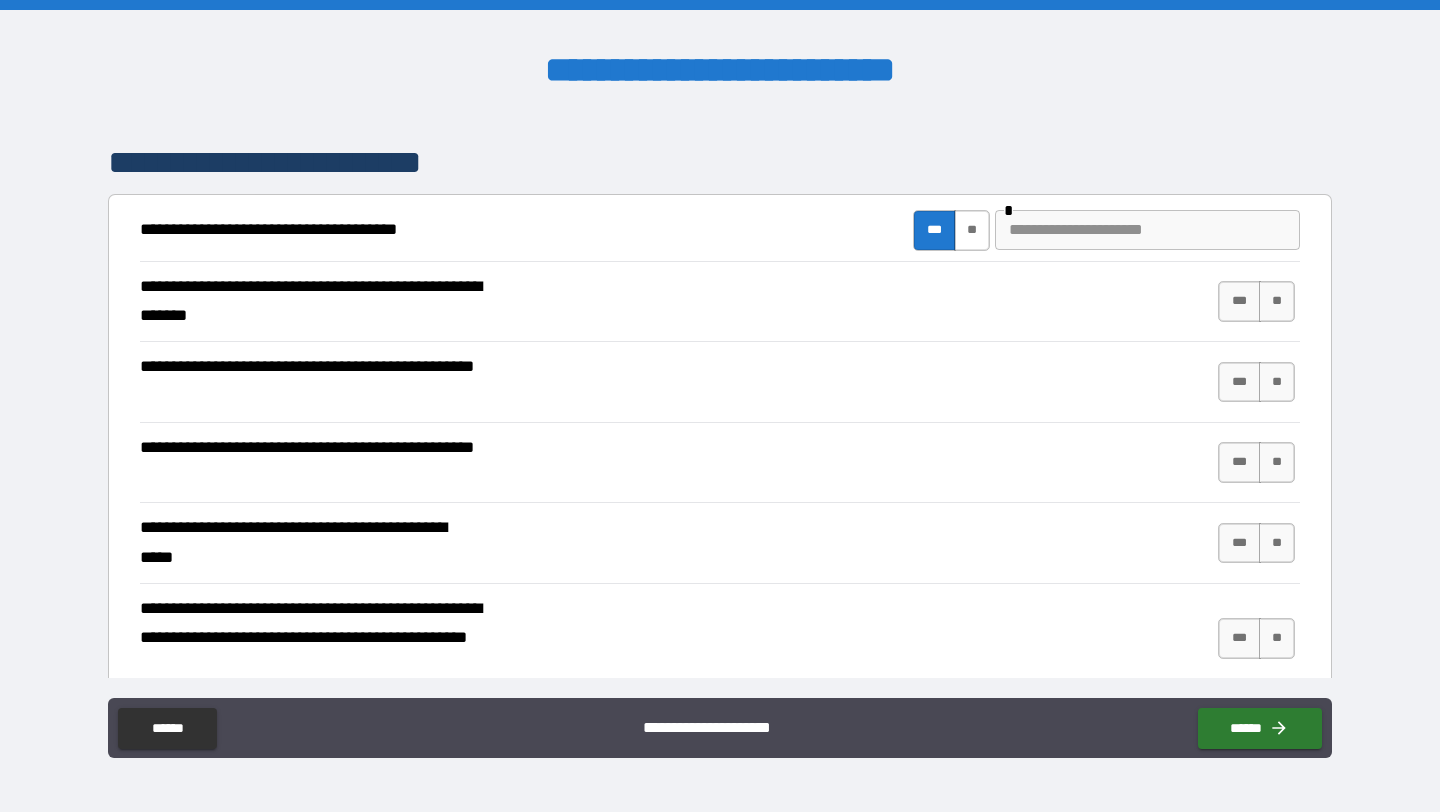 click on "**" at bounding box center [972, 230] 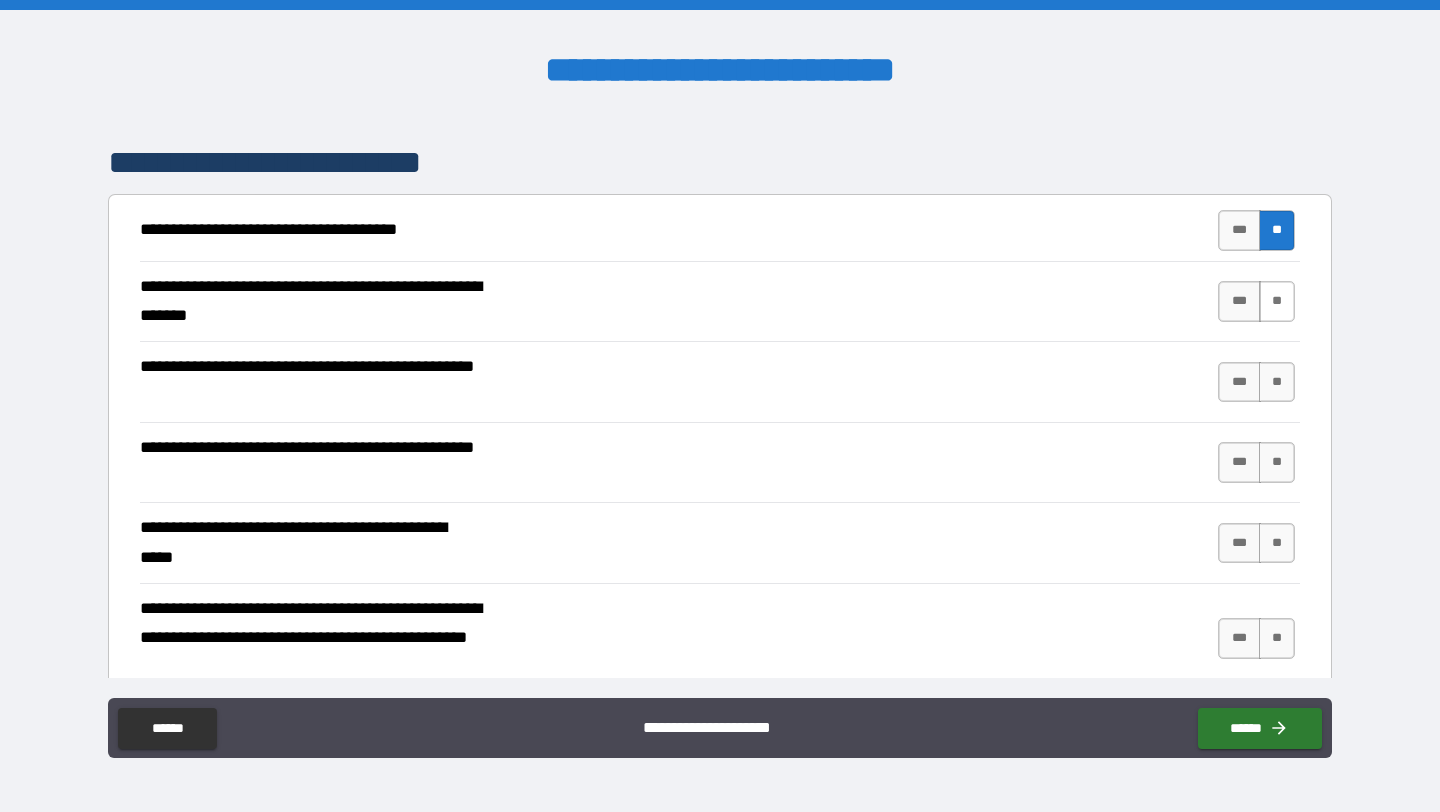 click on "**" at bounding box center (1277, 301) 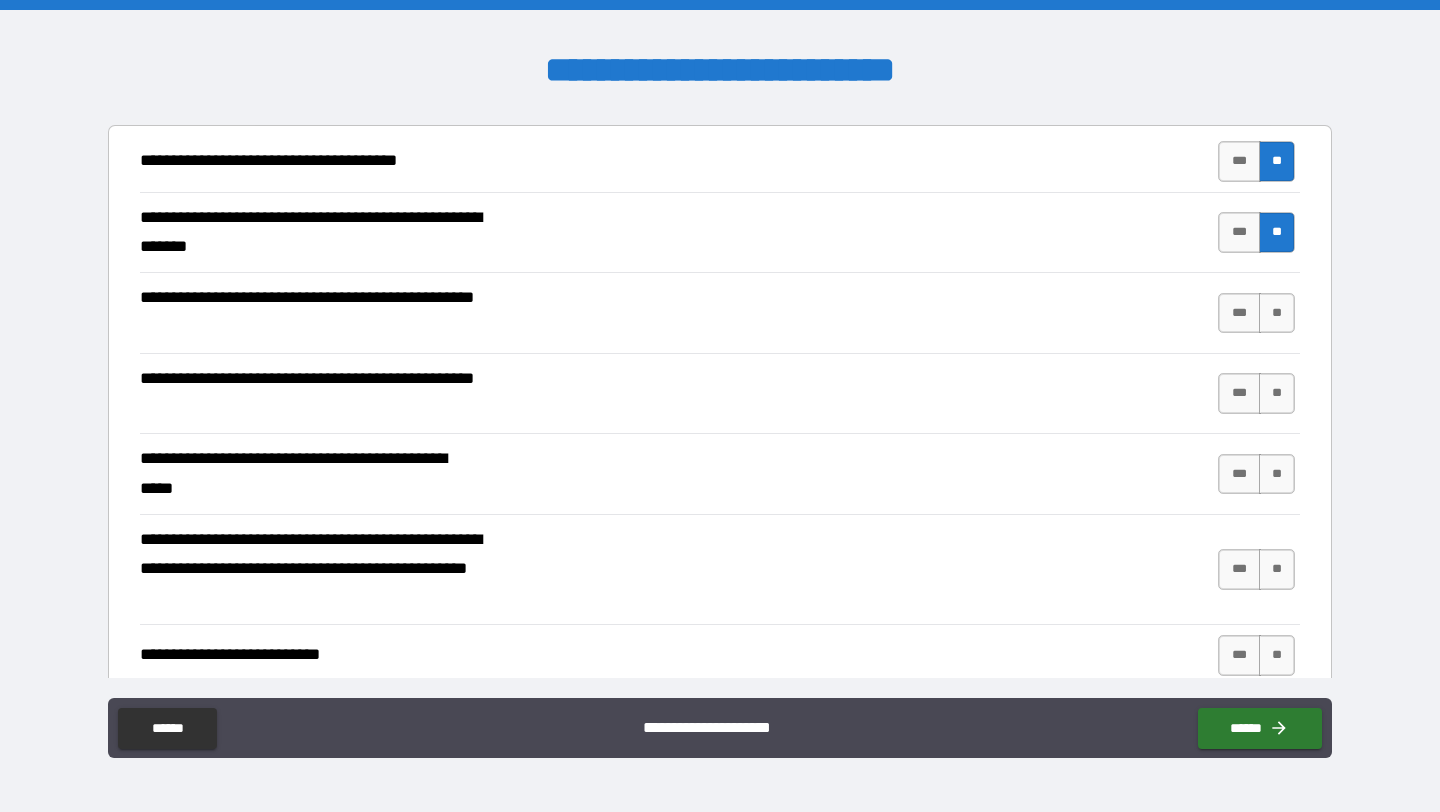 scroll, scrollTop: 380, scrollLeft: 0, axis: vertical 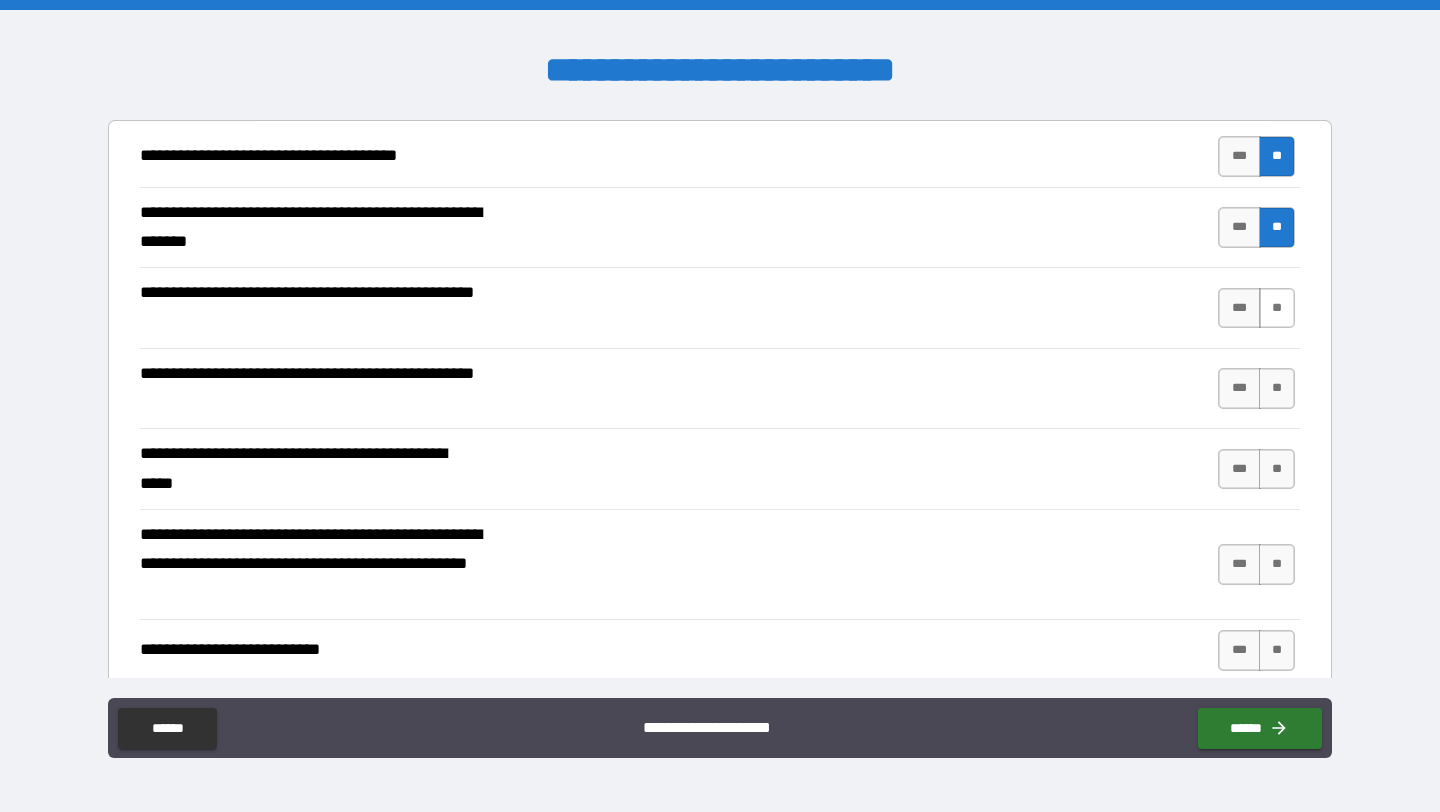 click on "**" at bounding box center [1277, 308] 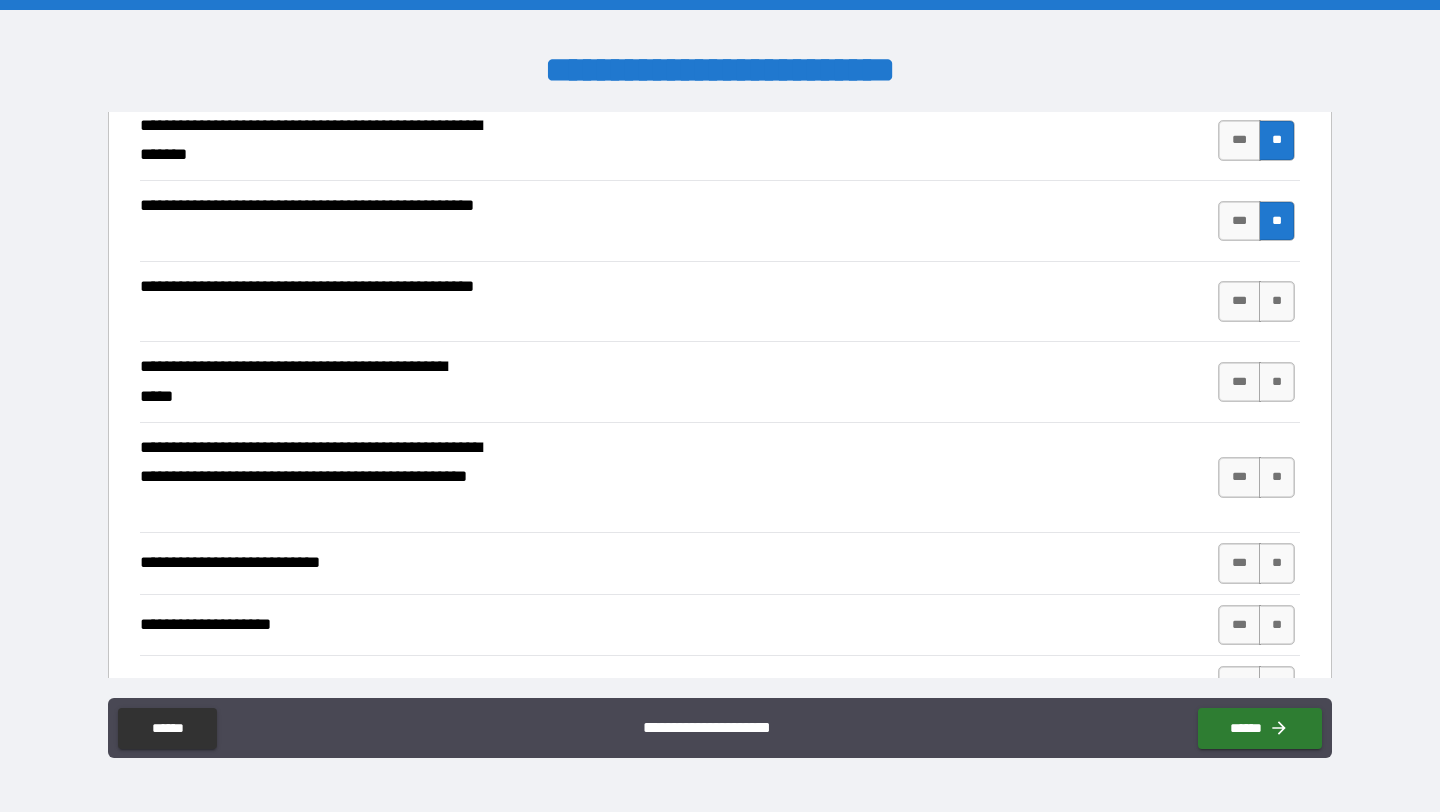scroll, scrollTop: 472, scrollLeft: 0, axis: vertical 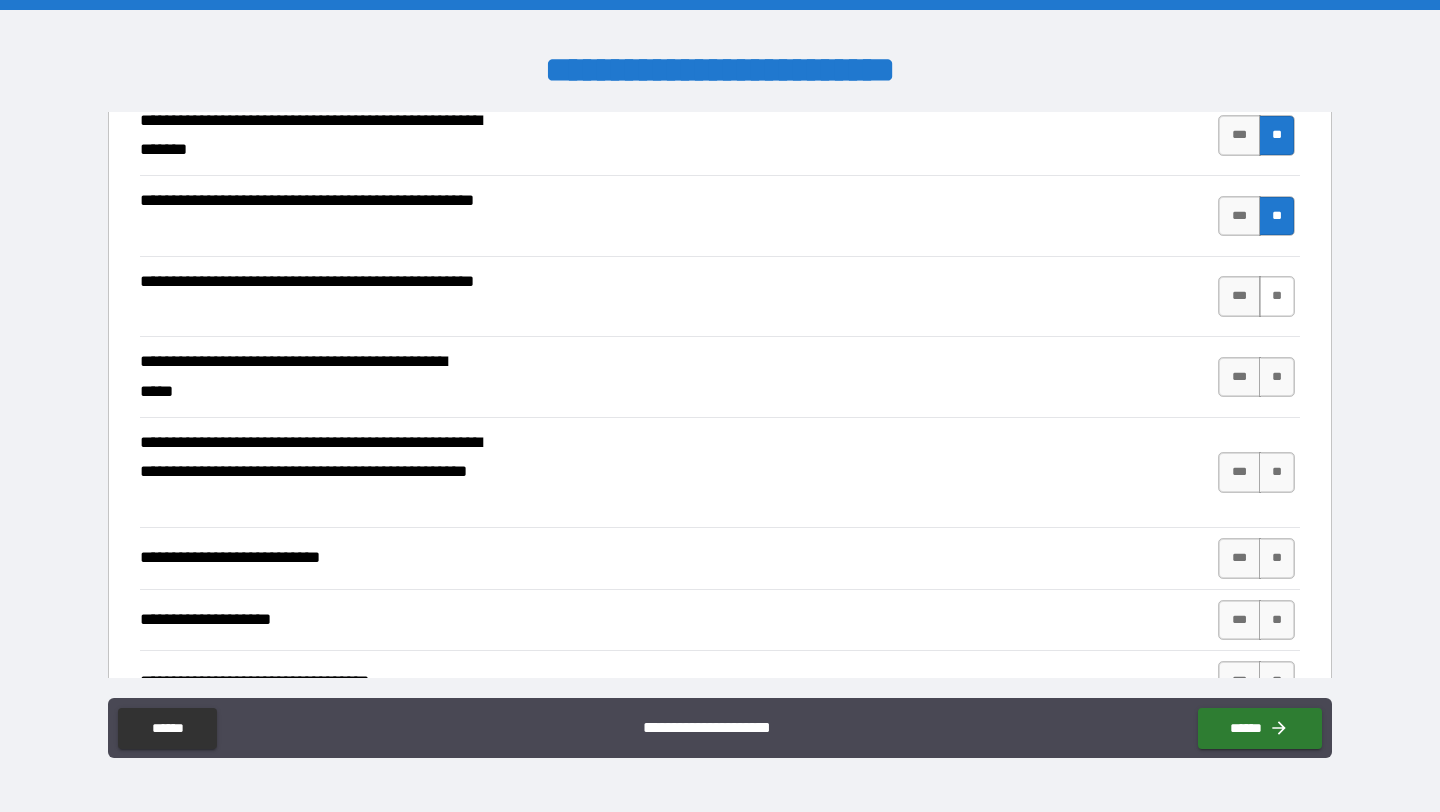 click on "**" at bounding box center [1277, 296] 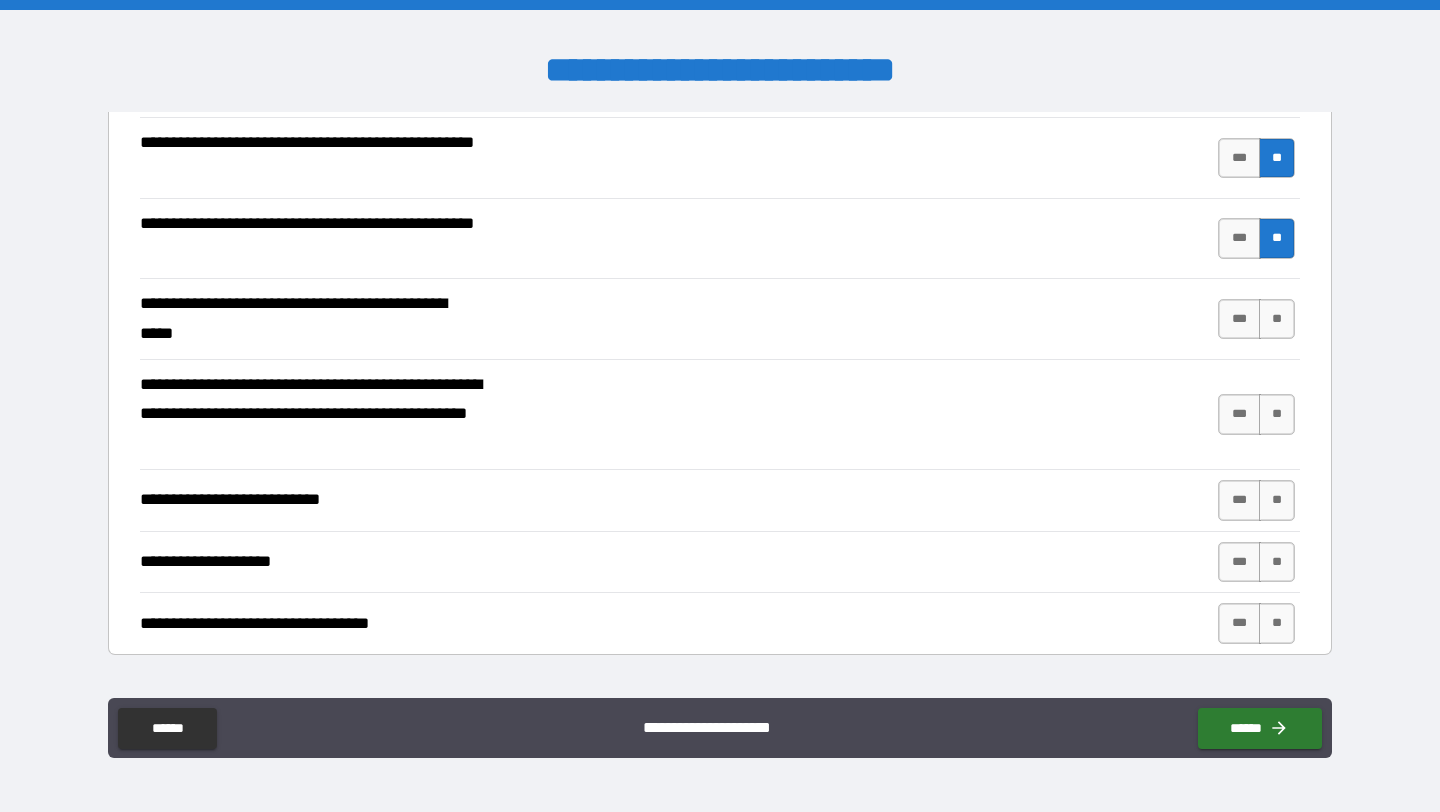 scroll, scrollTop: 547, scrollLeft: 0, axis: vertical 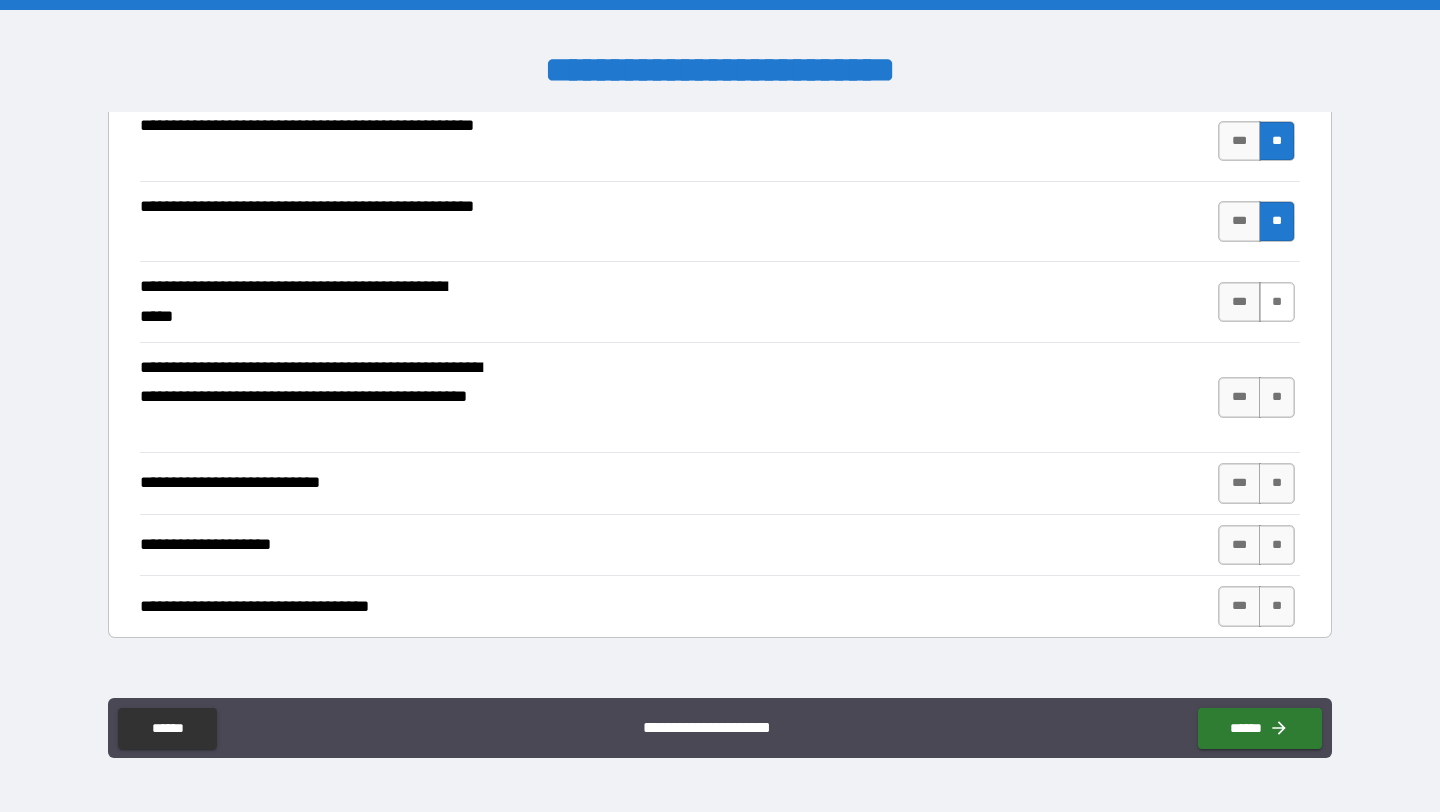 click on "**" at bounding box center (1277, 302) 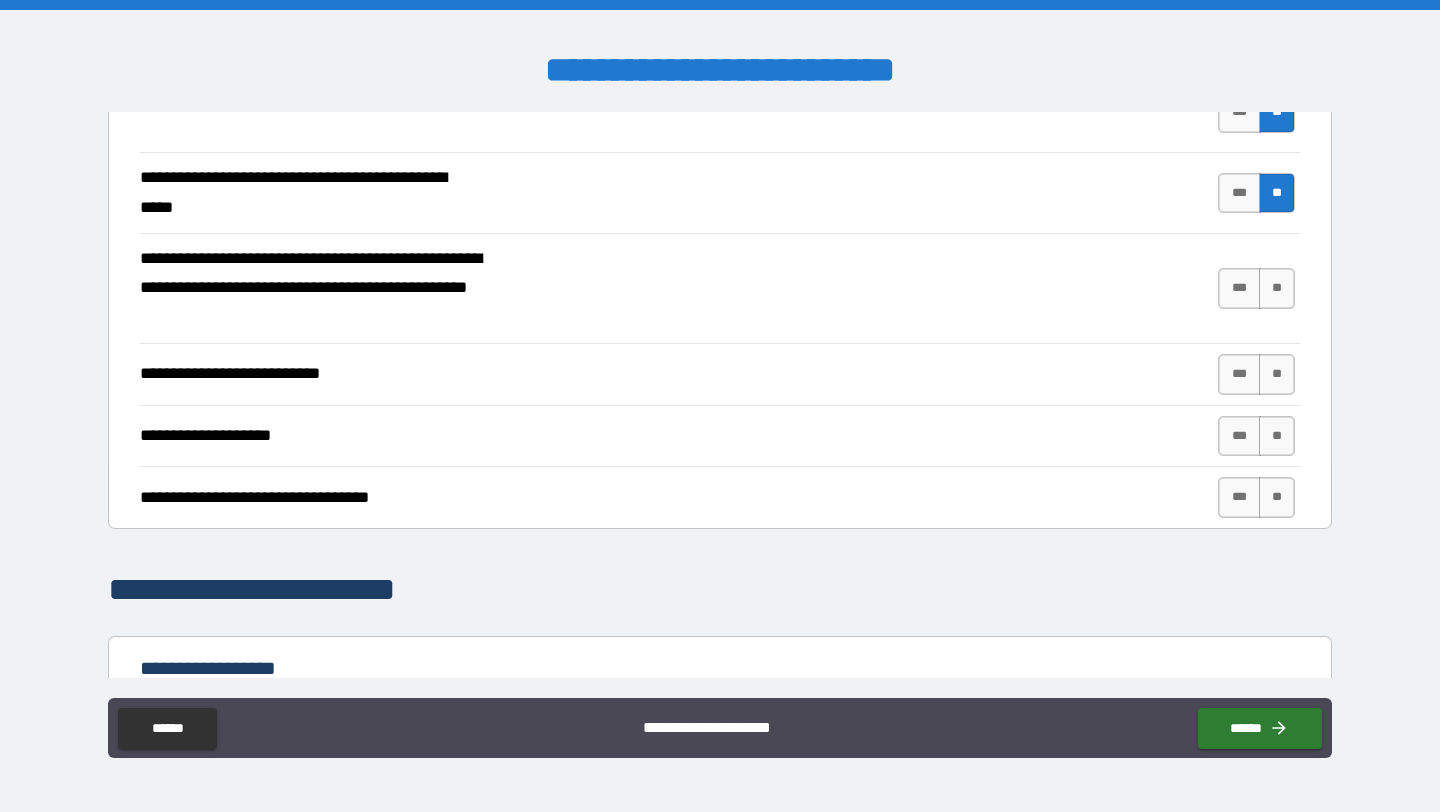scroll, scrollTop: 658, scrollLeft: 0, axis: vertical 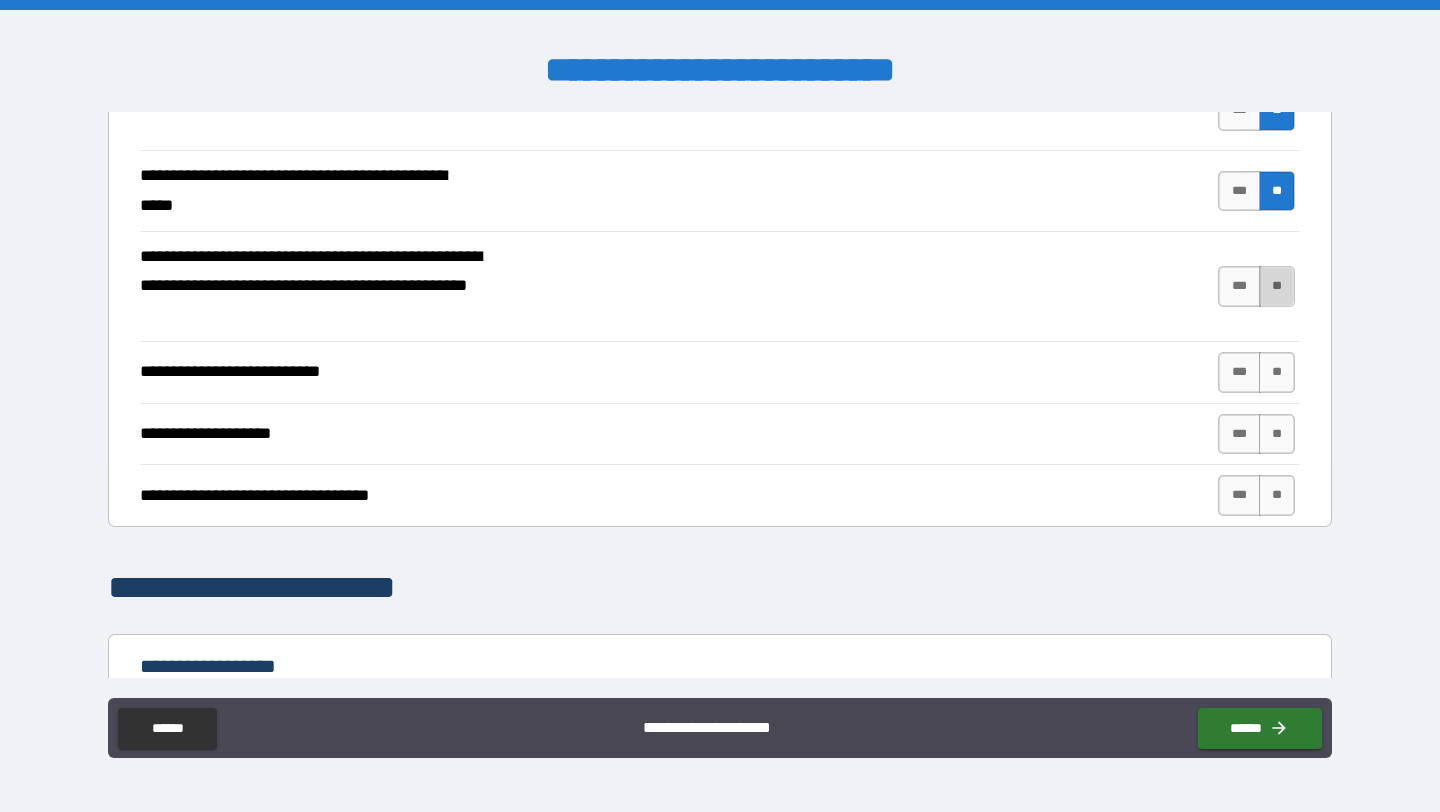 click on "**" at bounding box center [1277, 286] 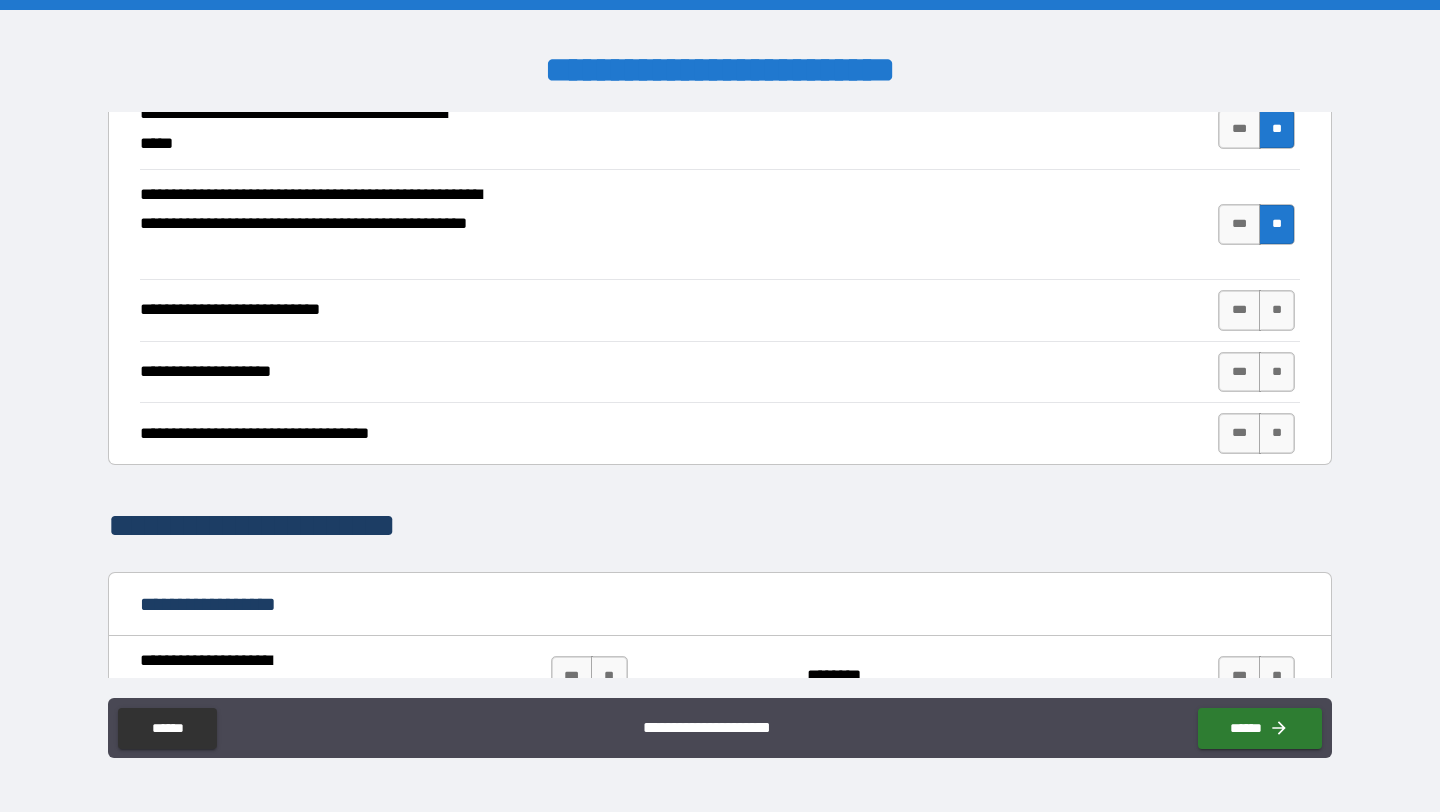 scroll, scrollTop: 736, scrollLeft: 0, axis: vertical 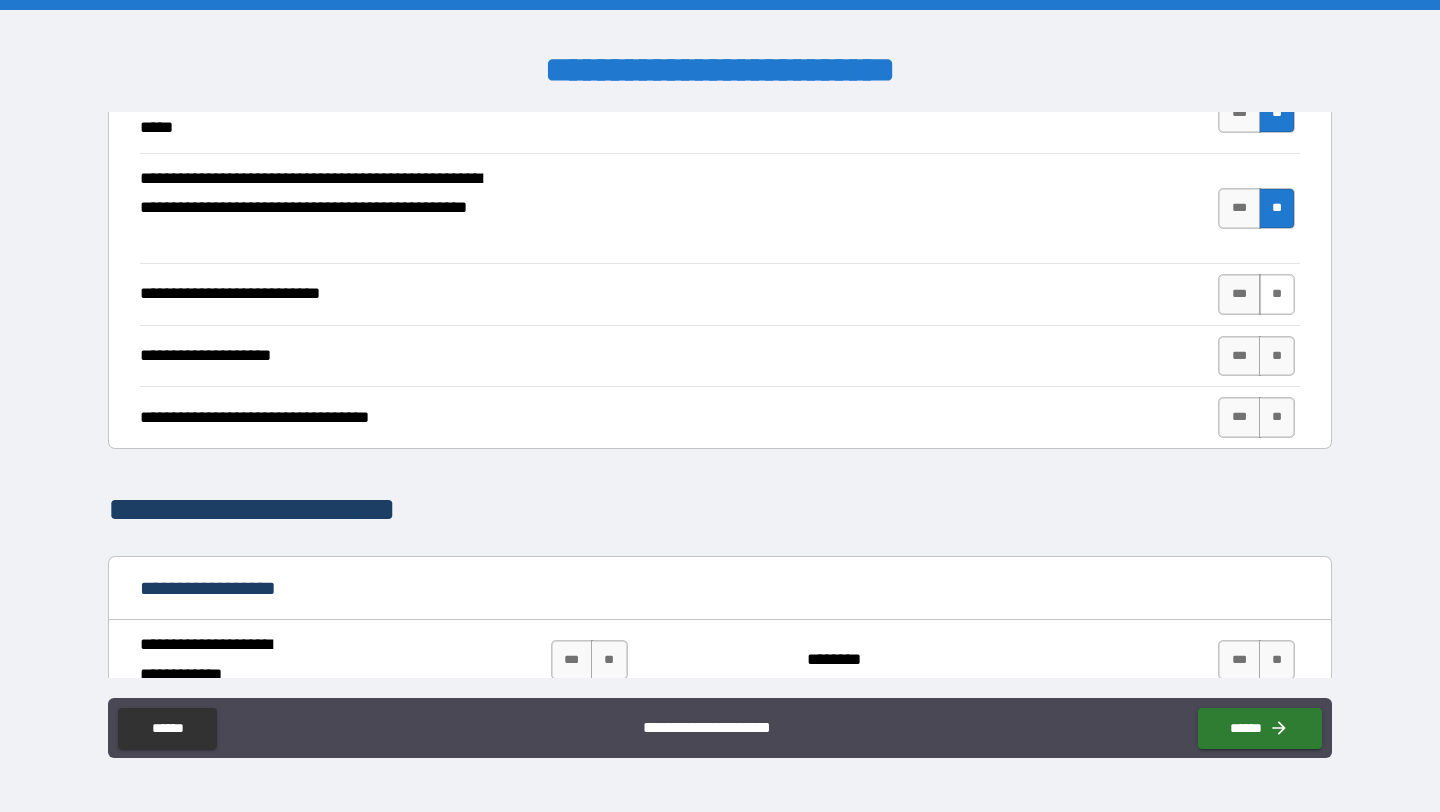 click on "**" at bounding box center (1277, 294) 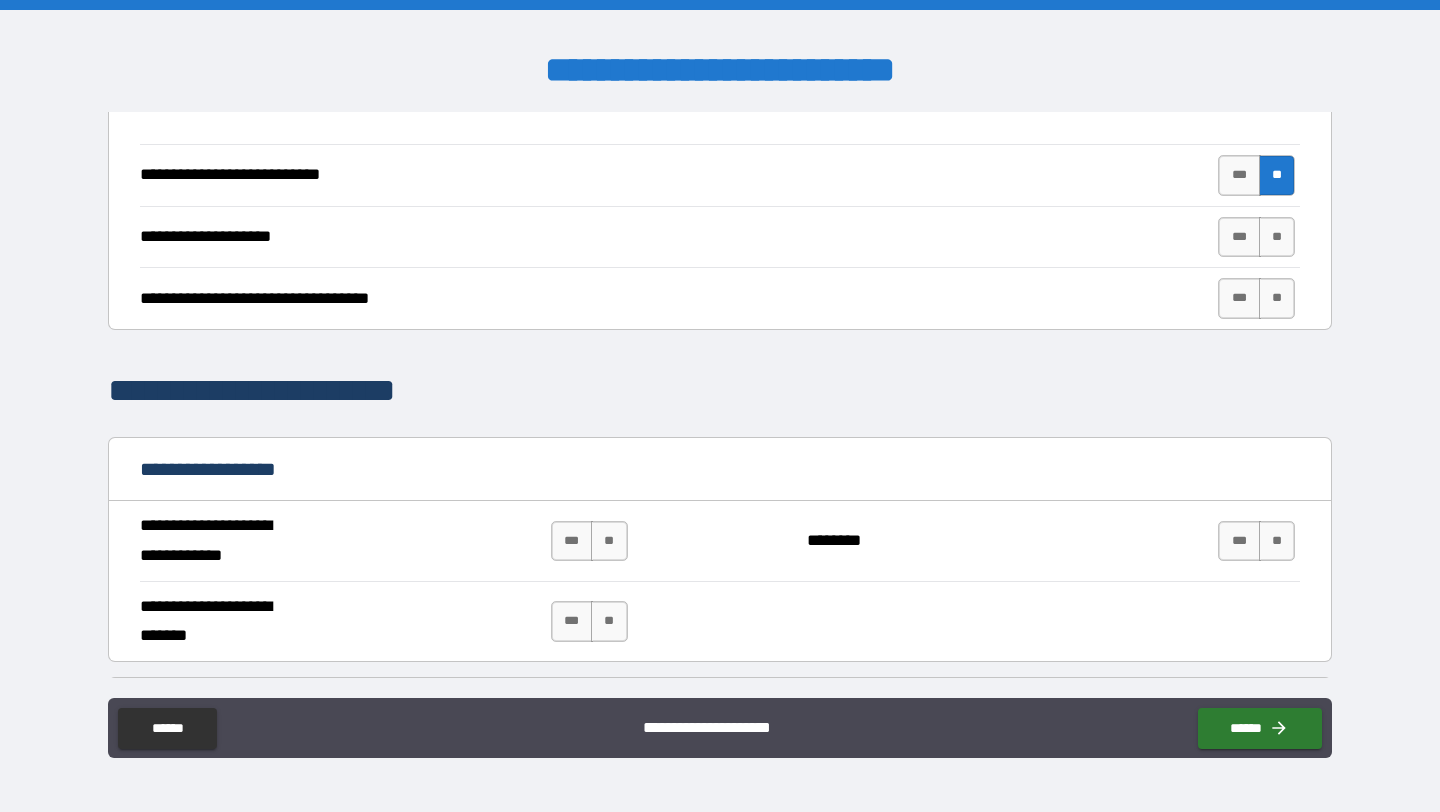 scroll, scrollTop: 864, scrollLeft: 0, axis: vertical 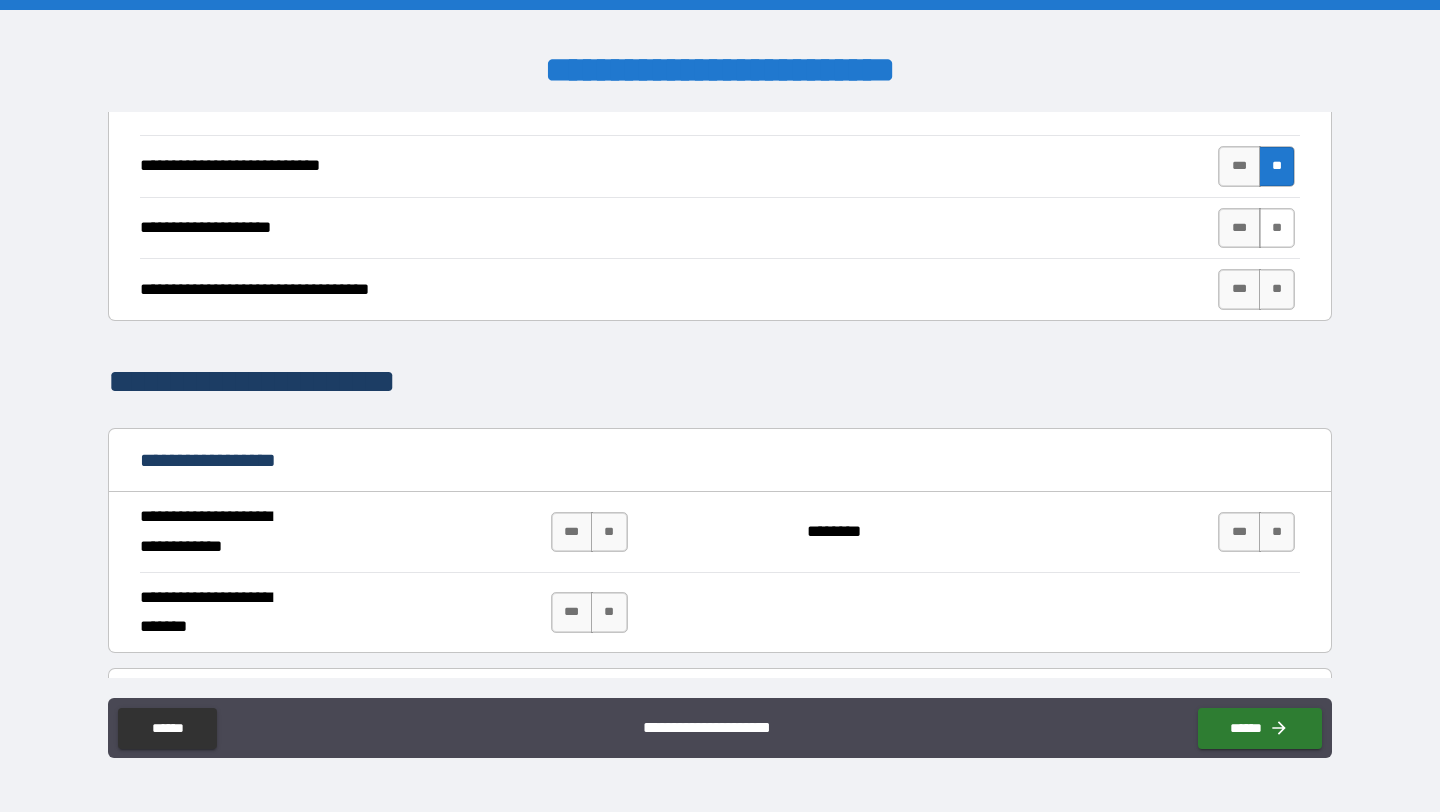 click on "**" at bounding box center (1277, 228) 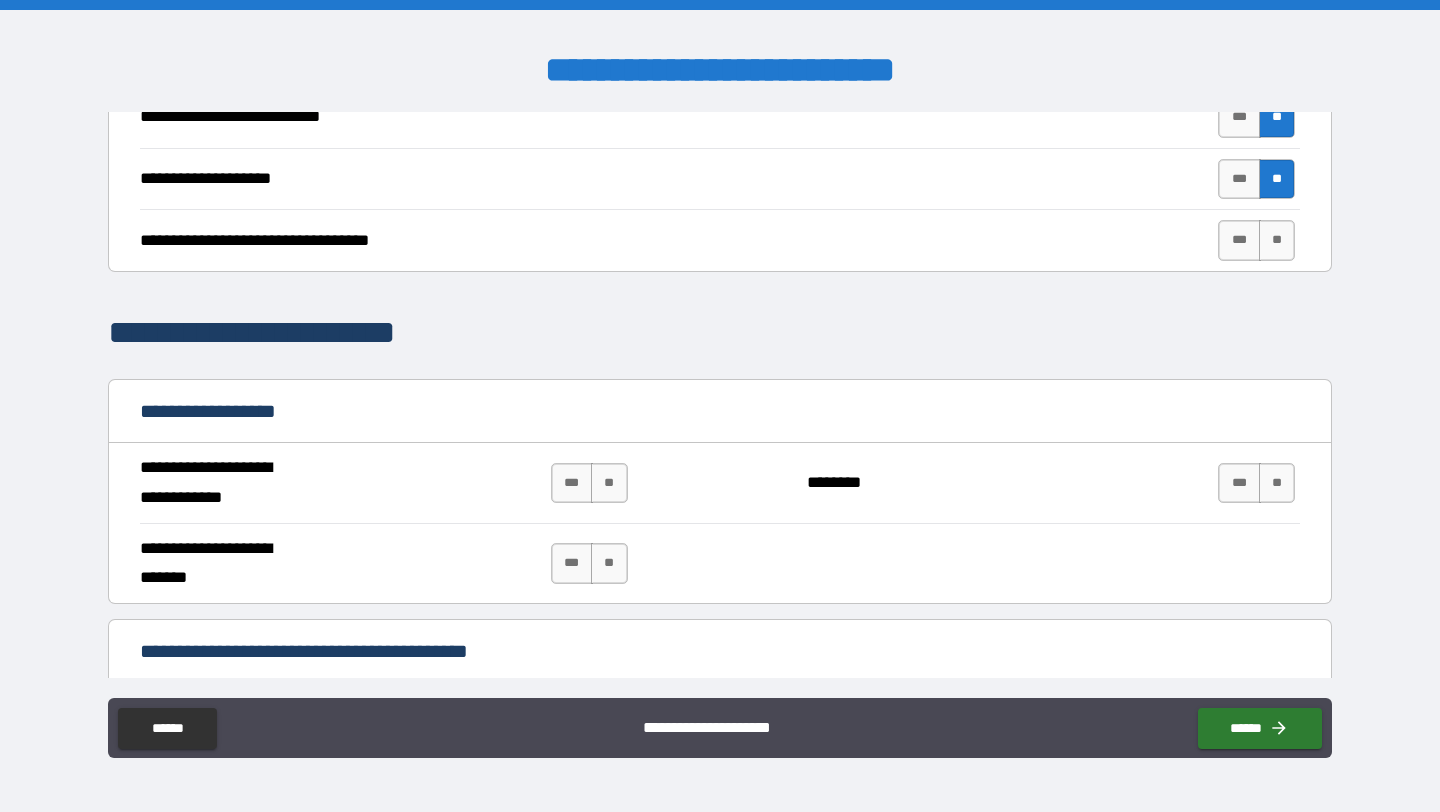scroll, scrollTop: 939, scrollLeft: 0, axis: vertical 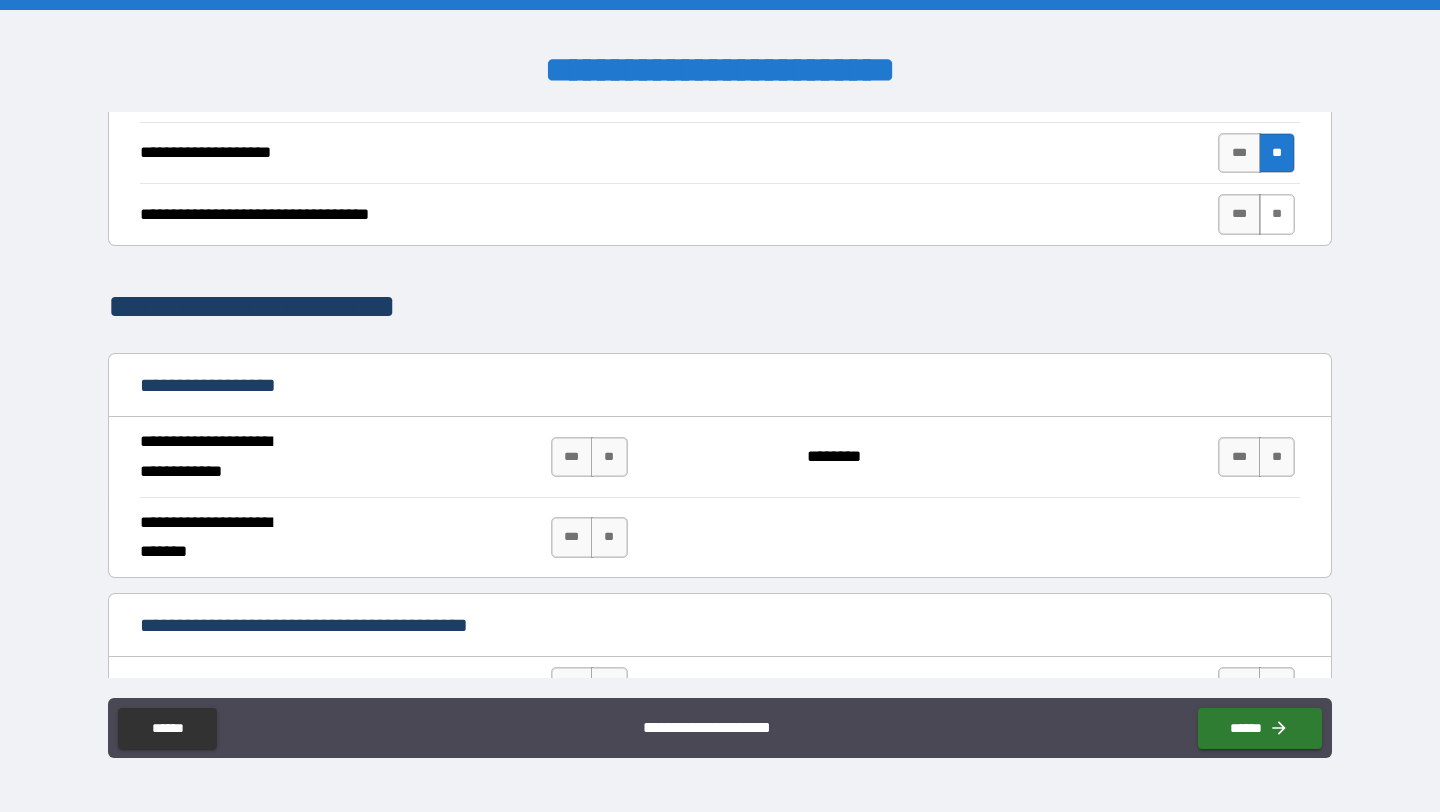click on "**" at bounding box center (1277, 214) 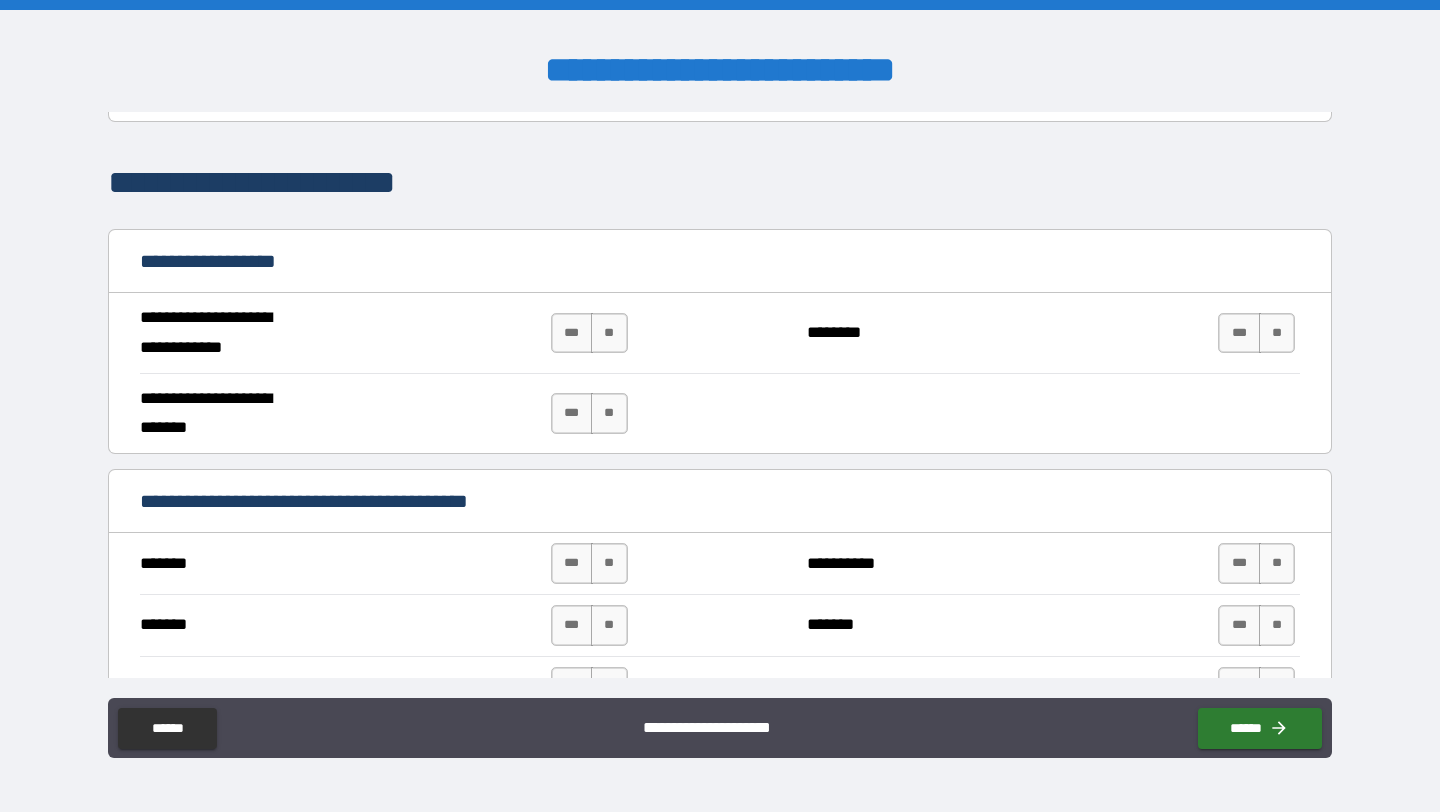 scroll, scrollTop: 1069, scrollLeft: 0, axis: vertical 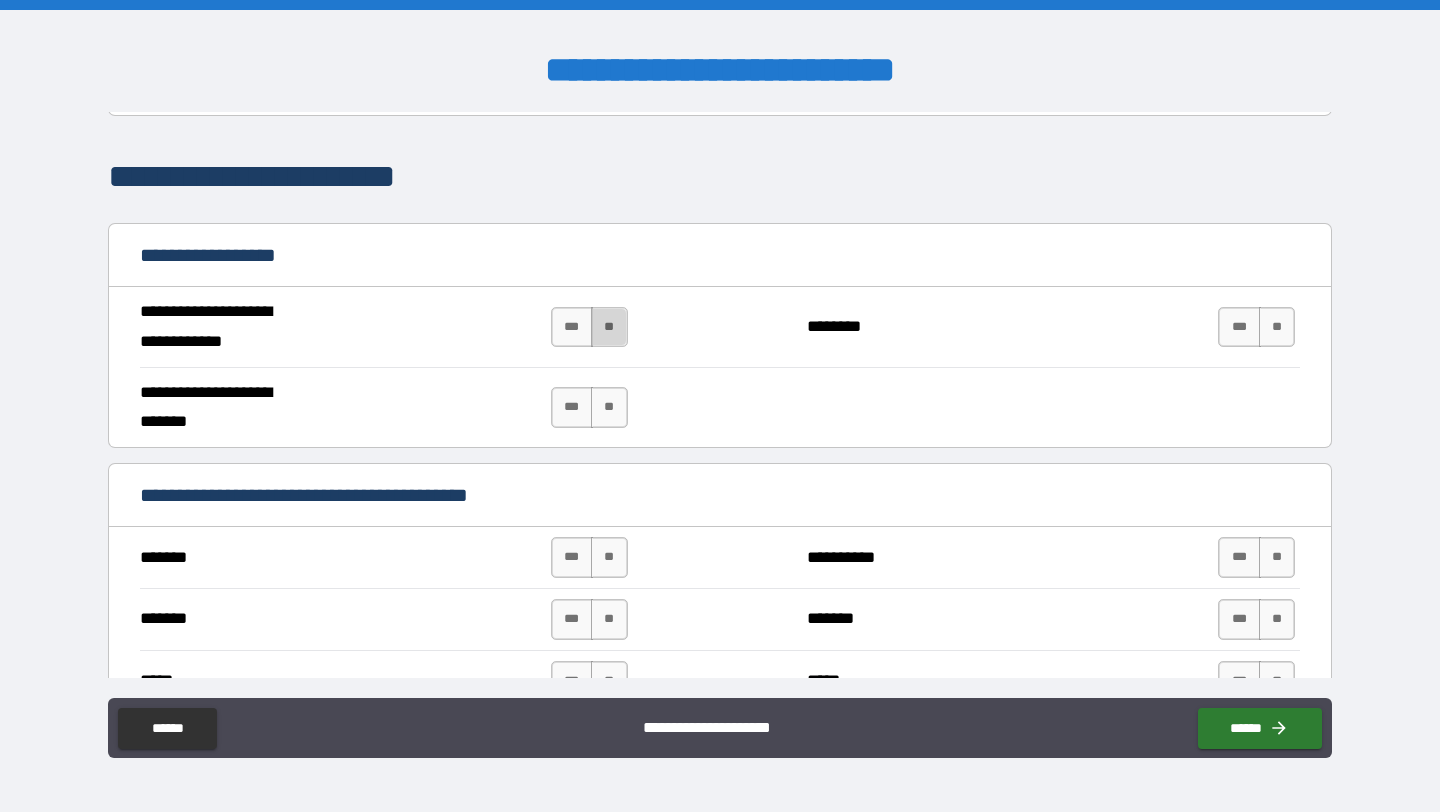 click on "**" at bounding box center (609, 327) 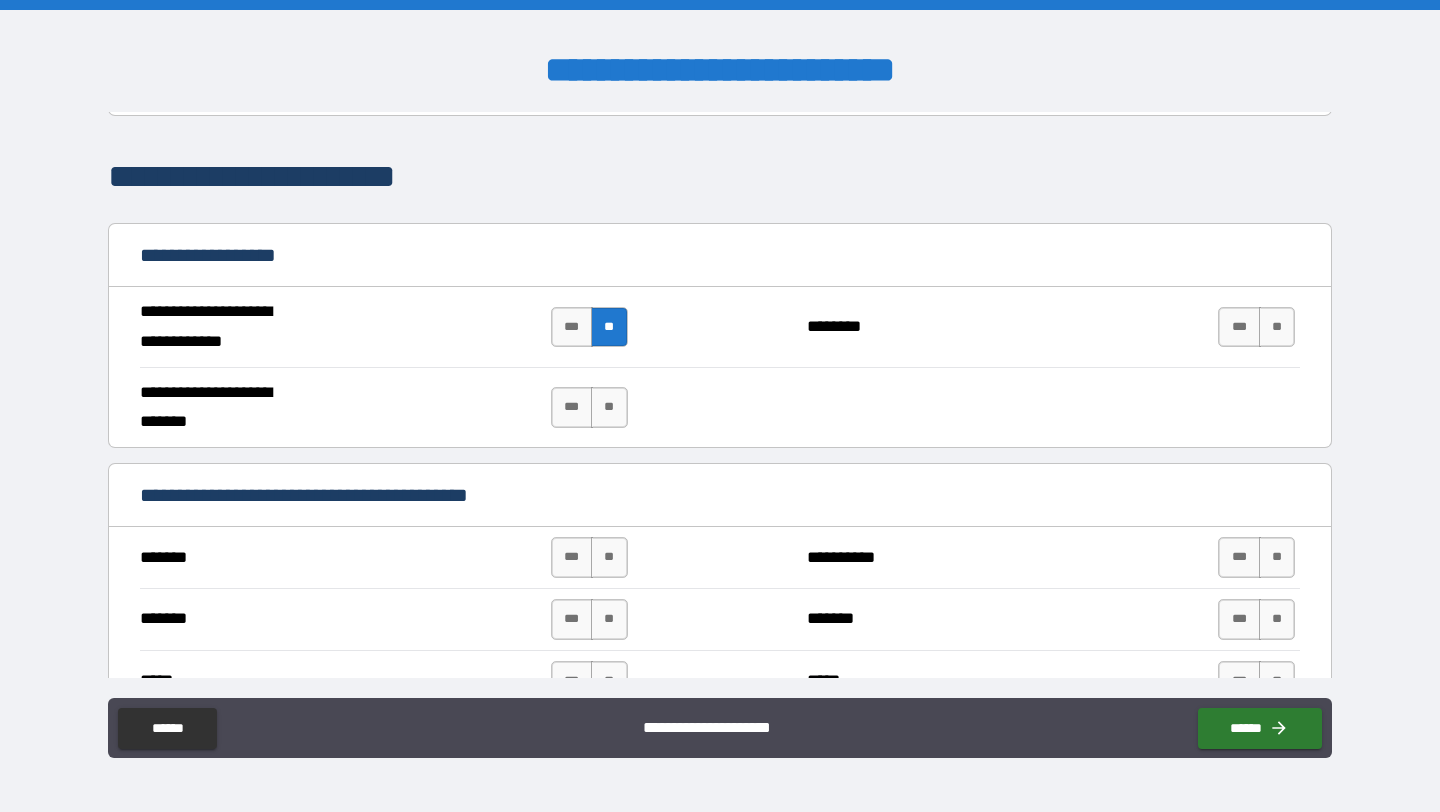 scroll, scrollTop: 1120, scrollLeft: 0, axis: vertical 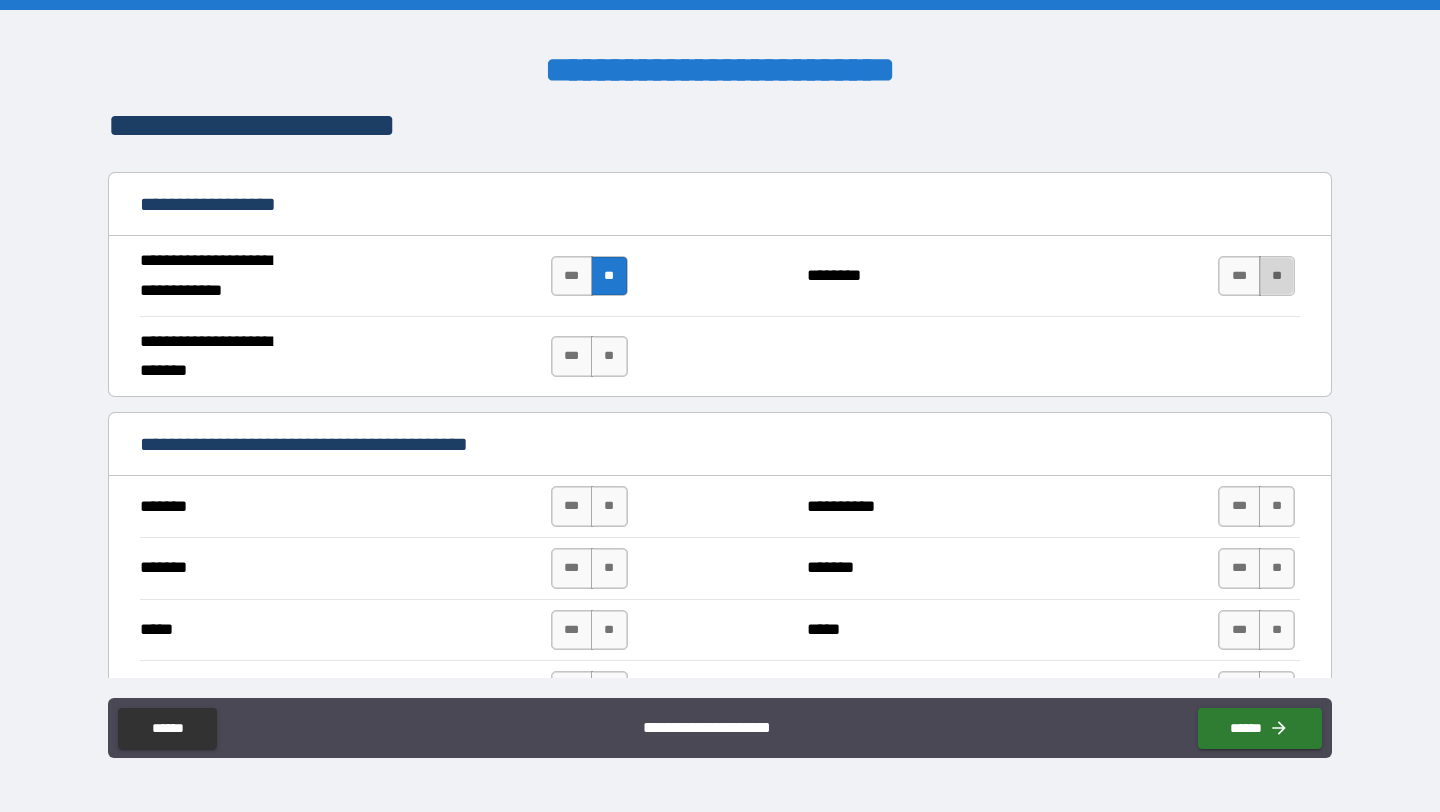 click on "**" at bounding box center (1277, 276) 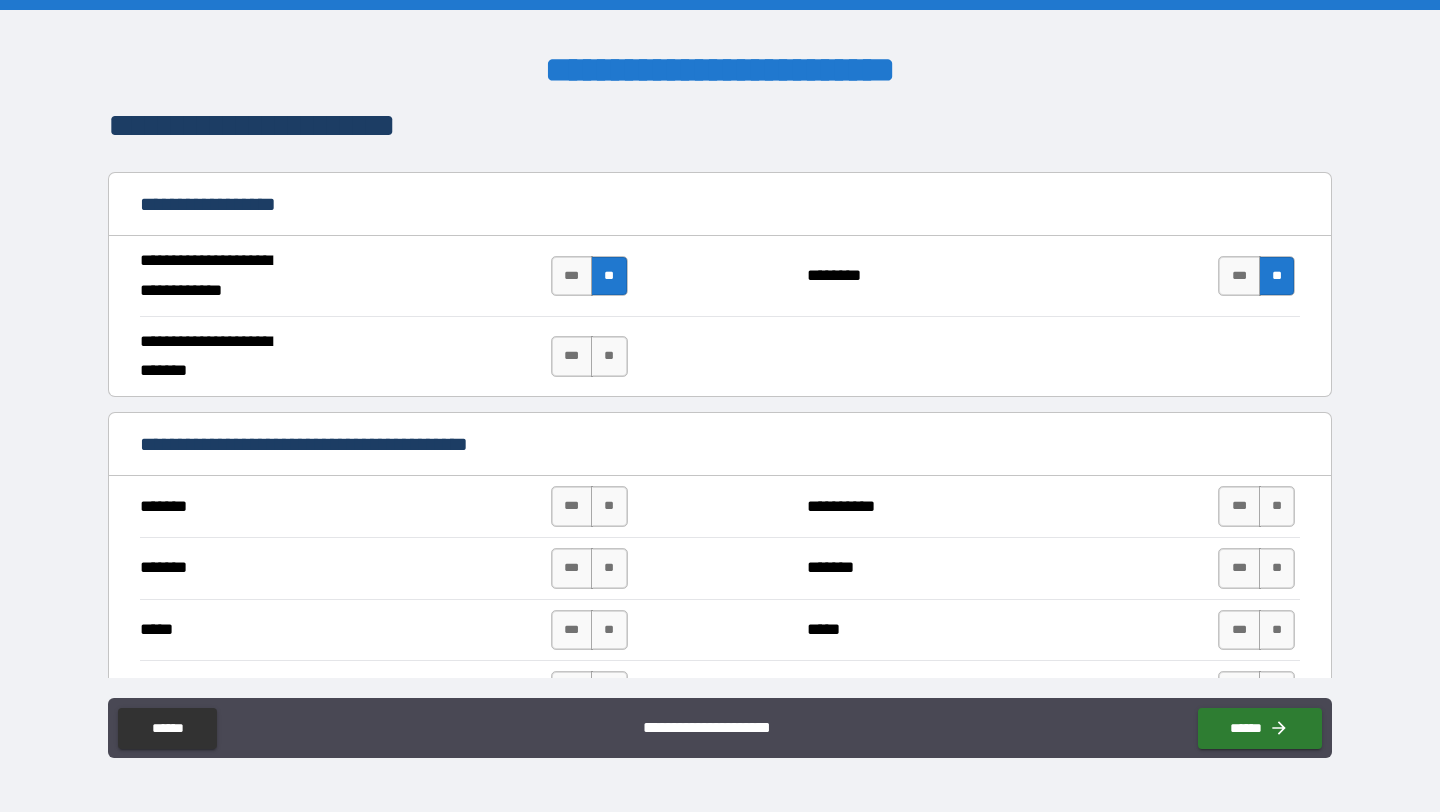 scroll, scrollTop: 1174, scrollLeft: 0, axis: vertical 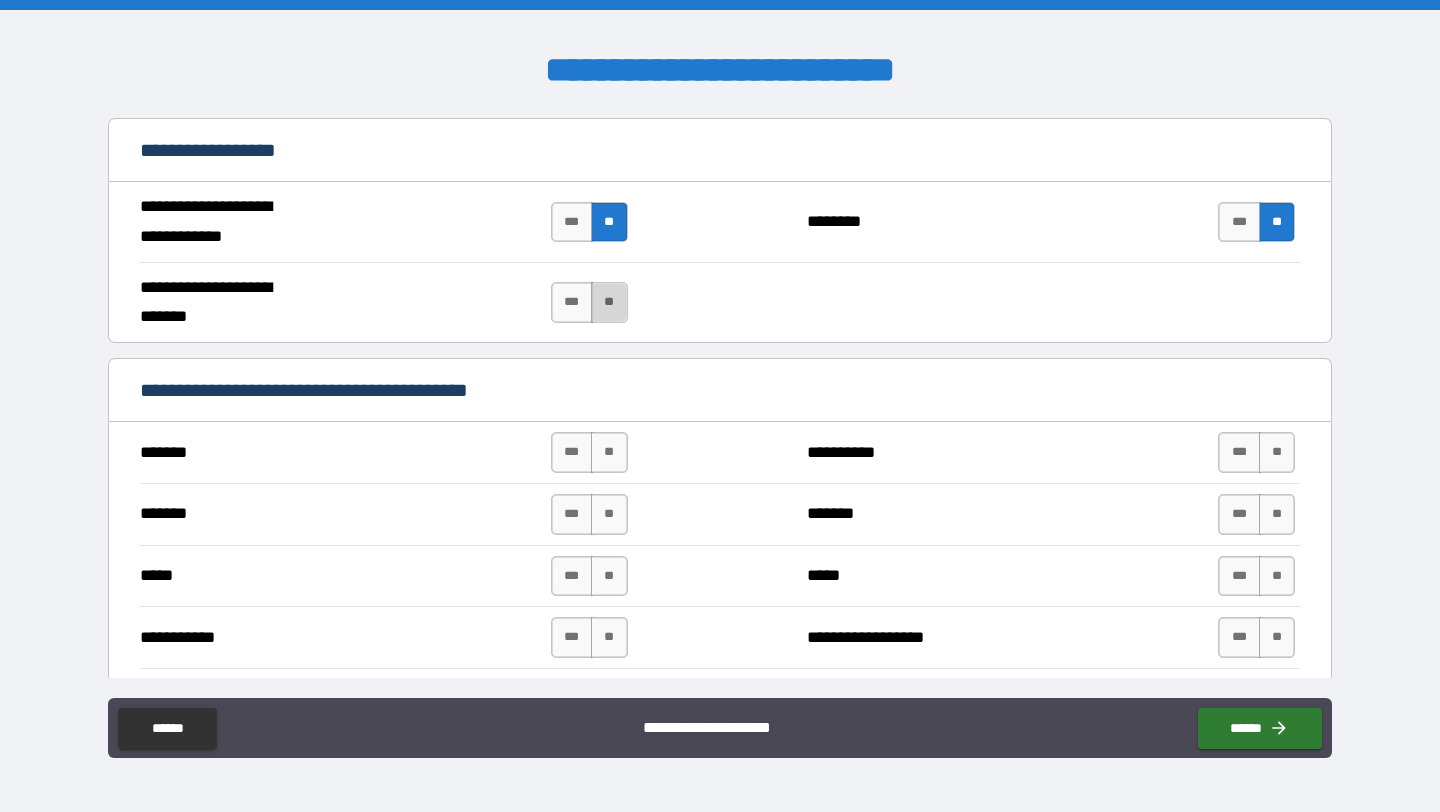 click on "**" at bounding box center [609, 302] 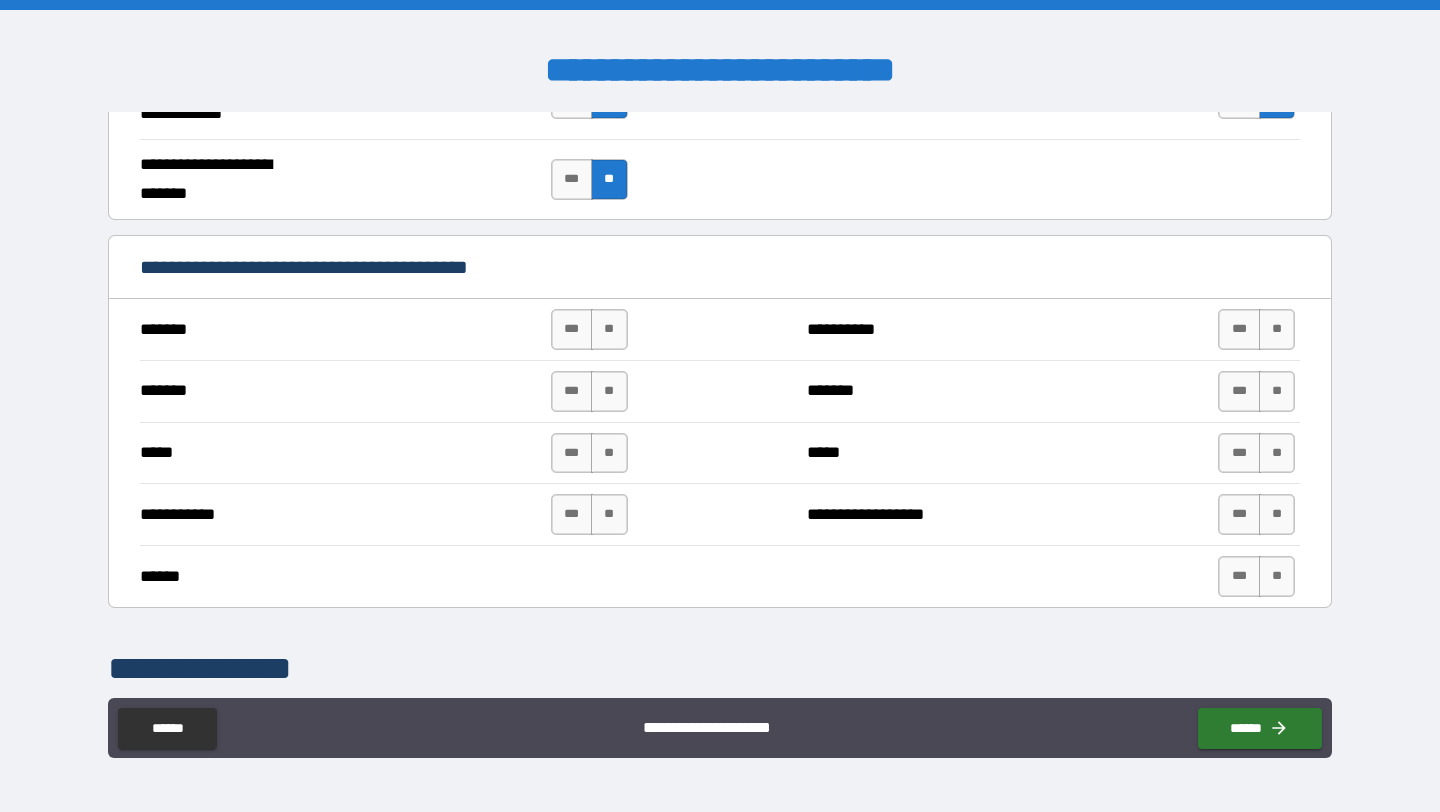 scroll, scrollTop: 1299, scrollLeft: 0, axis: vertical 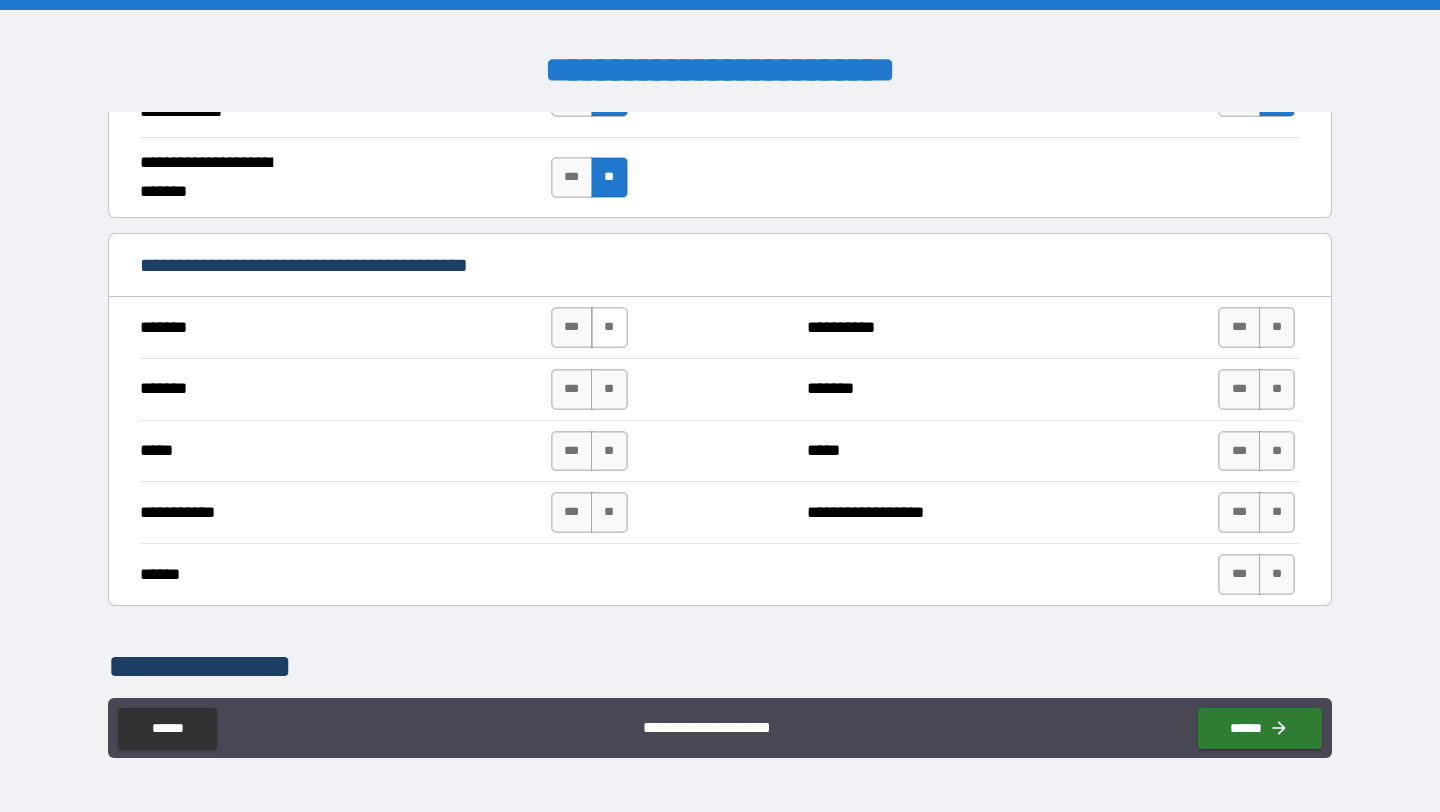 click on "**" at bounding box center [609, 327] 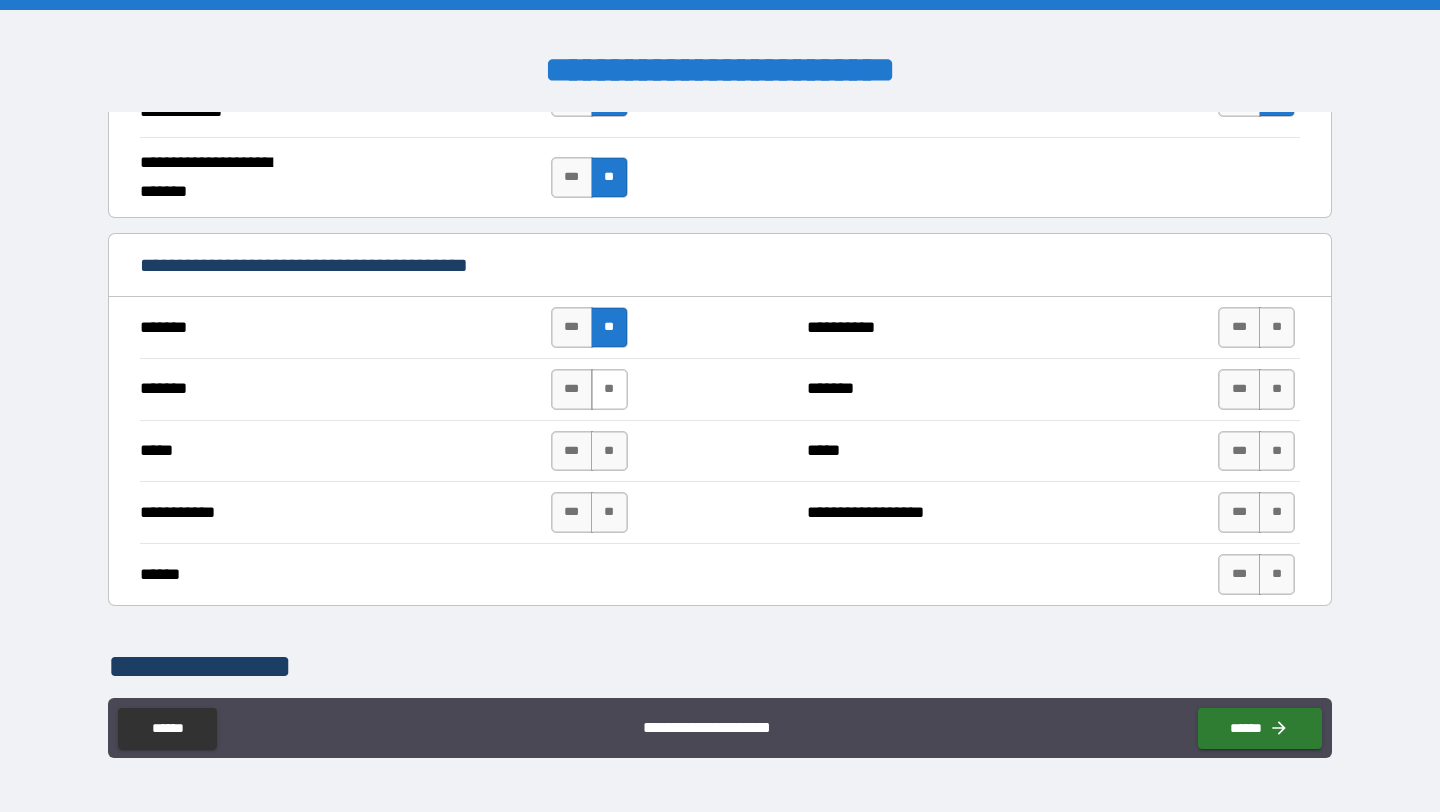 click on "**" at bounding box center (609, 389) 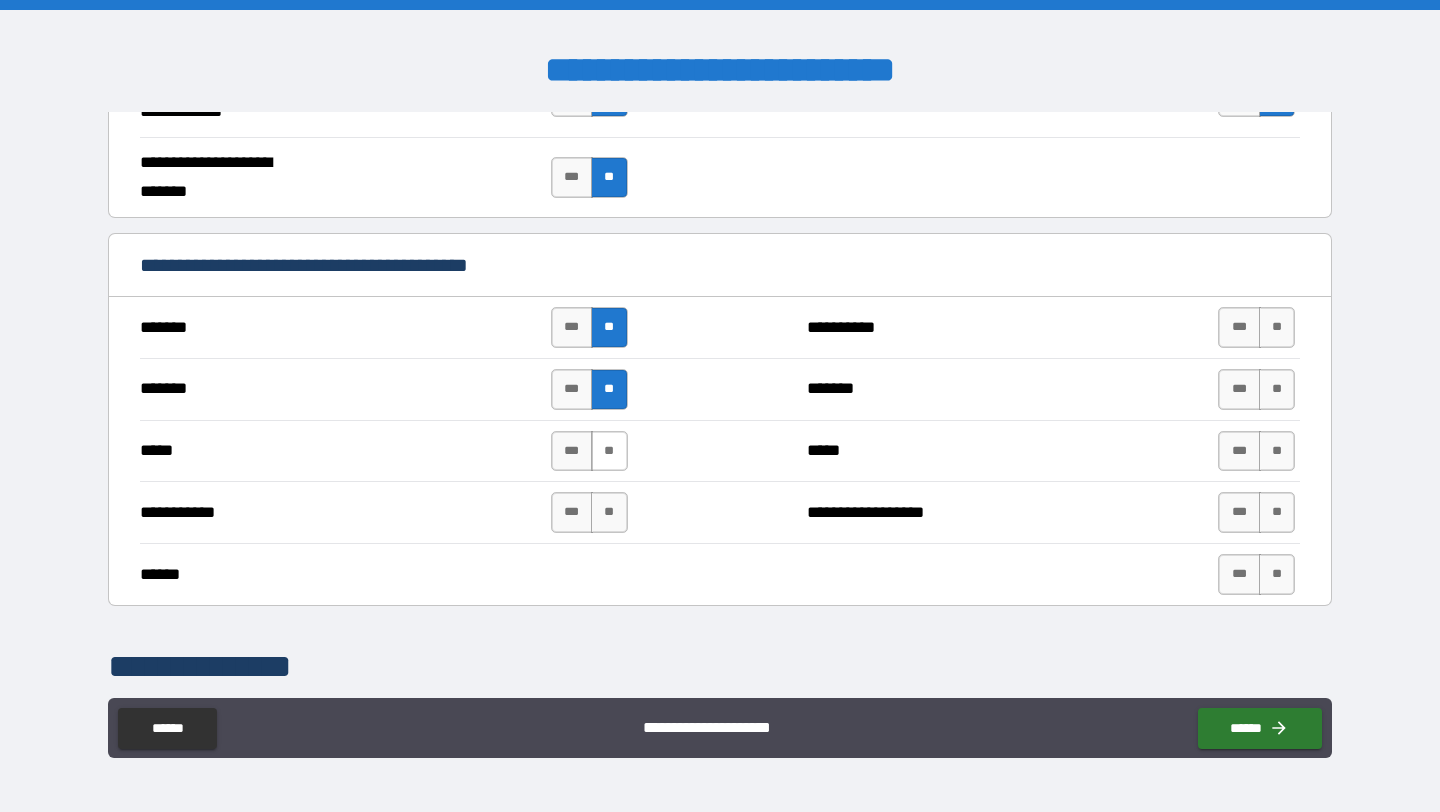 click on "**" at bounding box center (609, 451) 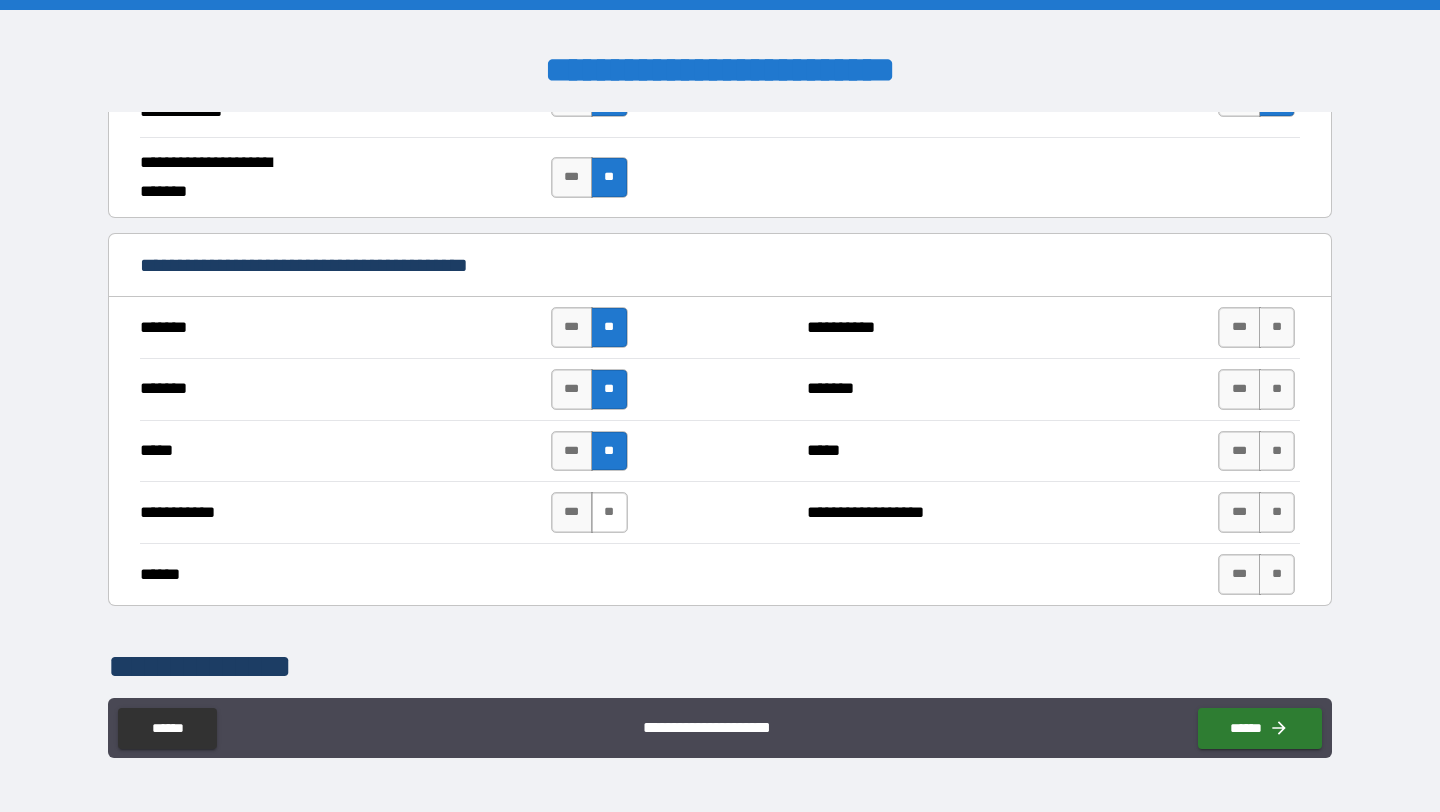 click on "**" at bounding box center (609, 512) 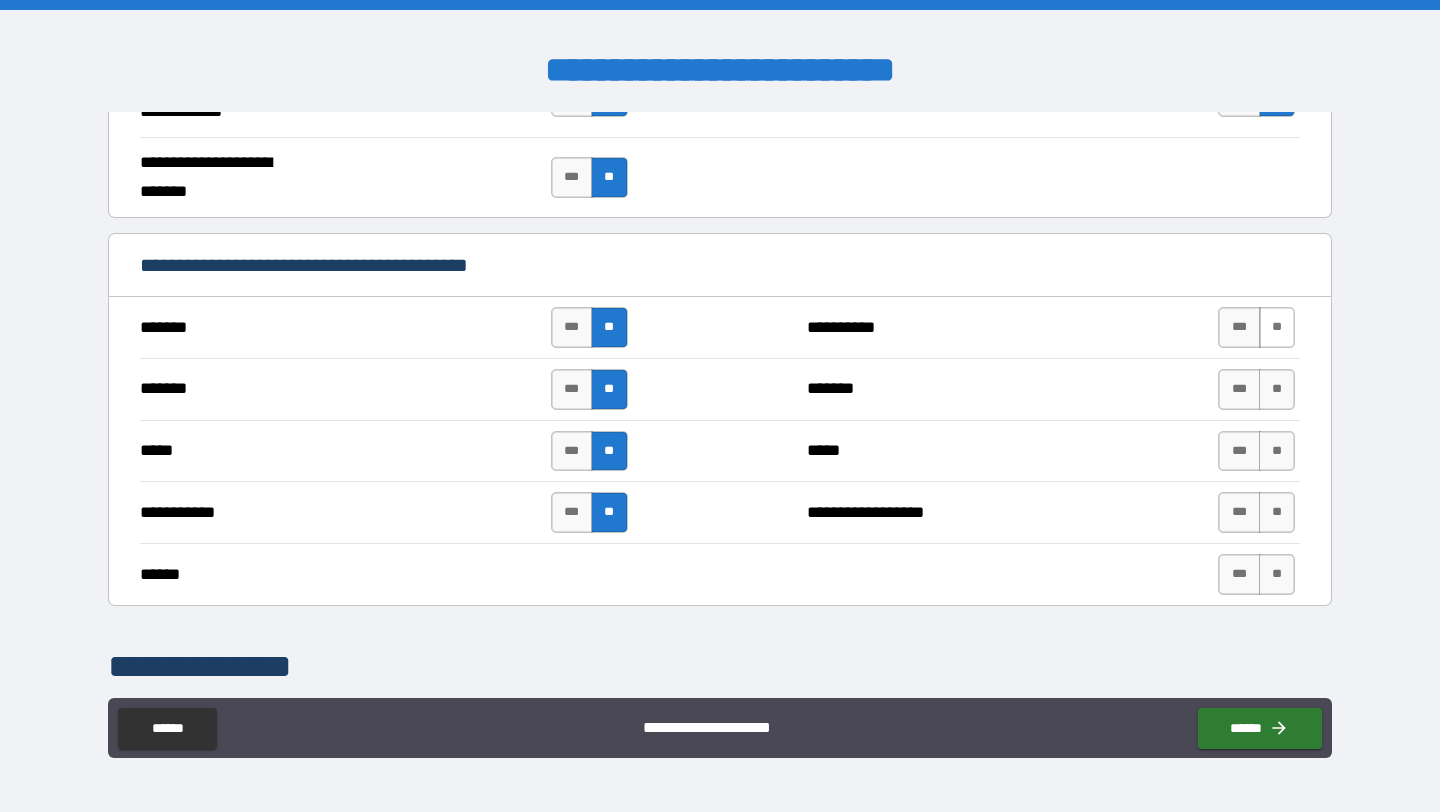click on "**" at bounding box center (1277, 327) 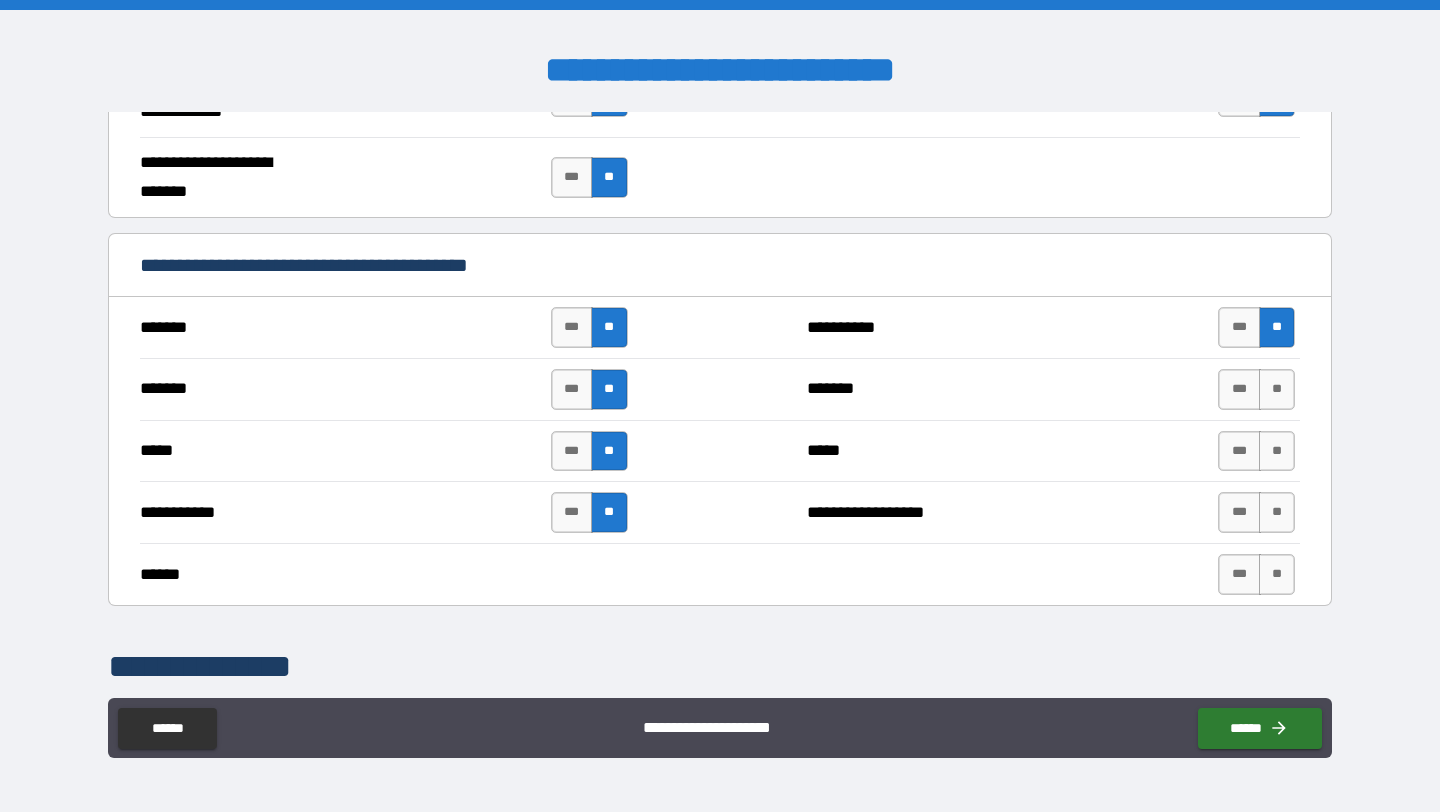click on "*** **" at bounding box center [1259, 389] 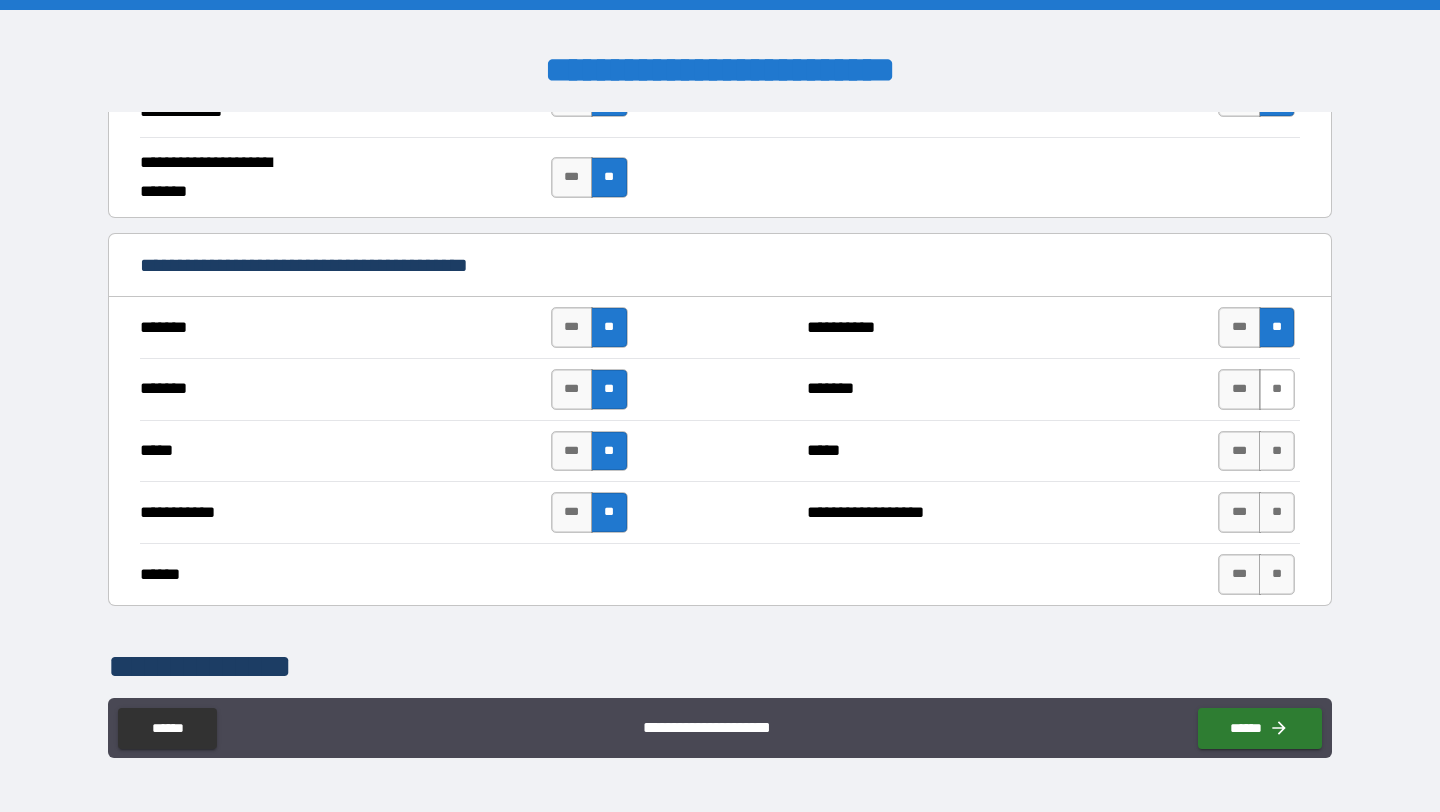 click on "**" at bounding box center [1277, 389] 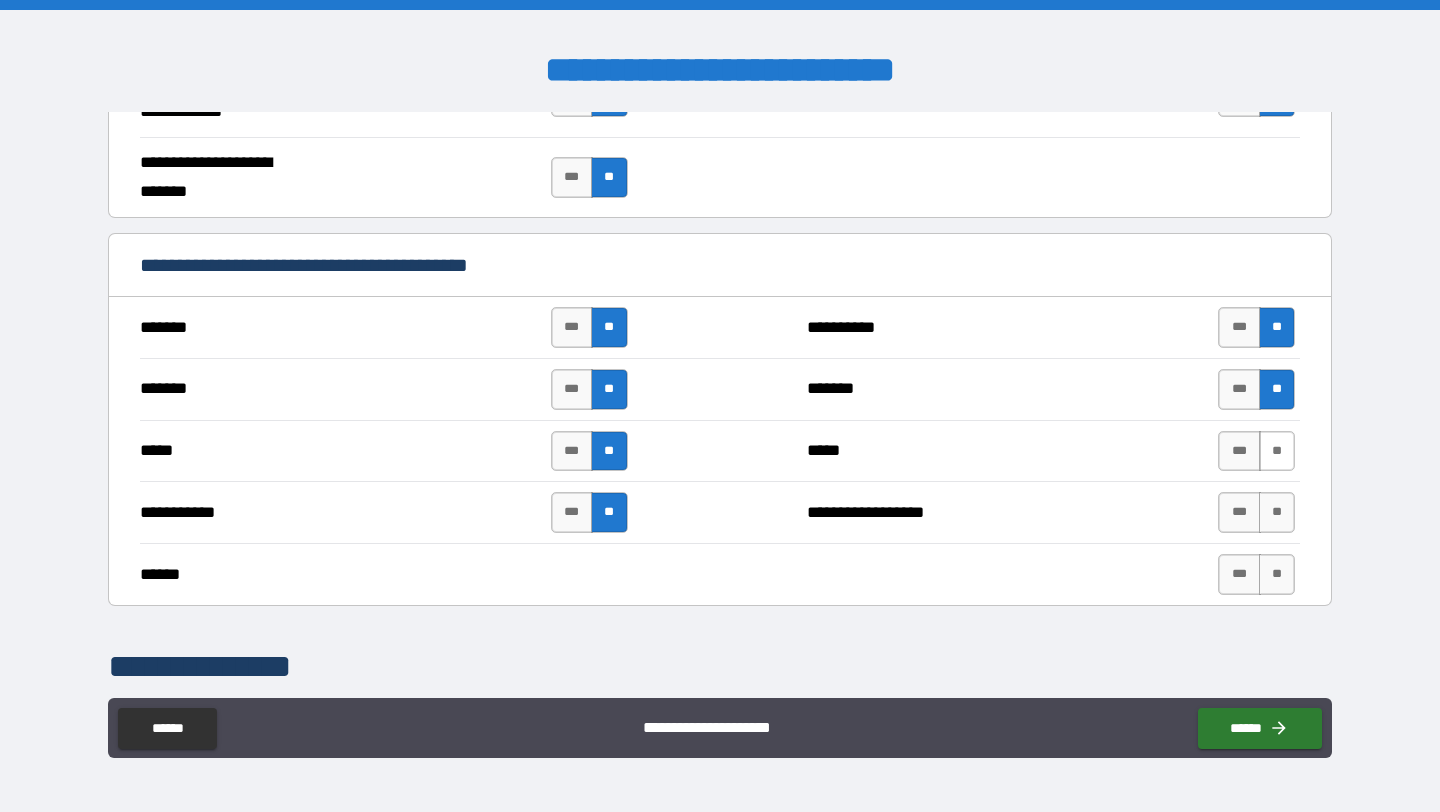 click on "**" at bounding box center (1277, 451) 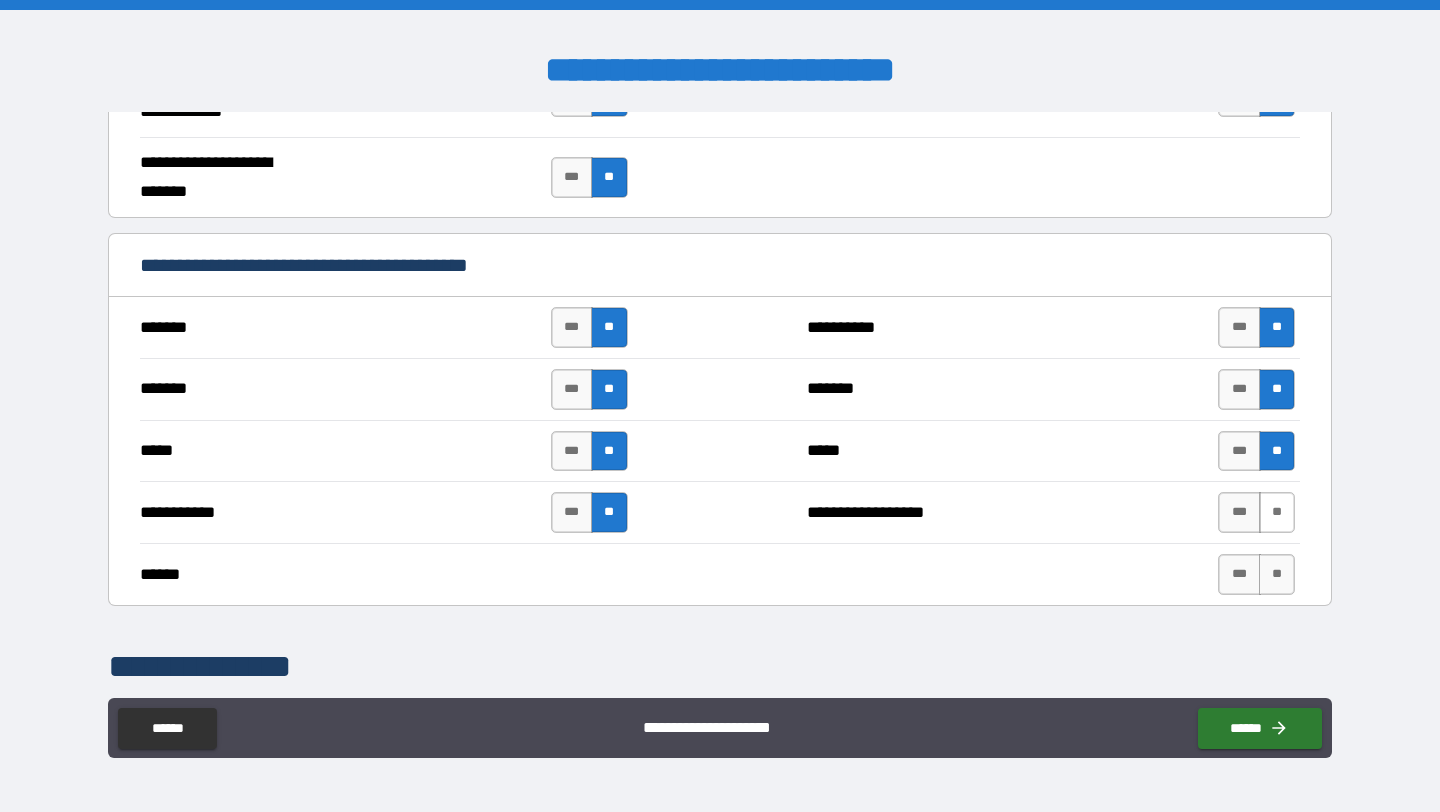 click on "**" at bounding box center (1277, 512) 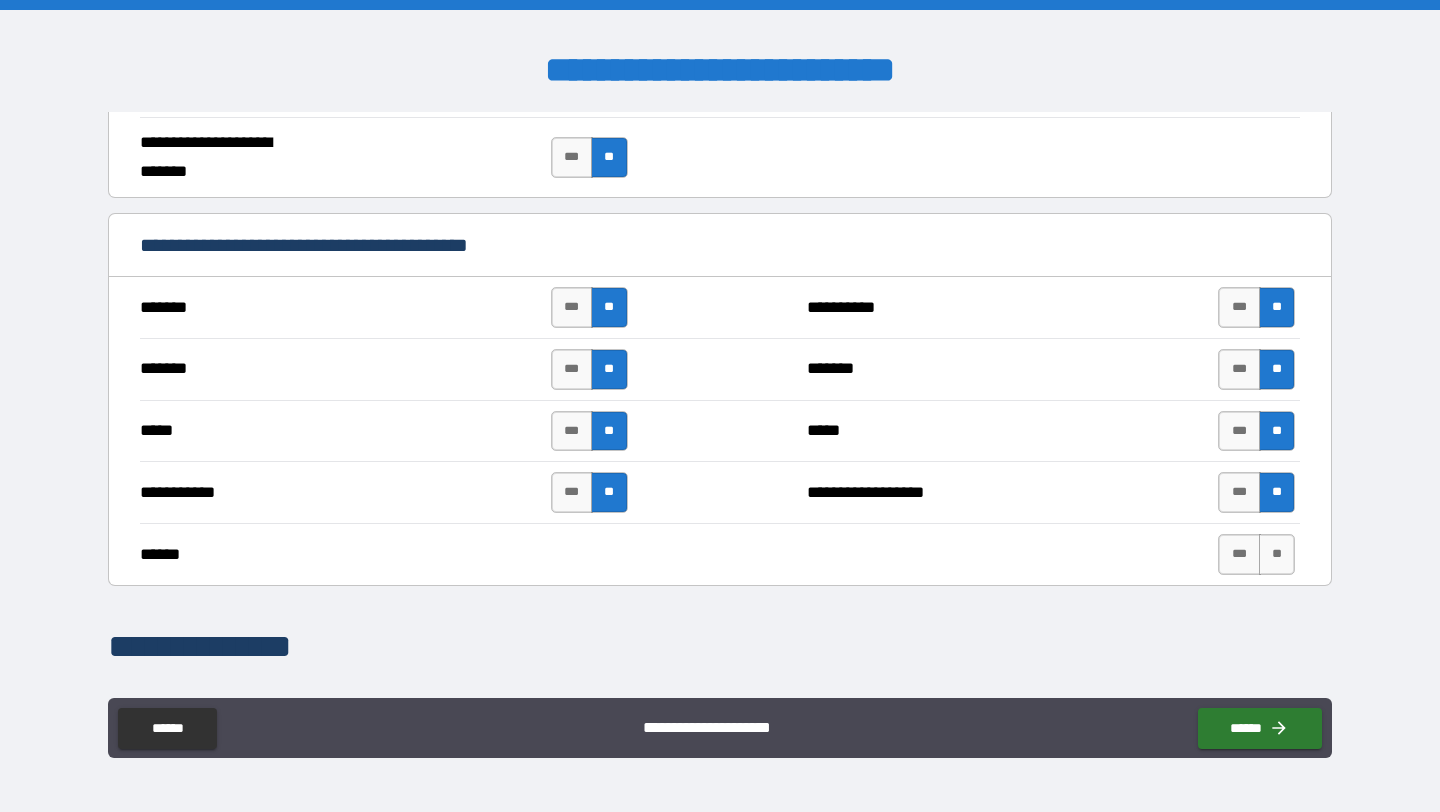 scroll, scrollTop: 1326, scrollLeft: 0, axis: vertical 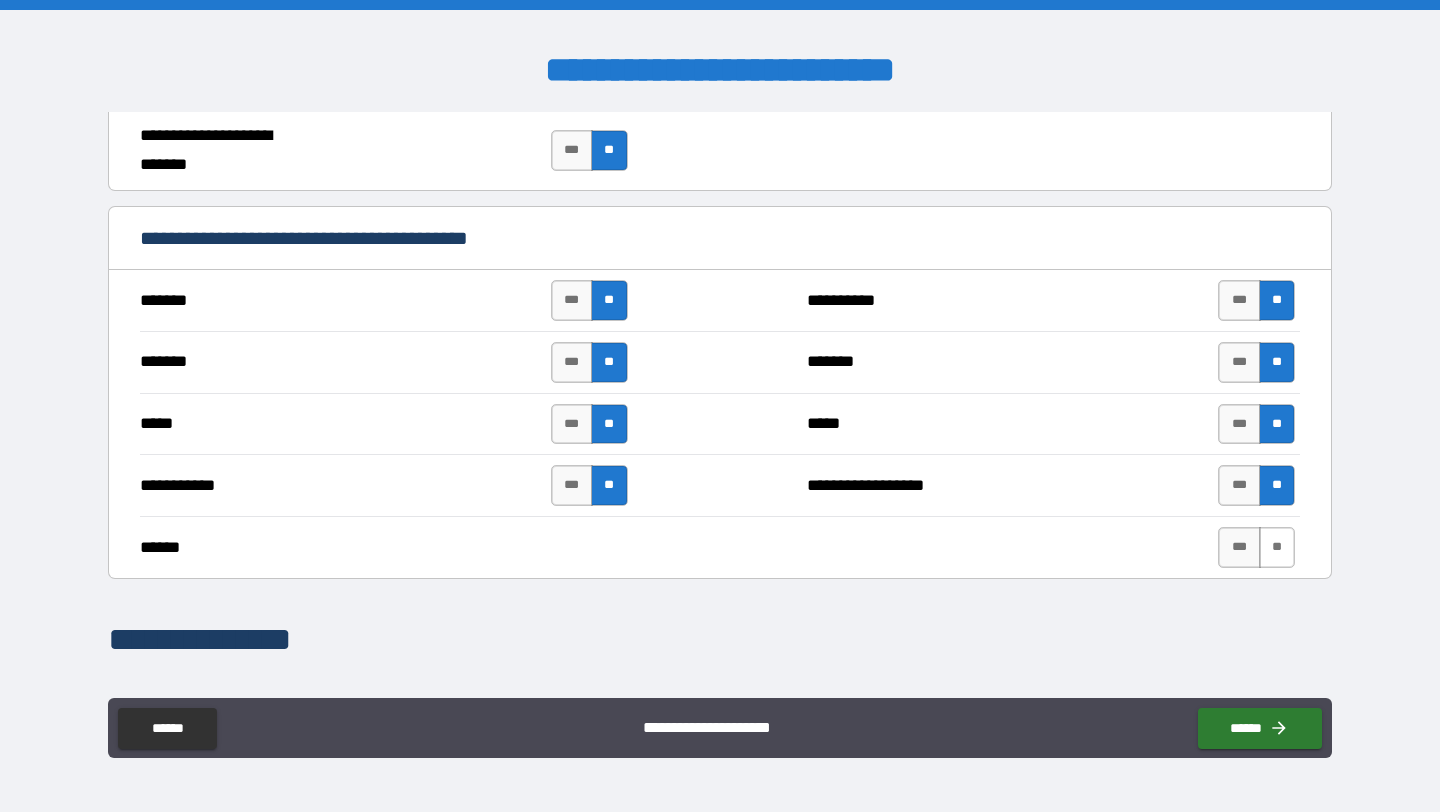 click on "**" at bounding box center [1277, 547] 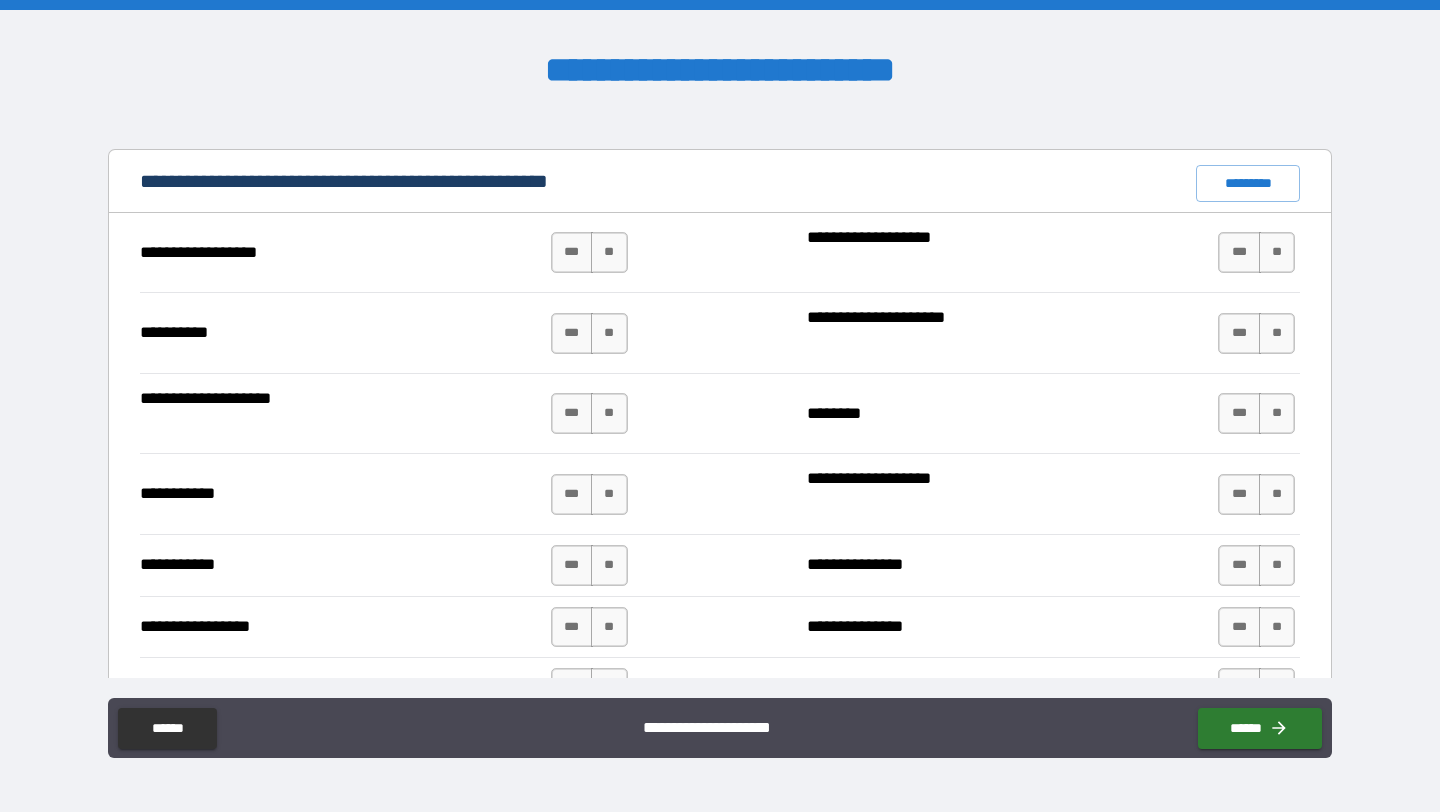 scroll, scrollTop: 1865, scrollLeft: 0, axis: vertical 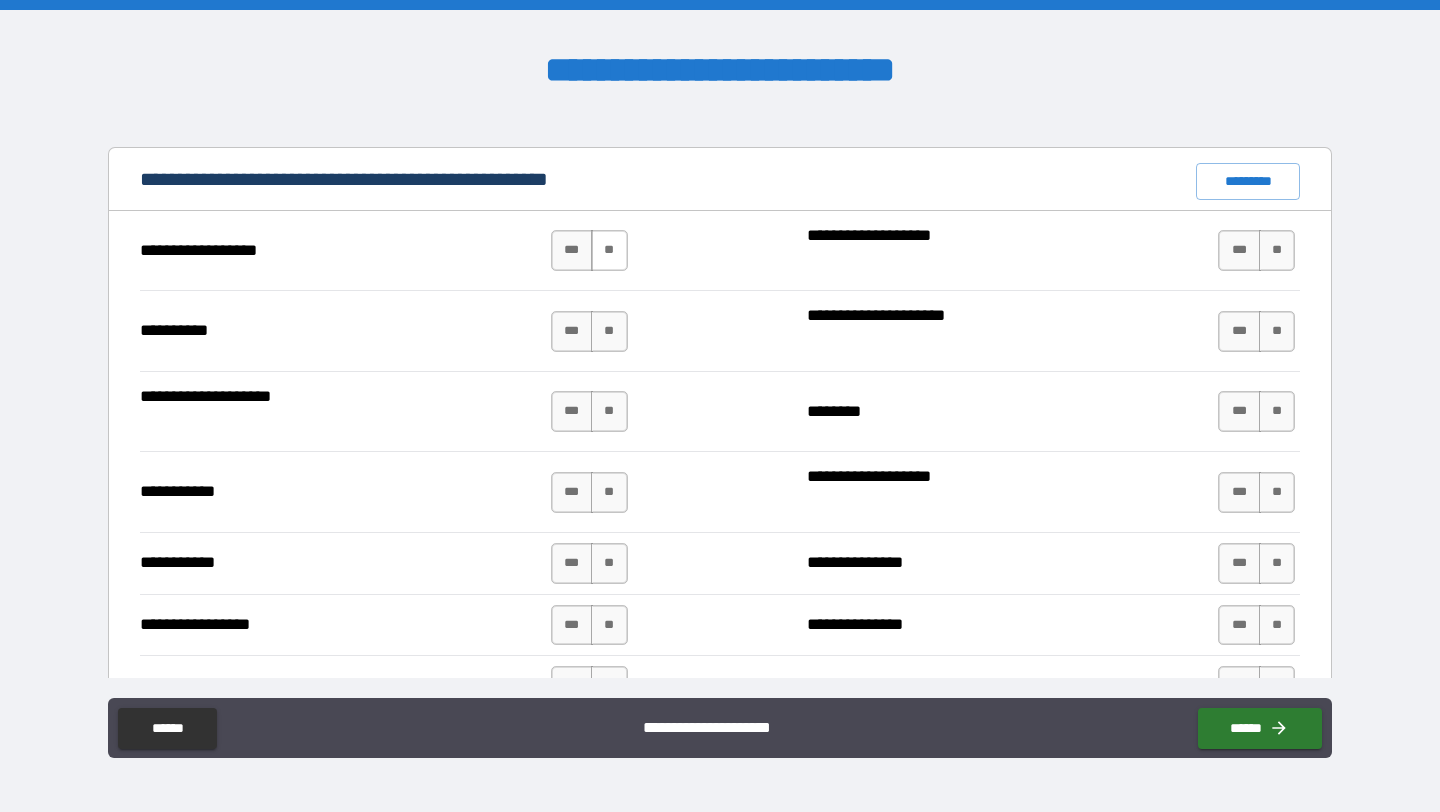 click on "**" at bounding box center [609, 250] 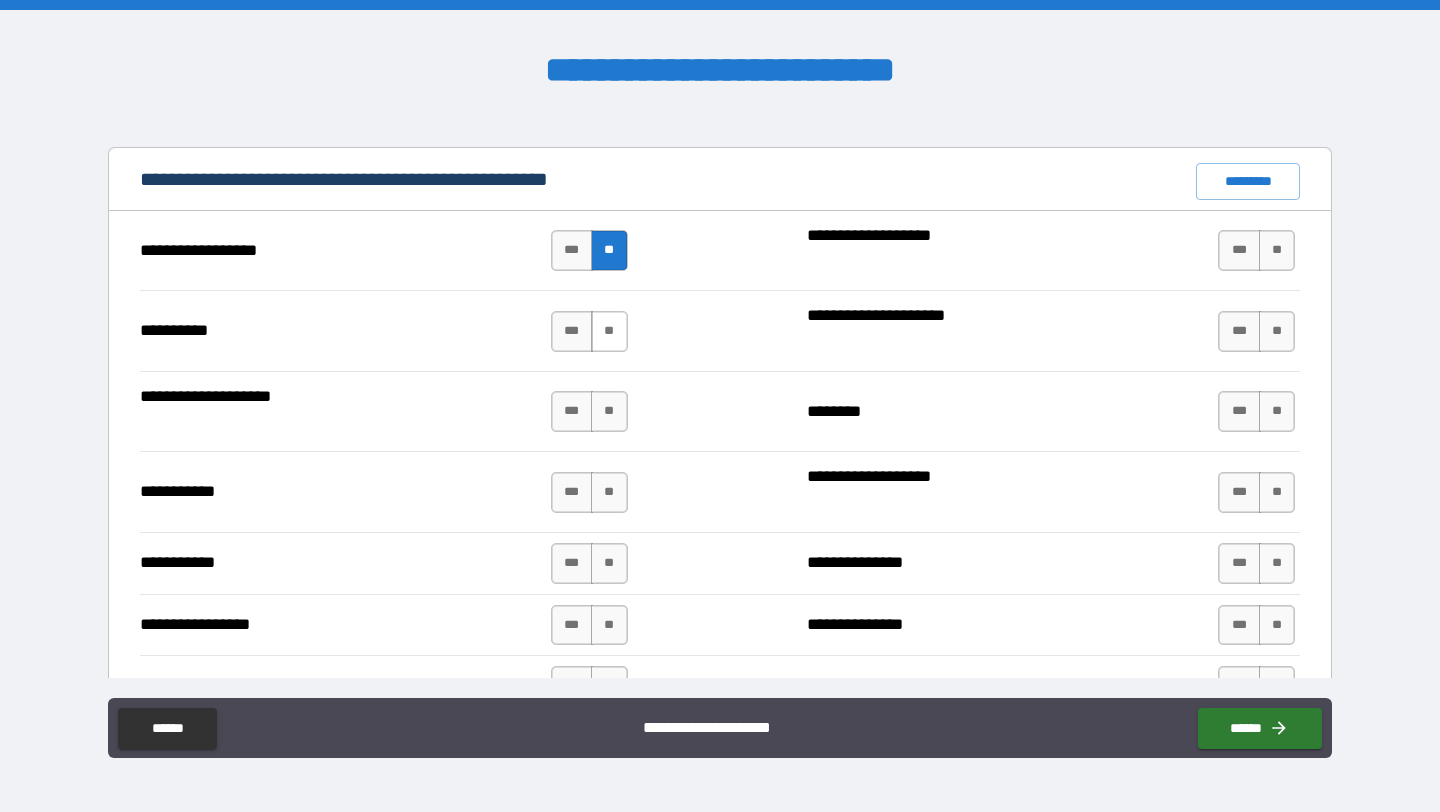 click on "**" at bounding box center (609, 331) 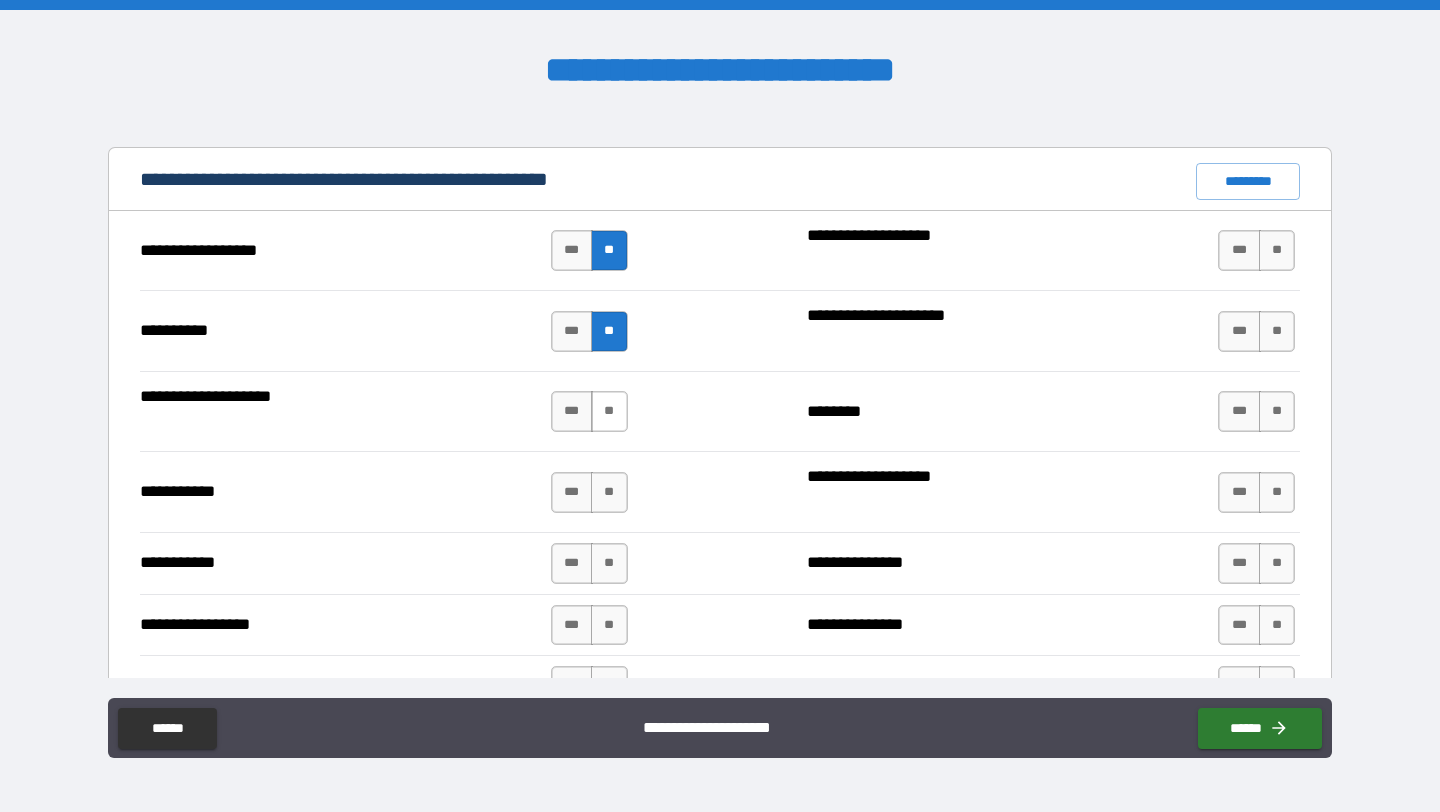 click on "**" at bounding box center [609, 411] 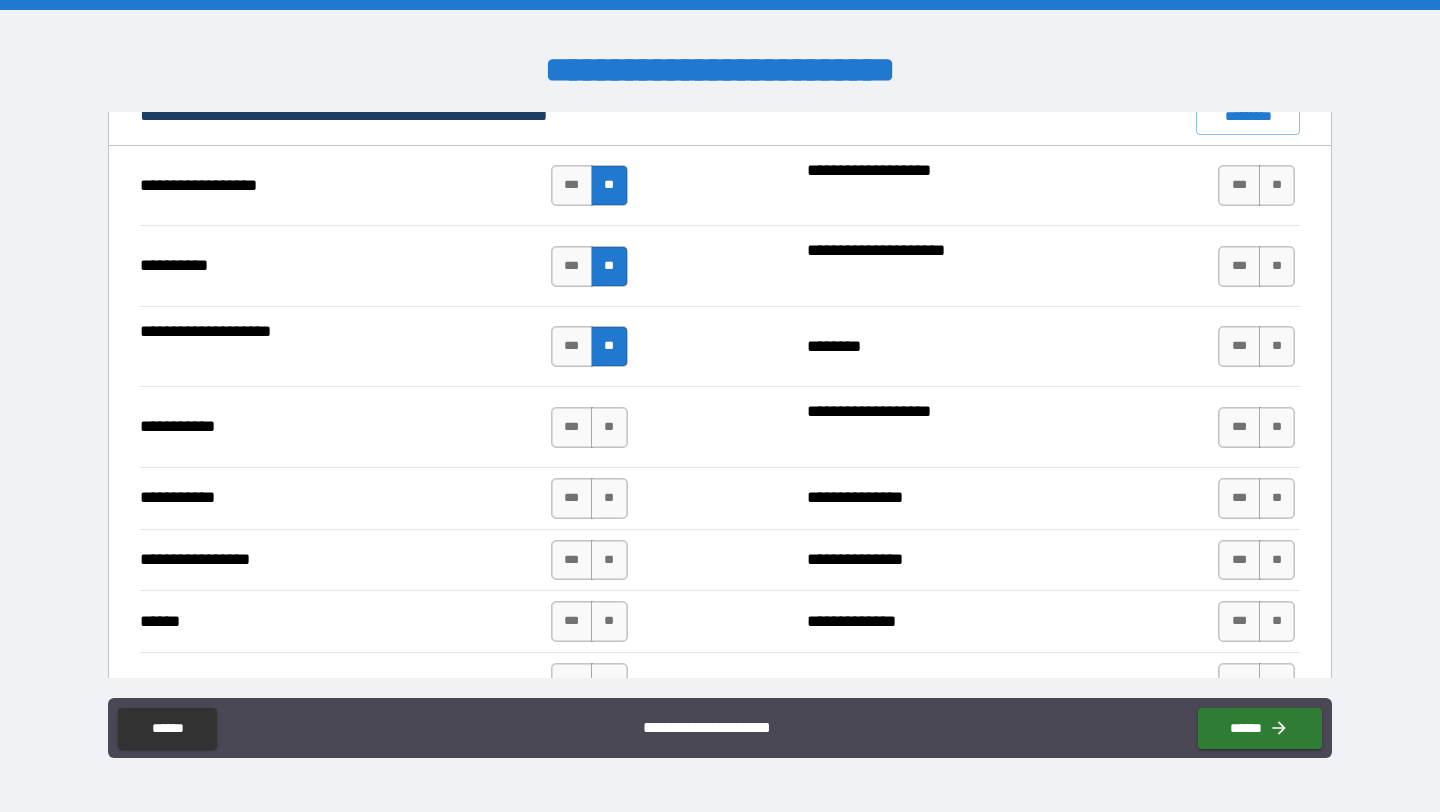scroll, scrollTop: 1947, scrollLeft: 0, axis: vertical 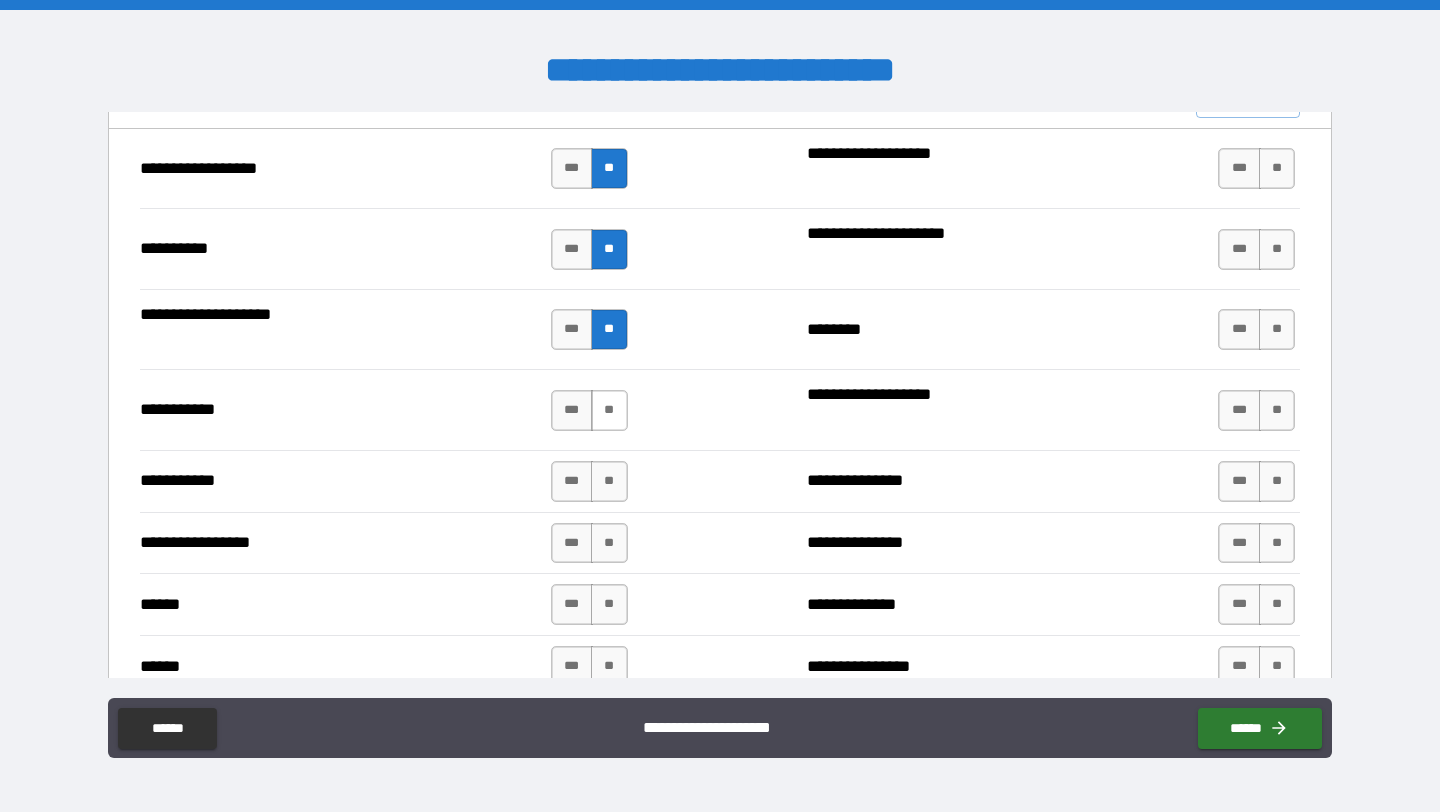 click on "**" at bounding box center (609, 410) 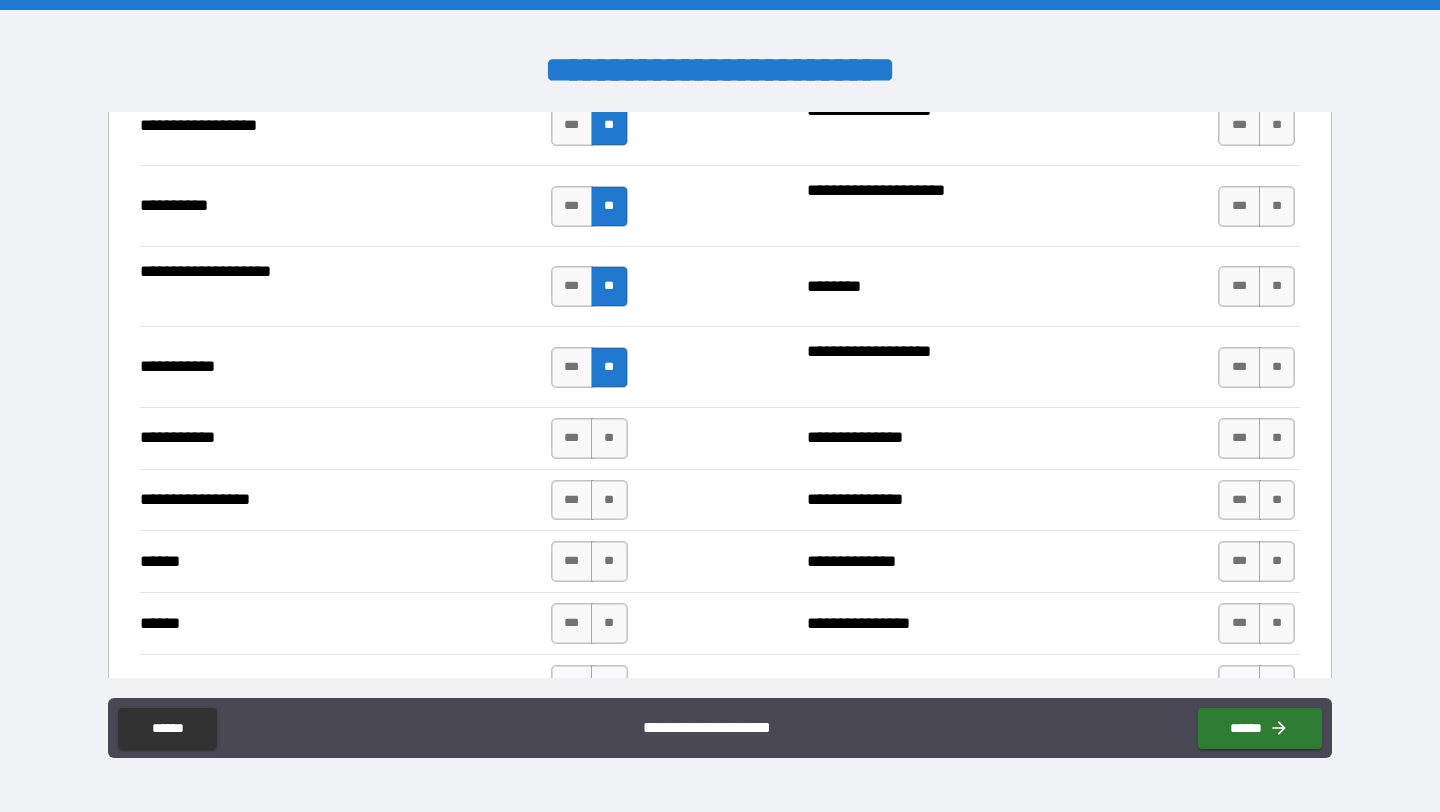 scroll, scrollTop: 1997, scrollLeft: 0, axis: vertical 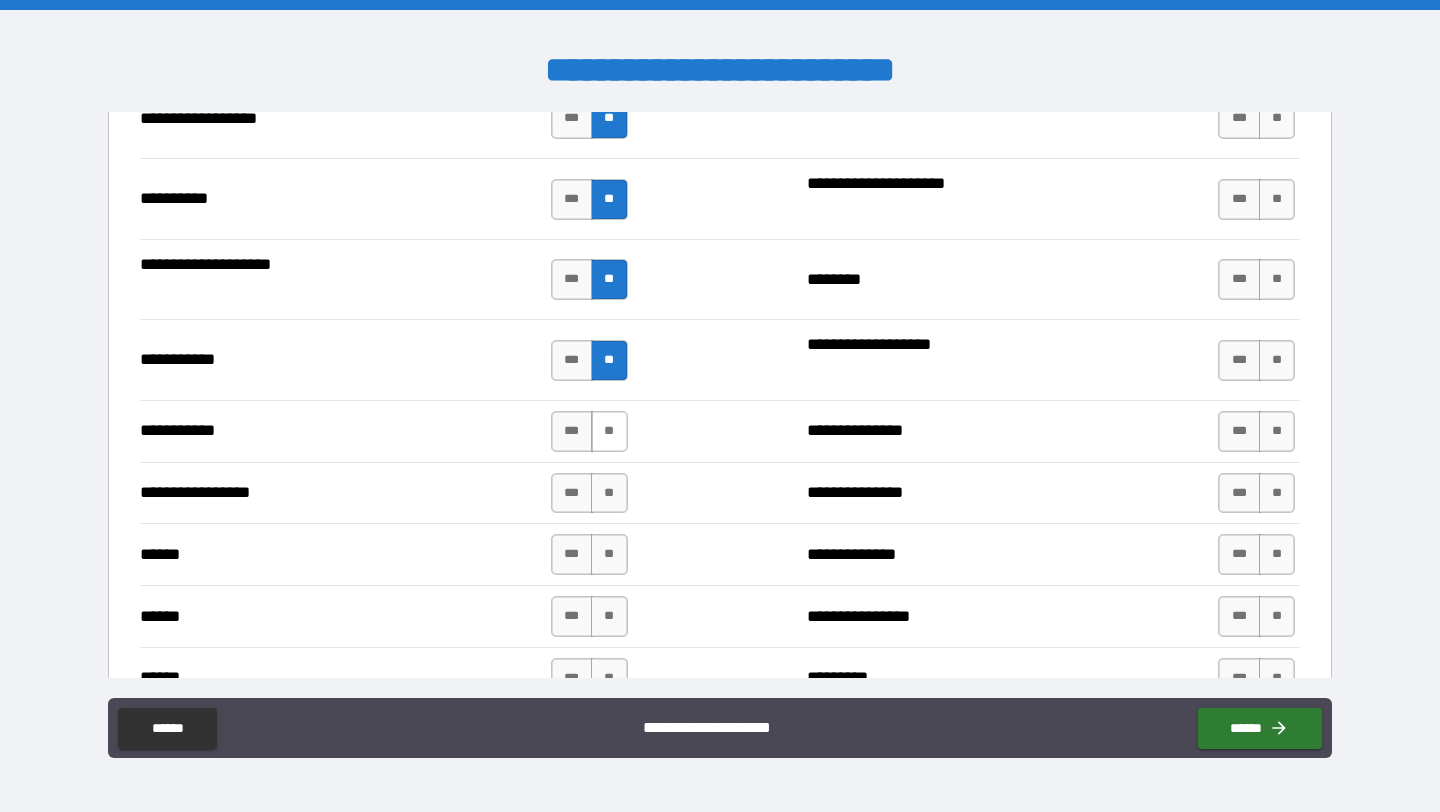 click on "**" at bounding box center [609, 431] 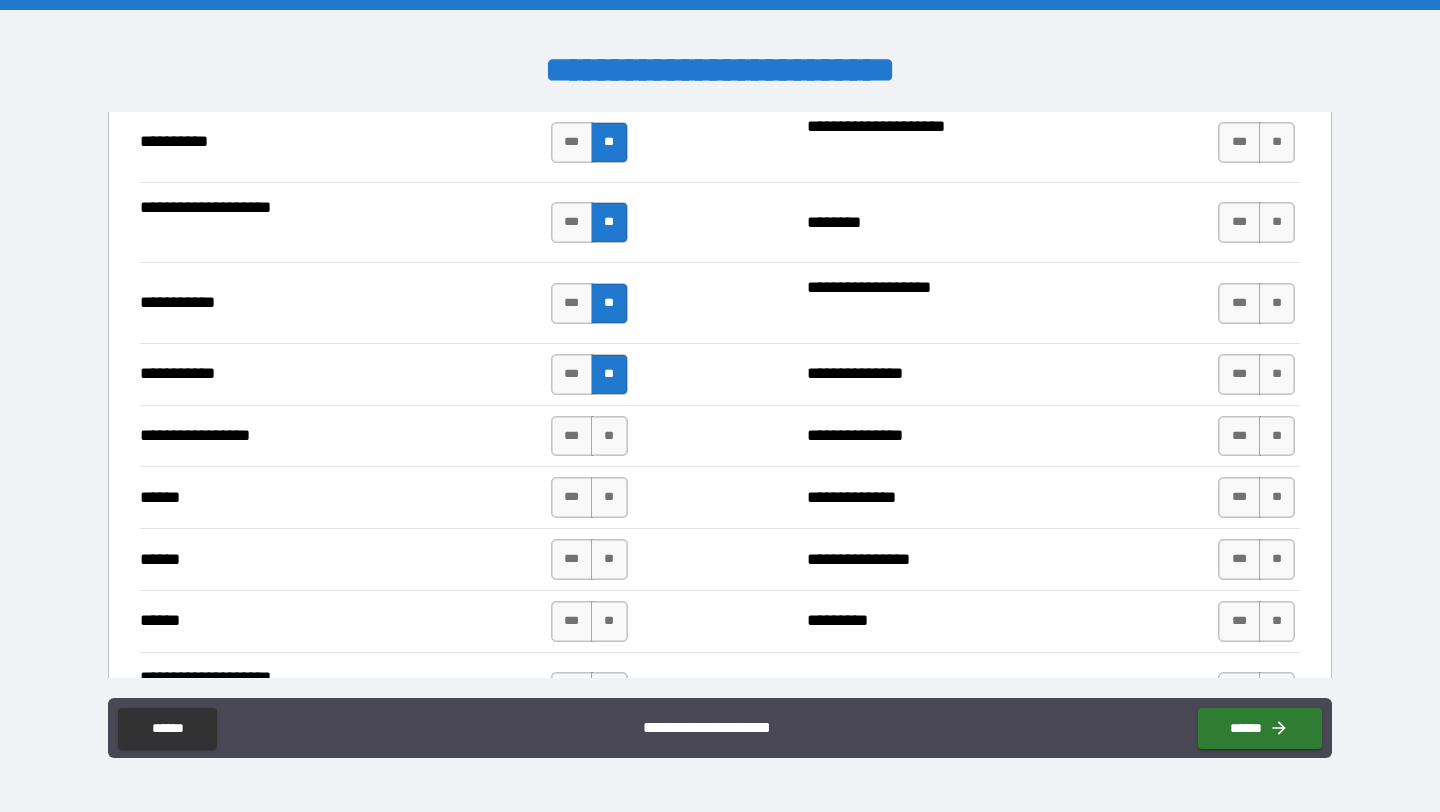 scroll, scrollTop: 2055, scrollLeft: 0, axis: vertical 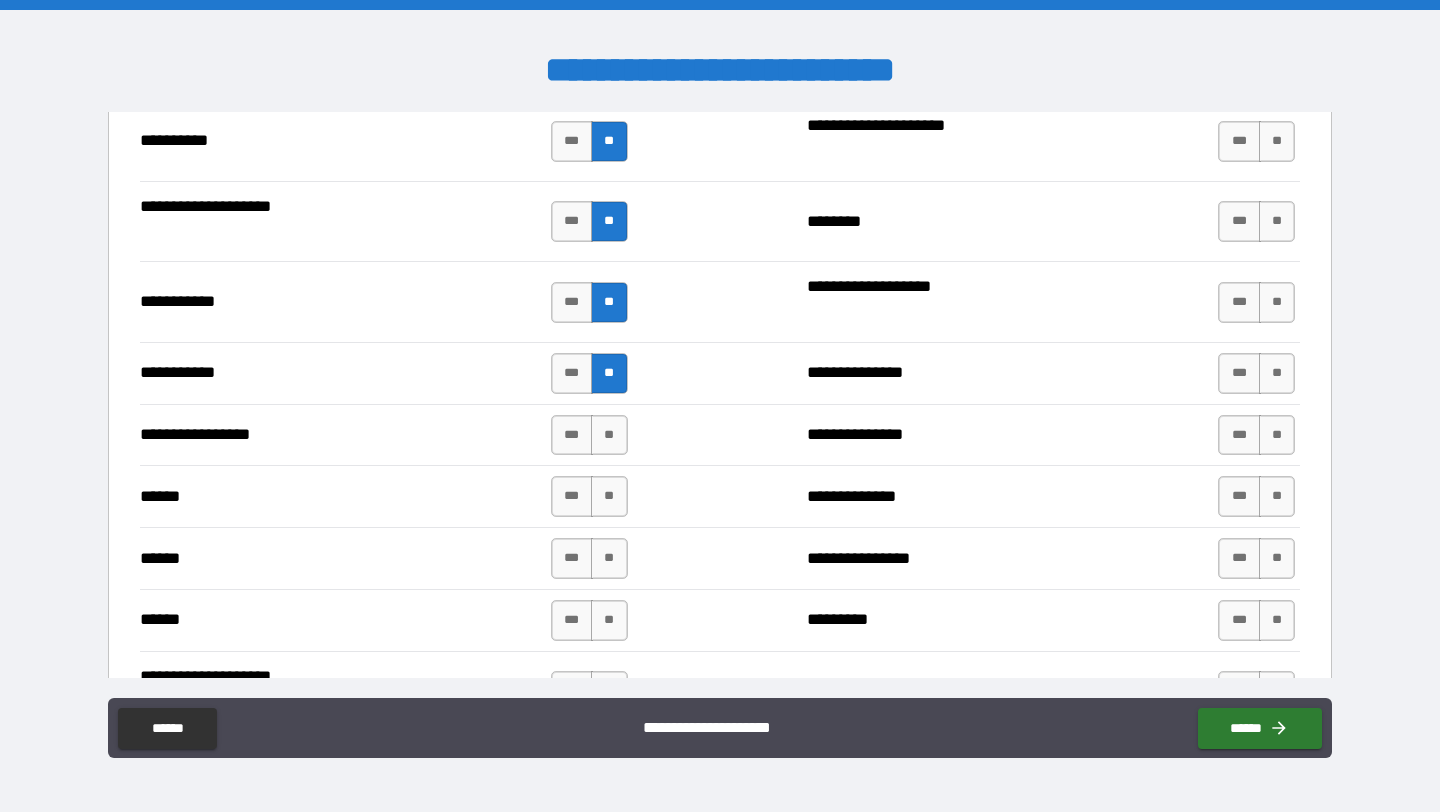 click on "*** **" at bounding box center (592, 435) 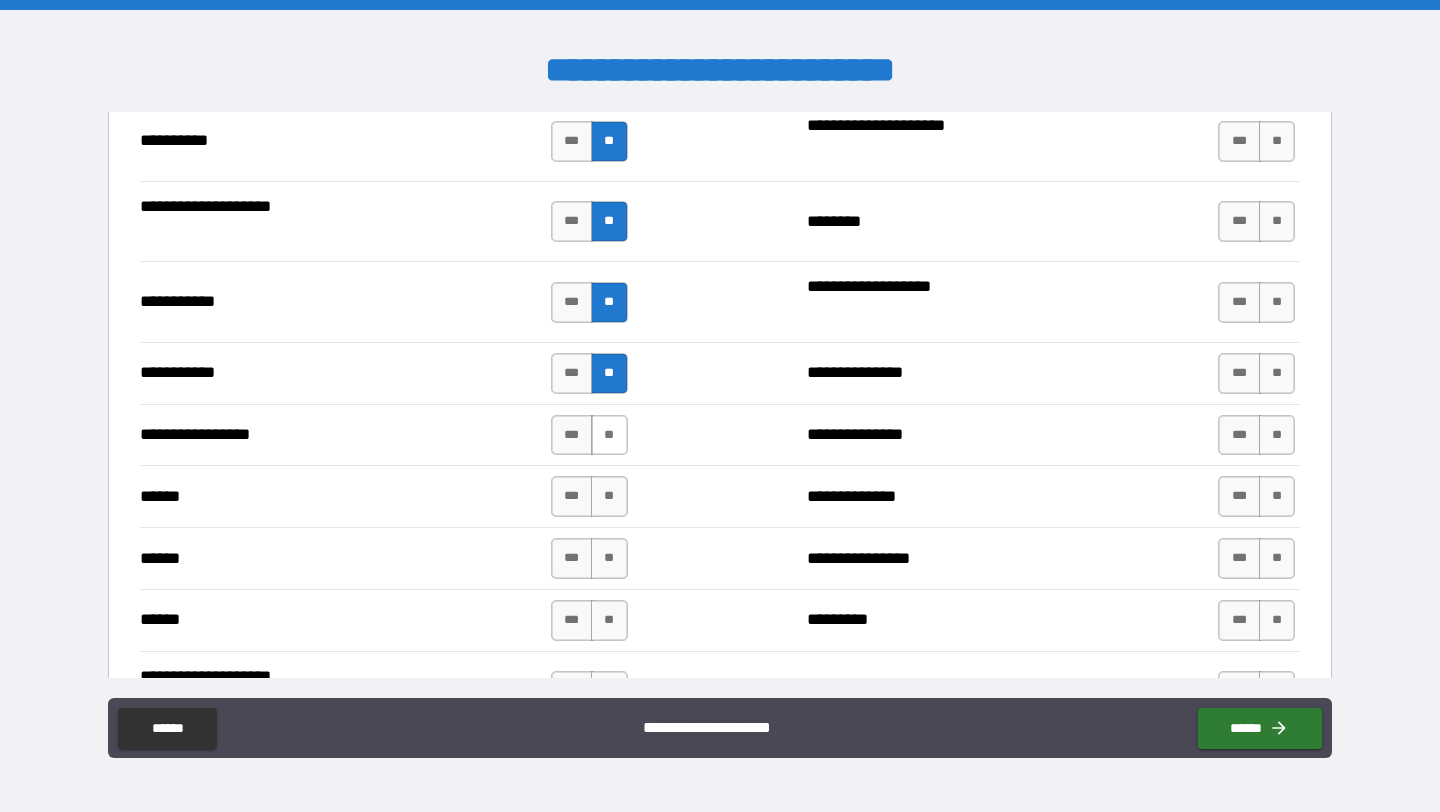 click on "**" at bounding box center (609, 435) 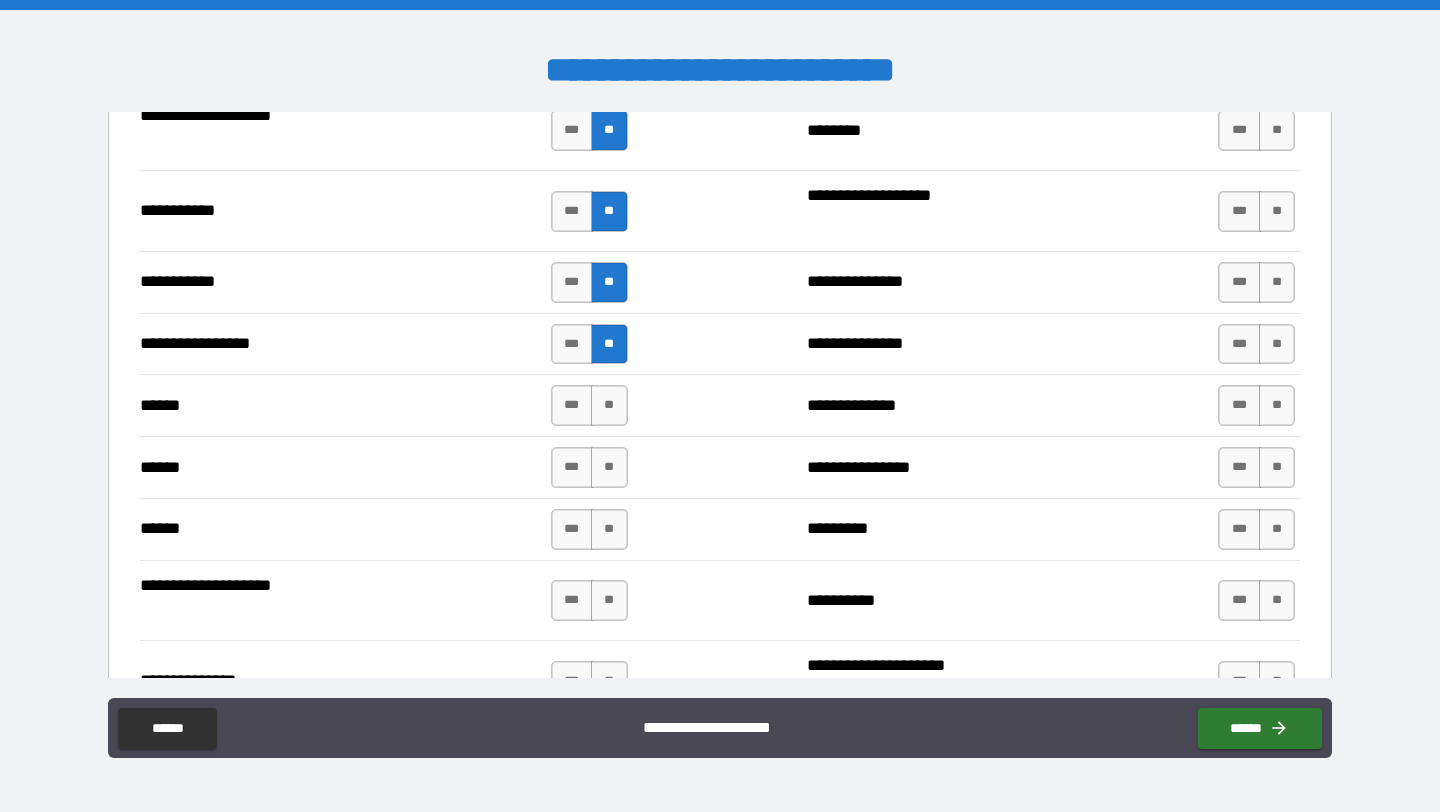 scroll, scrollTop: 2147, scrollLeft: 0, axis: vertical 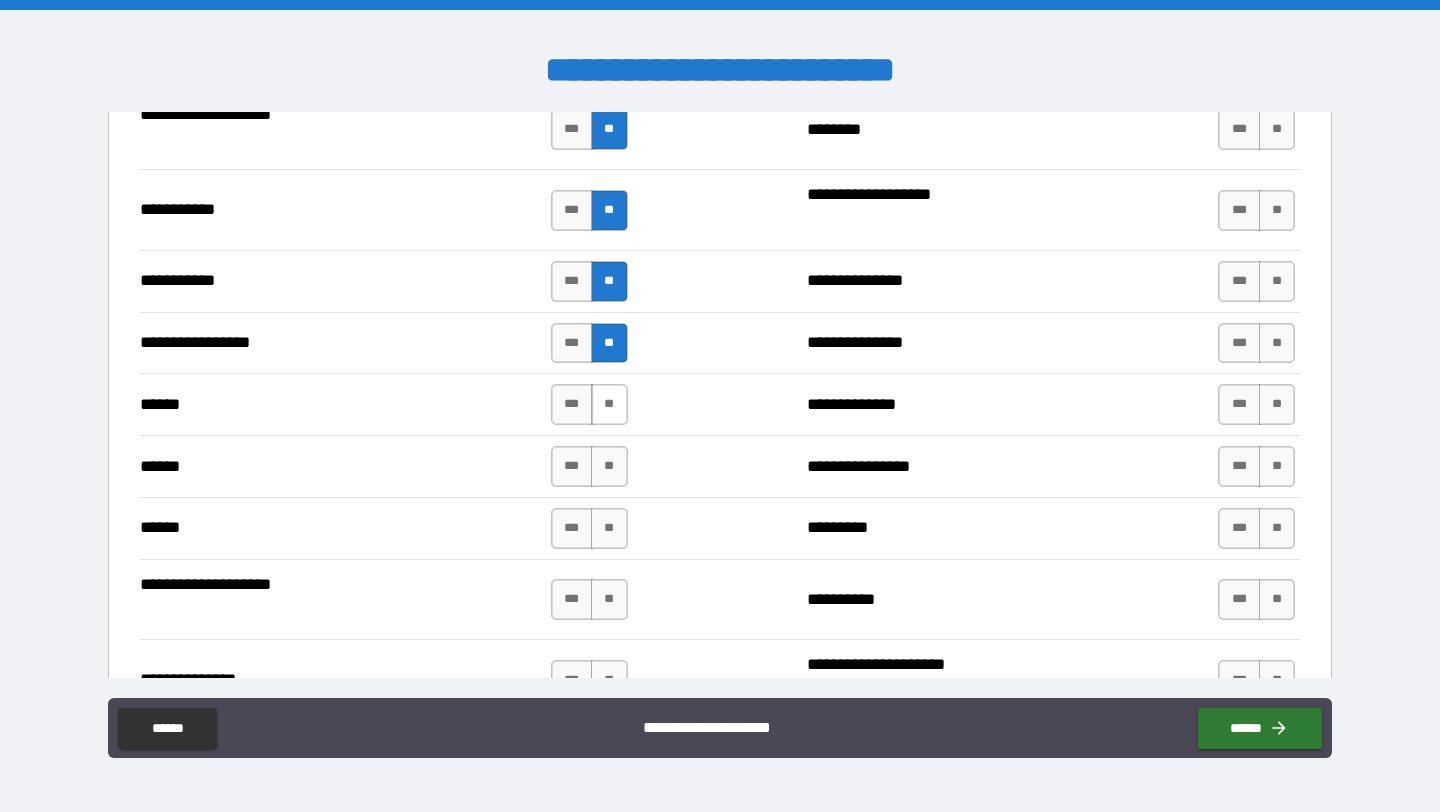 click on "**" at bounding box center [609, 404] 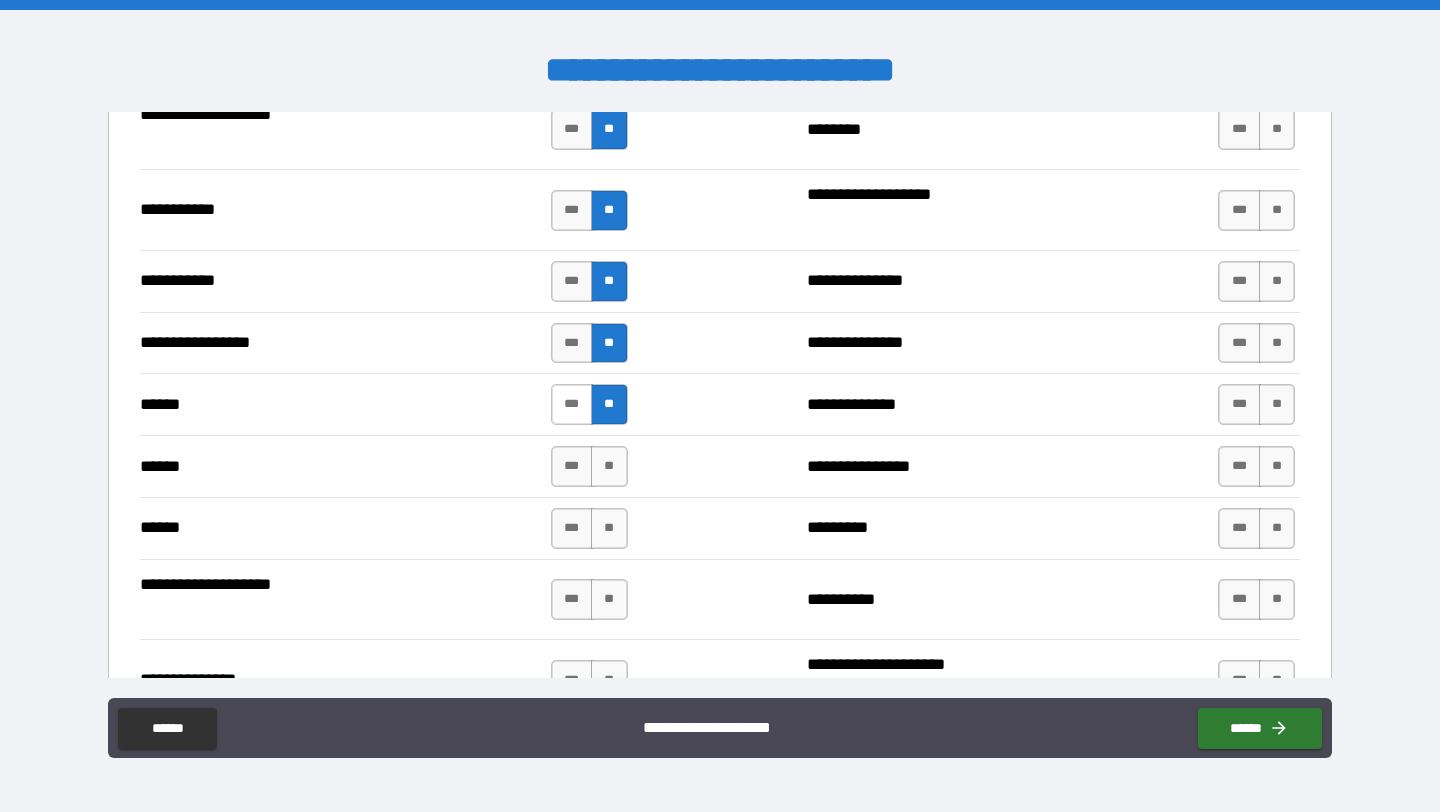click on "***" at bounding box center [572, 404] 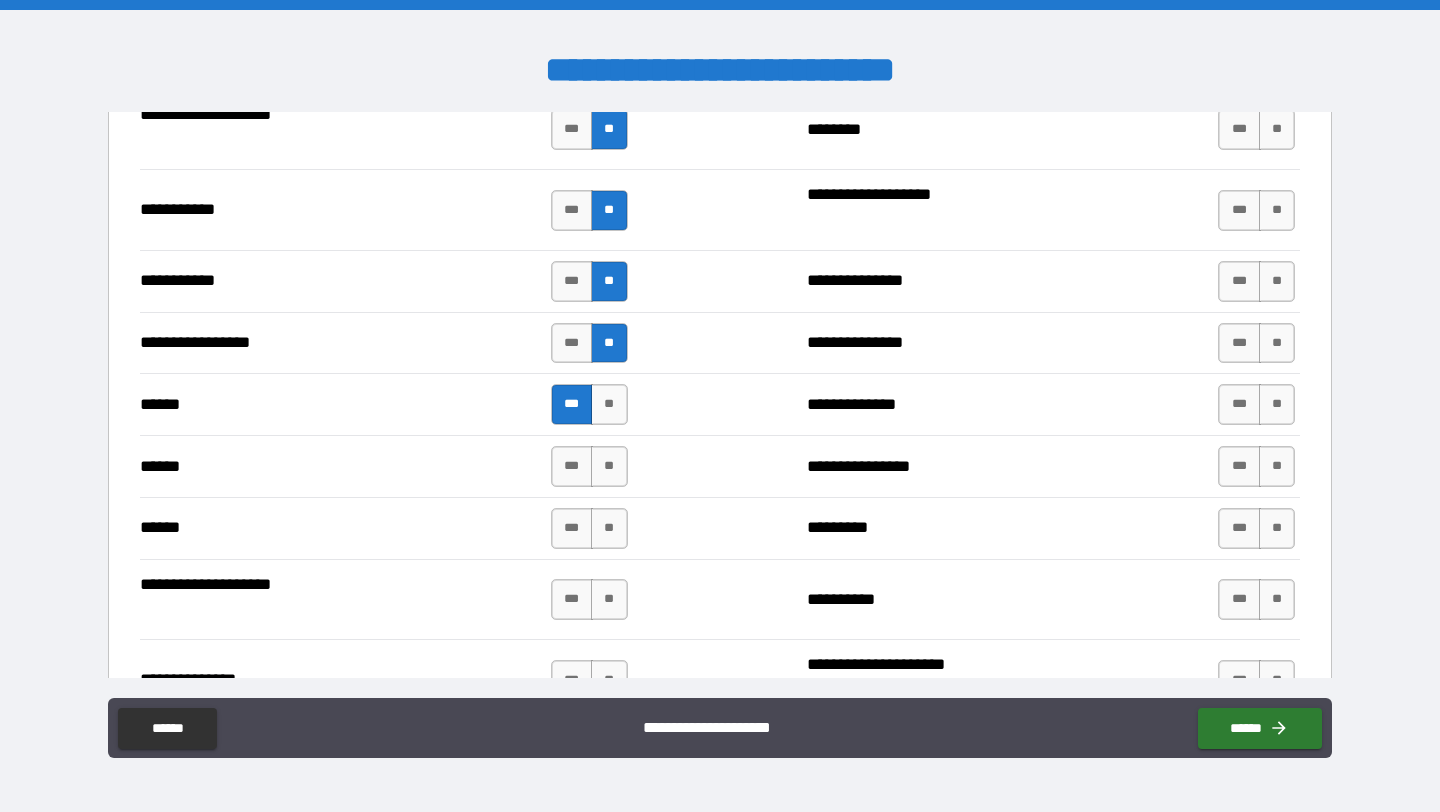 scroll, scrollTop: 2215, scrollLeft: 0, axis: vertical 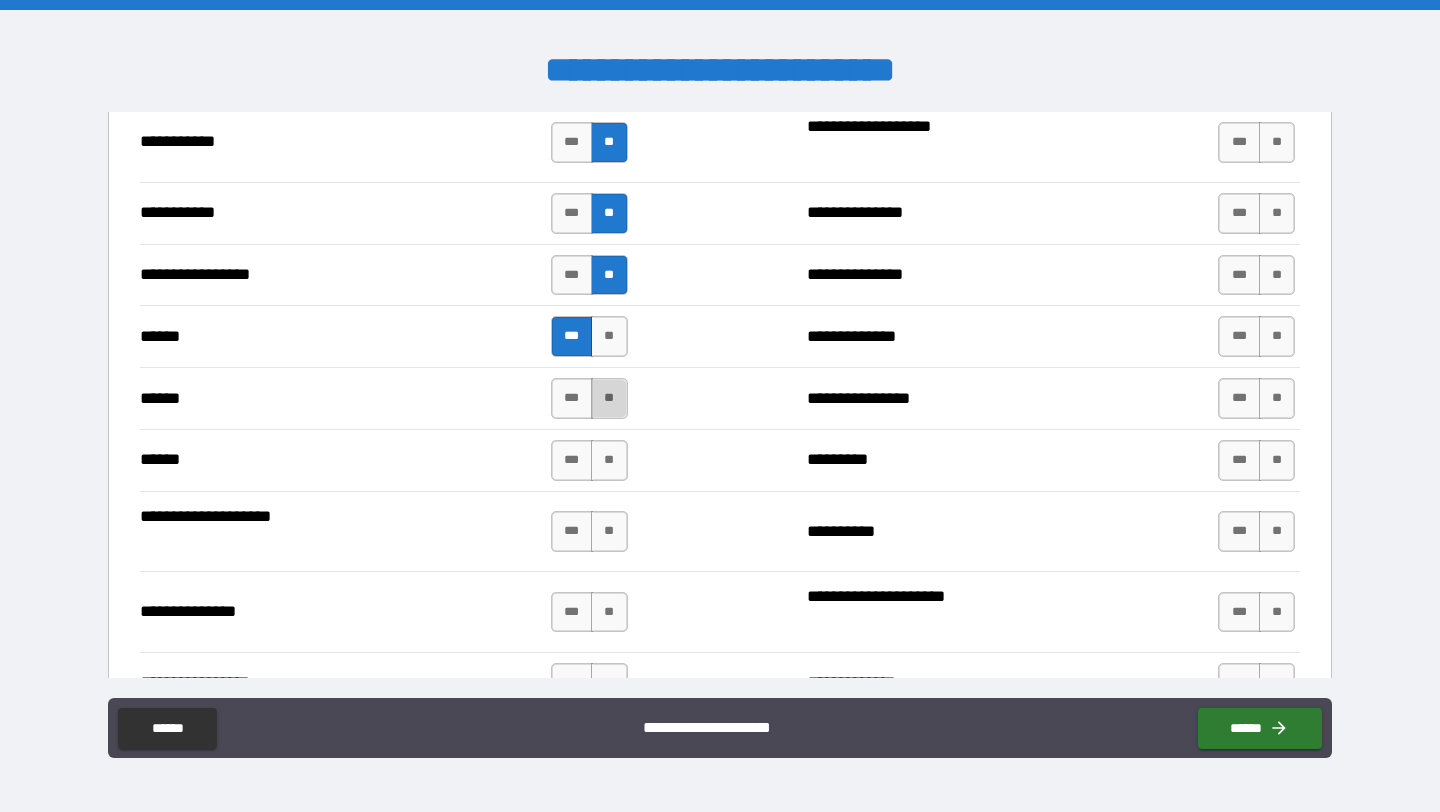 click on "**" at bounding box center [609, 398] 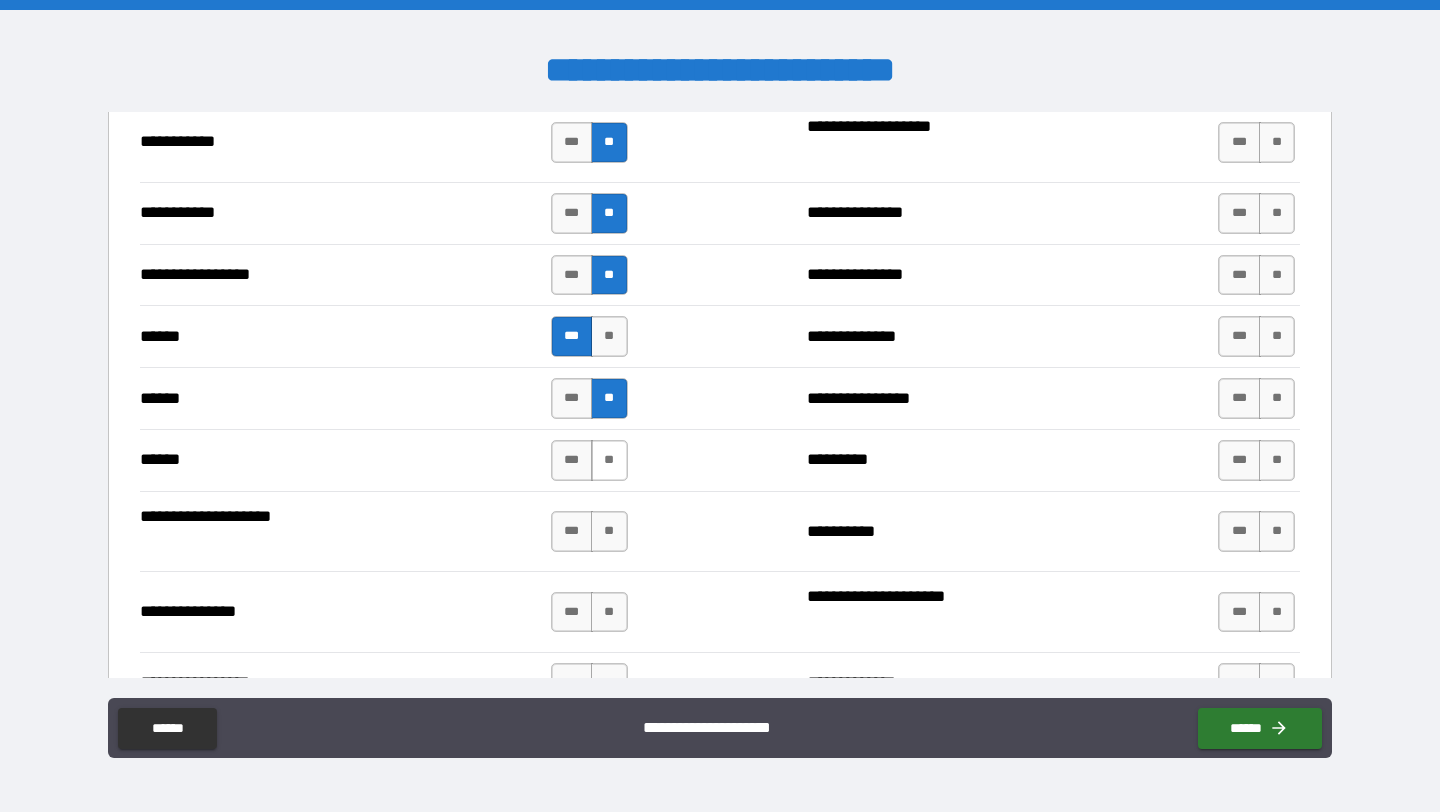 click on "**" at bounding box center (609, 460) 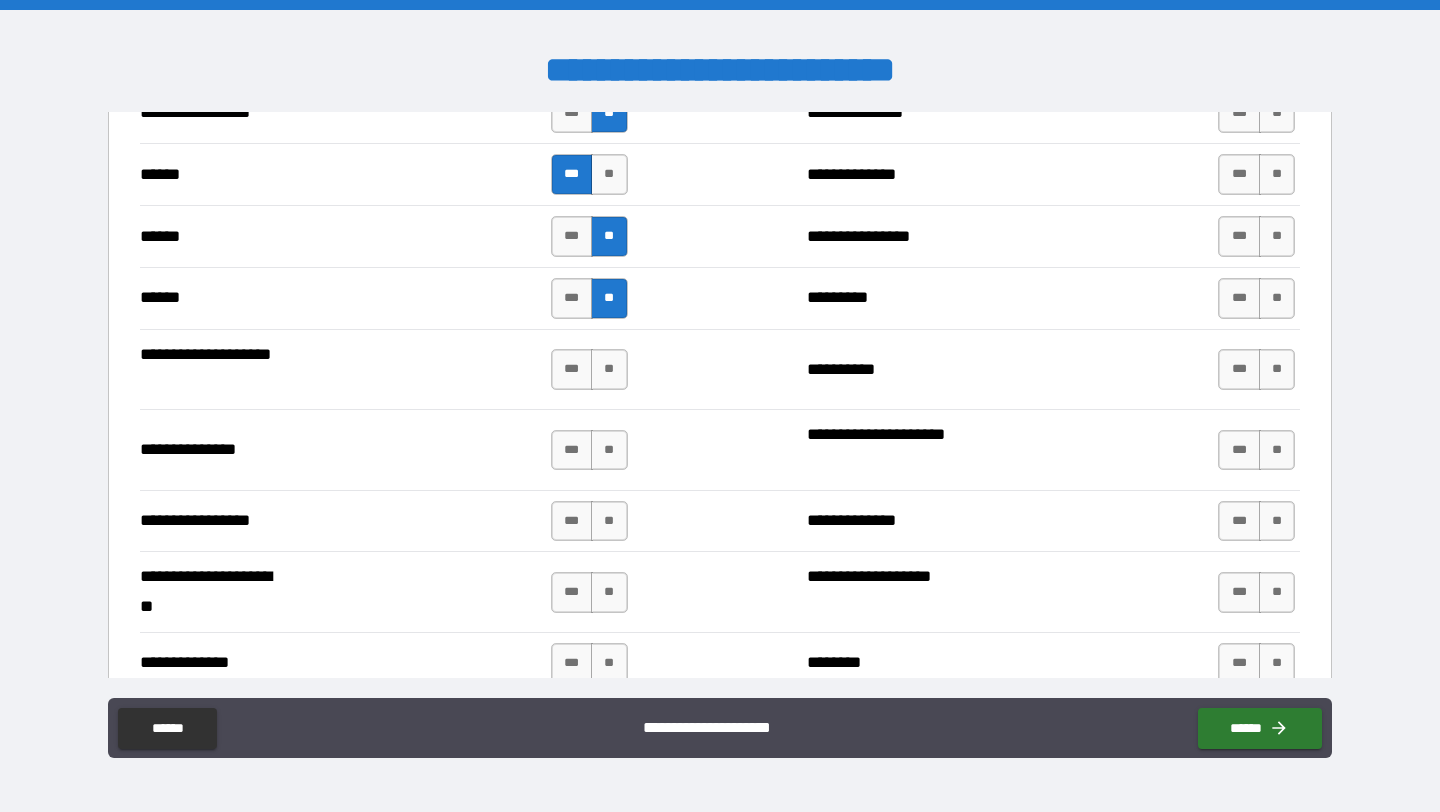 scroll, scrollTop: 2382, scrollLeft: 0, axis: vertical 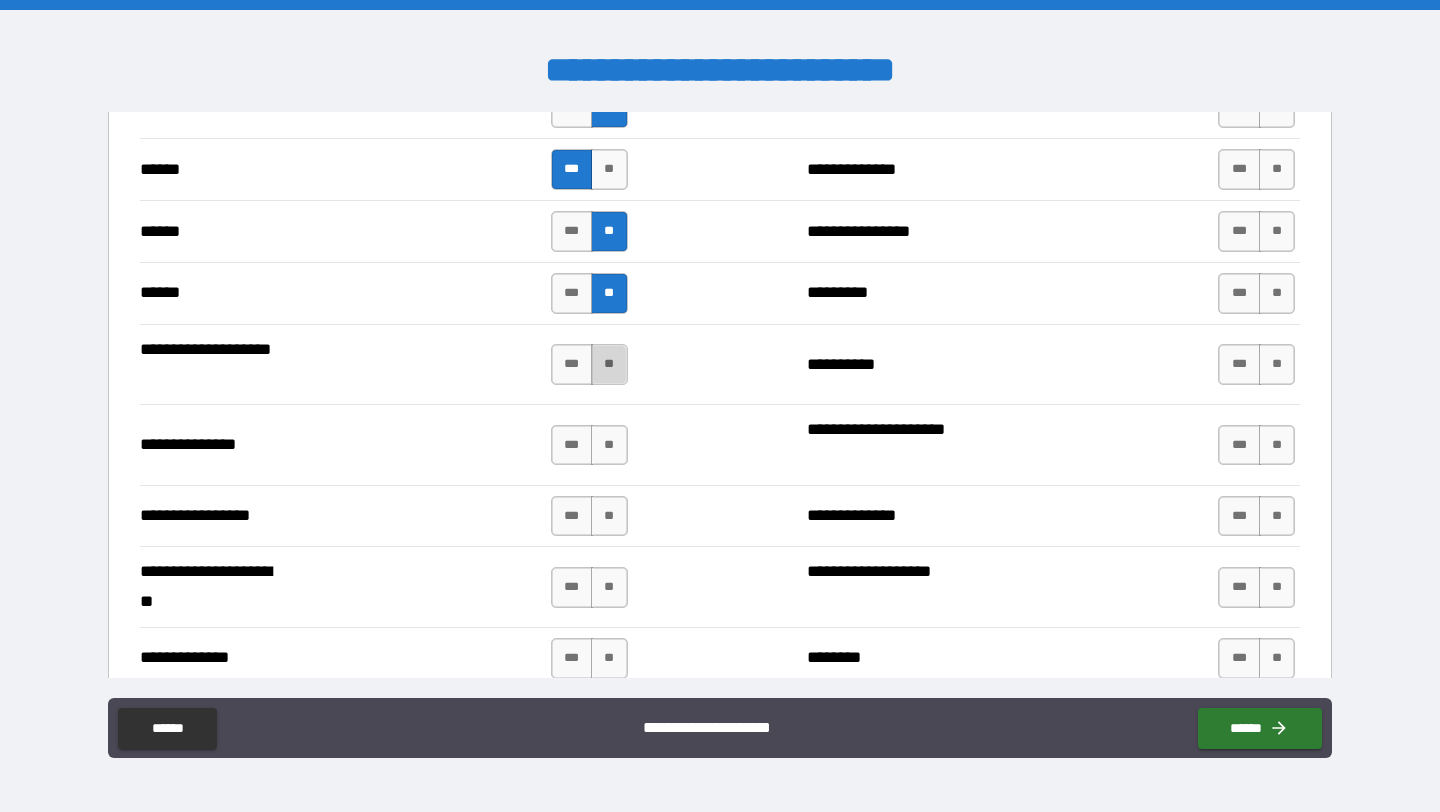 click on "**" at bounding box center [609, 364] 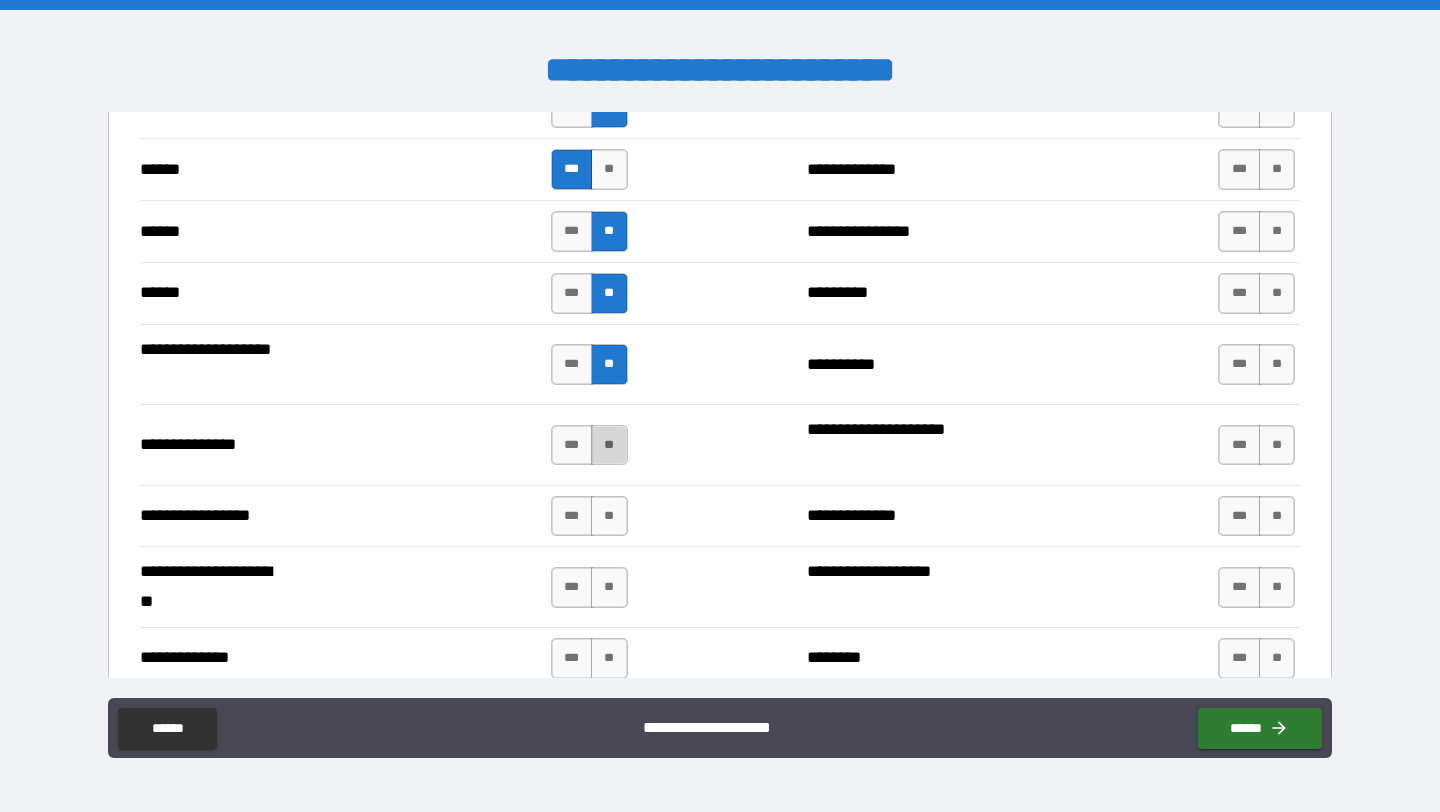click on "**" at bounding box center (609, 445) 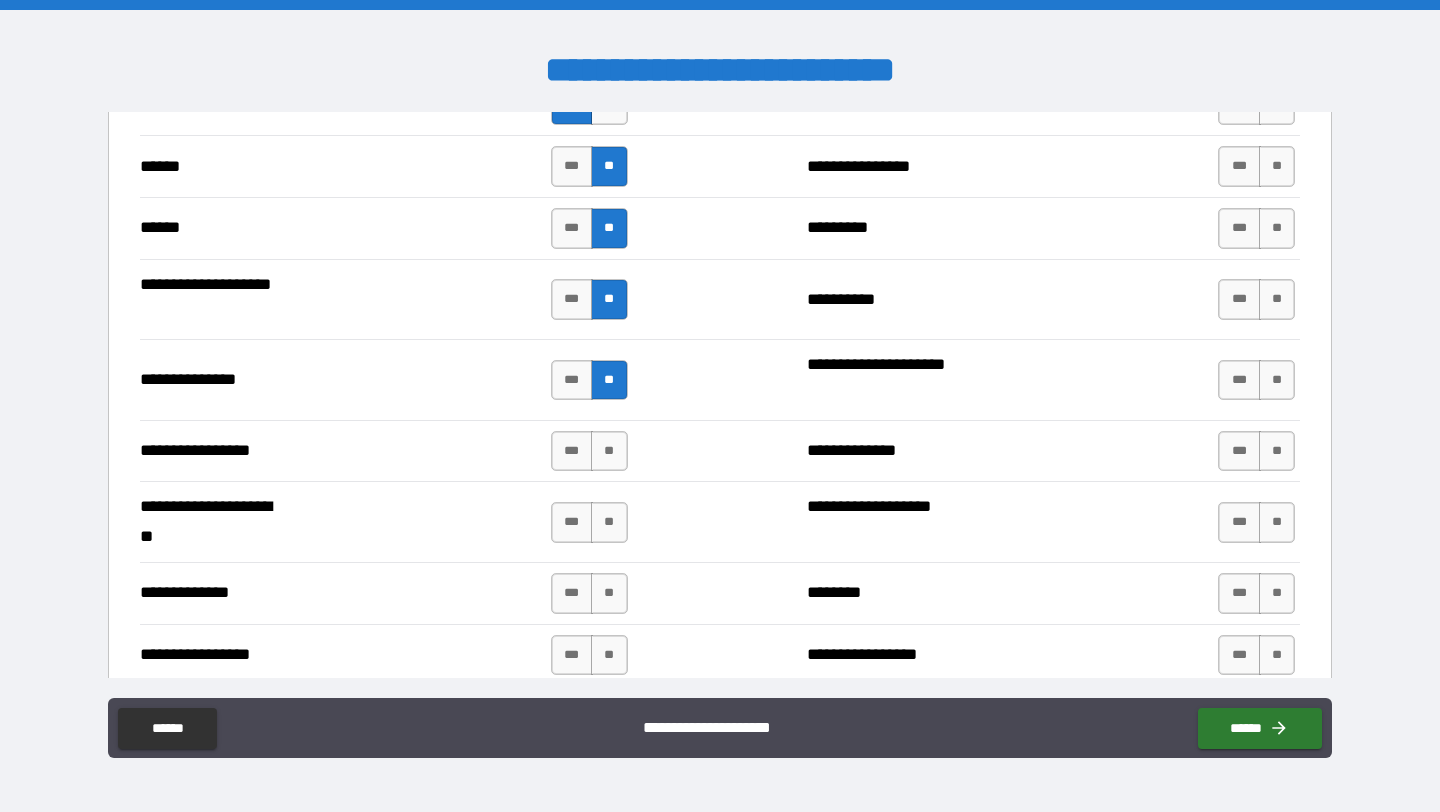 scroll, scrollTop: 2448, scrollLeft: 0, axis: vertical 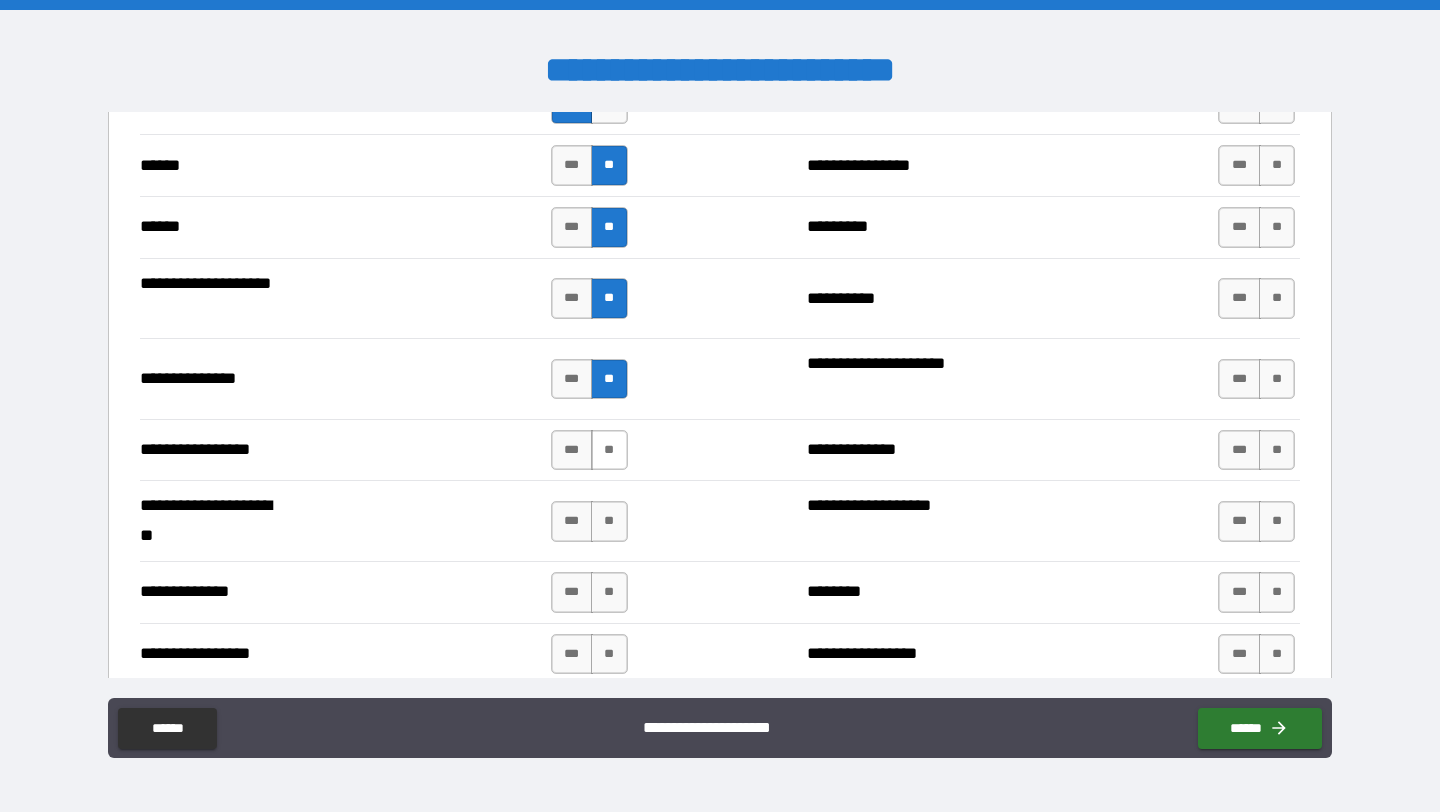 click on "**" at bounding box center [609, 450] 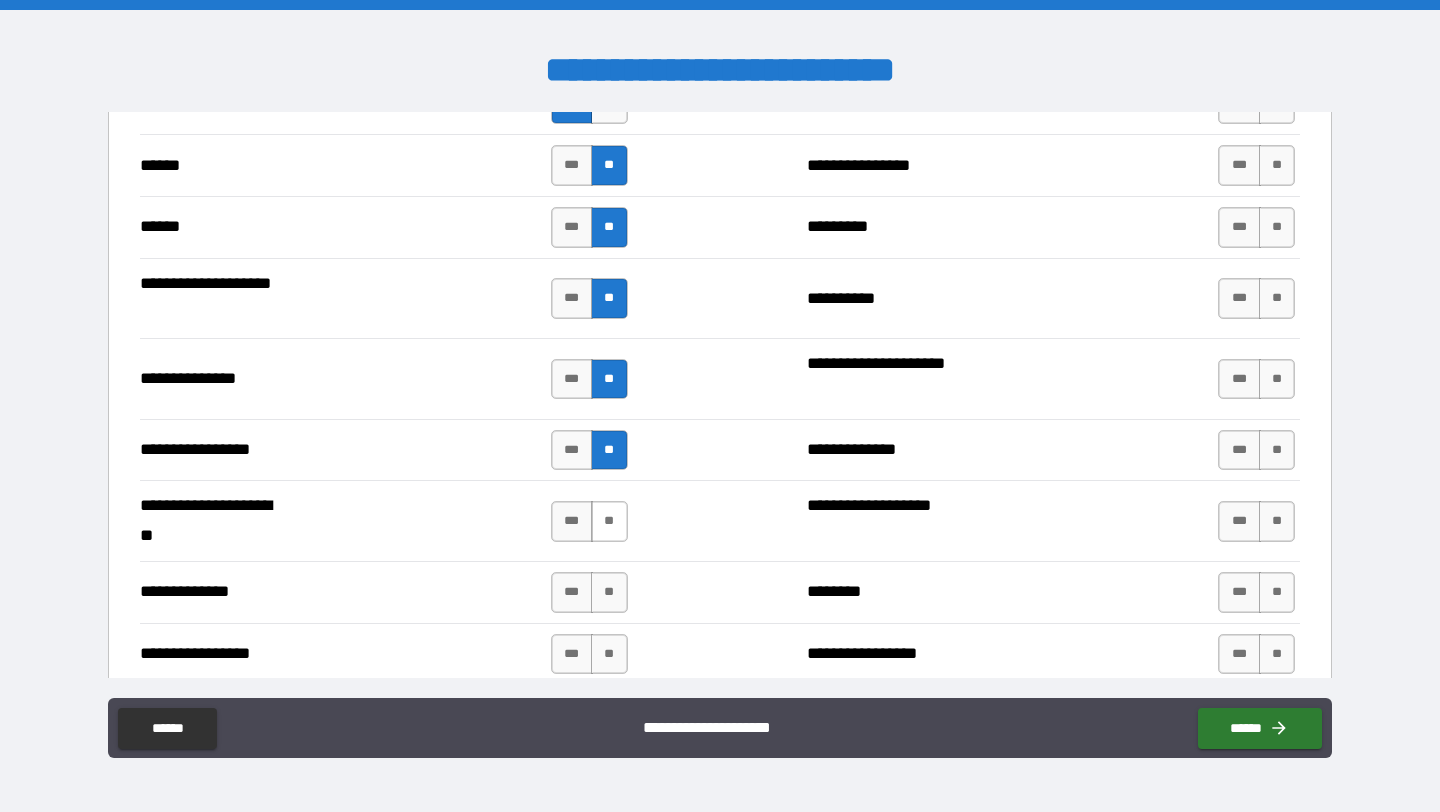 click on "**" at bounding box center (609, 521) 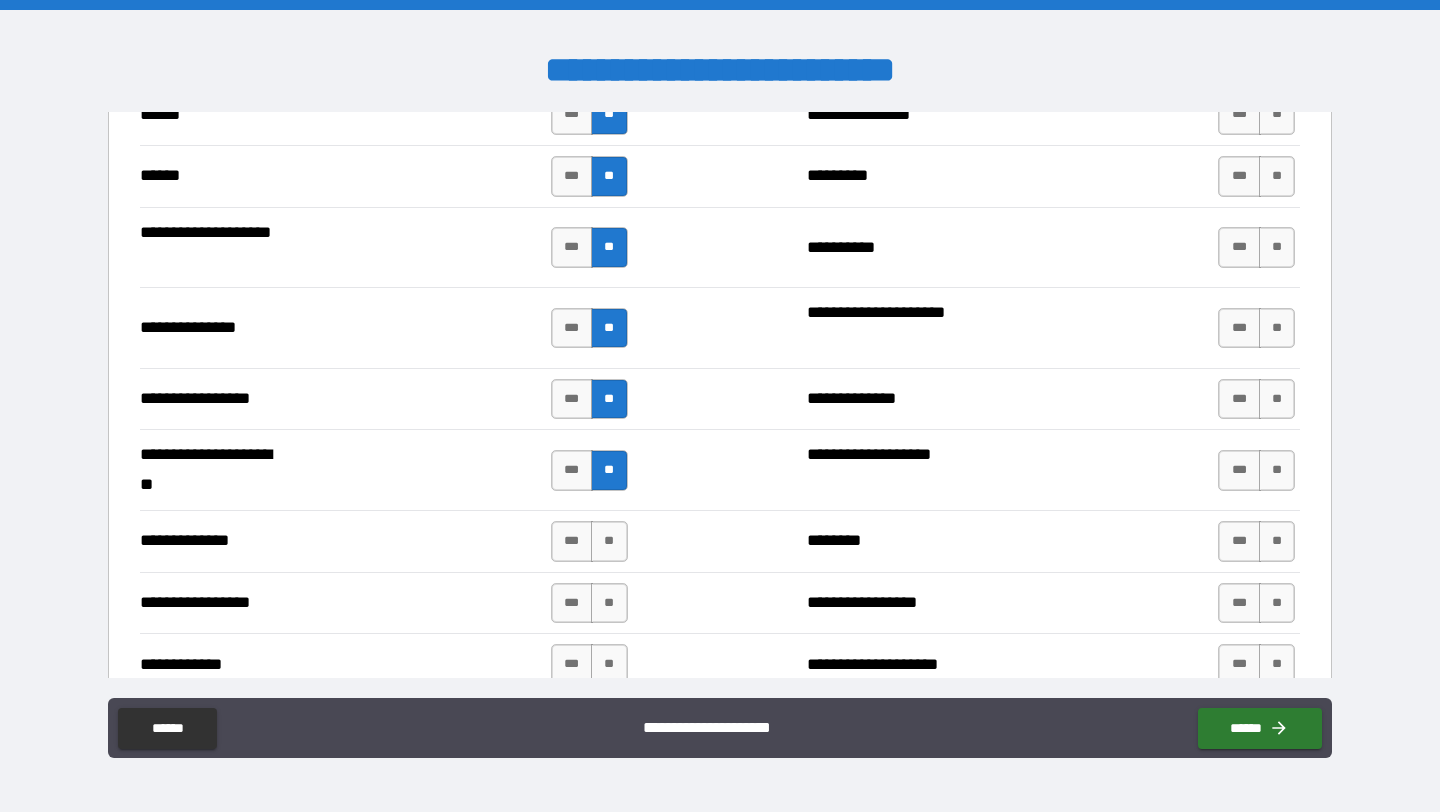 scroll, scrollTop: 2521, scrollLeft: 0, axis: vertical 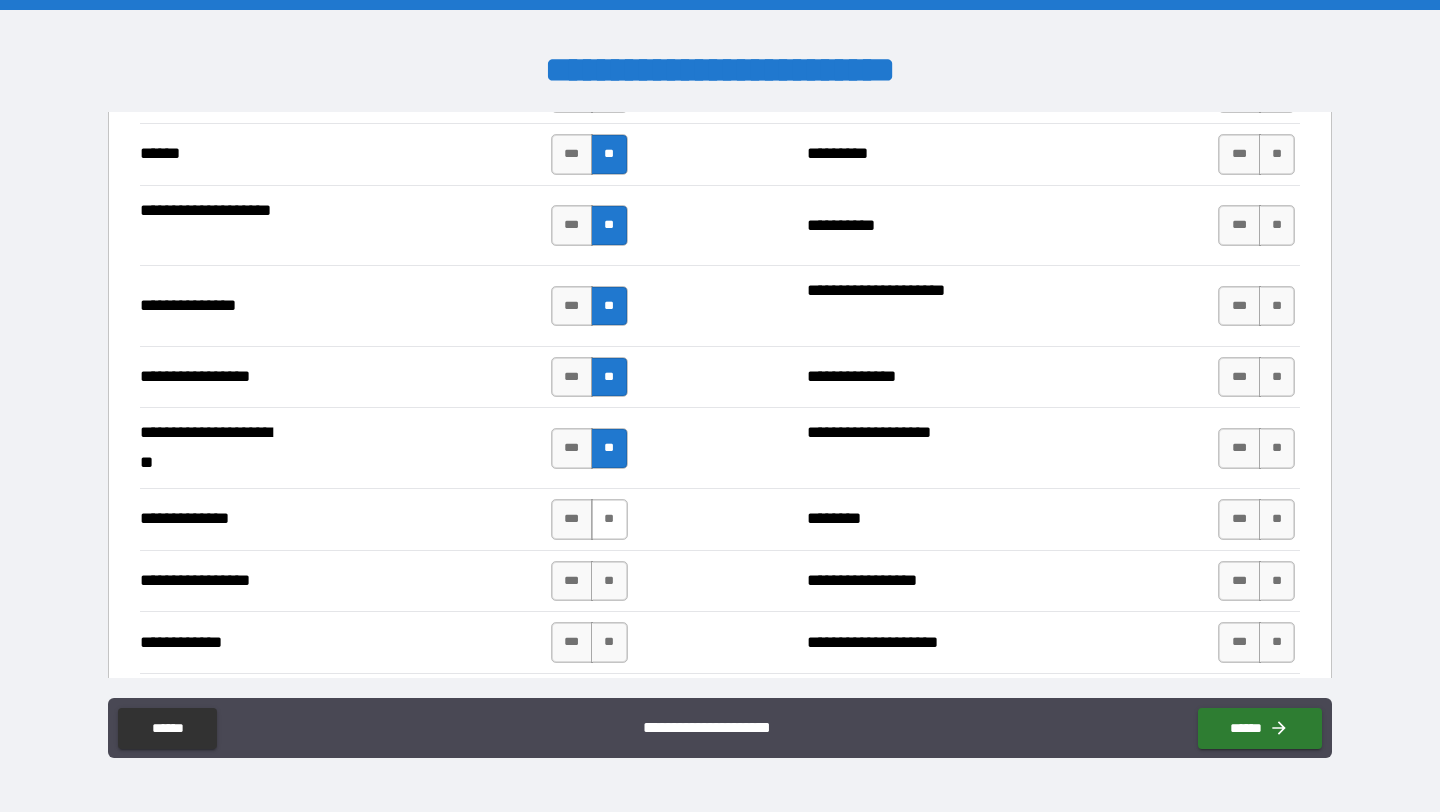click on "**" at bounding box center [609, 519] 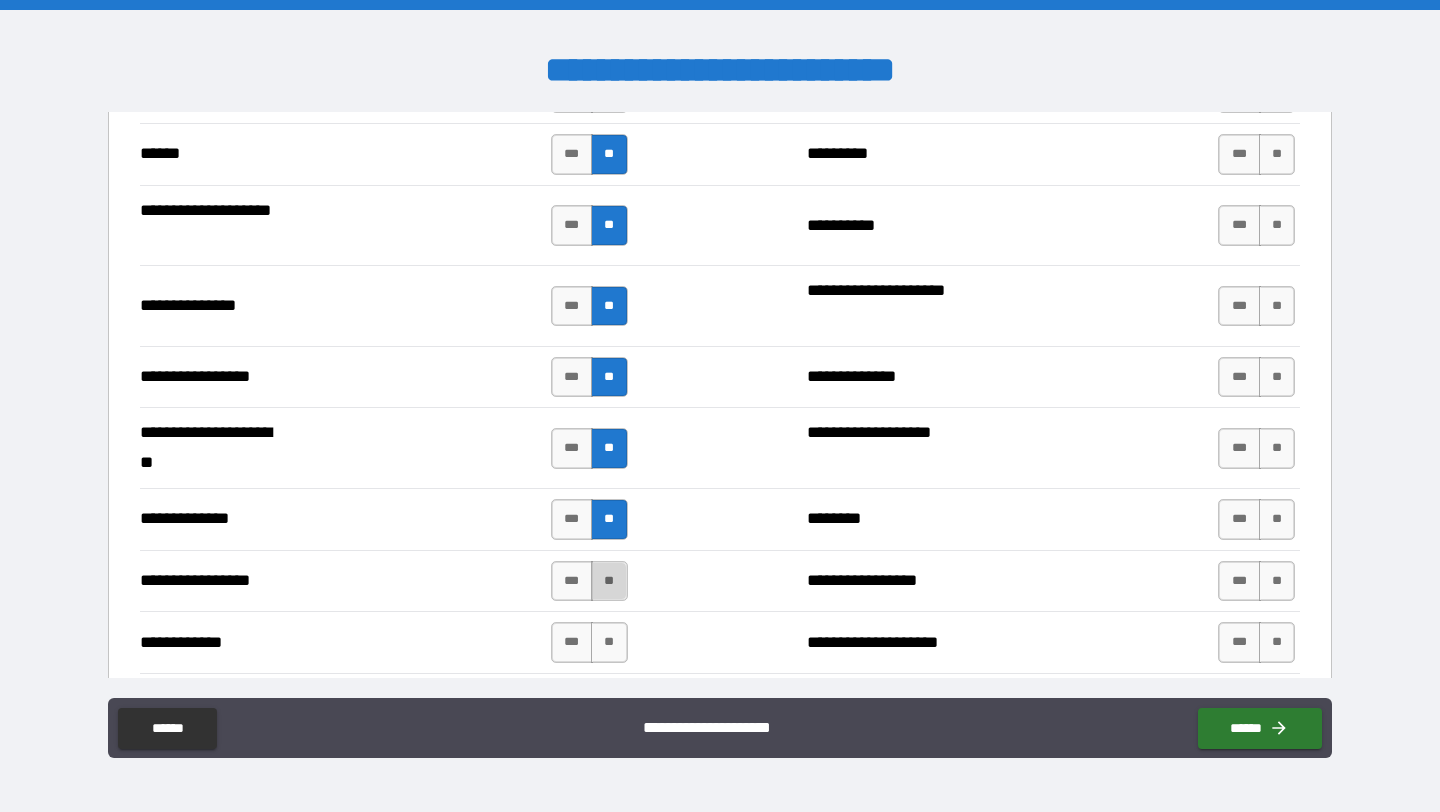 click on "**" at bounding box center (609, 581) 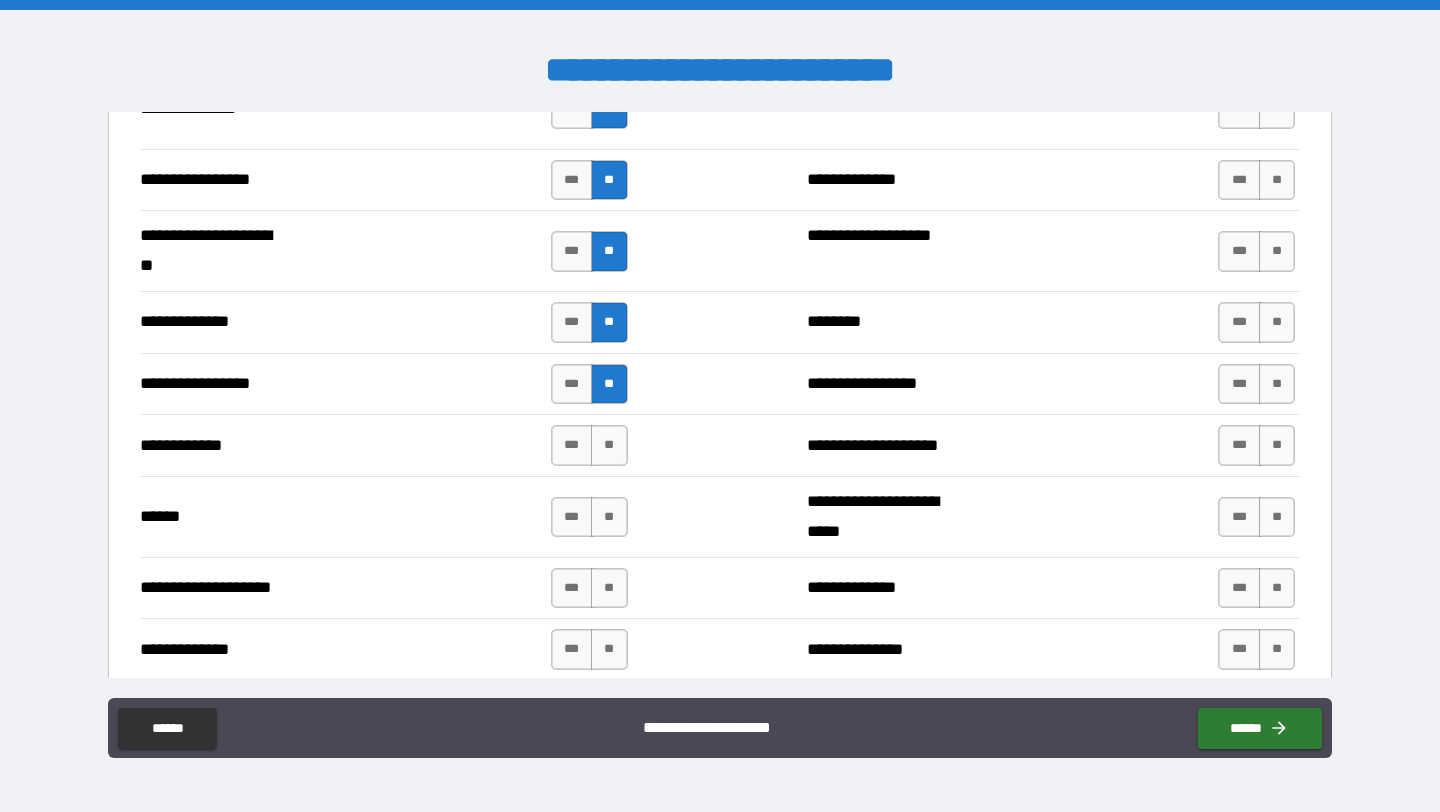 scroll, scrollTop: 2721, scrollLeft: 0, axis: vertical 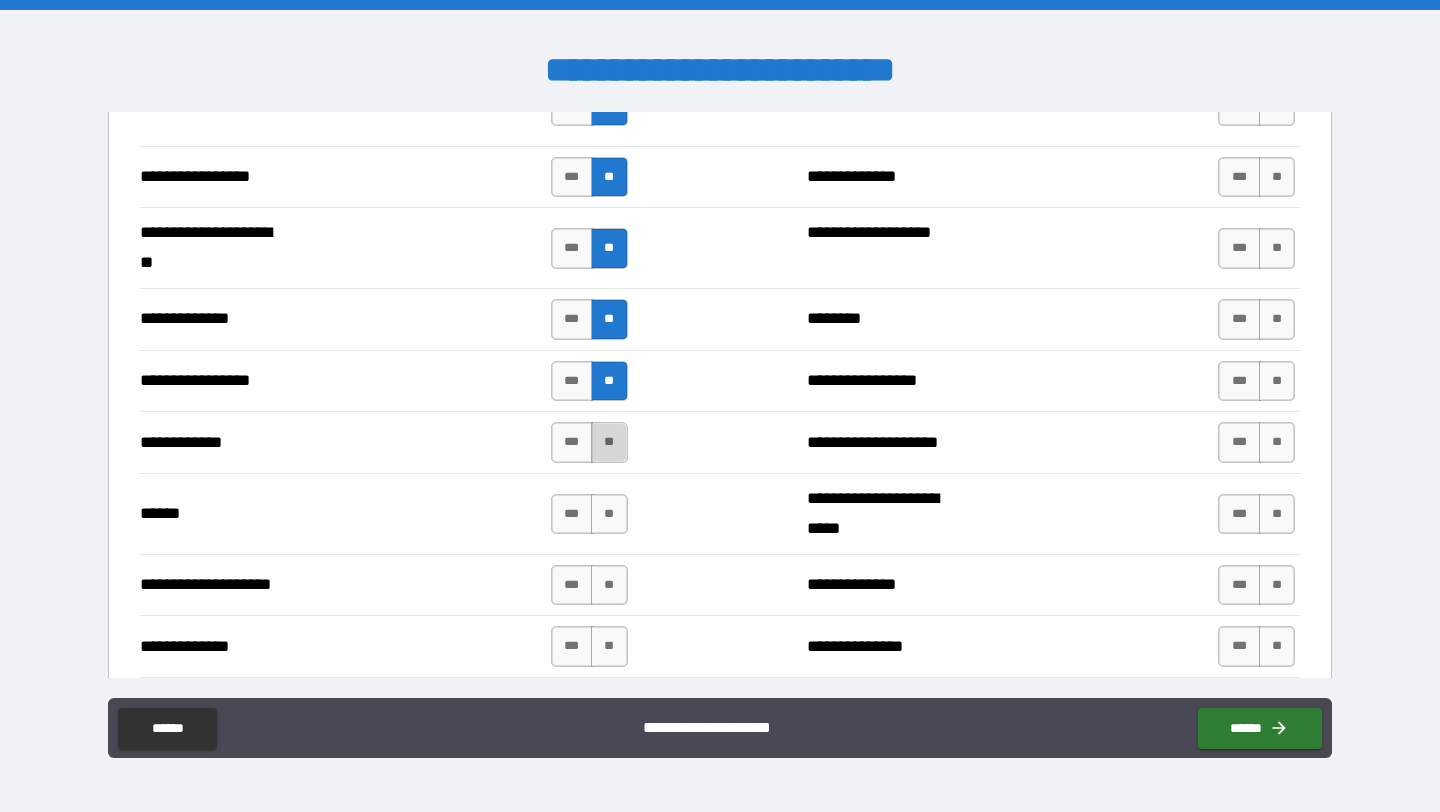click on "**" at bounding box center (609, 442) 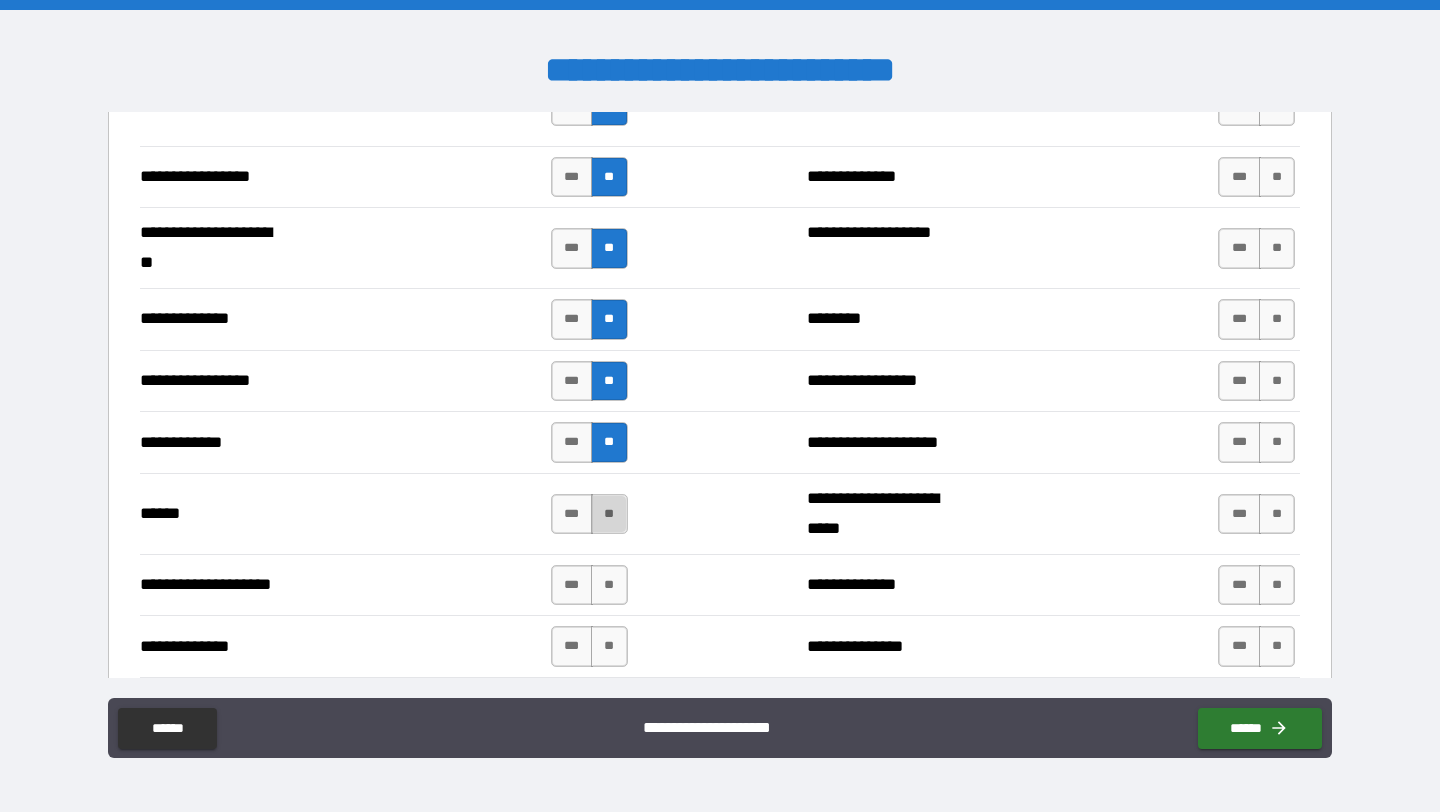 click on "**" at bounding box center (609, 514) 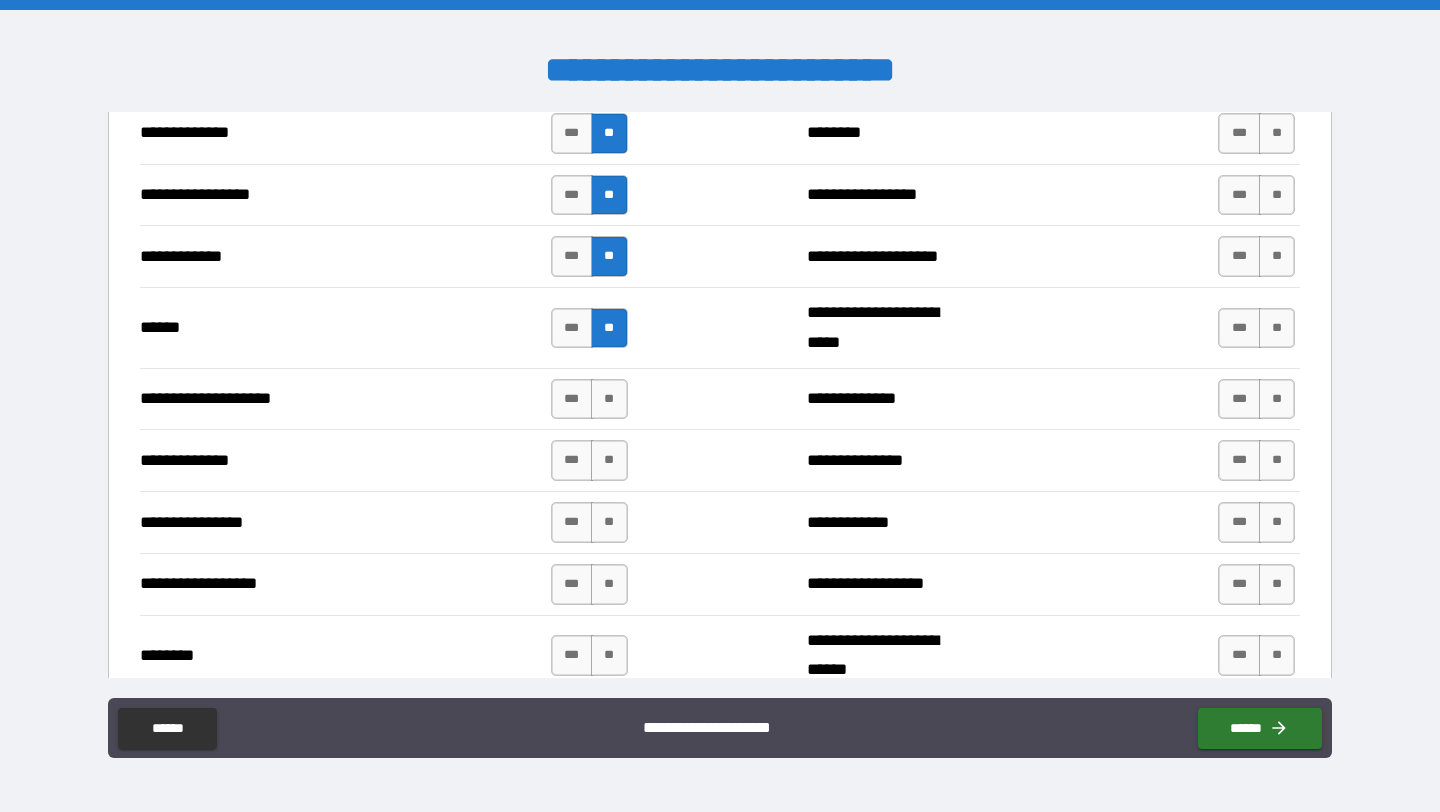 scroll, scrollTop: 2918, scrollLeft: 0, axis: vertical 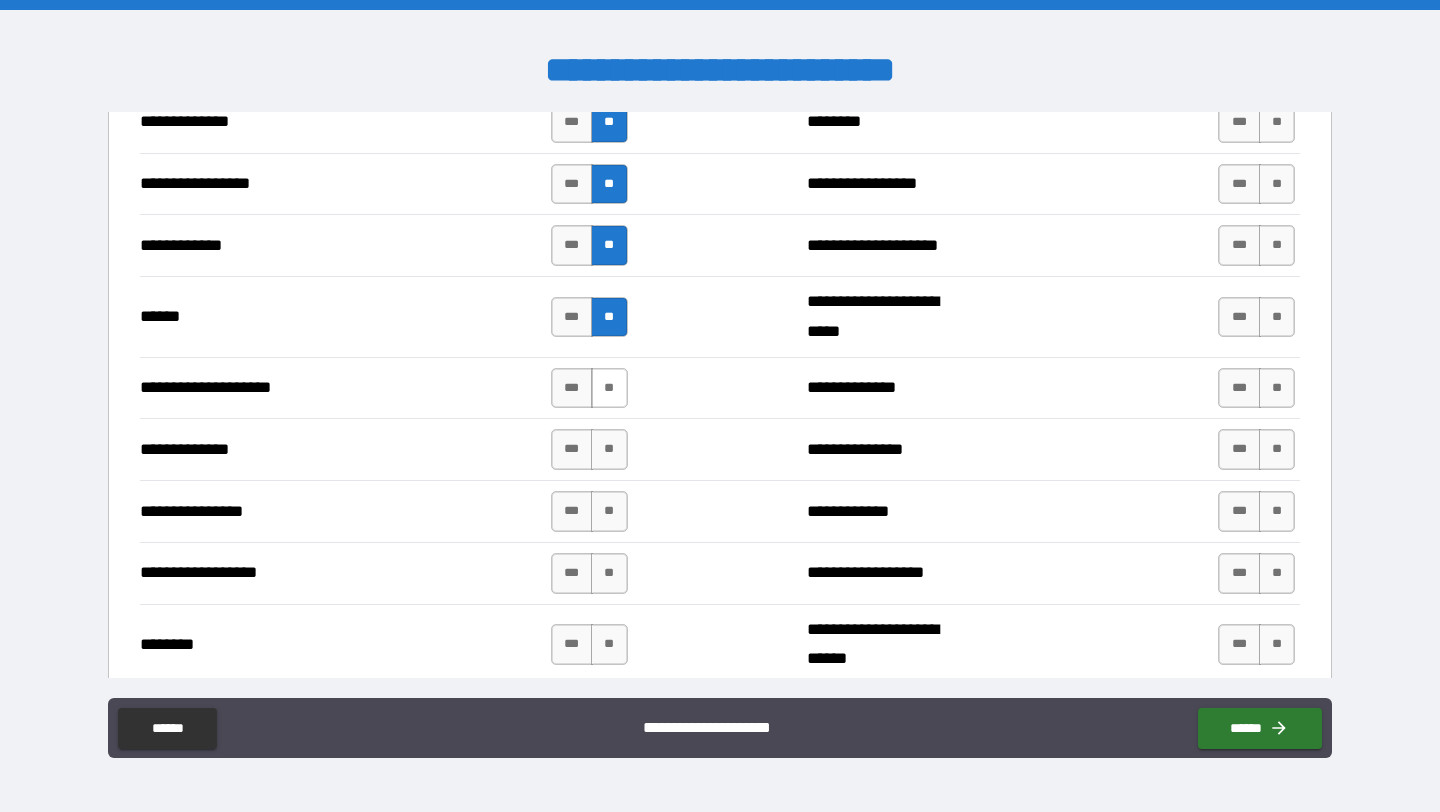 click on "**" at bounding box center [609, 388] 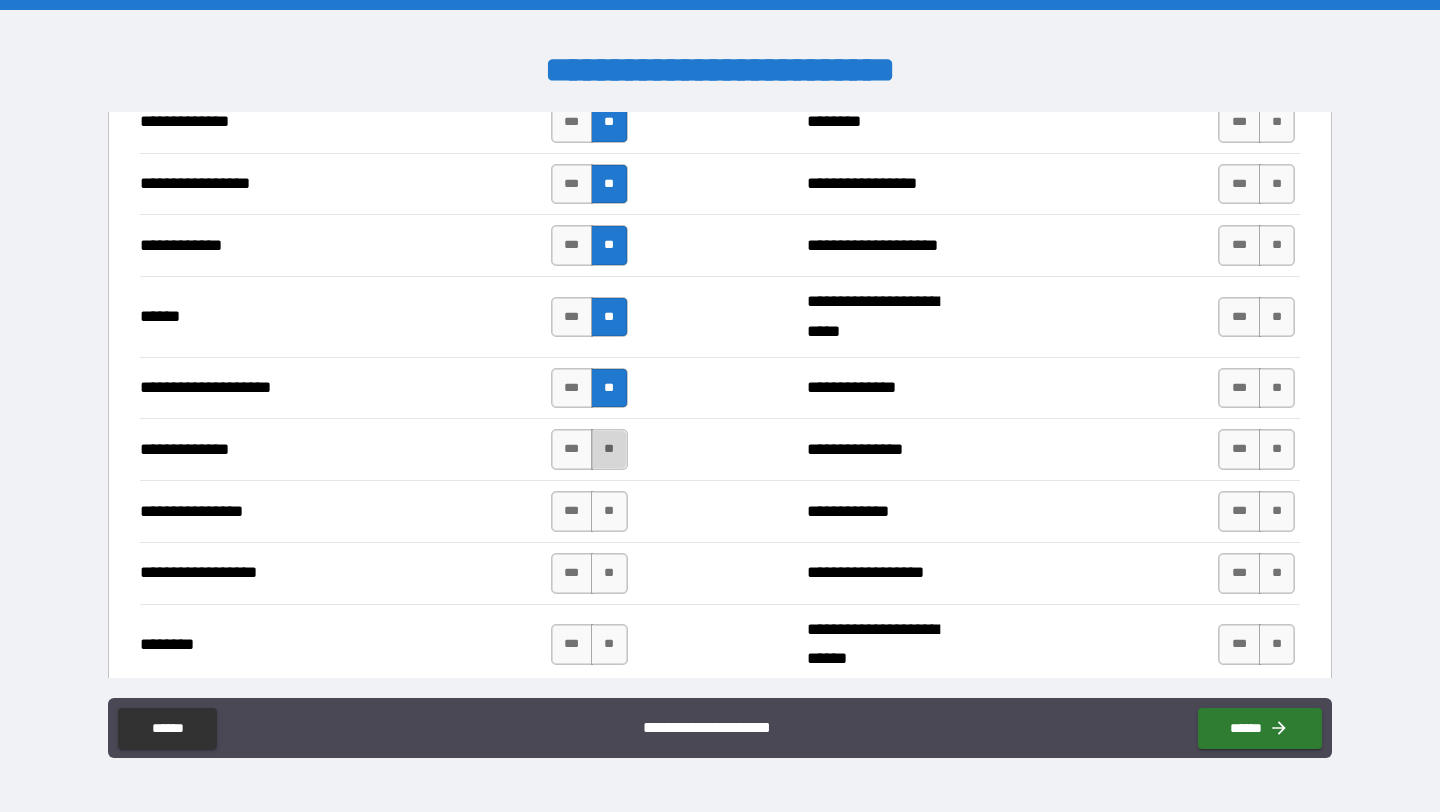 click on "**" at bounding box center [609, 449] 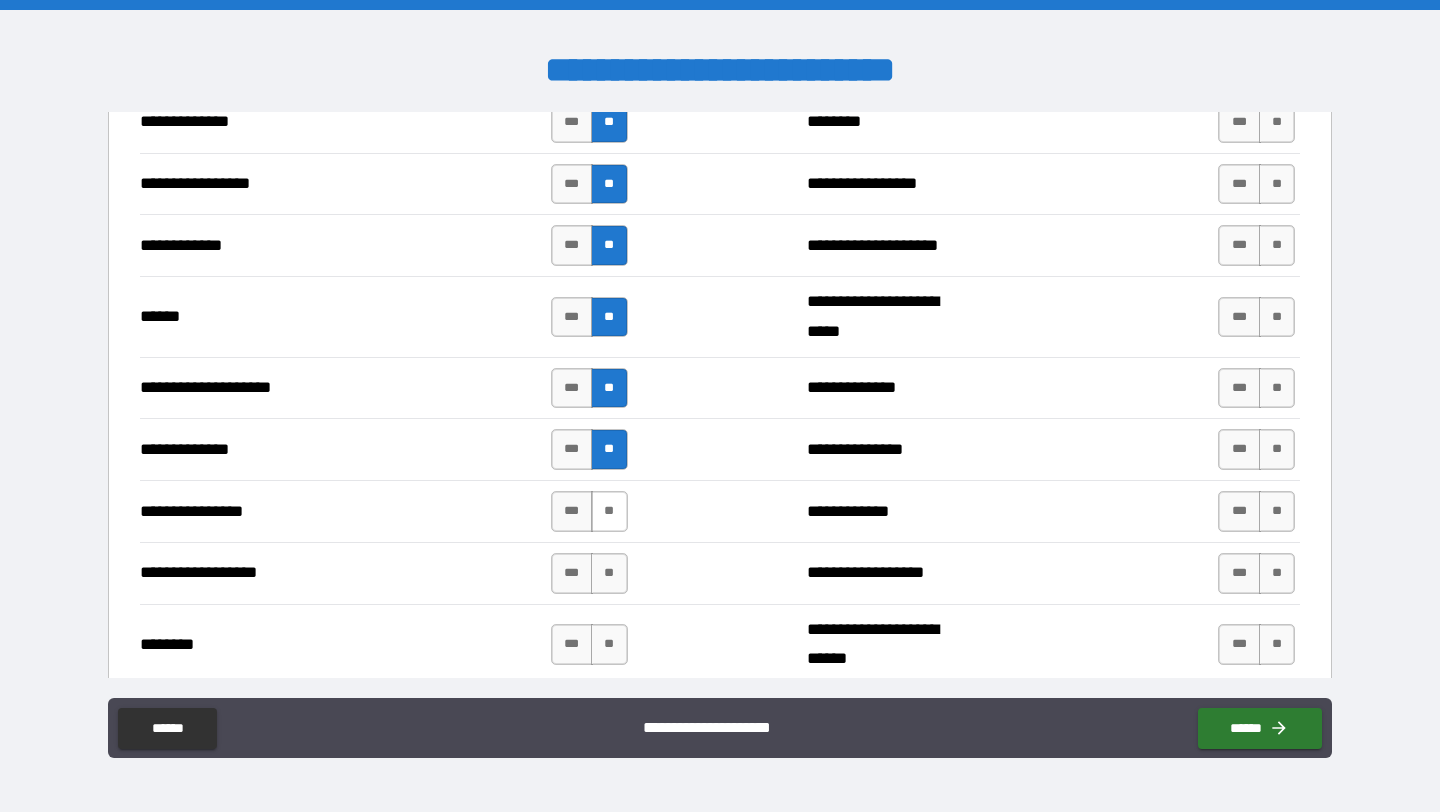 click on "**" at bounding box center [609, 511] 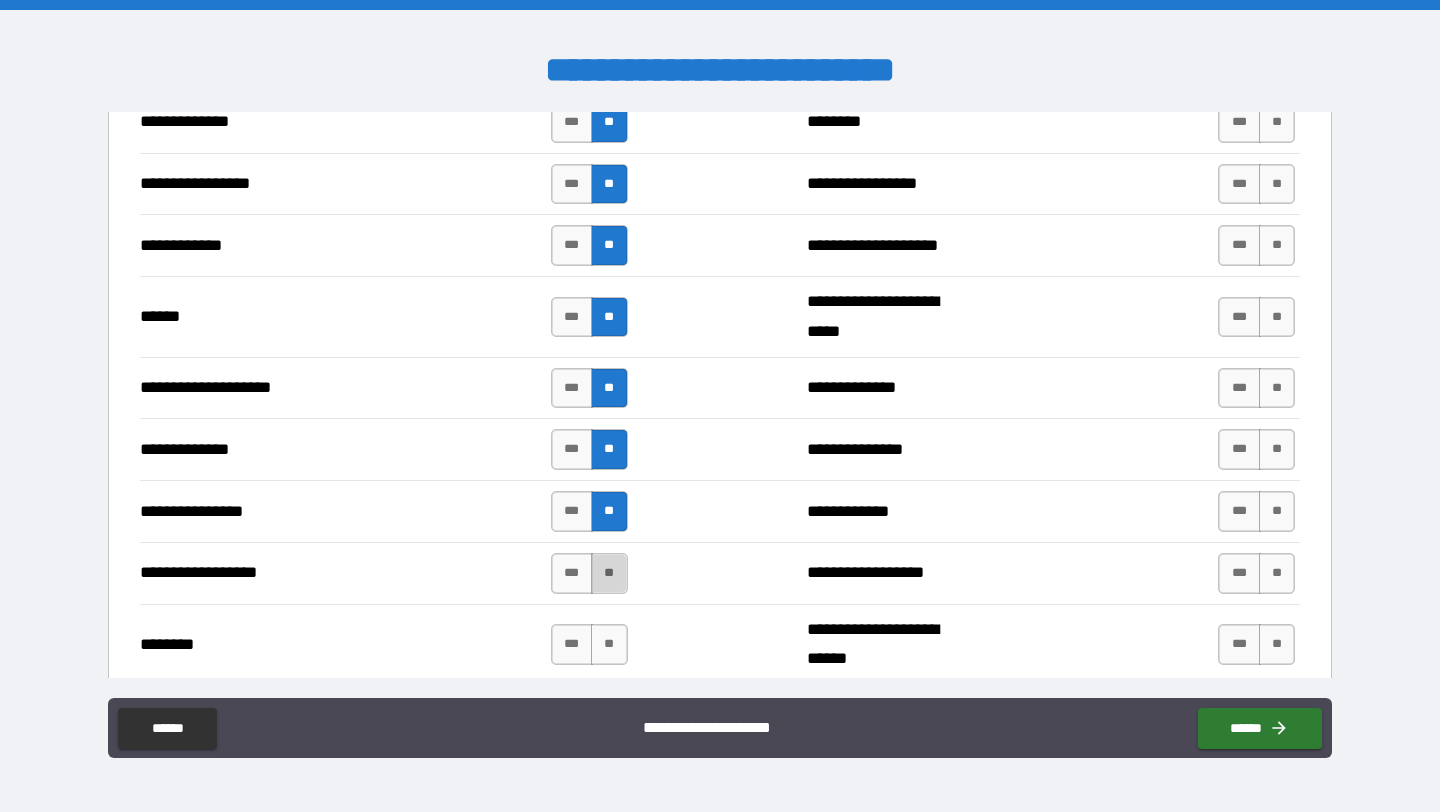 click on "**" at bounding box center [609, 573] 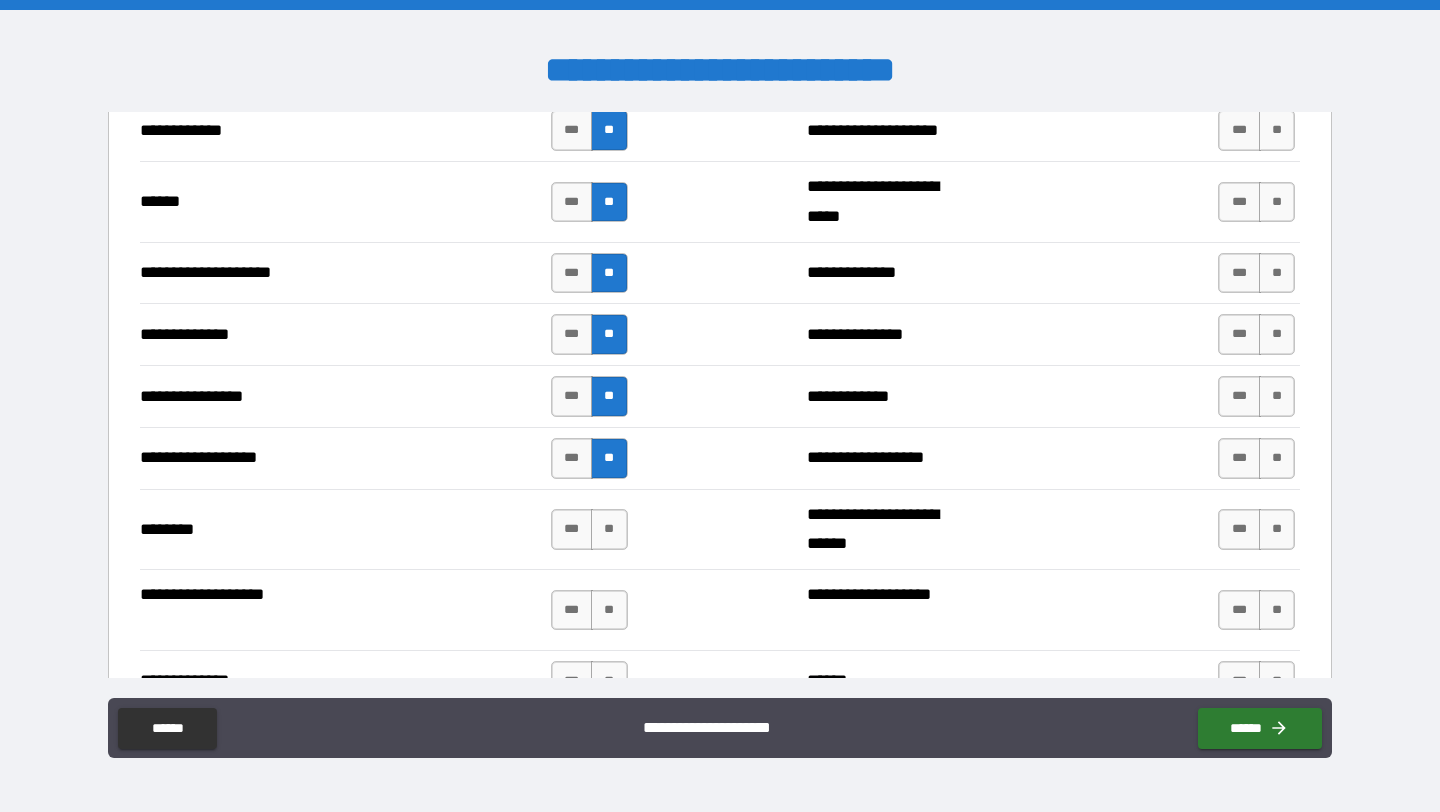 scroll, scrollTop: 3040, scrollLeft: 0, axis: vertical 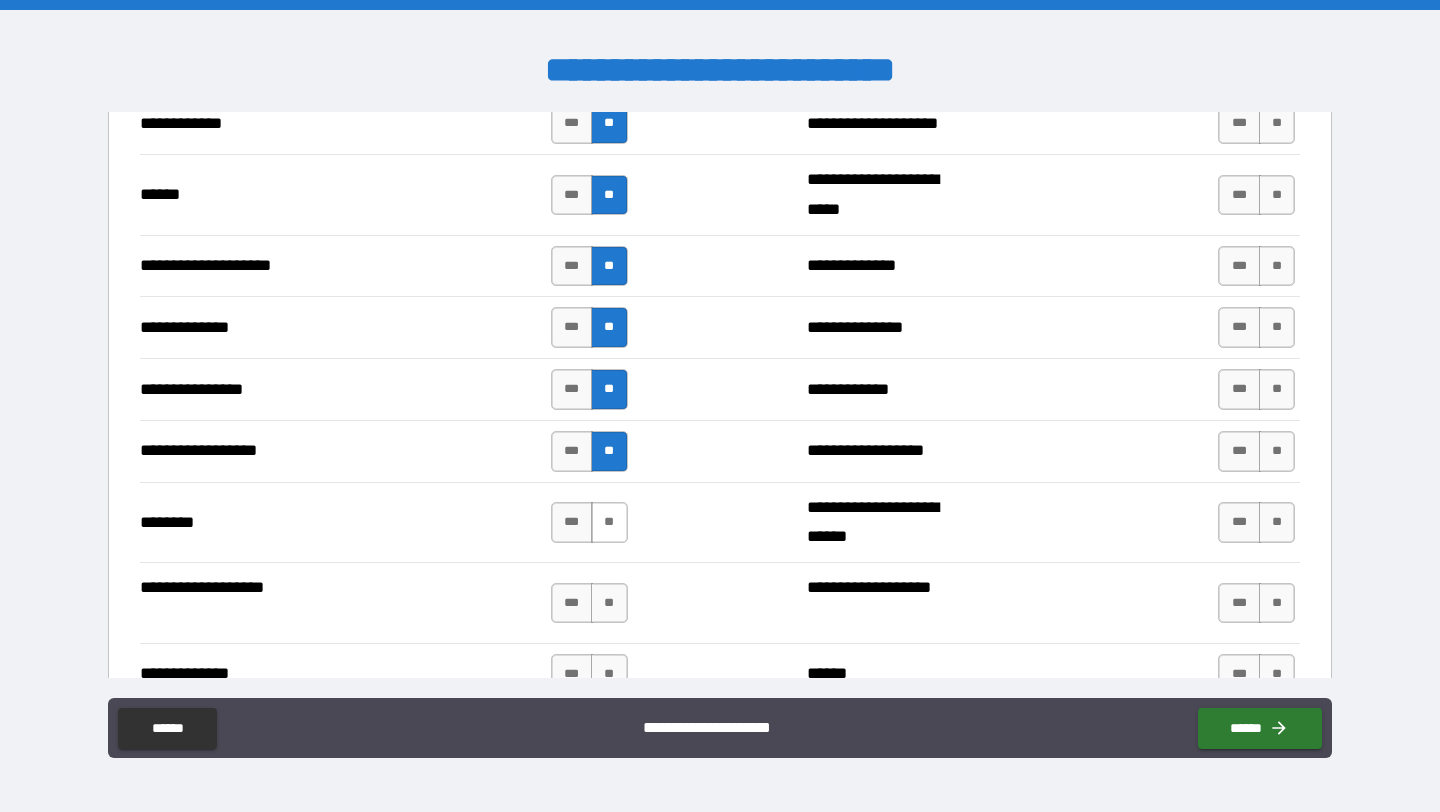 click on "**" at bounding box center (609, 522) 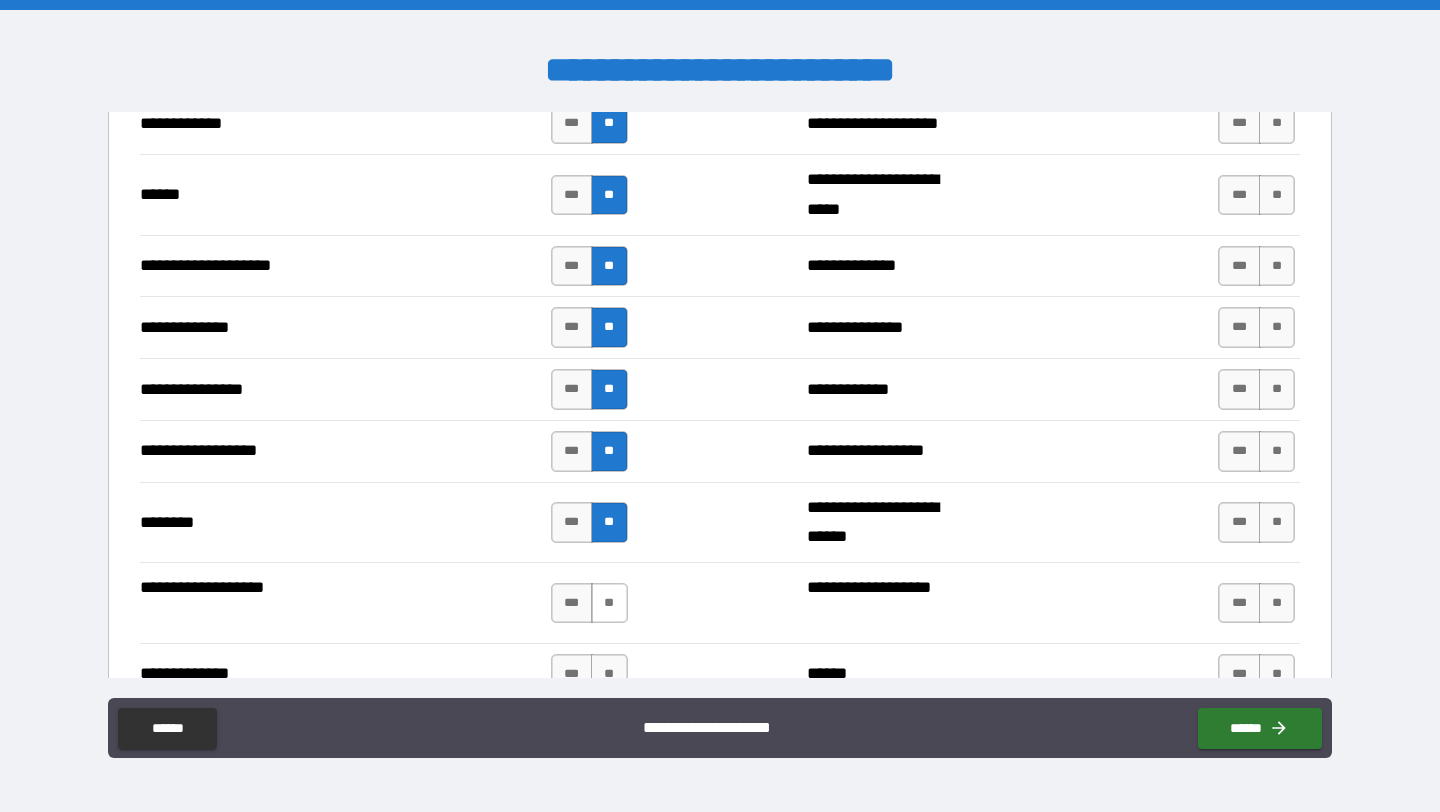 click on "**" at bounding box center [609, 603] 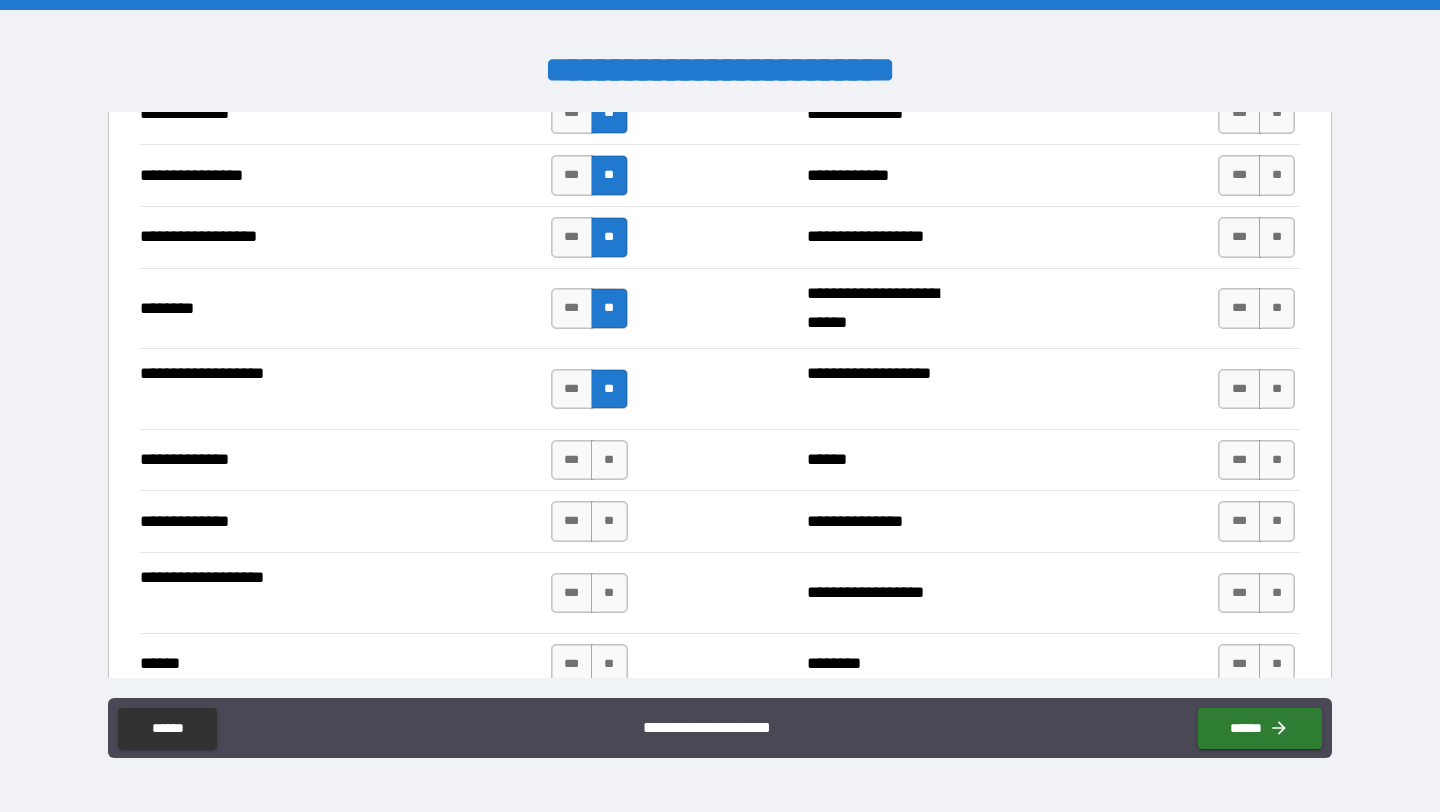 scroll, scrollTop: 3264, scrollLeft: 0, axis: vertical 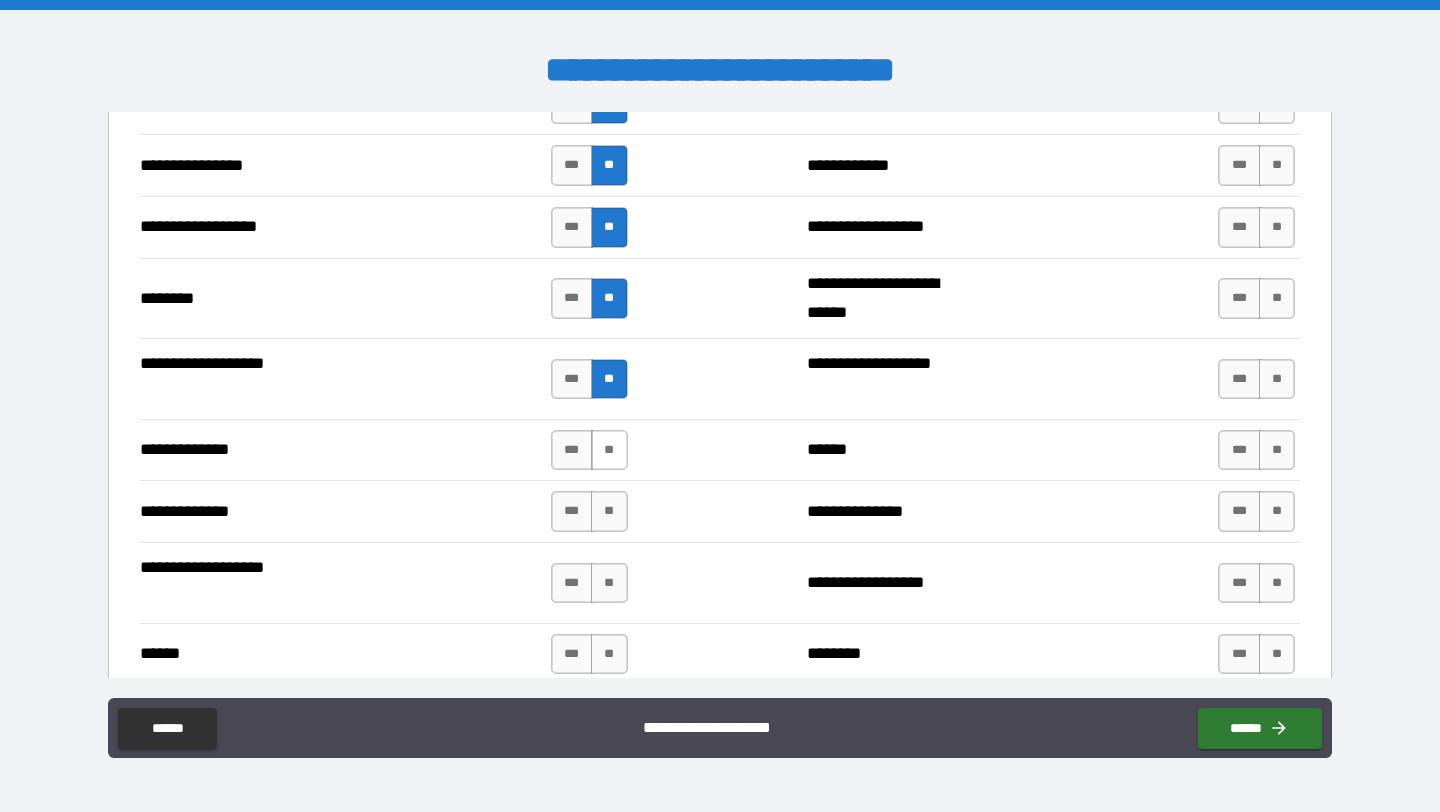 click on "**" at bounding box center (609, 450) 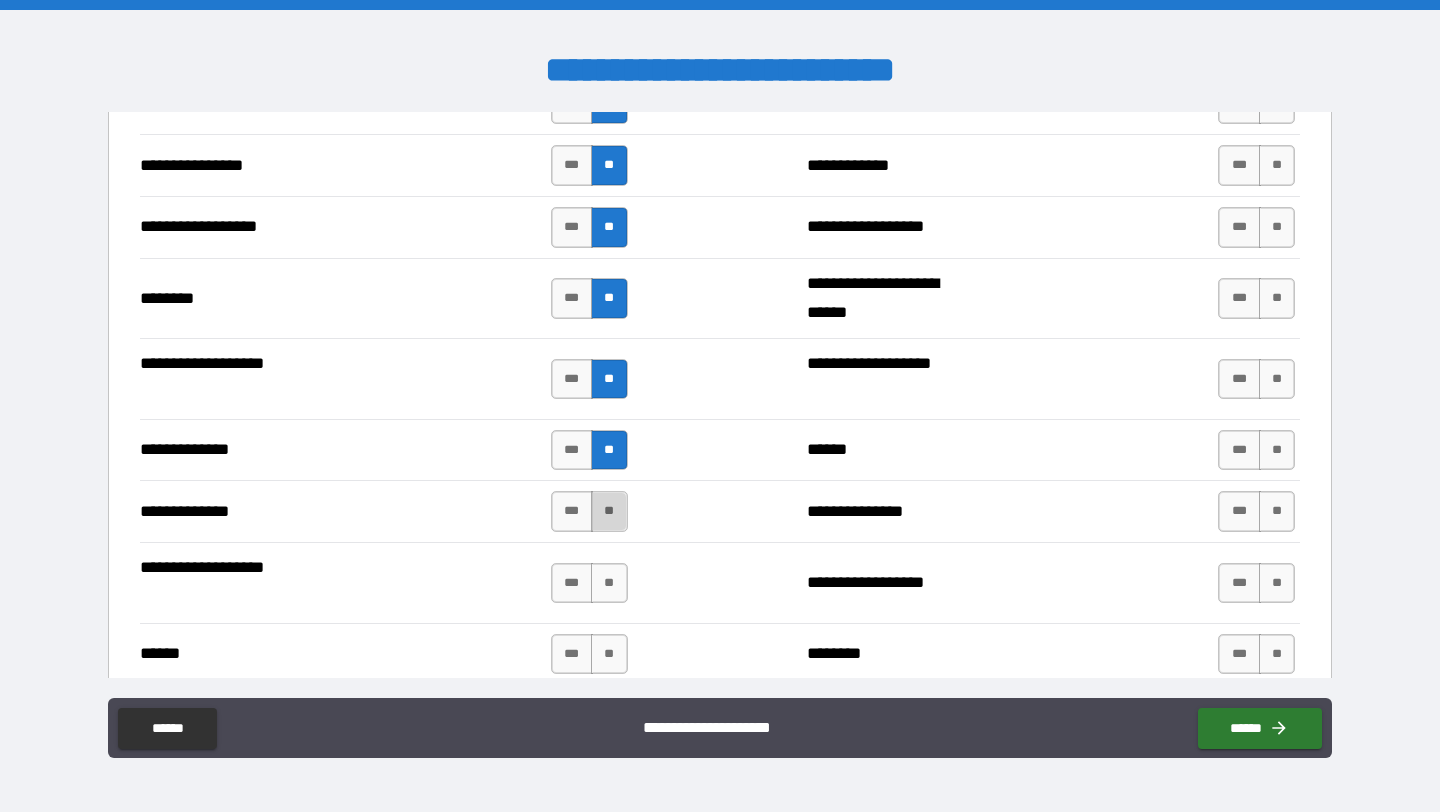 click on "**" at bounding box center (609, 511) 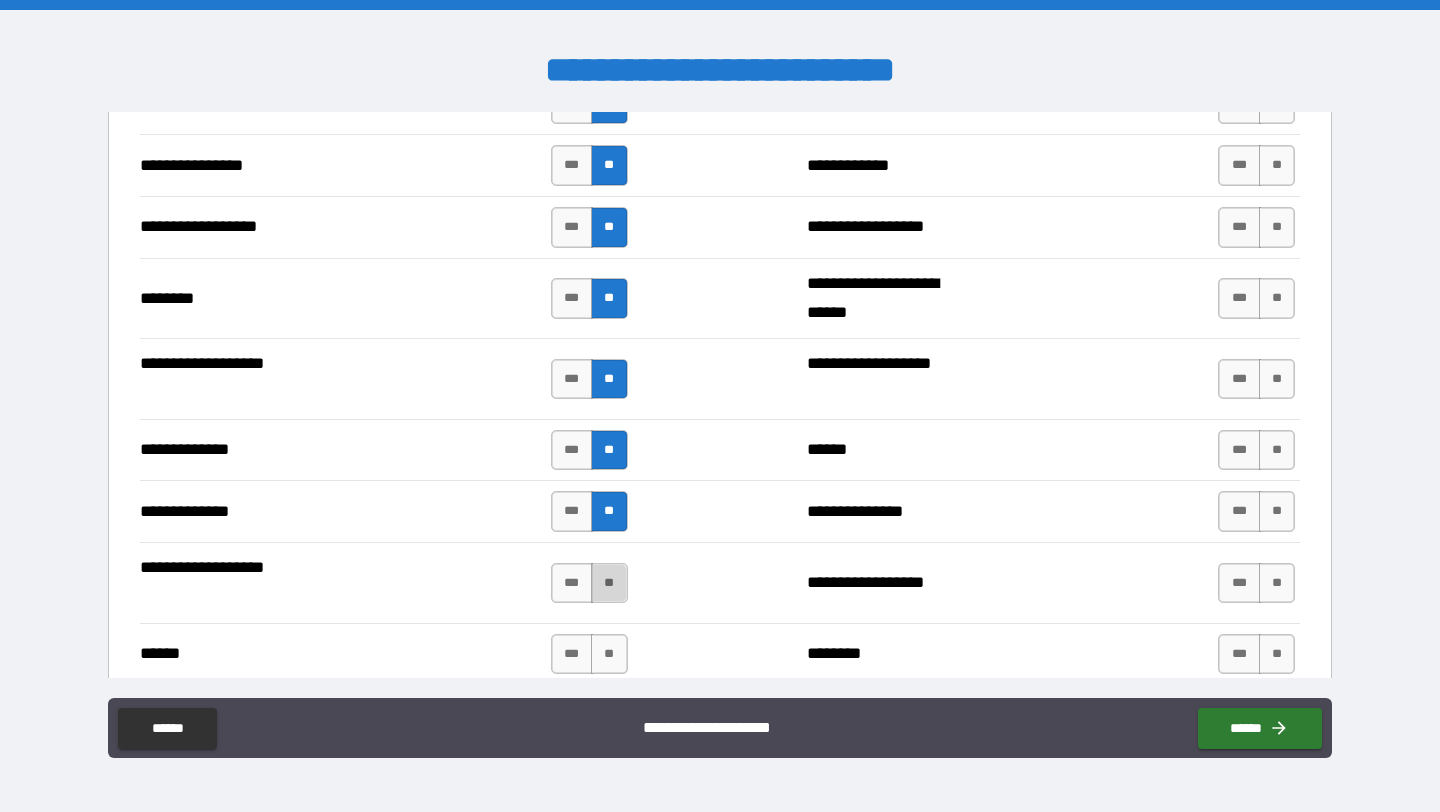 click on "**" at bounding box center (609, 583) 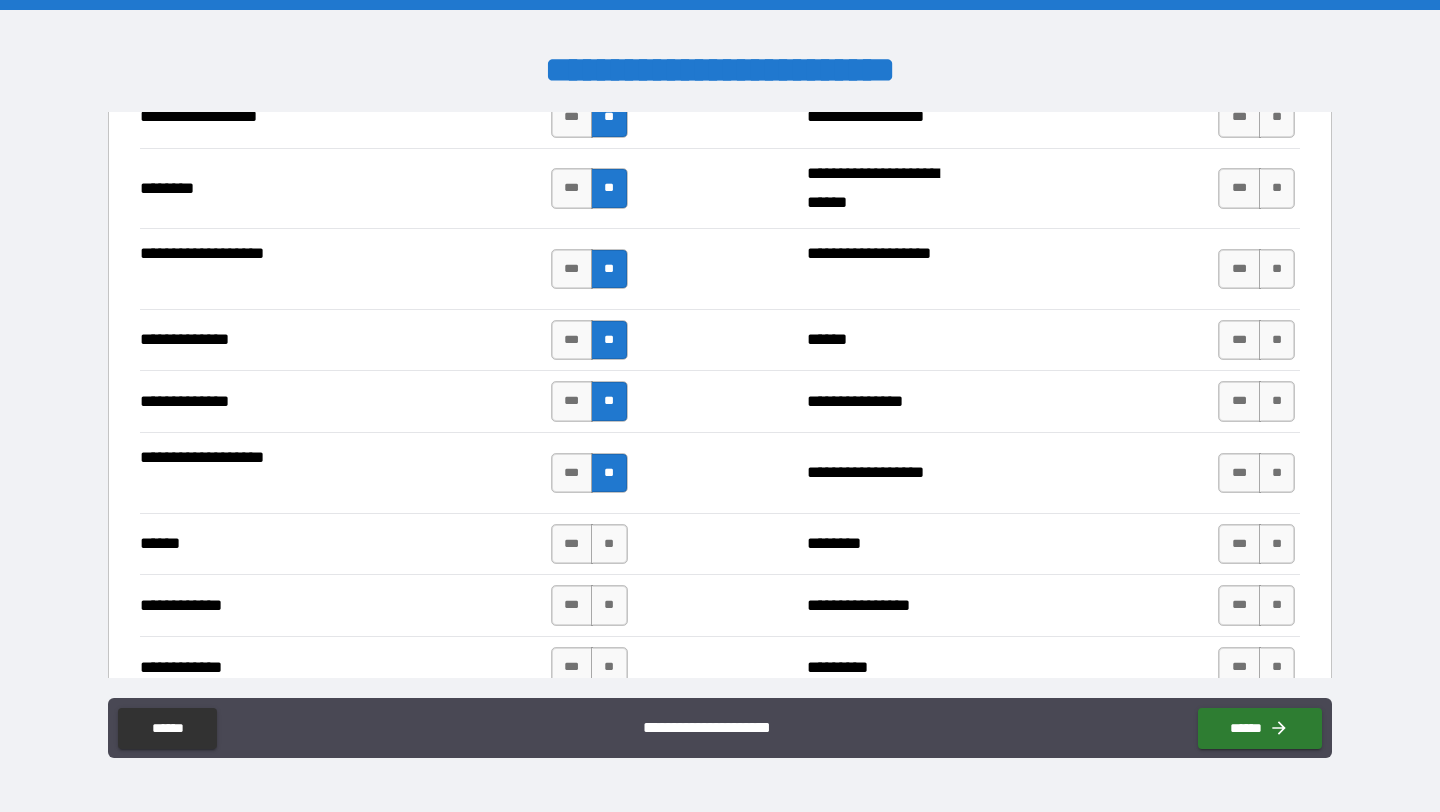 scroll, scrollTop: 3433, scrollLeft: 0, axis: vertical 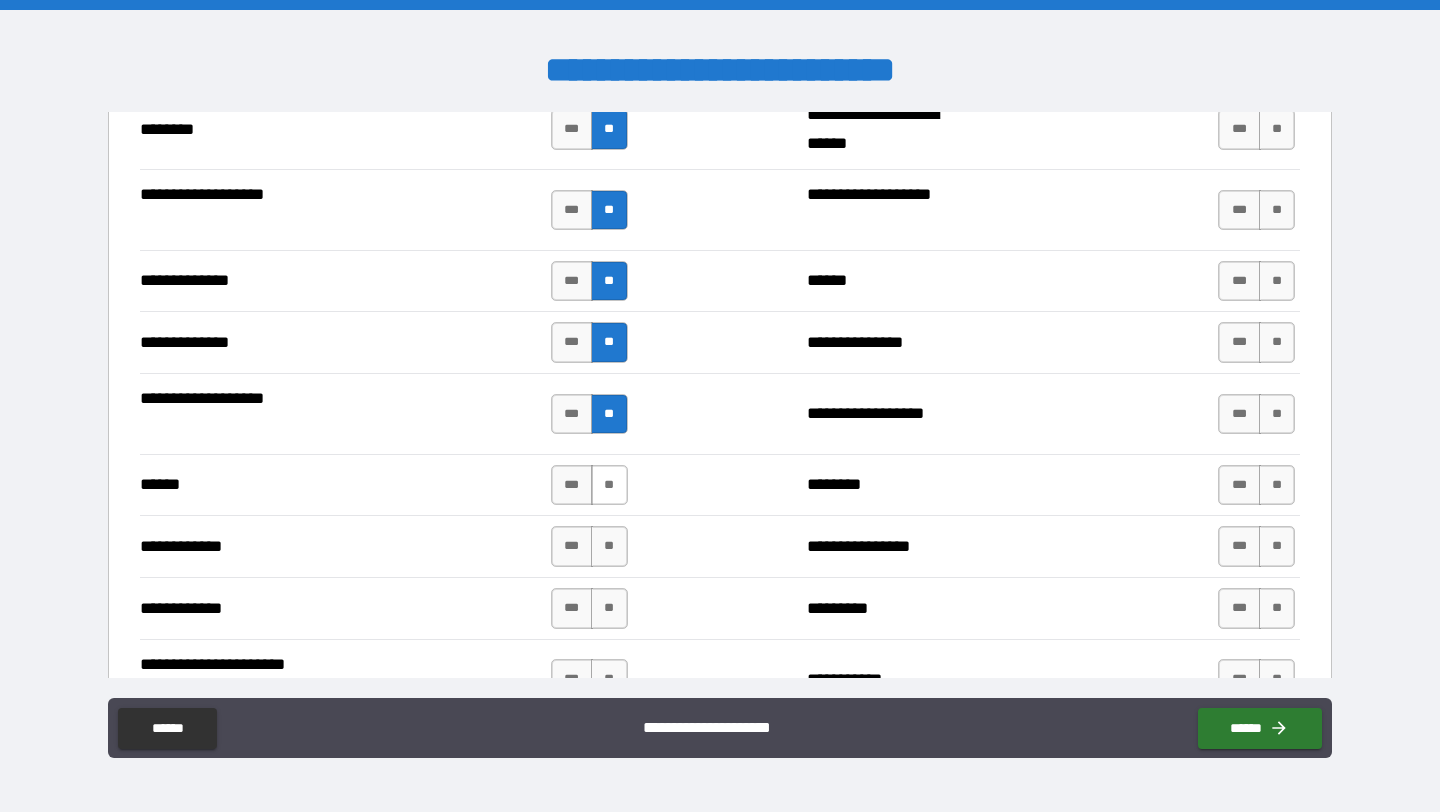click on "**" at bounding box center [609, 485] 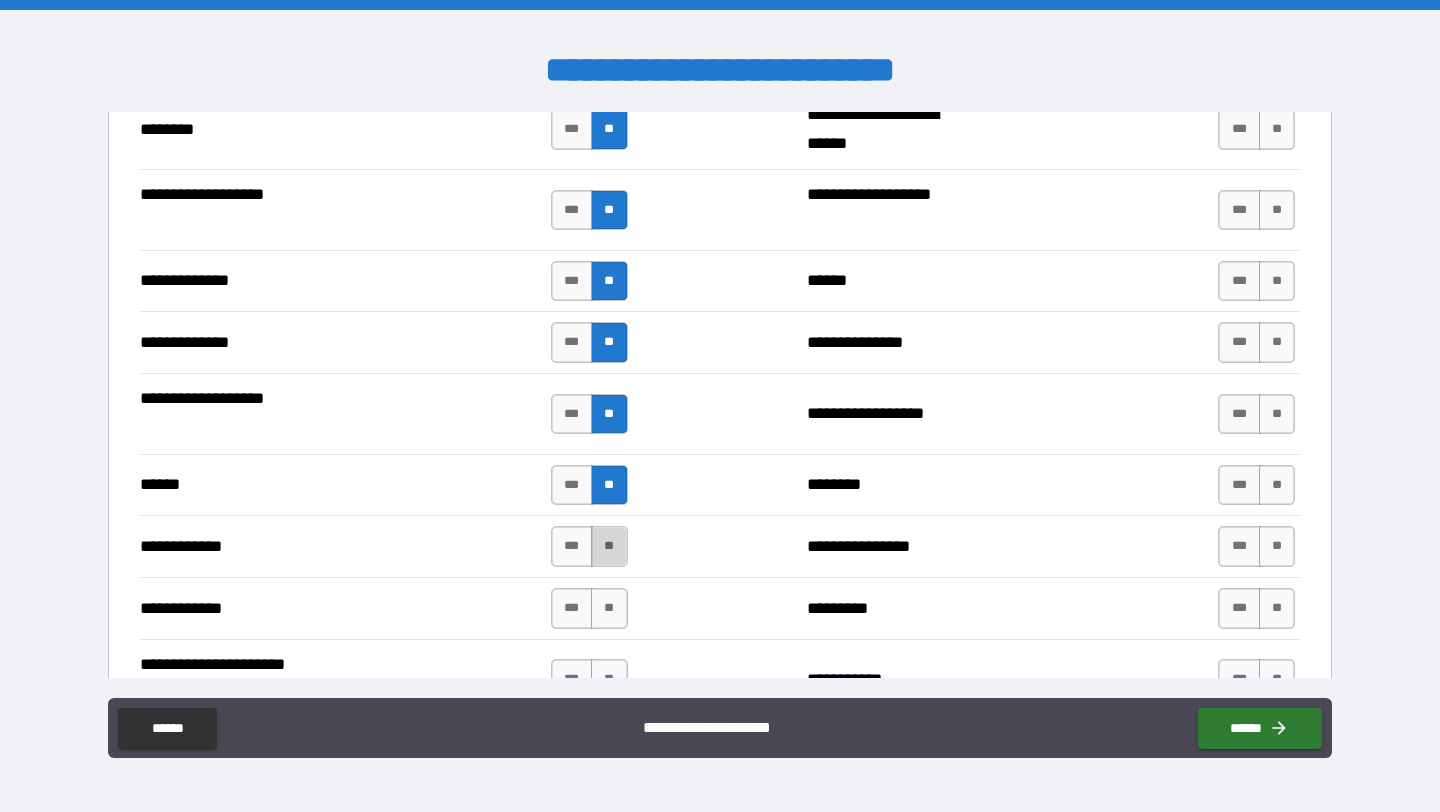 click on "**" at bounding box center (609, 546) 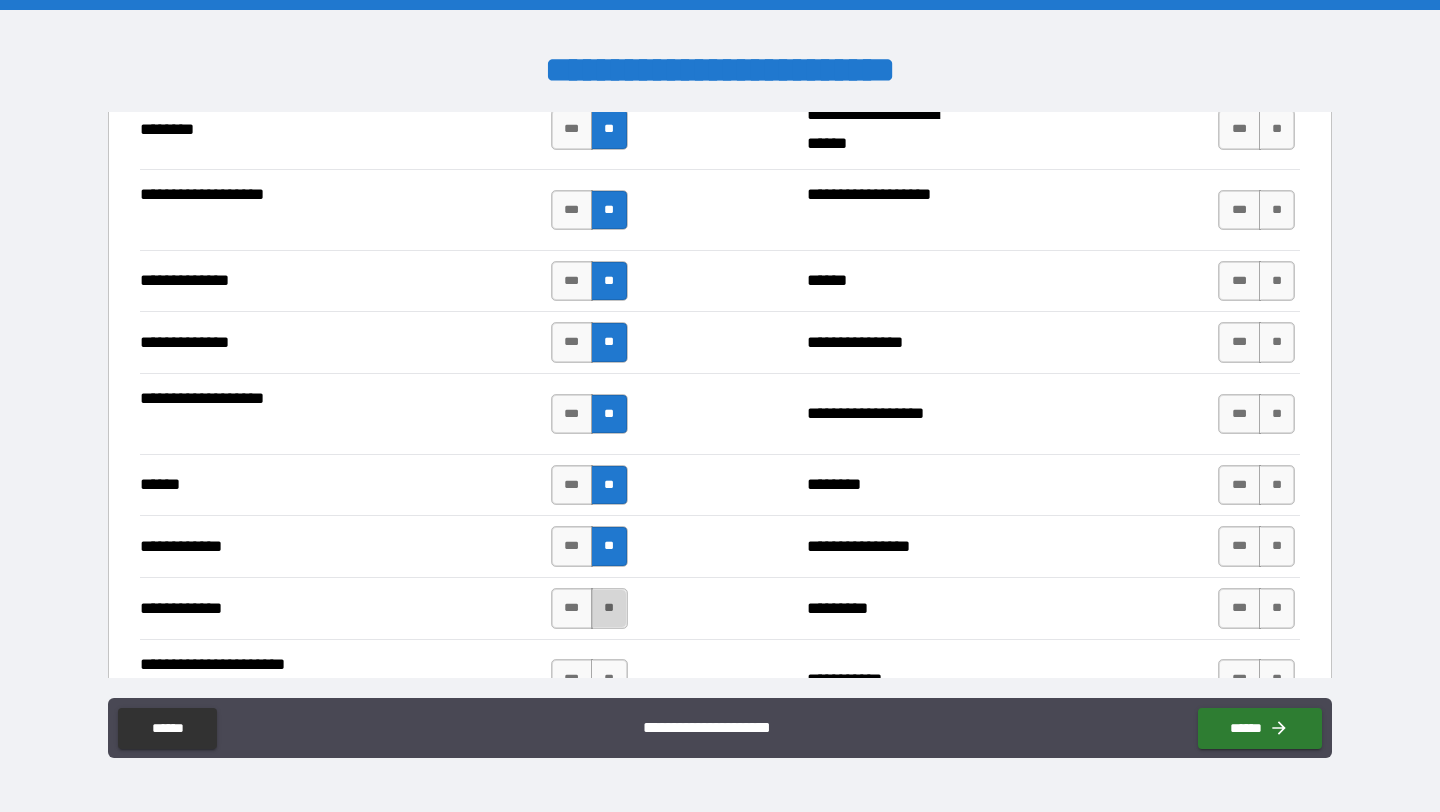 click on "**" at bounding box center [609, 608] 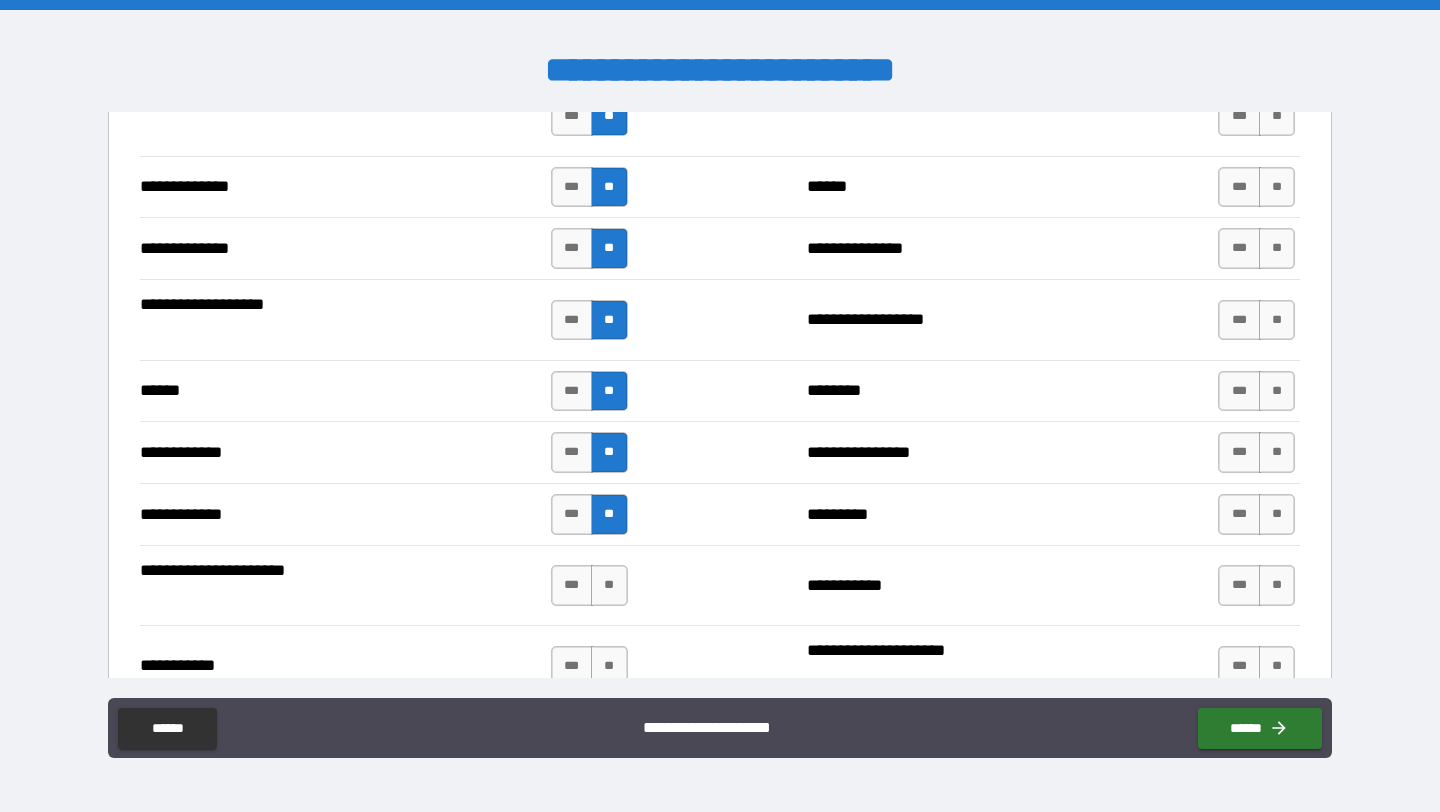 scroll, scrollTop: 3533, scrollLeft: 0, axis: vertical 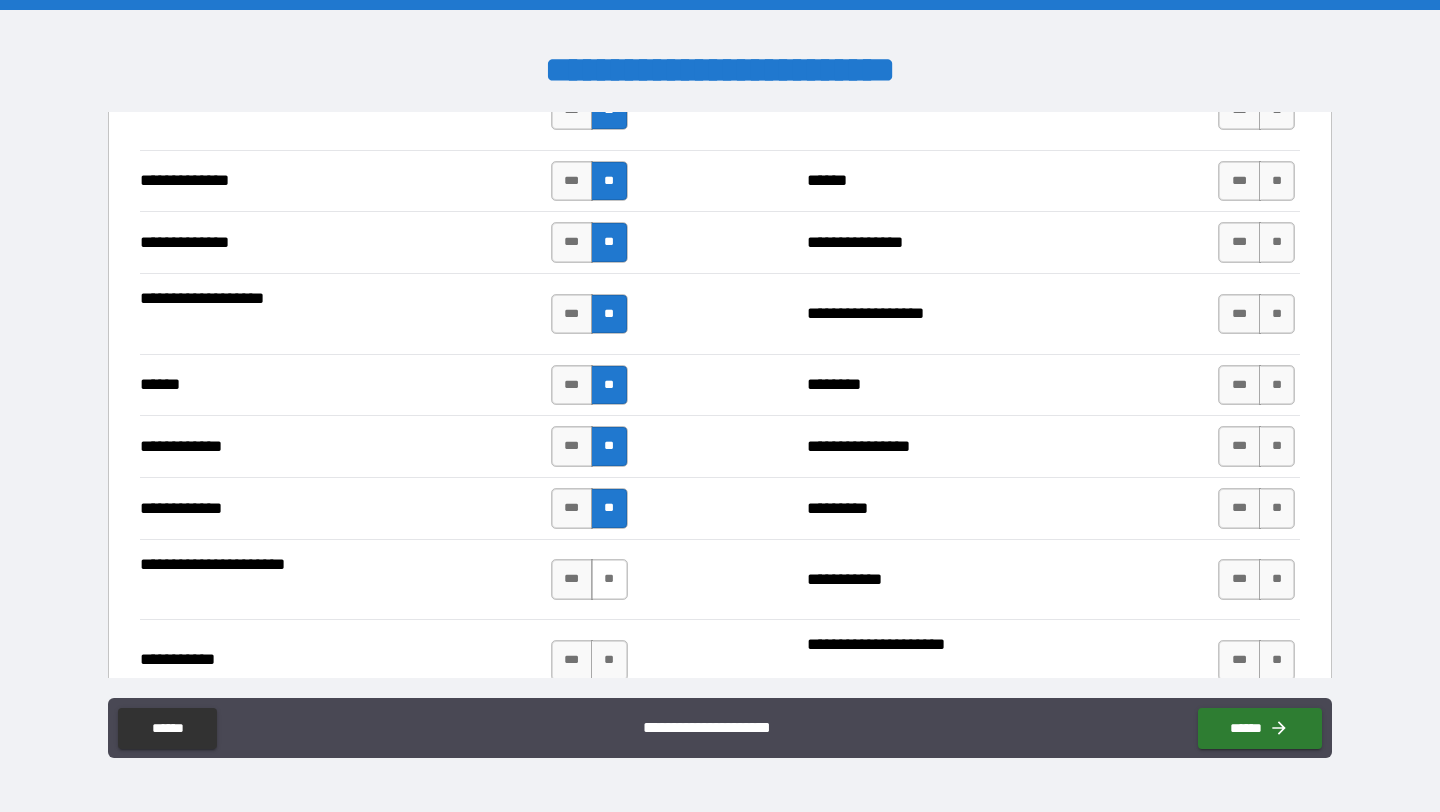 click on "**" at bounding box center [609, 579] 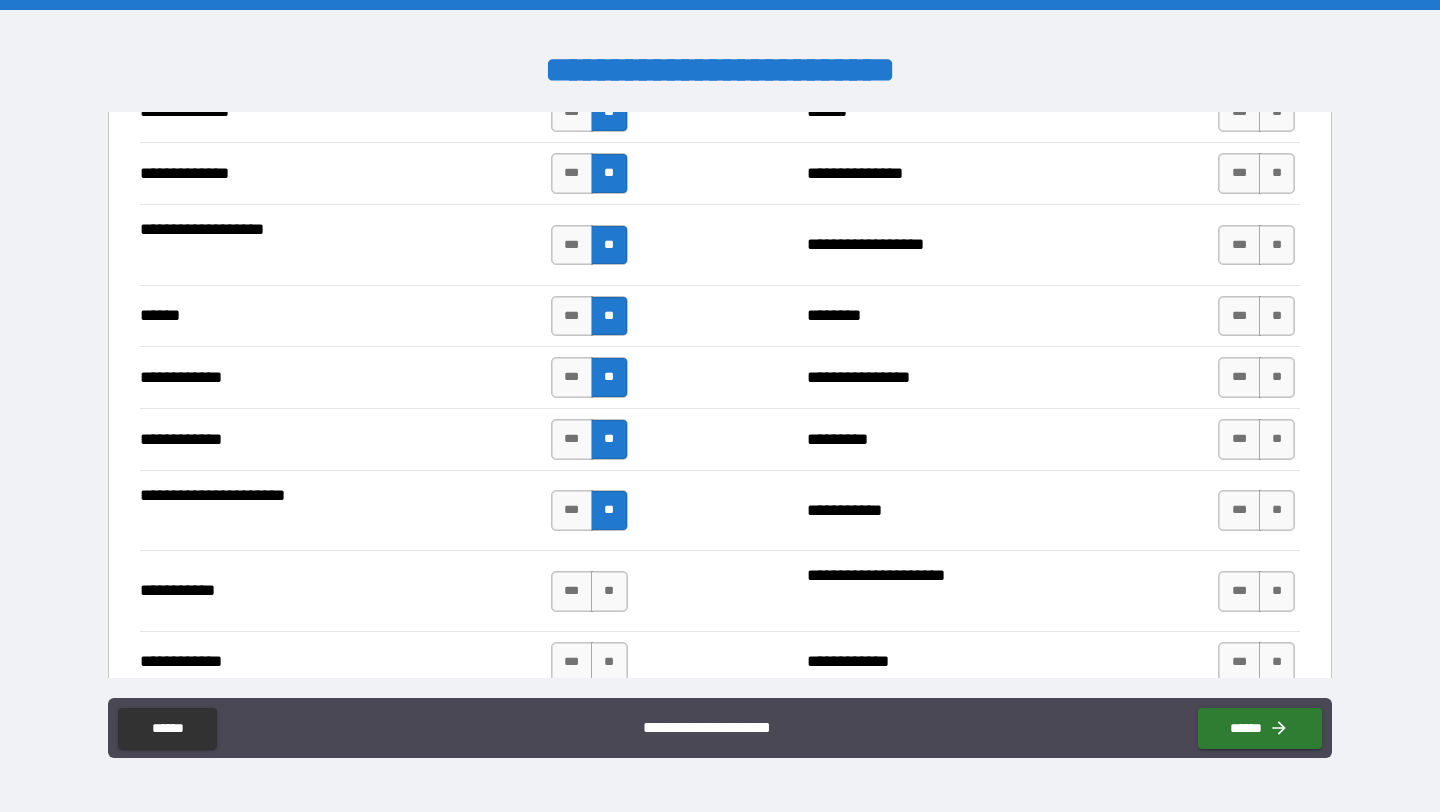 scroll, scrollTop: 3630, scrollLeft: 0, axis: vertical 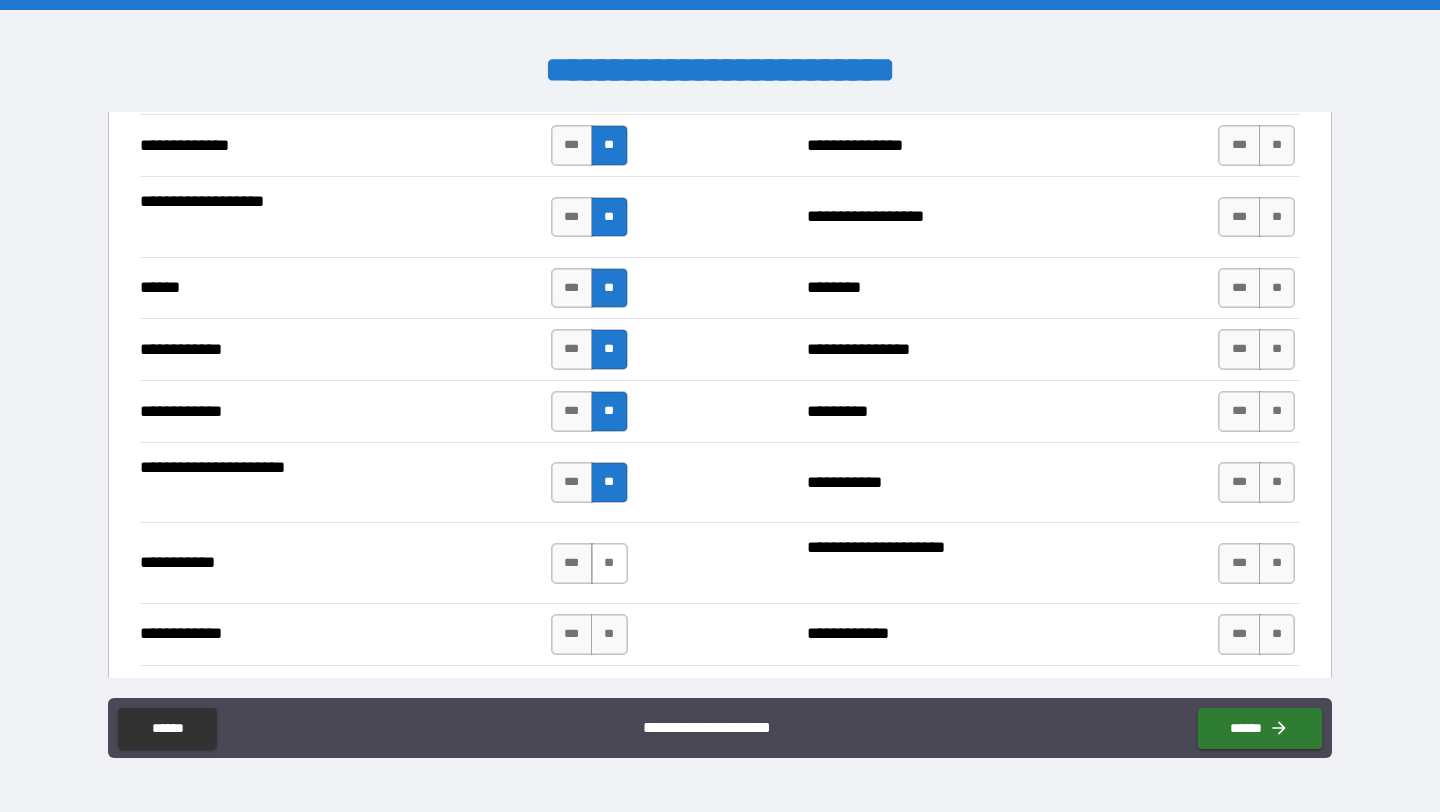 click on "**" at bounding box center [609, 563] 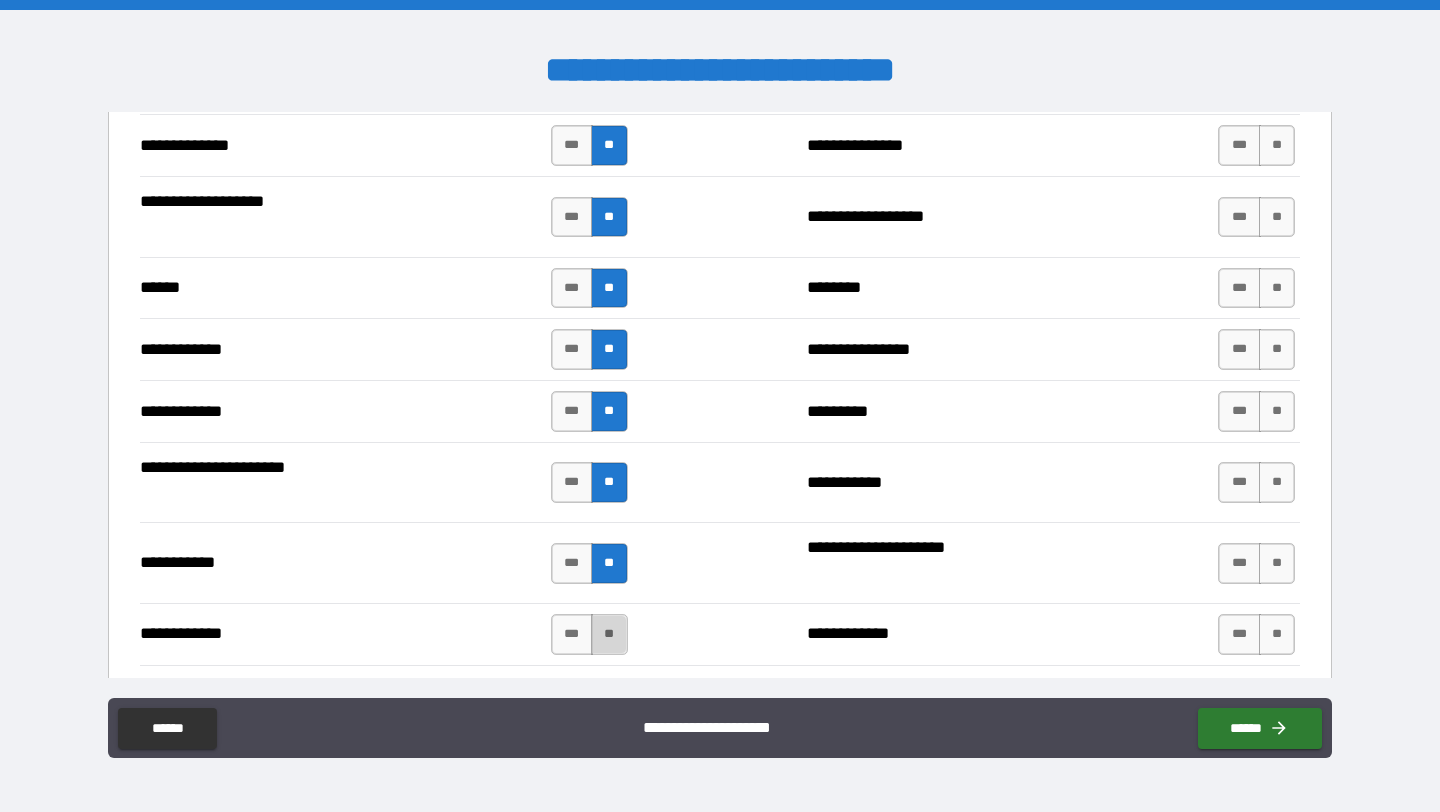 click on "**" at bounding box center (609, 634) 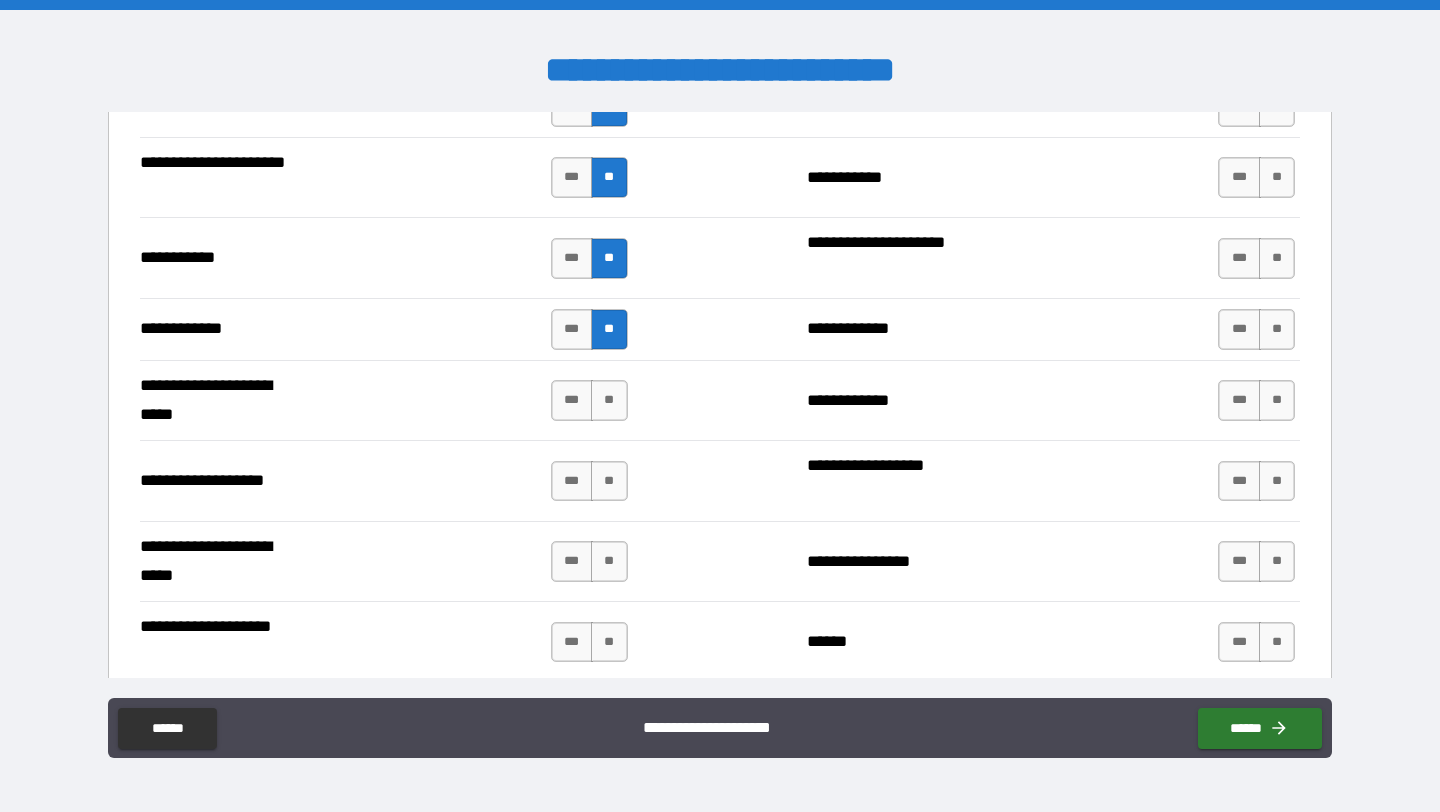 scroll, scrollTop: 3943, scrollLeft: 0, axis: vertical 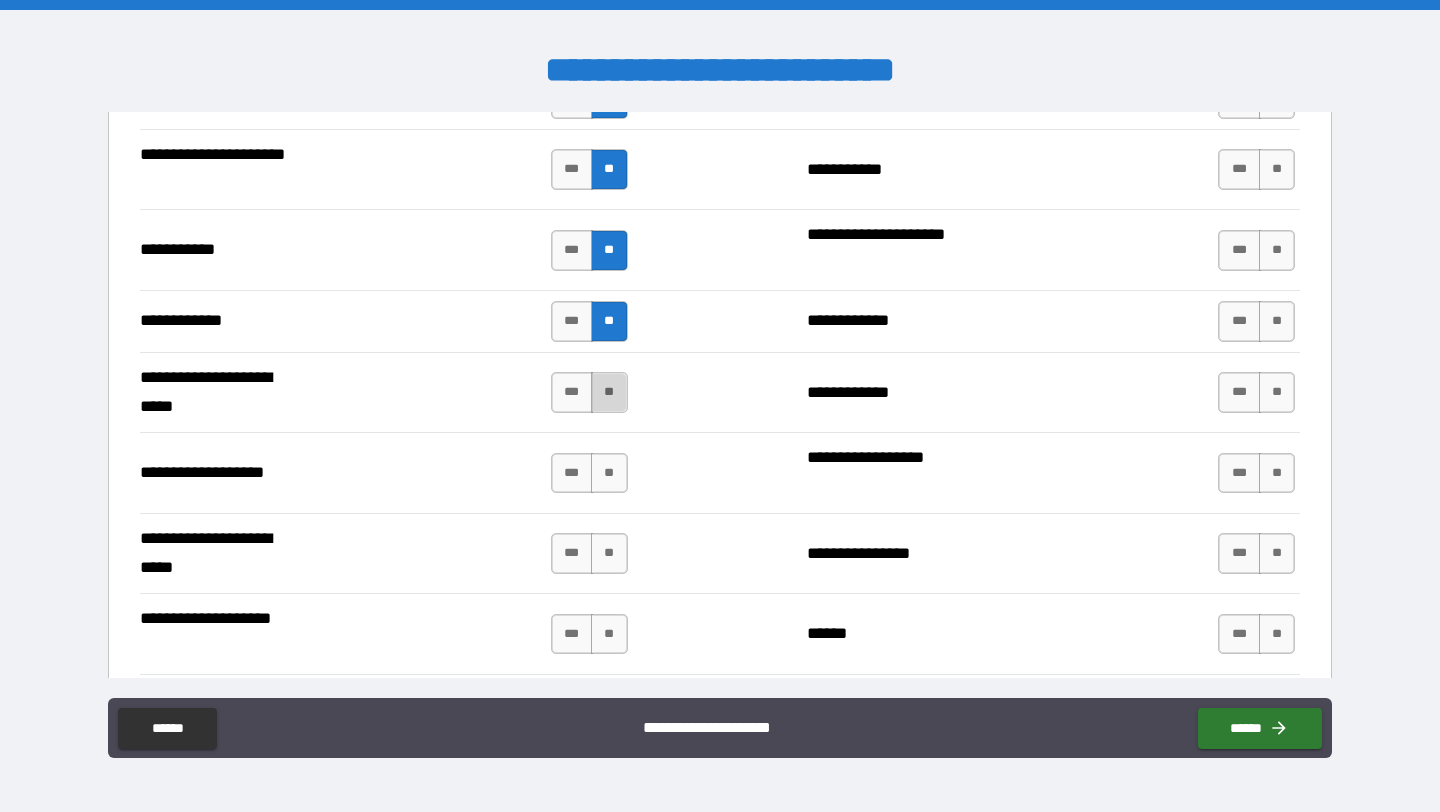click on "**" at bounding box center [609, 392] 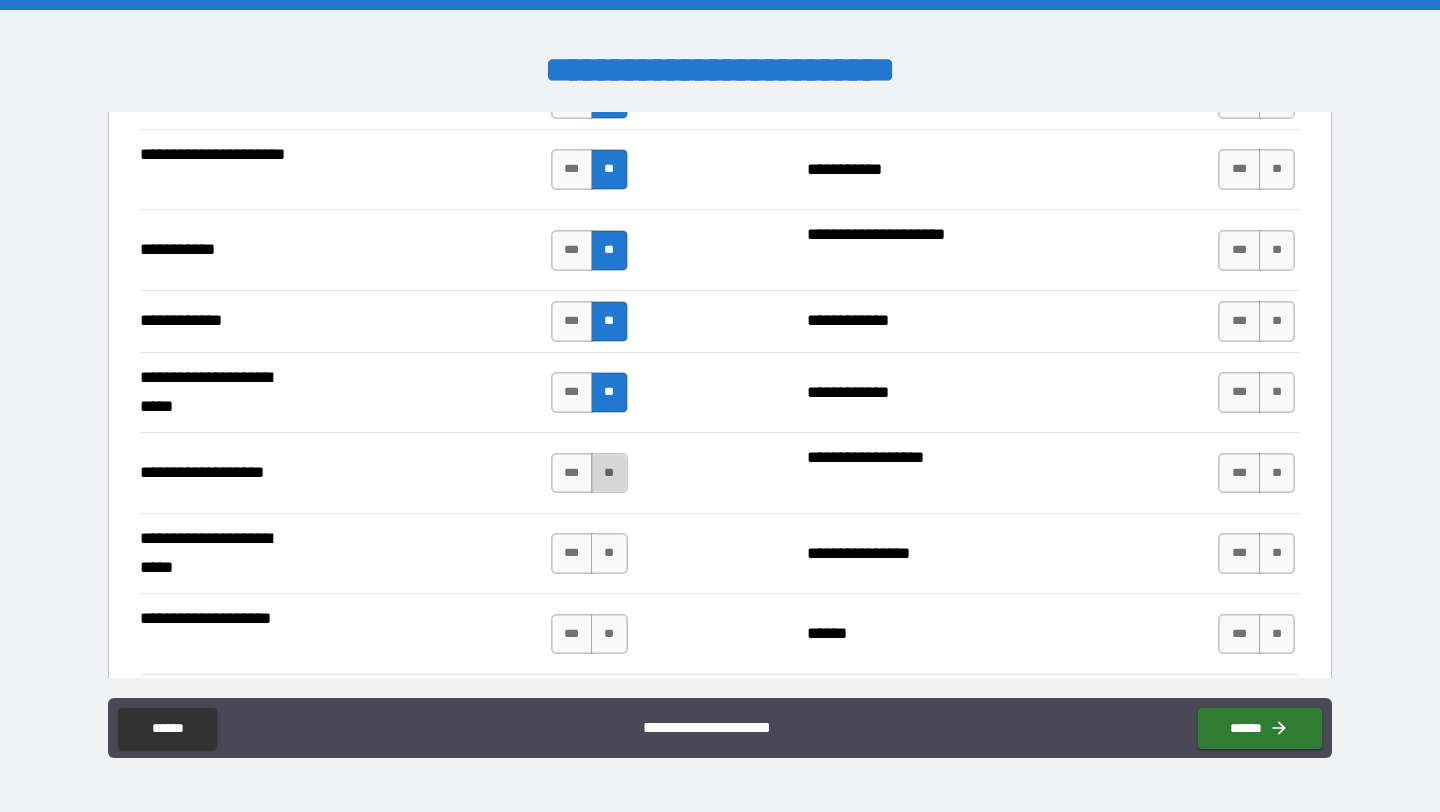 click on "**" at bounding box center [609, 473] 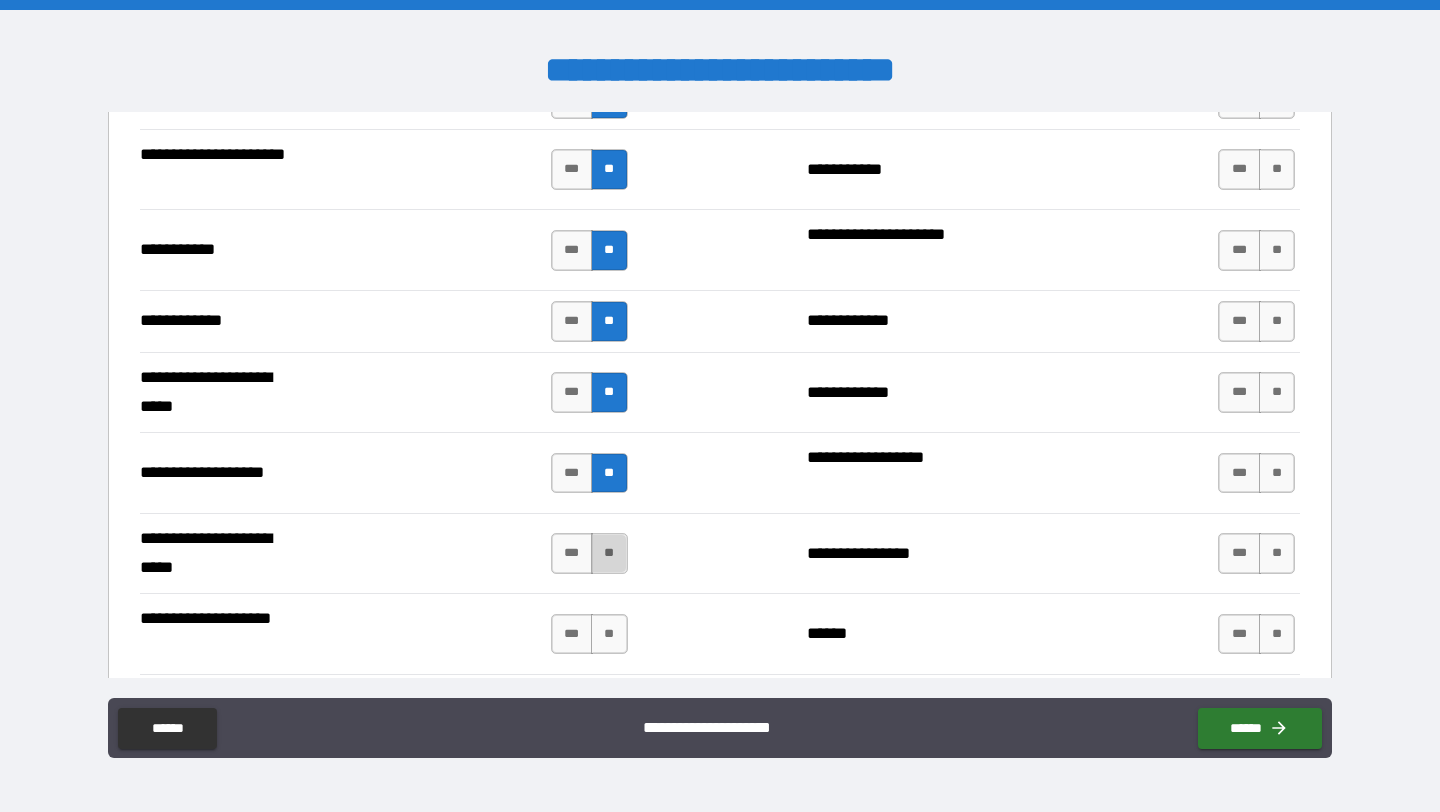 click on "**" at bounding box center (609, 553) 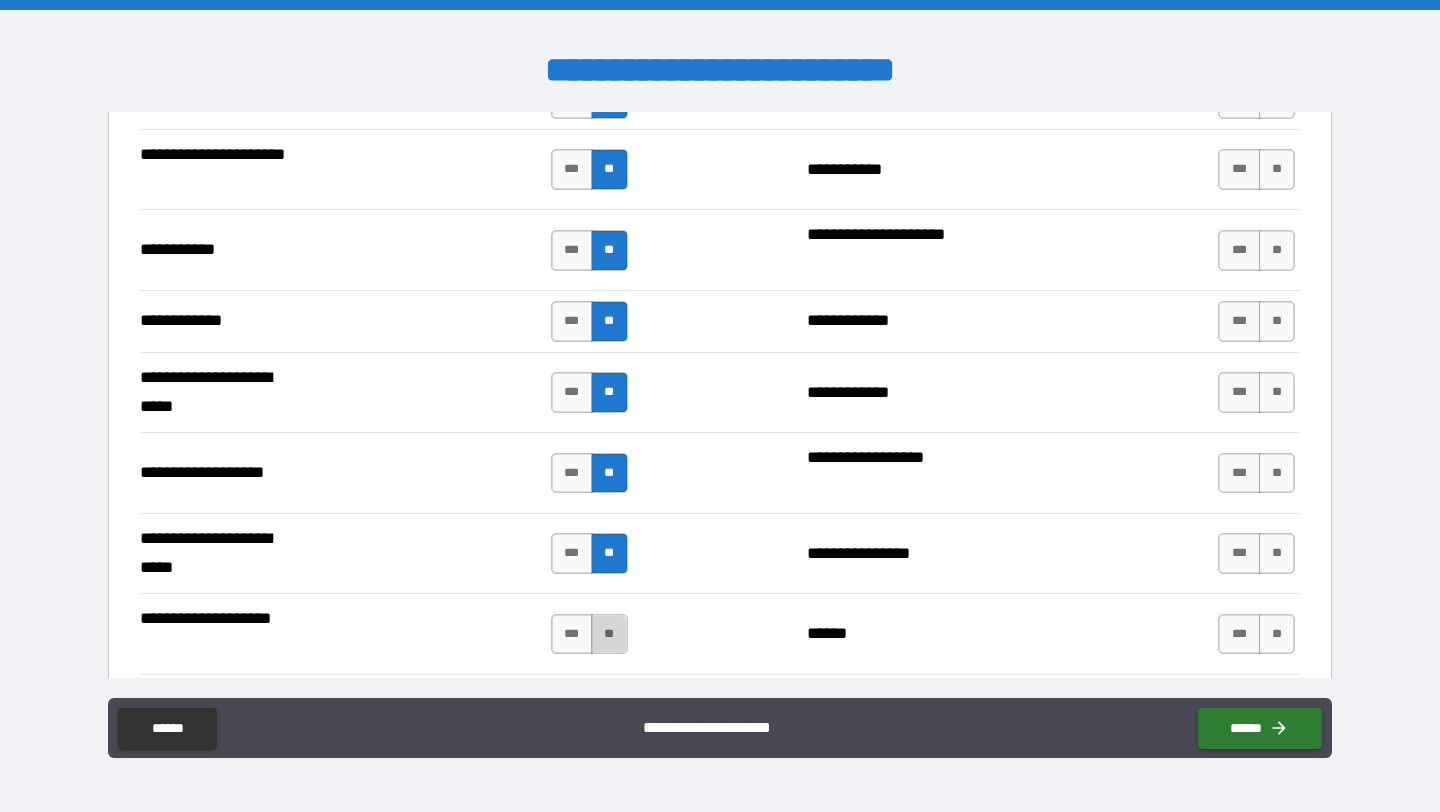 click on "**" at bounding box center (609, 634) 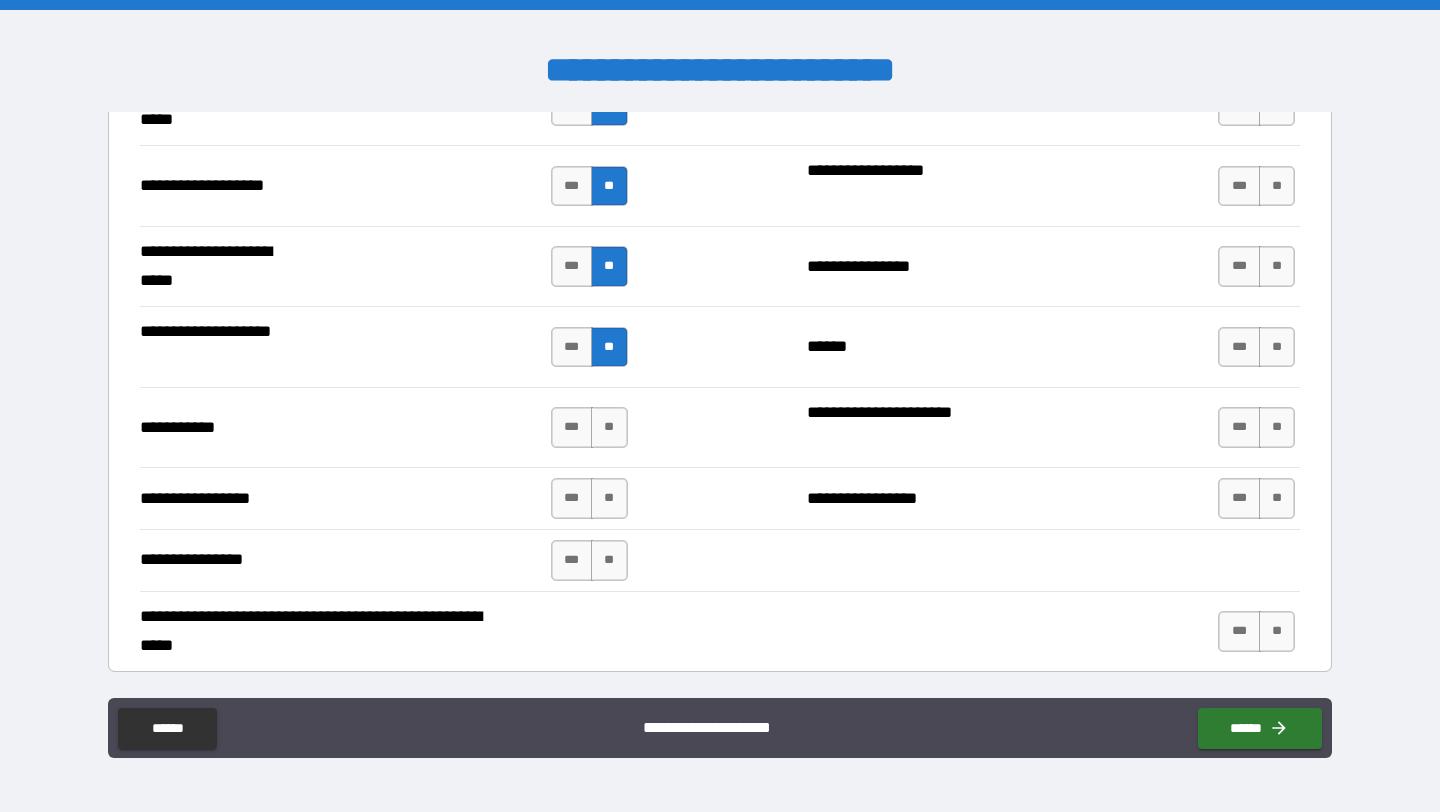 scroll, scrollTop: 4231, scrollLeft: 0, axis: vertical 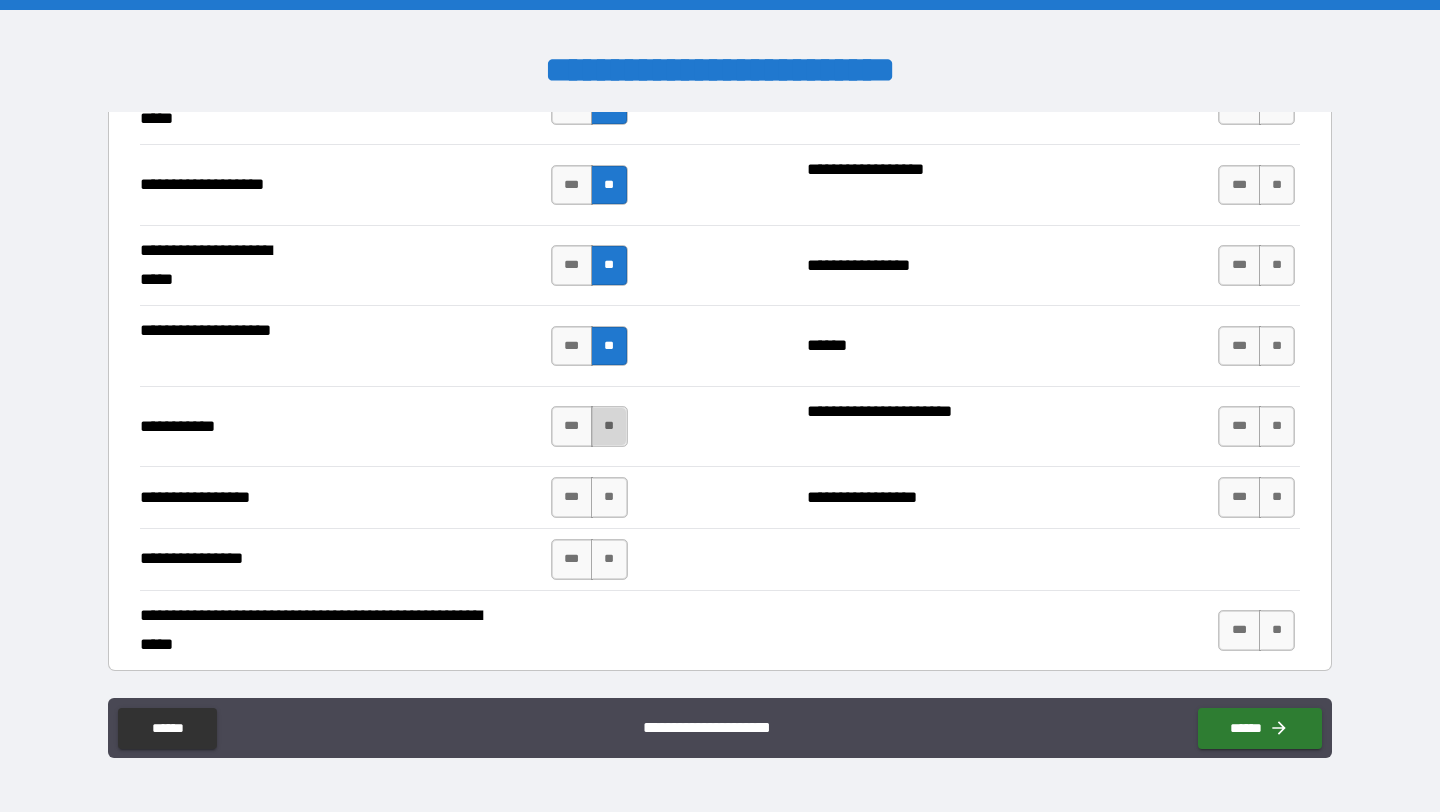 click on "**" at bounding box center (609, 426) 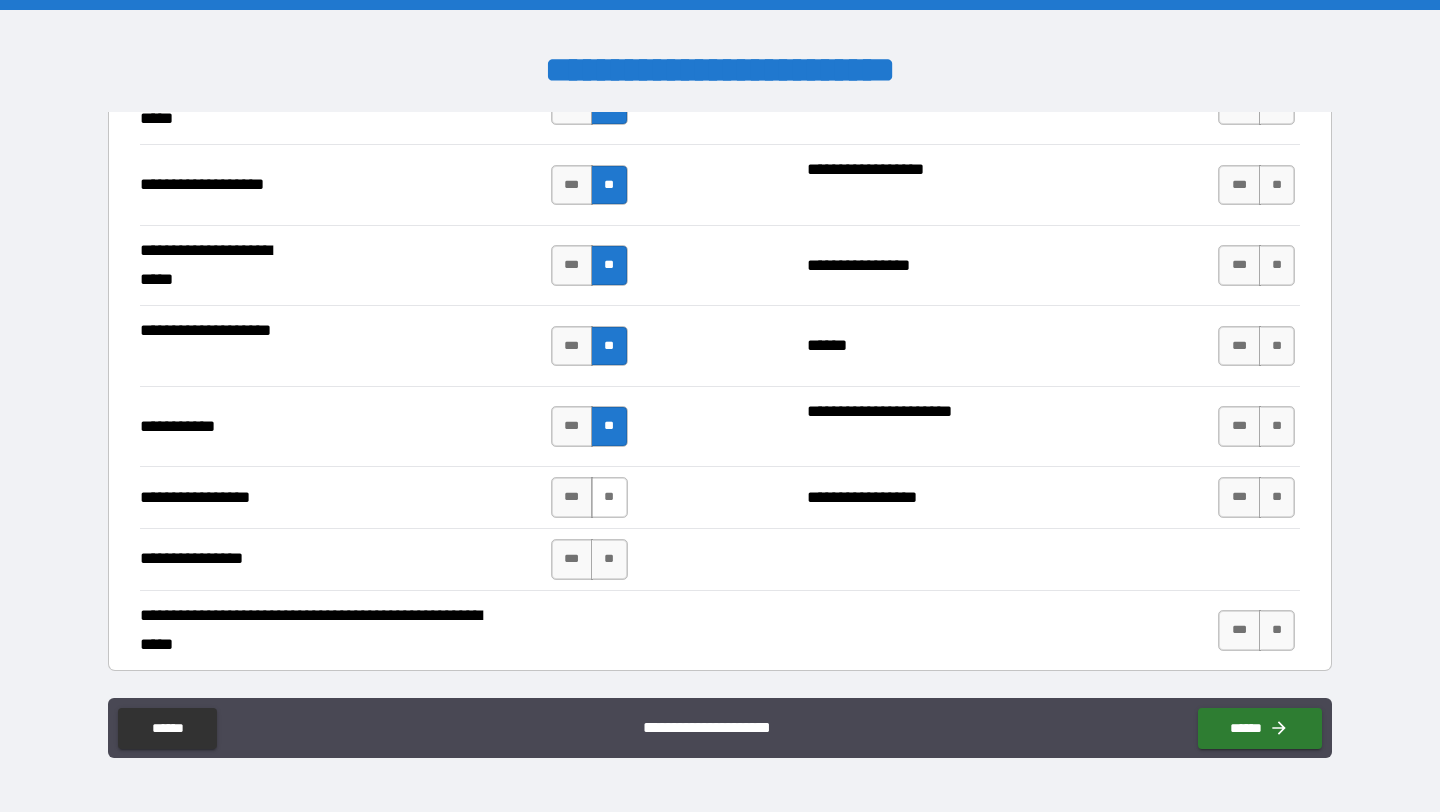 click on "**" at bounding box center (609, 497) 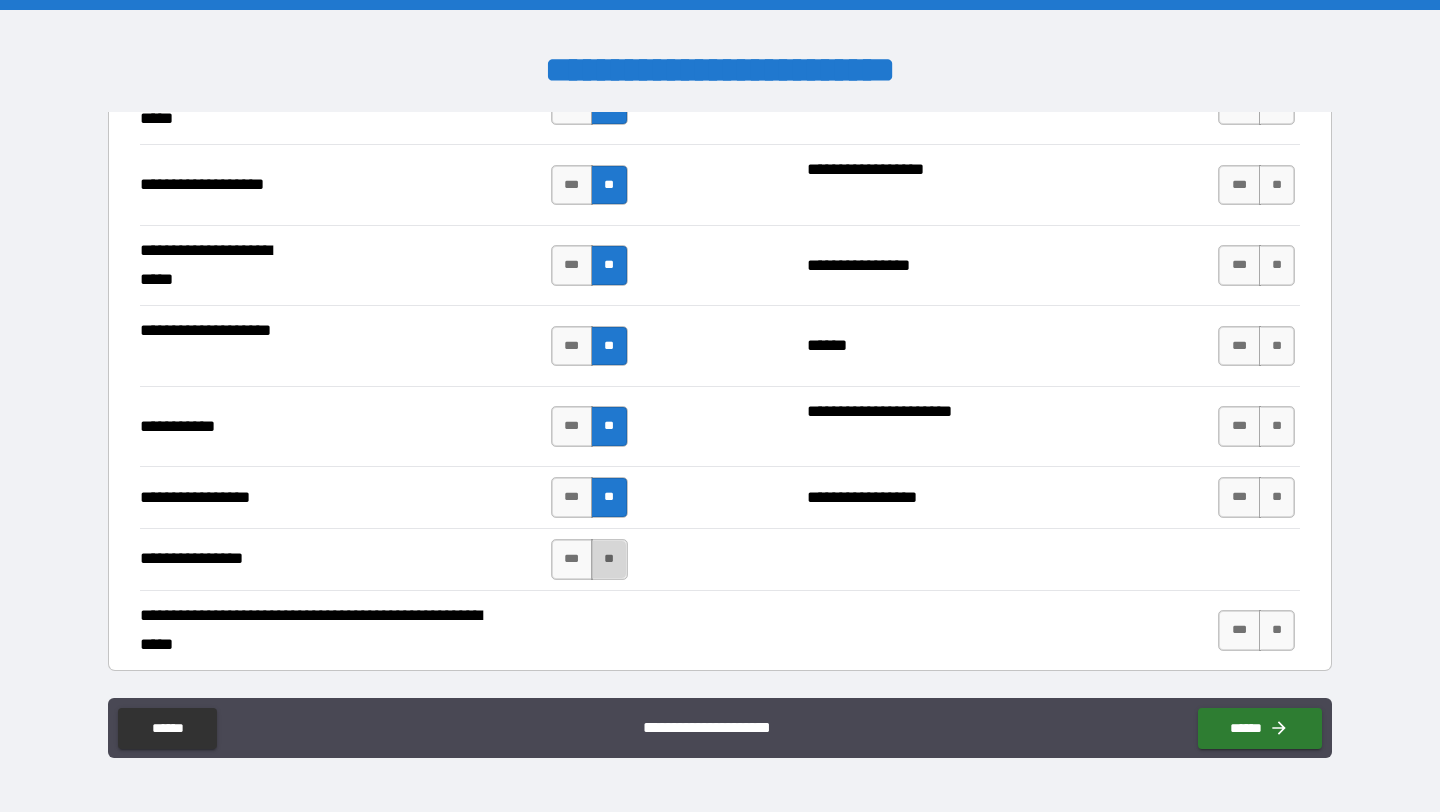 click on "**" at bounding box center [609, 559] 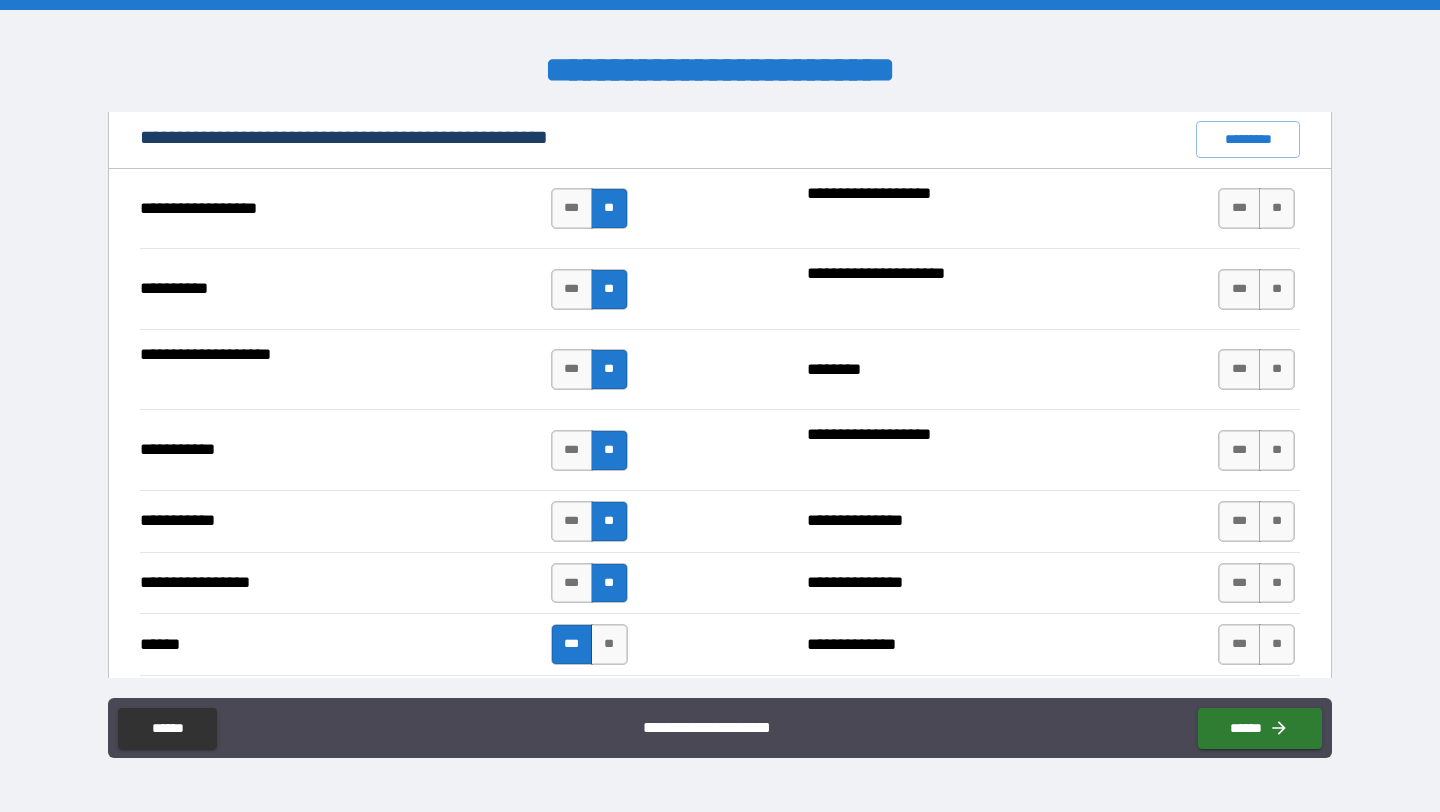 scroll, scrollTop: 1913, scrollLeft: 0, axis: vertical 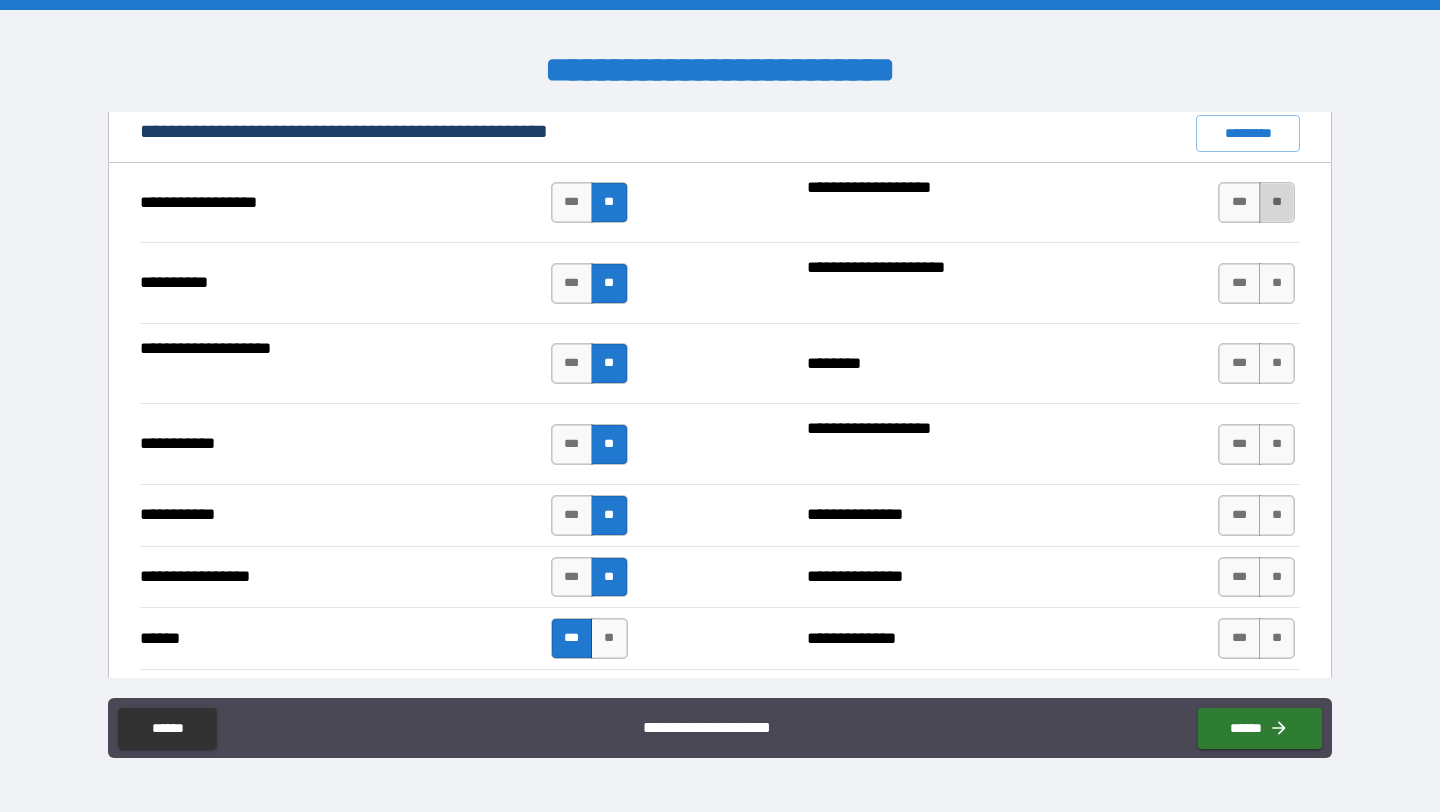 click on "**" at bounding box center (1277, 202) 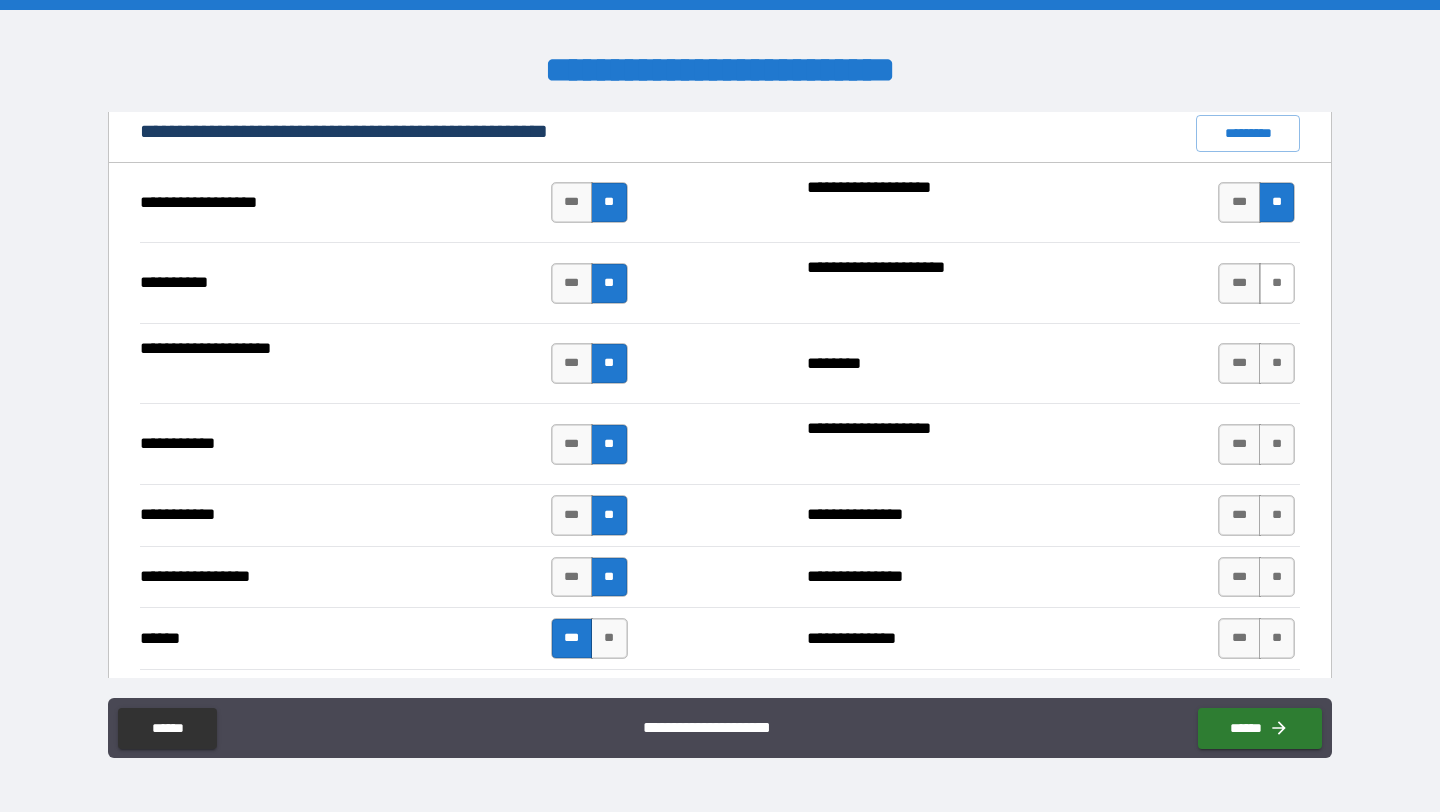 click on "**" at bounding box center [1277, 283] 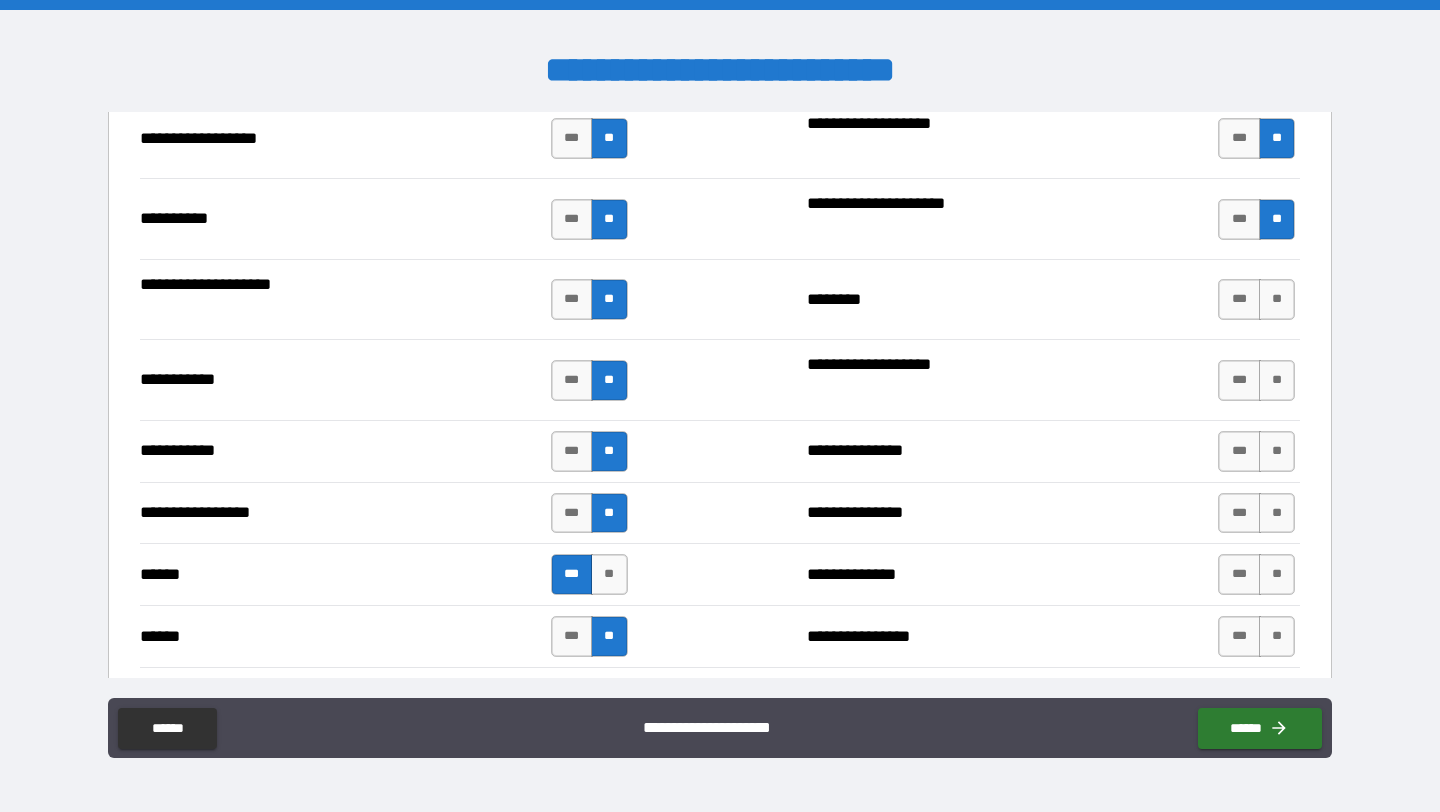 scroll, scrollTop: 1988, scrollLeft: 0, axis: vertical 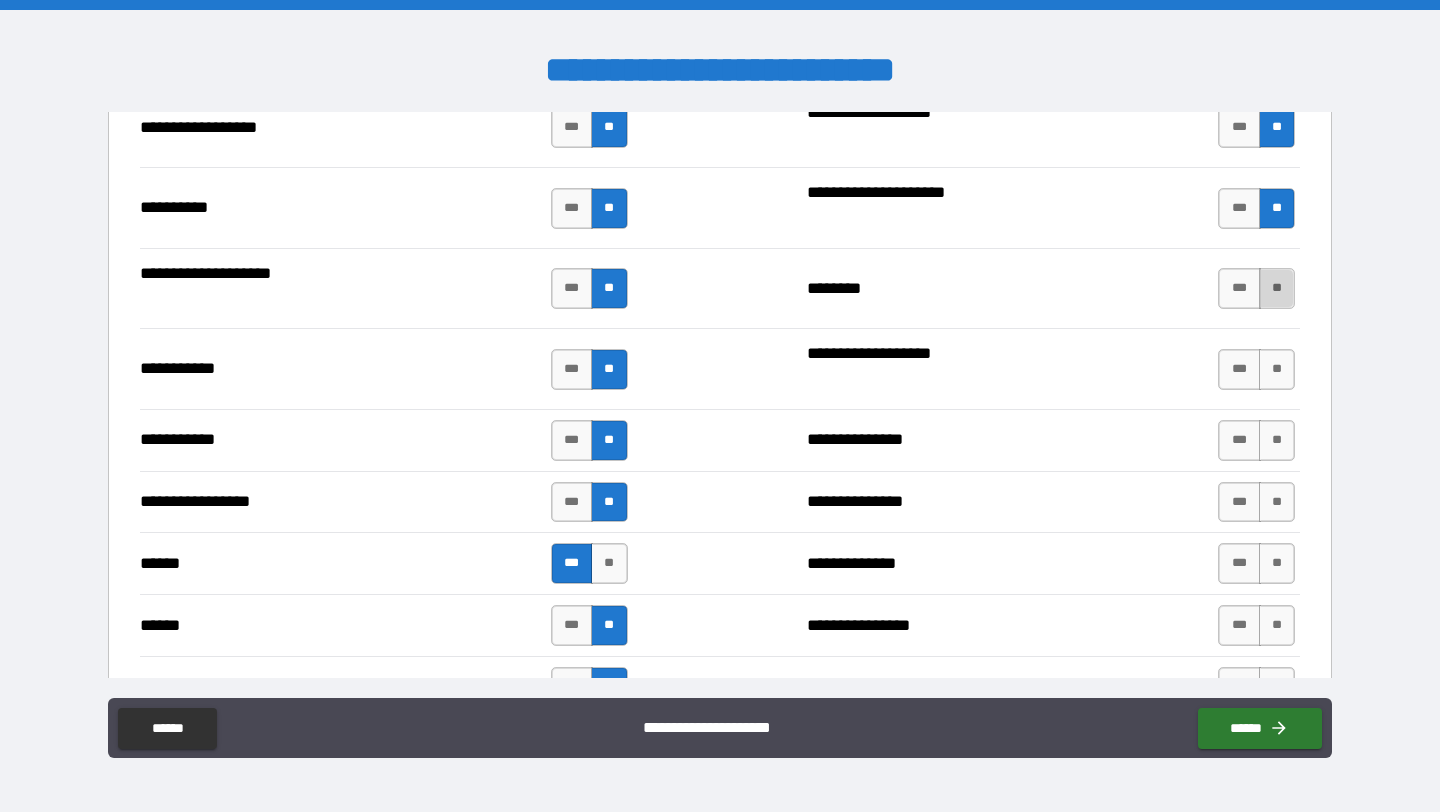 click on "**" at bounding box center (1277, 288) 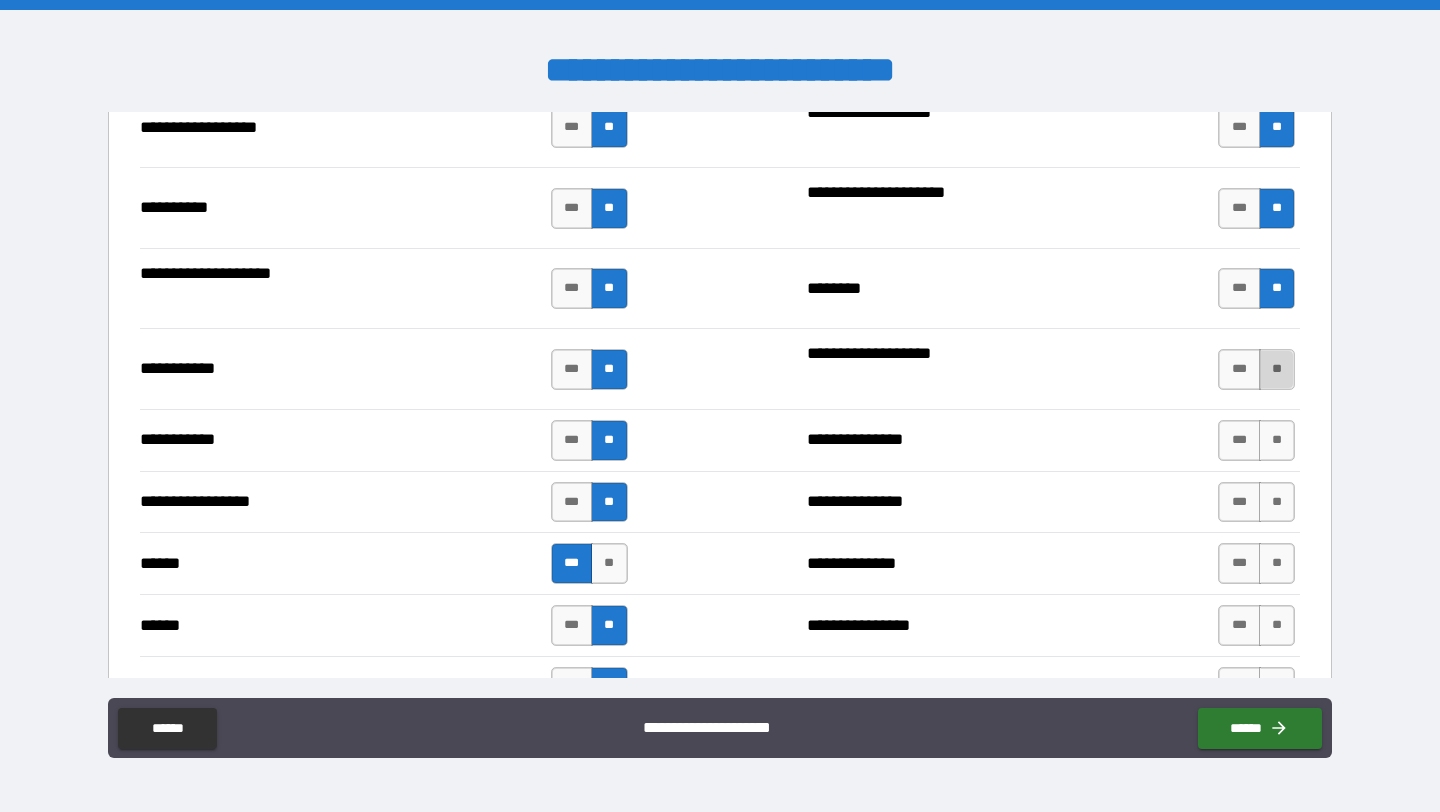 click on "**" at bounding box center (1277, 369) 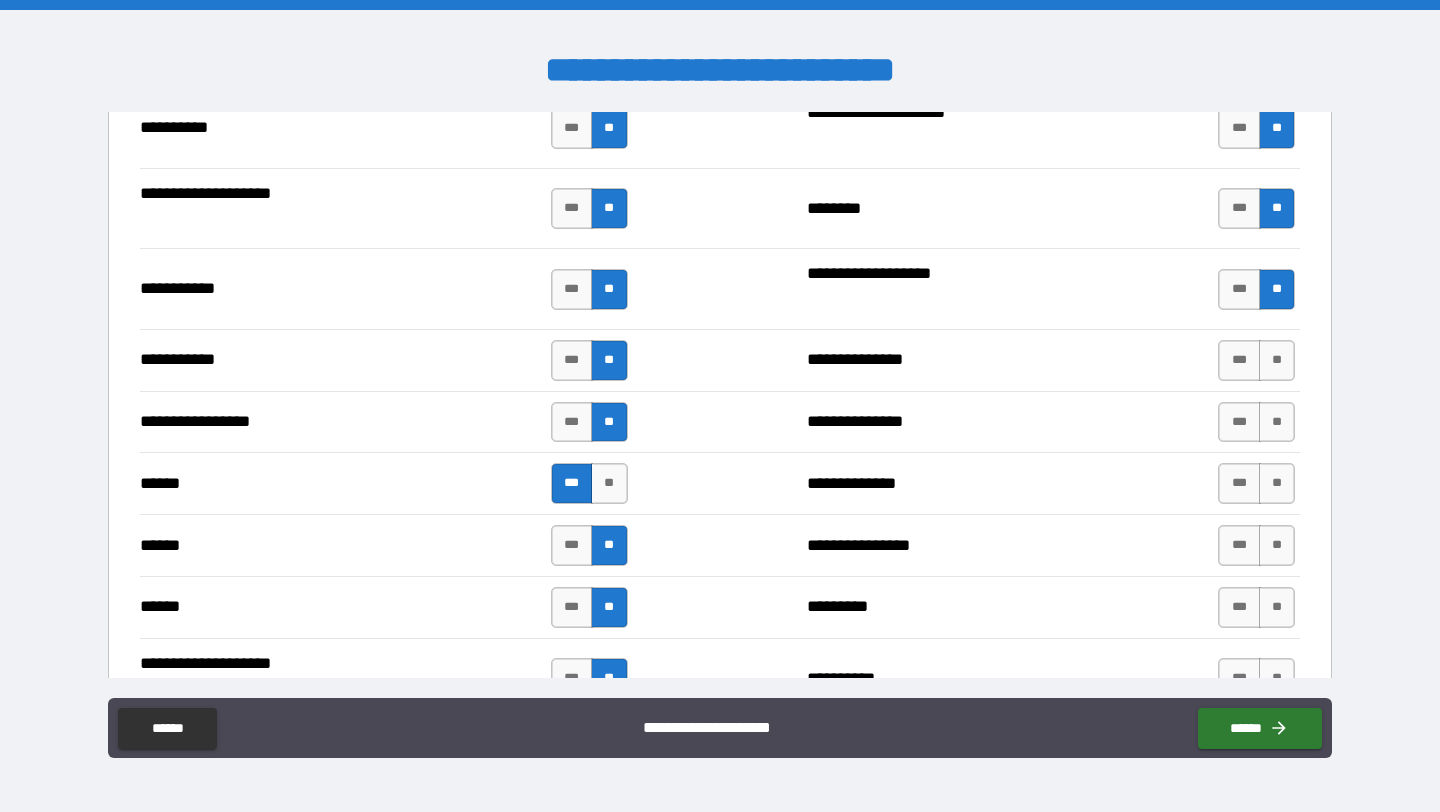 scroll, scrollTop: 2070, scrollLeft: 0, axis: vertical 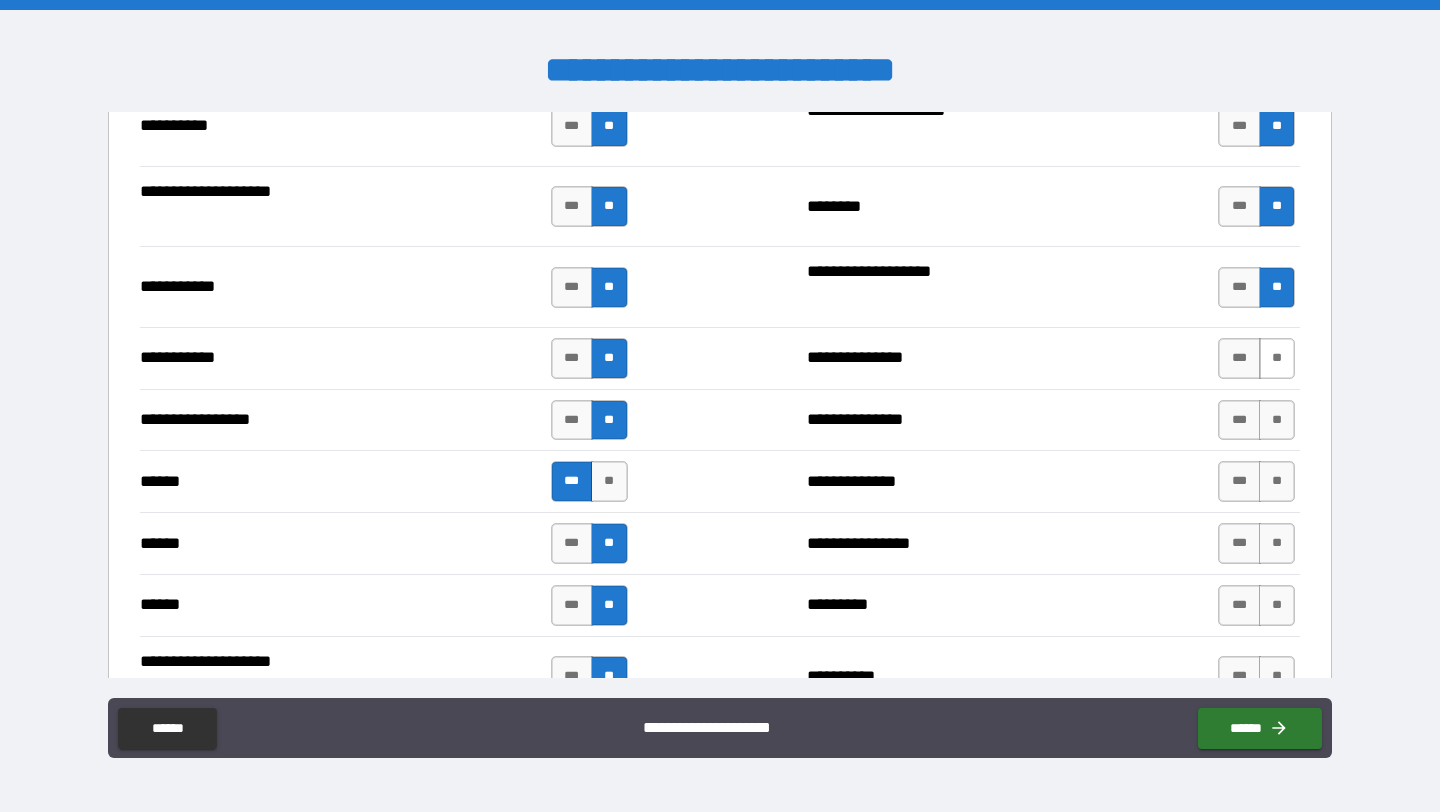 click on "**" at bounding box center [1277, 358] 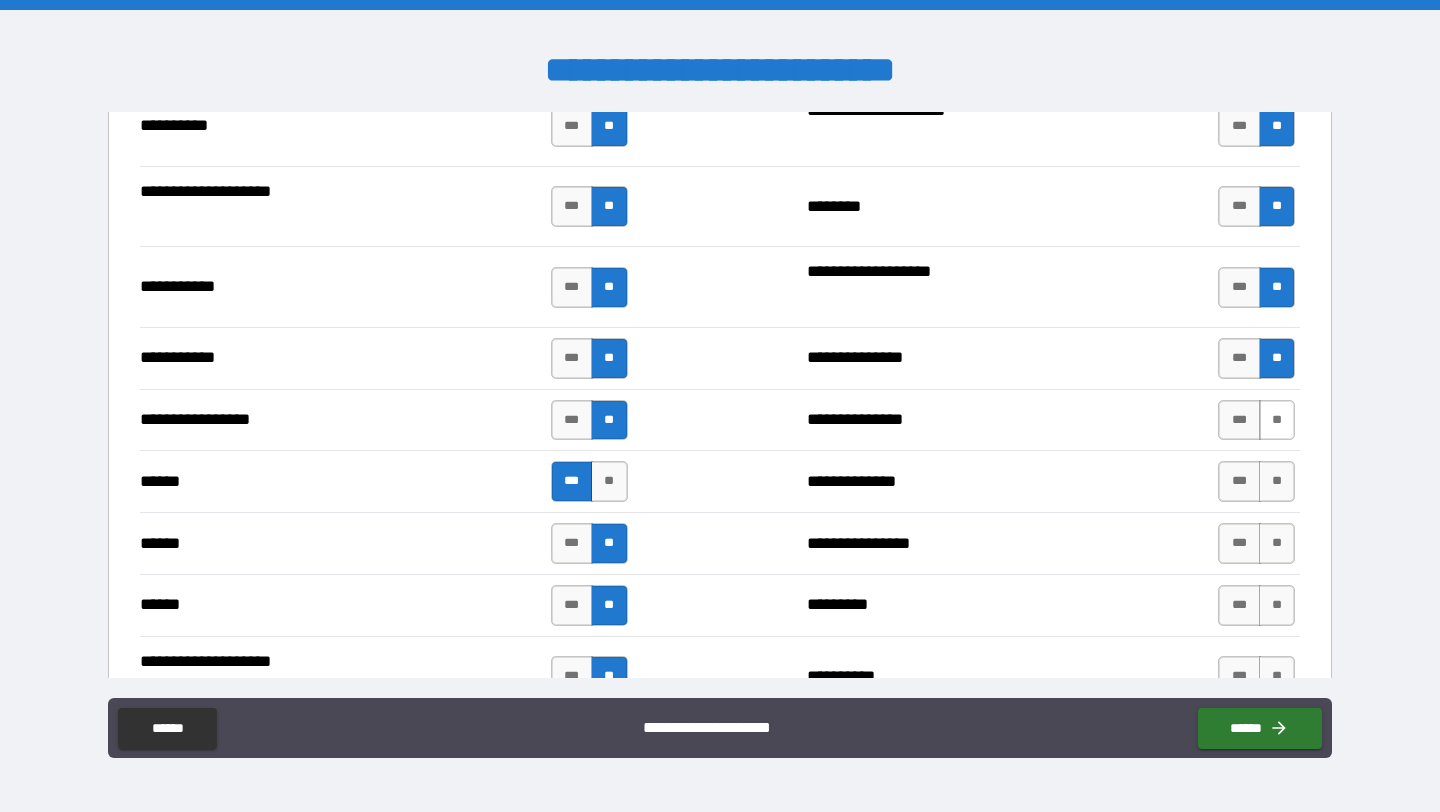 click on "**" at bounding box center [1277, 420] 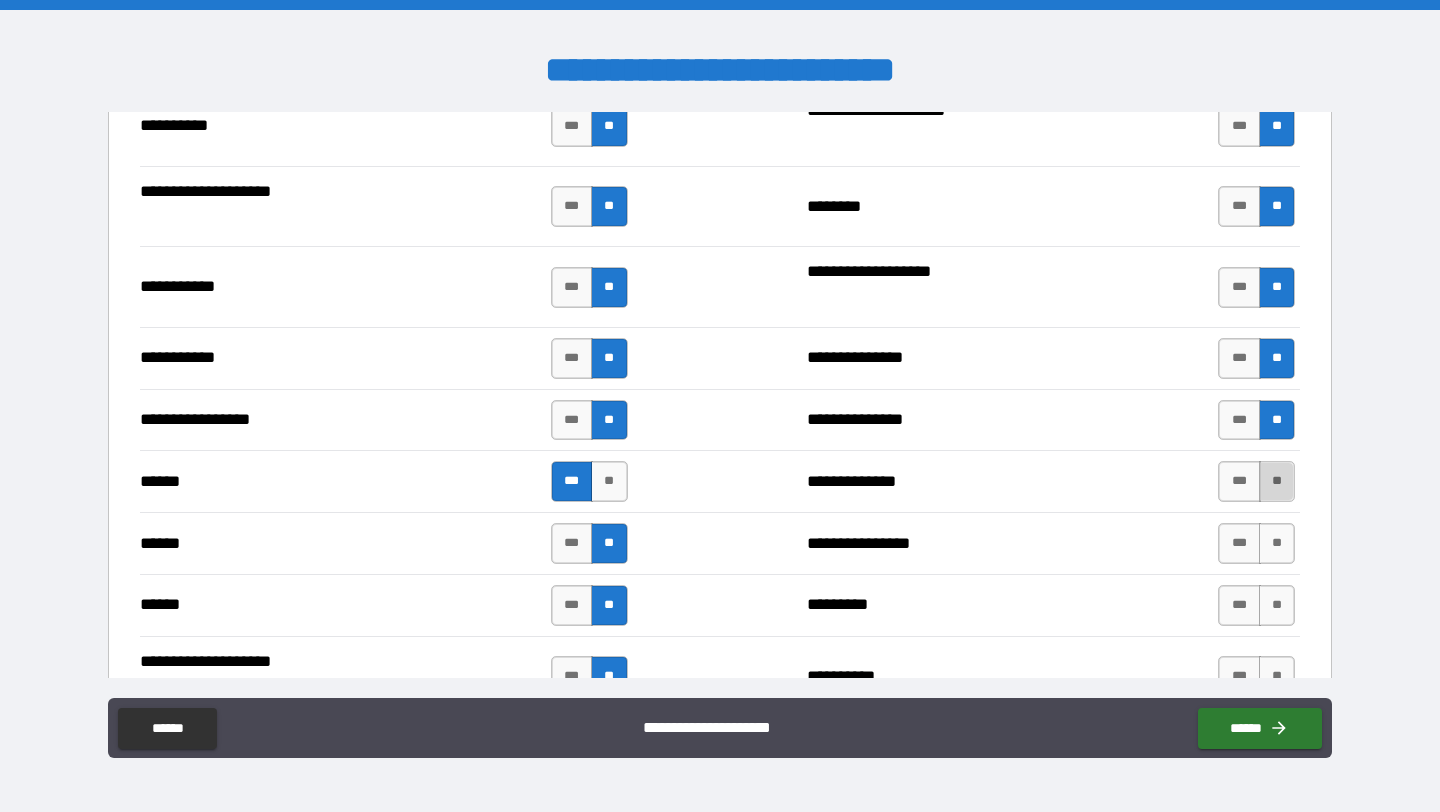 click on "**" at bounding box center (1277, 481) 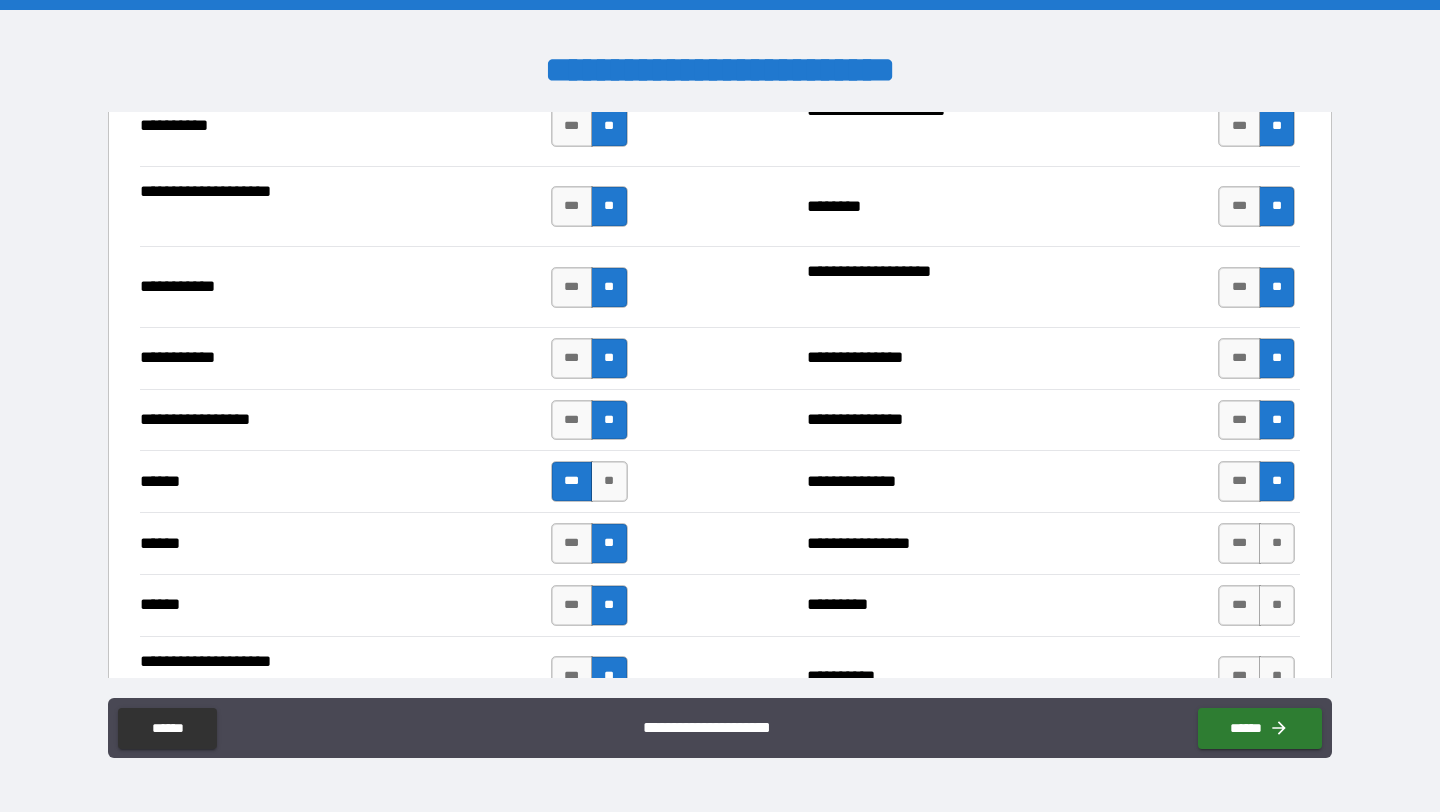click on "*** **" at bounding box center (1256, 543) 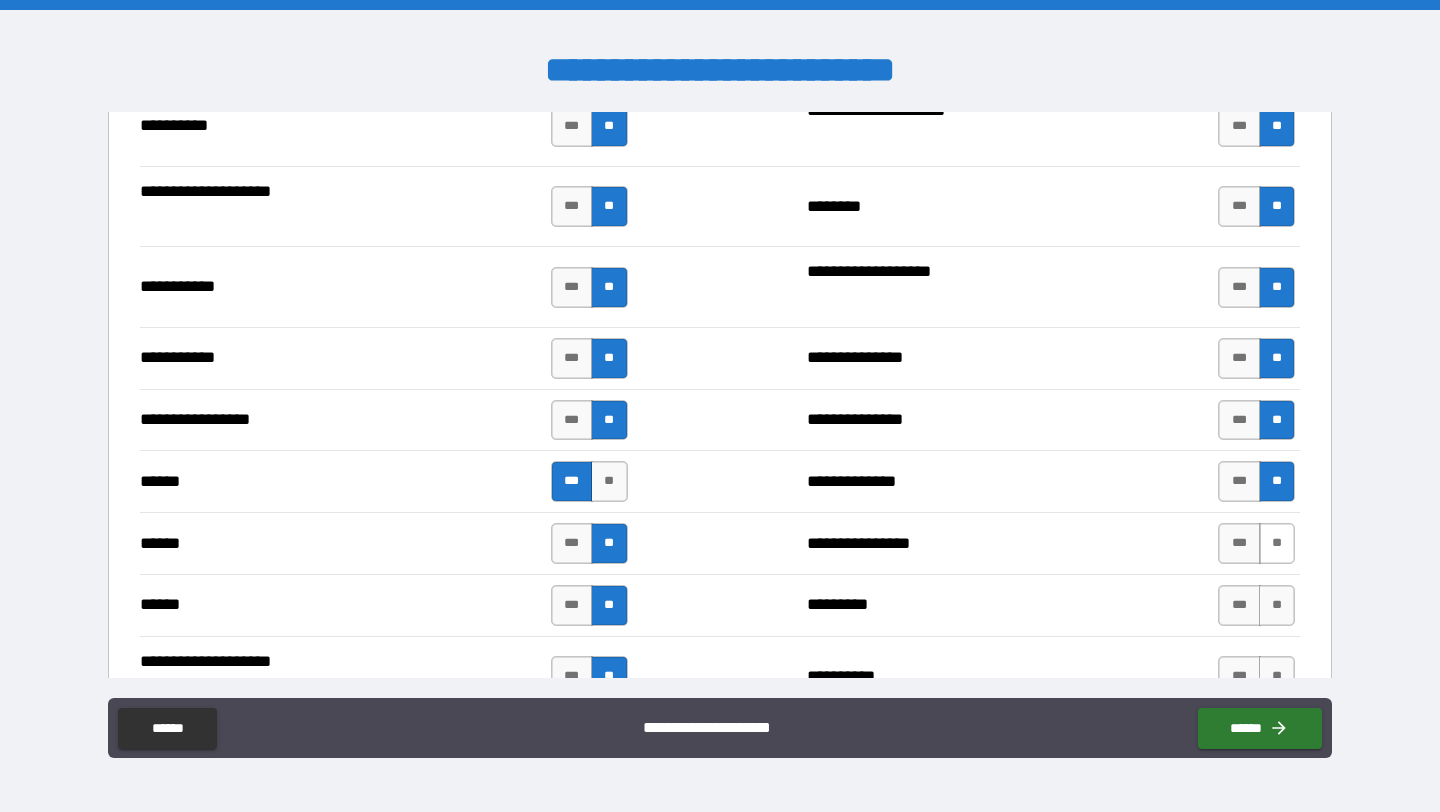 click on "**" at bounding box center (1277, 543) 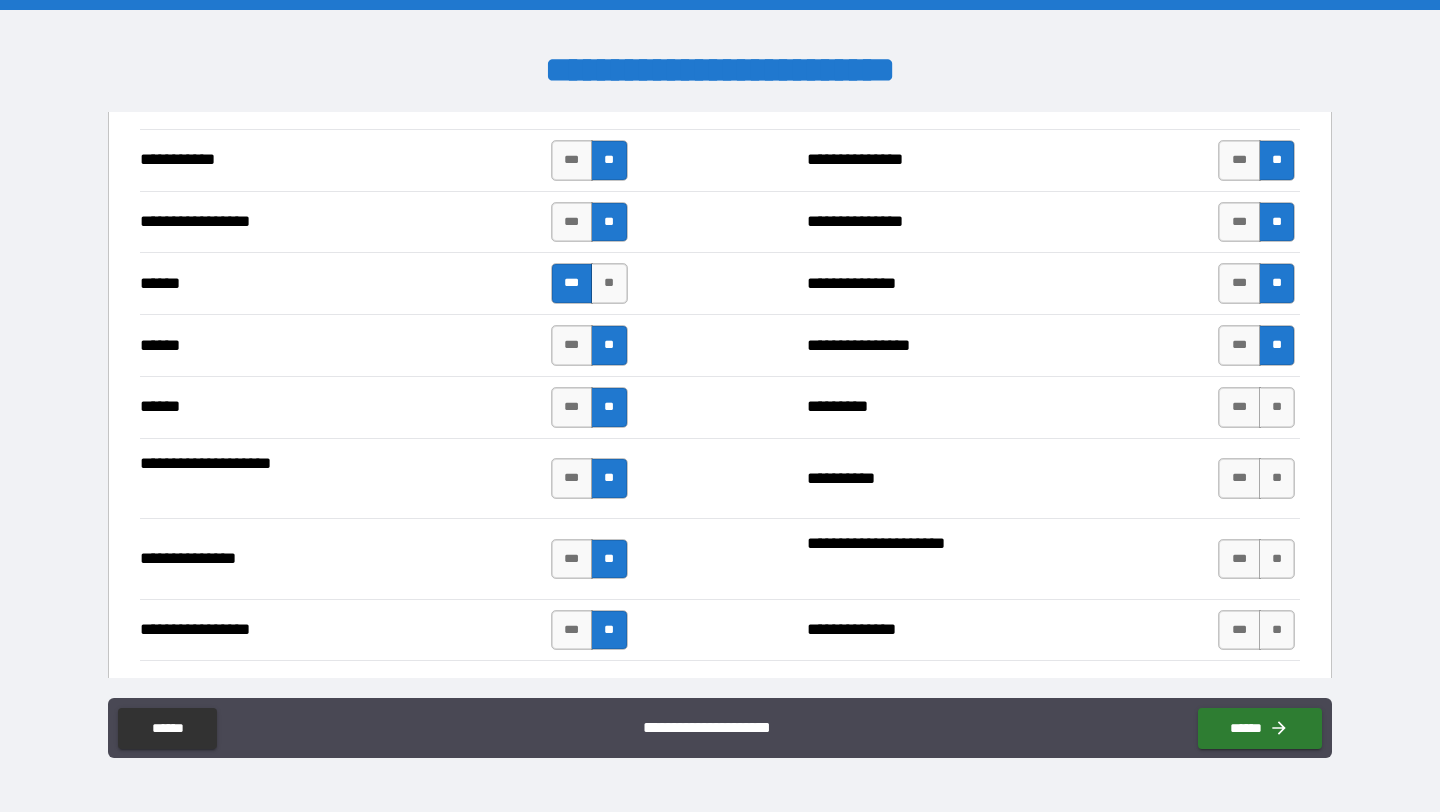 scroll, scrollTop: 2272, scrollLeft: 0, axis: vertical 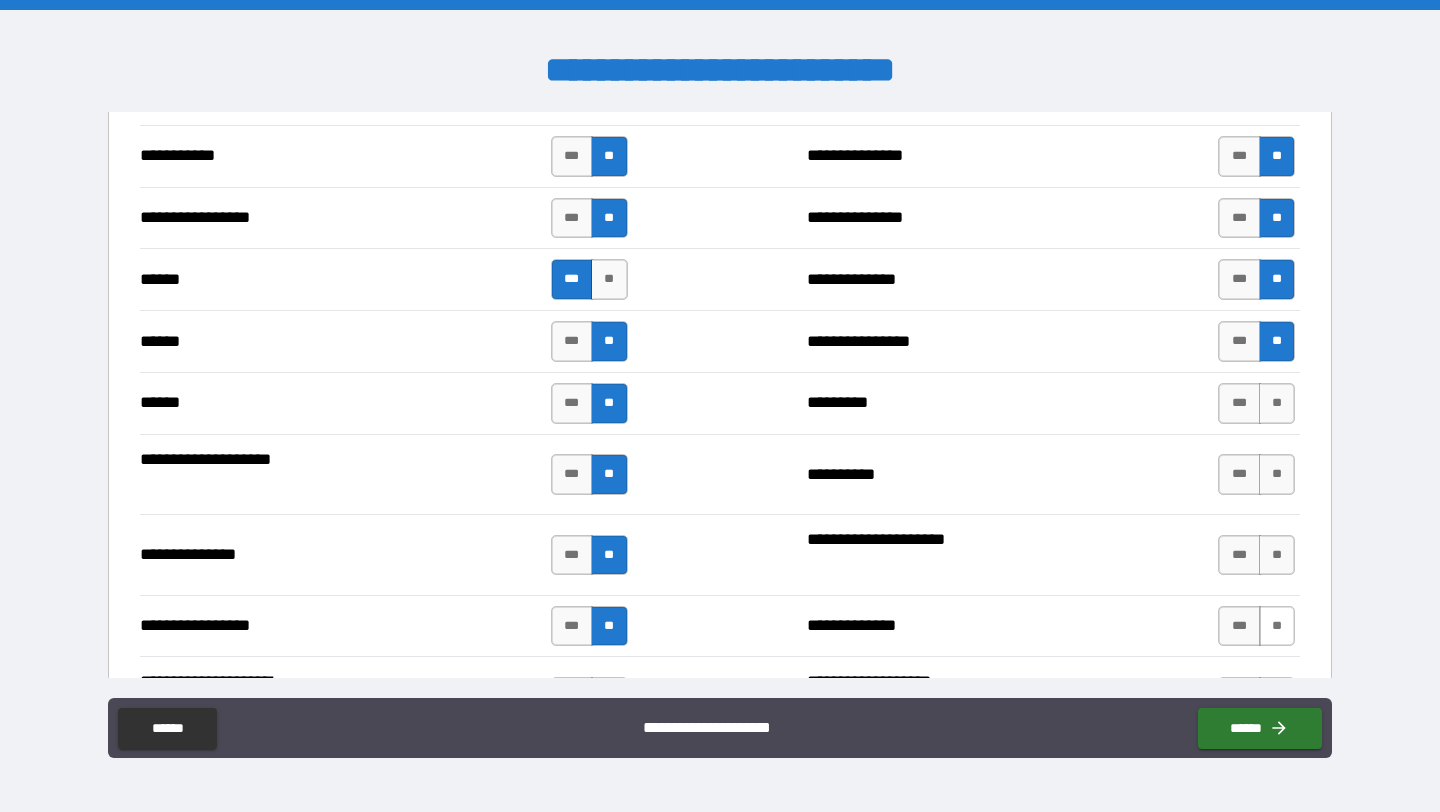 click on "**" at bounding box center [1277, 626] 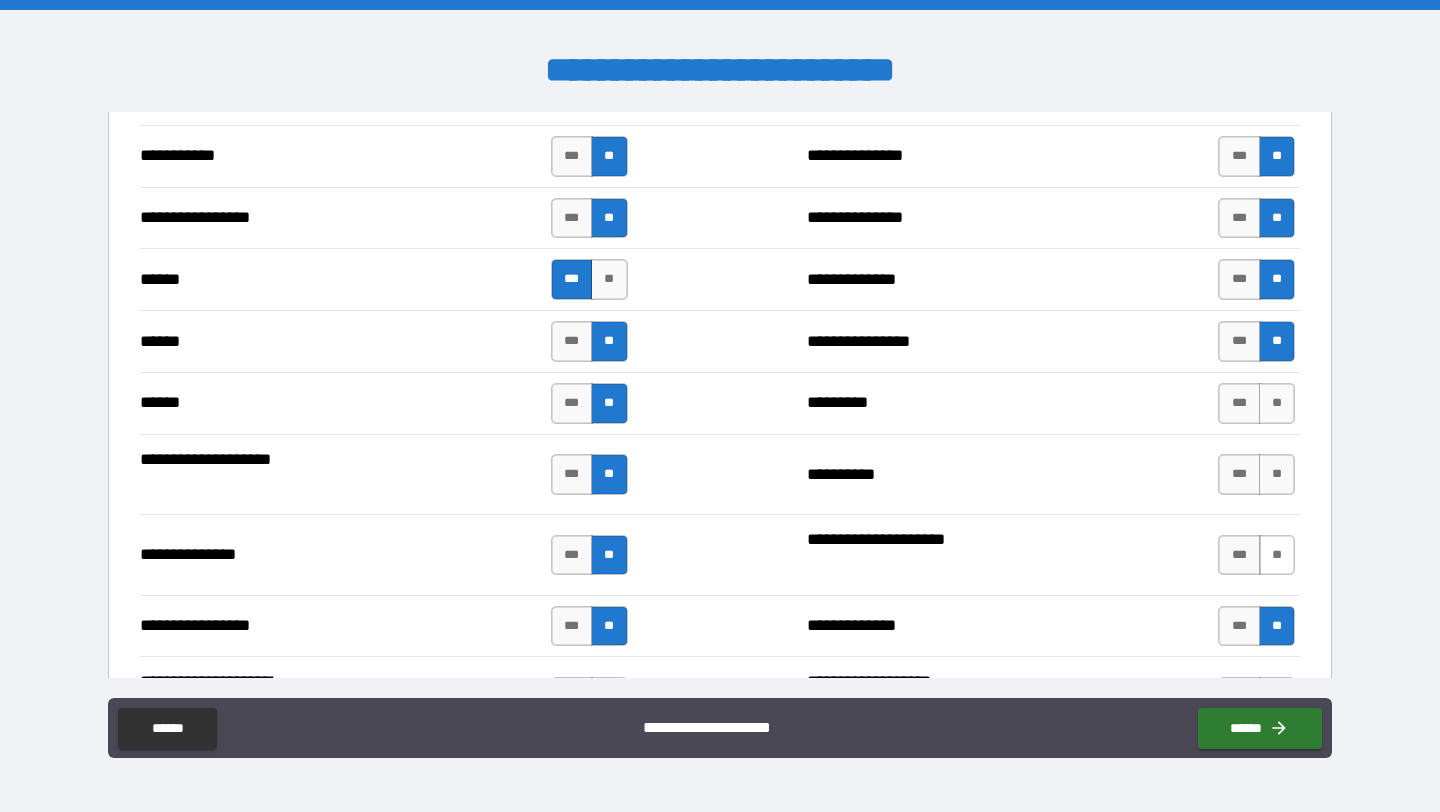 click on "**" at bounding box center (1277, 555) 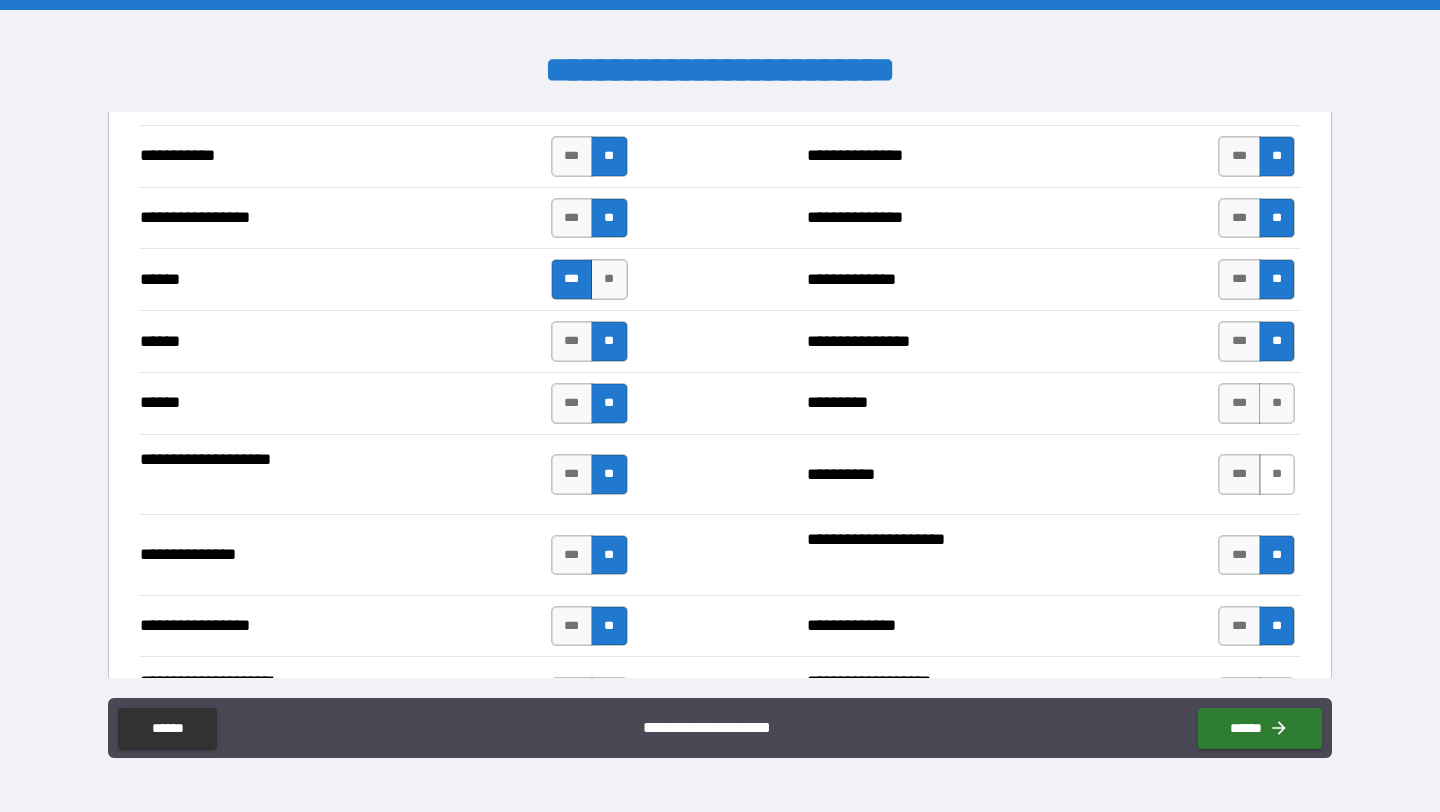 click on "**" at bounding box center [1277, 474] 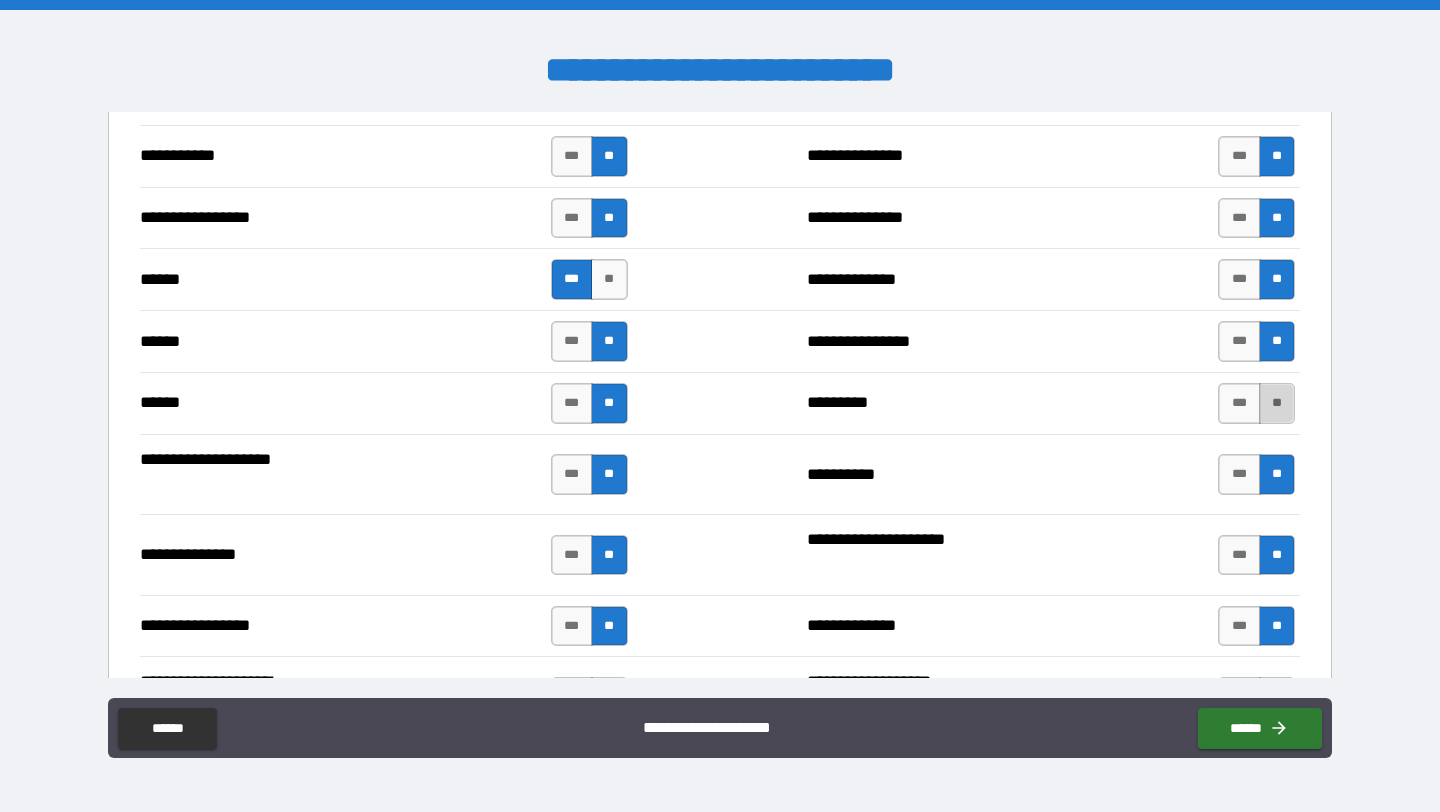 click on "**" at bounding box center [1277, 403] 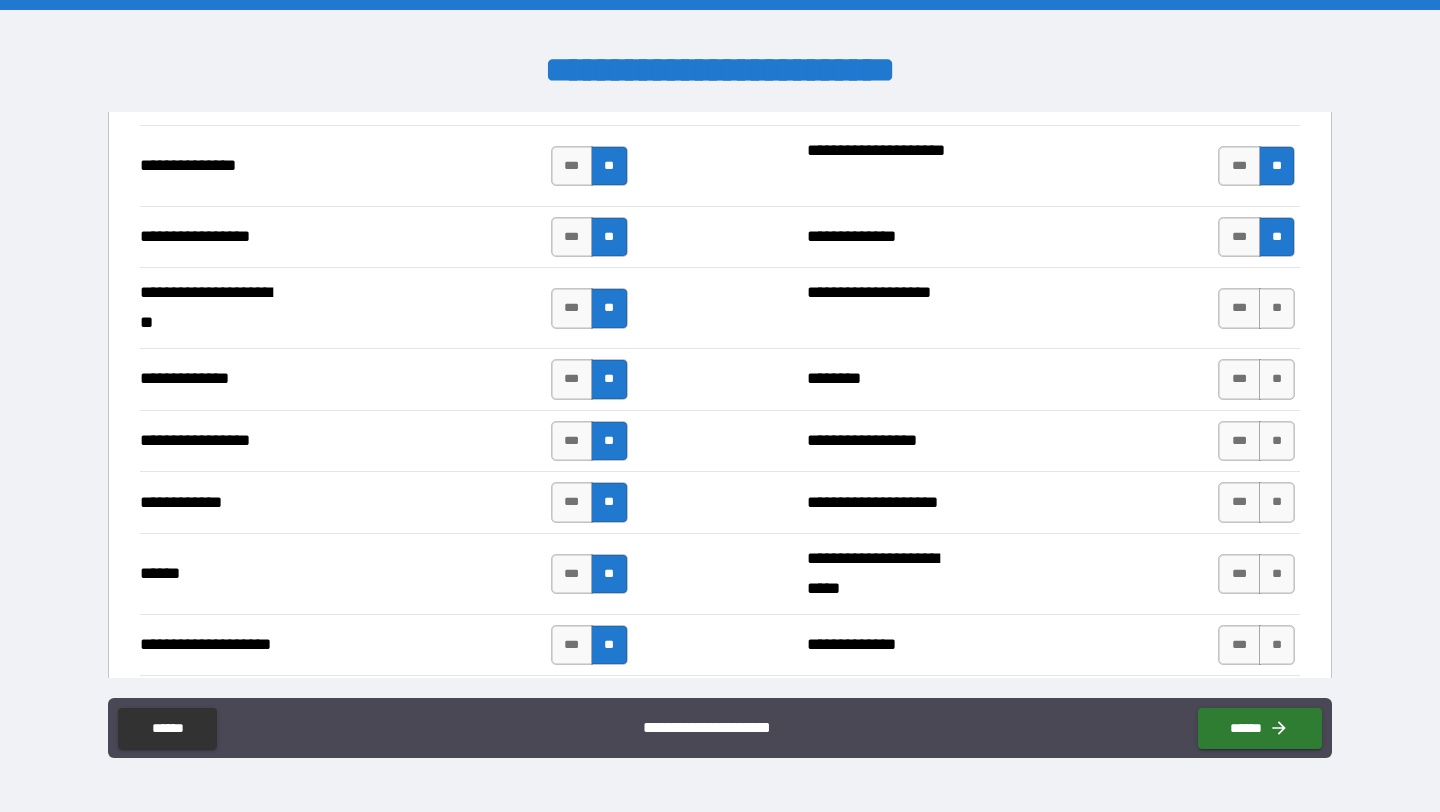 scroll, scrollTop: 2660, scrollLeft: 0, axis: vertical 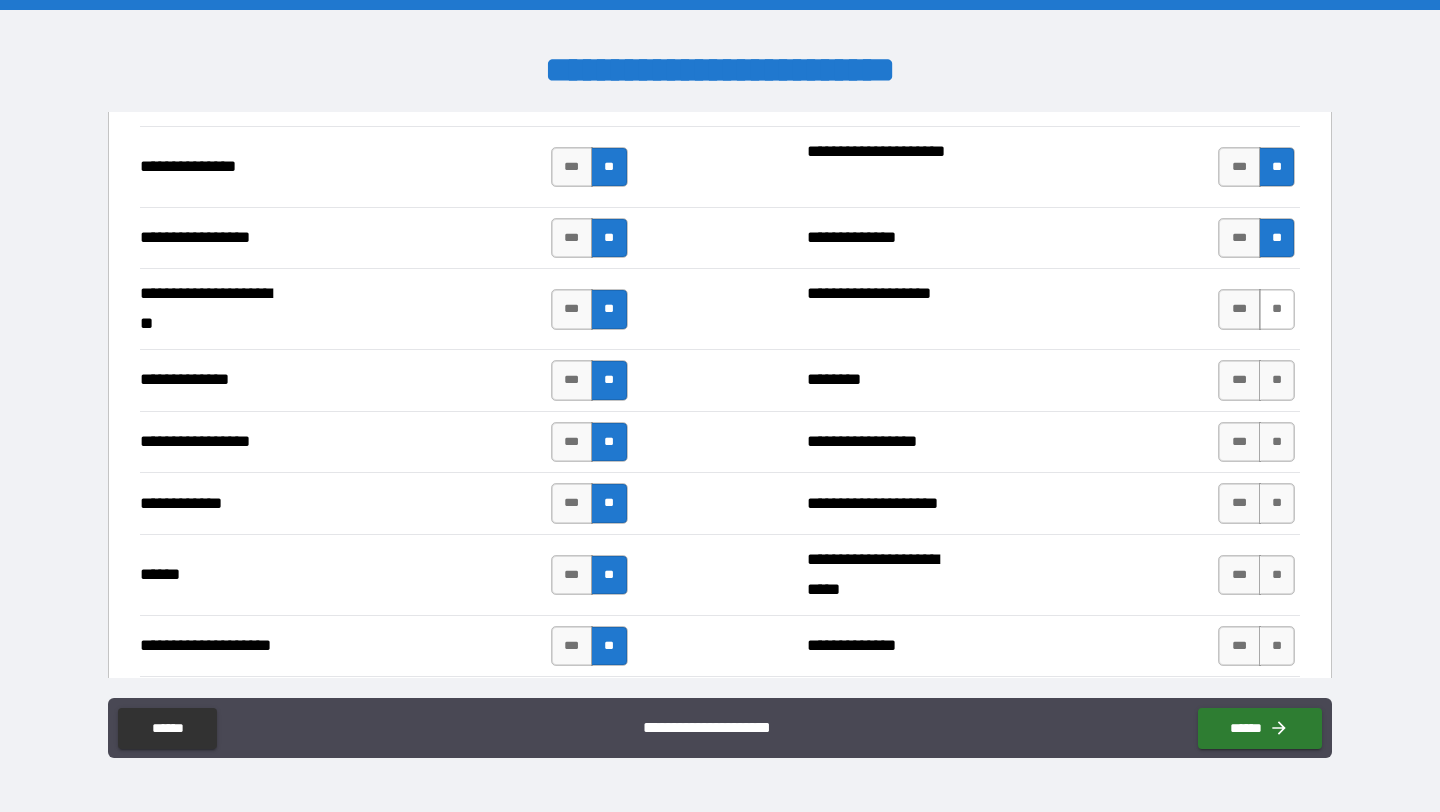click on "**" at bounding box center (1277, 309) 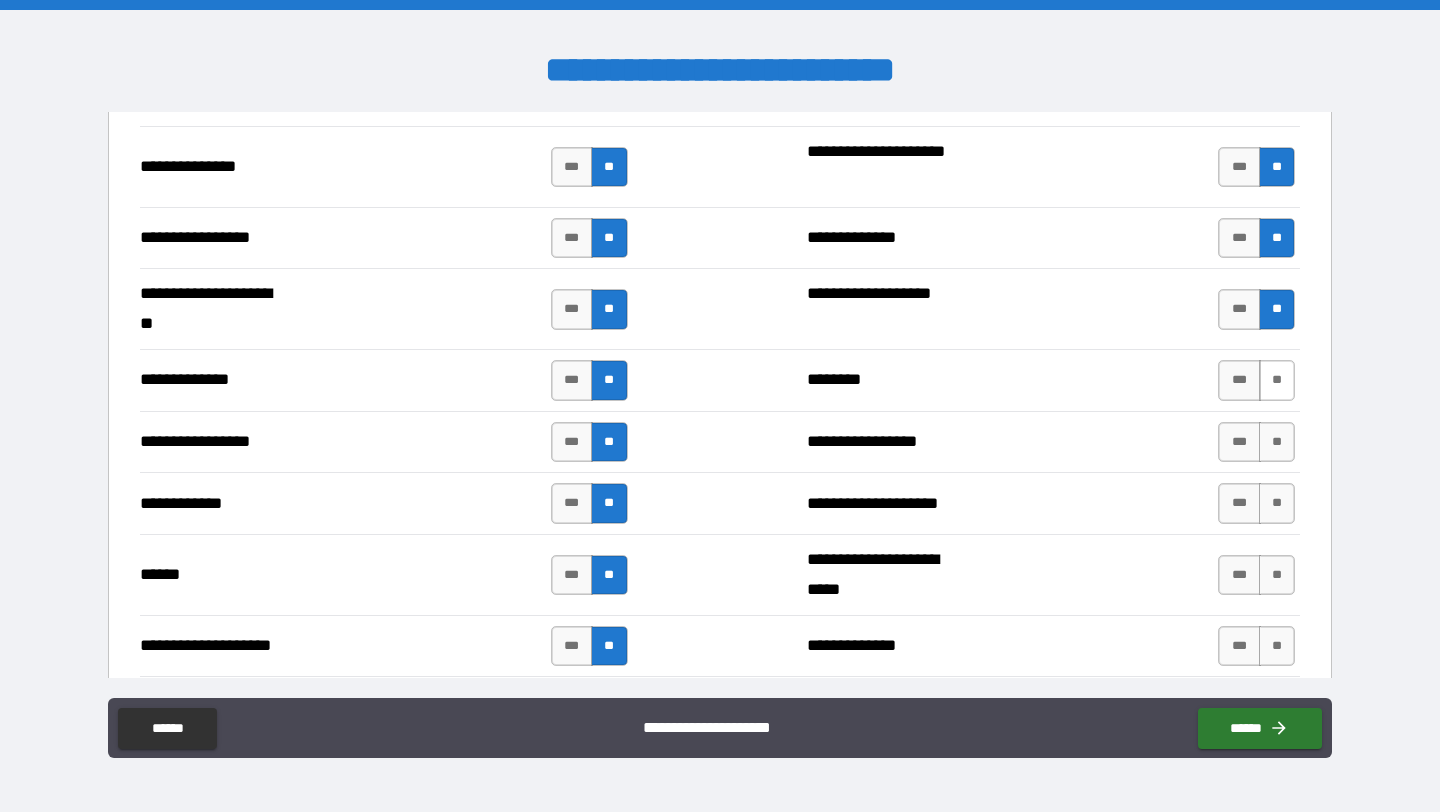 click on "**" at bounding box center [1277, 380] 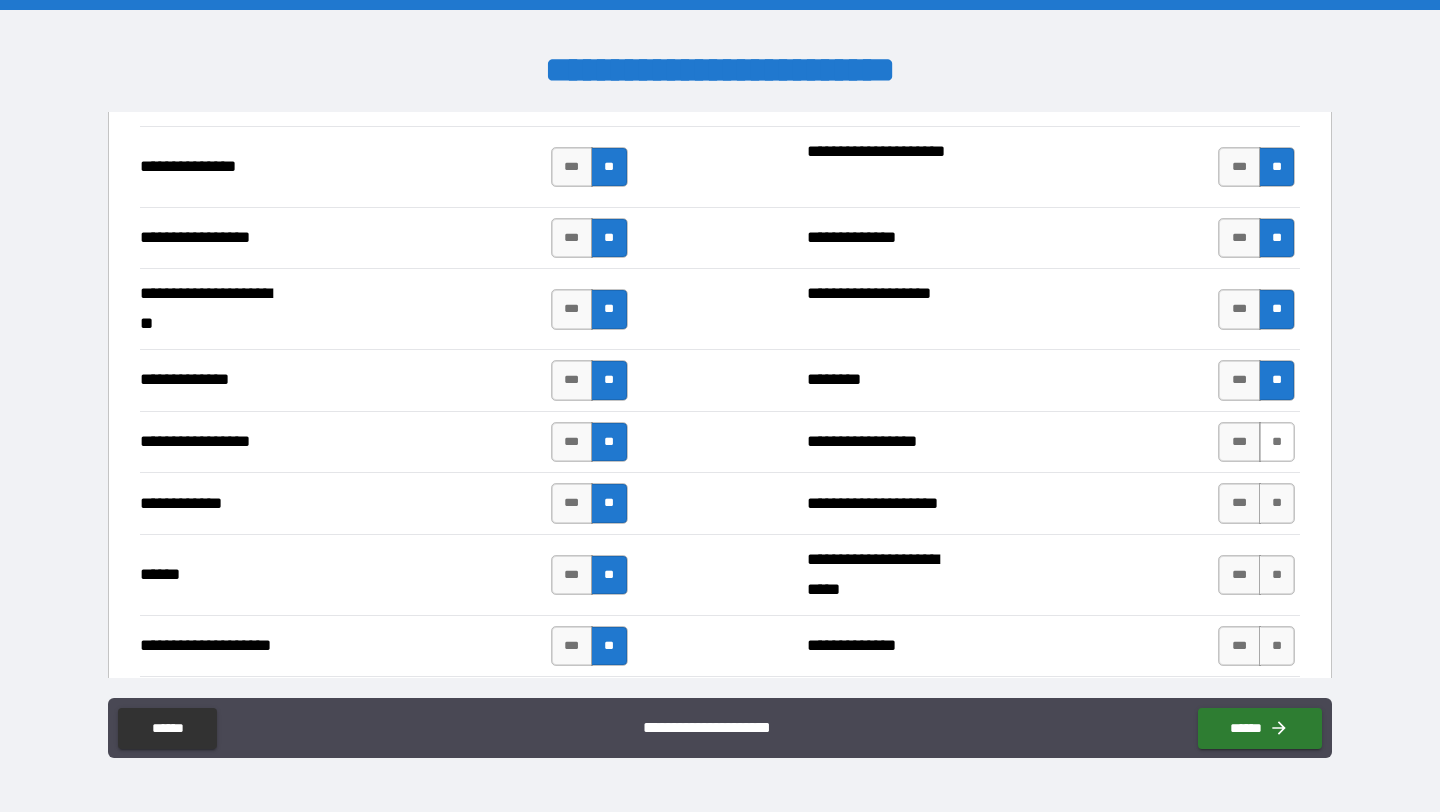 click on "**" at bounding box center (1277, 442) 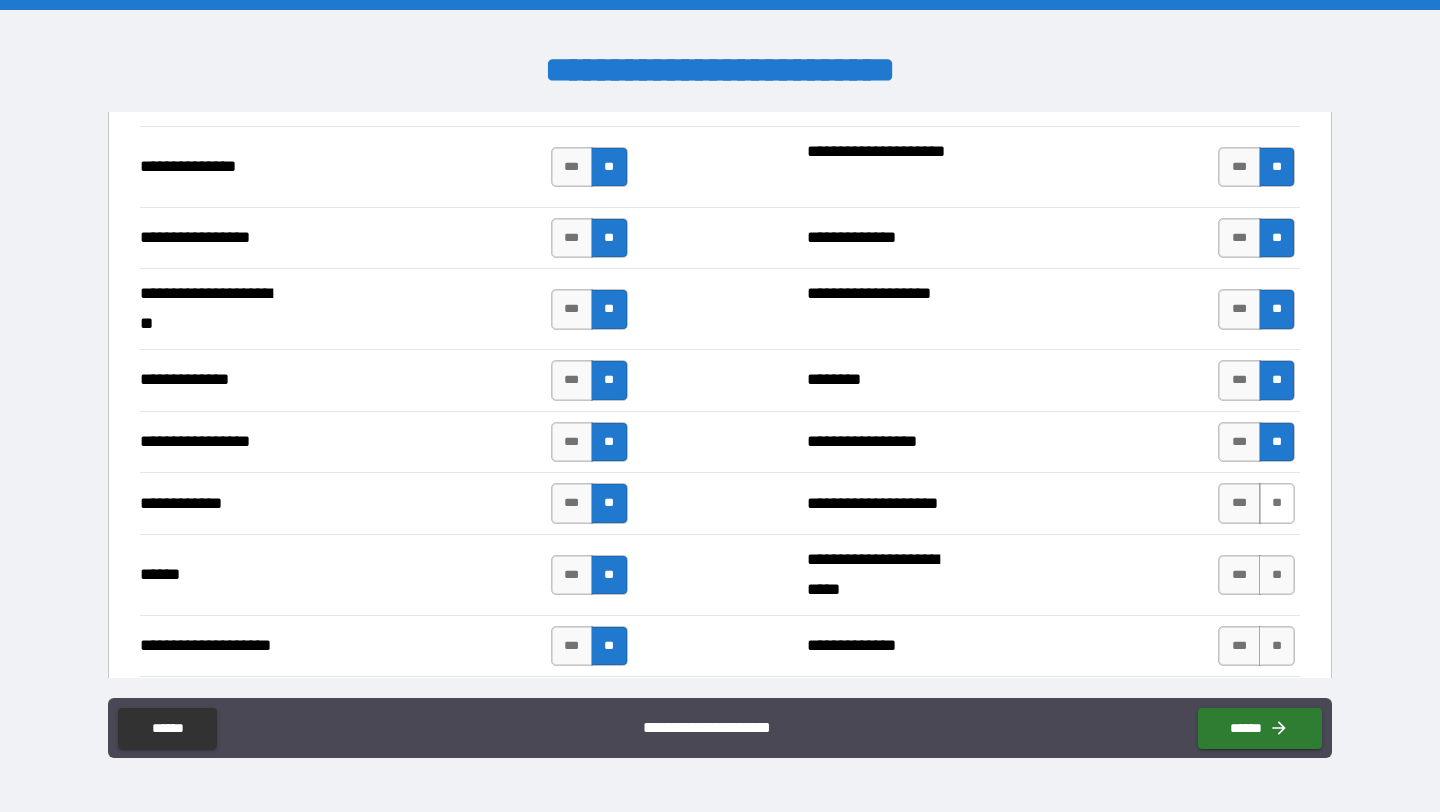 click on "**" at bounding box center (1277, 503) 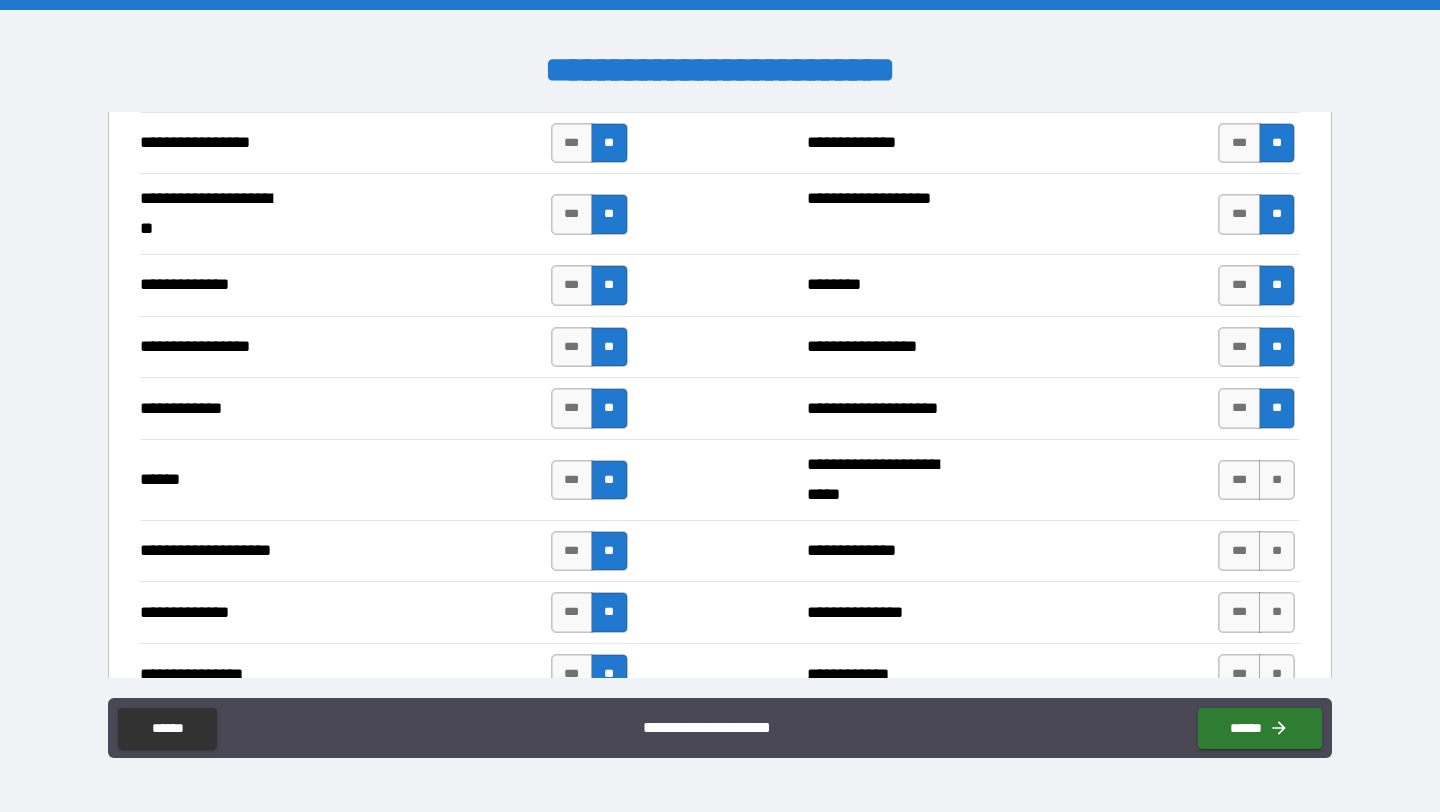 scroll, scrollTop: 2764, scrollLeft: 0, axis: vertical 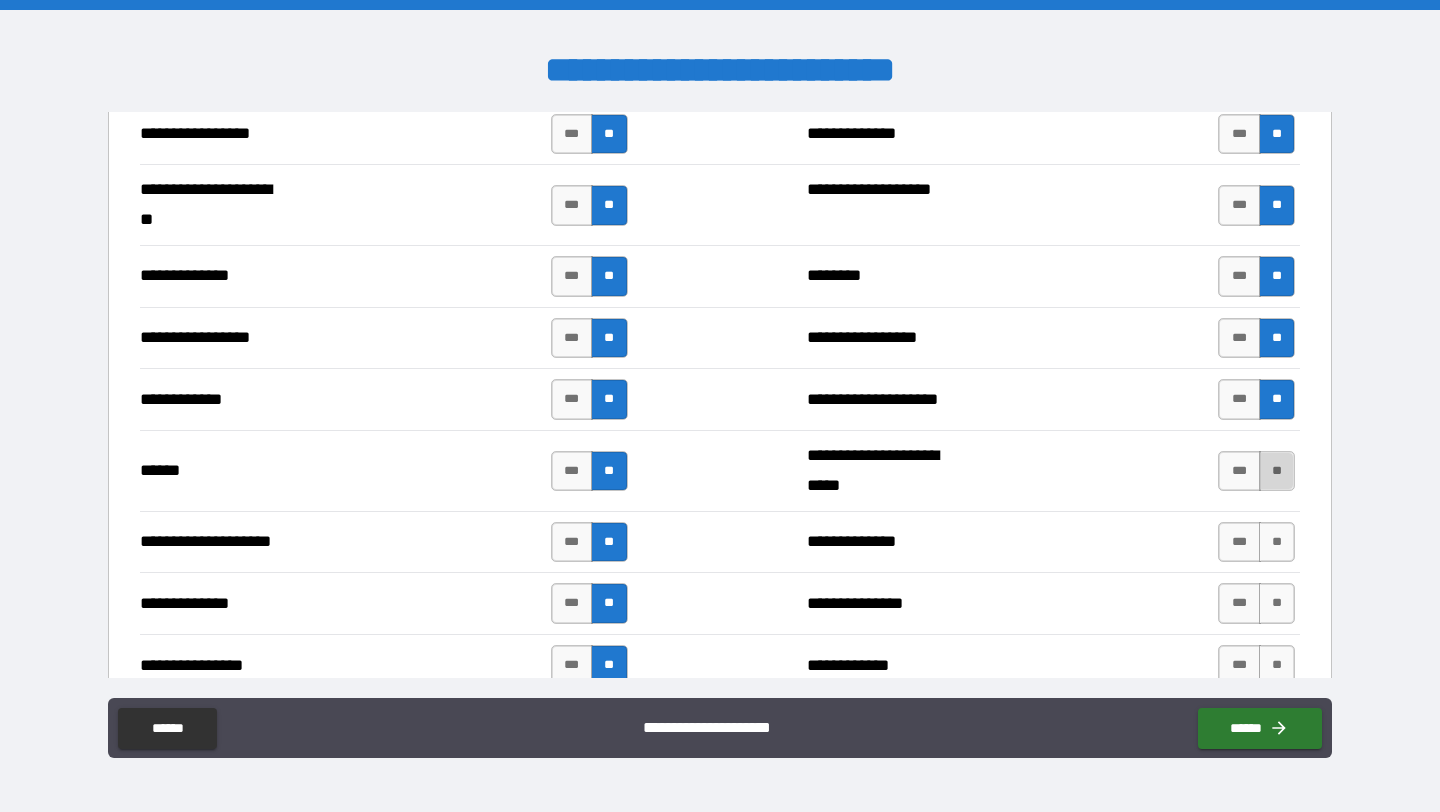 click on "**" at bounding box center [1277, 471] 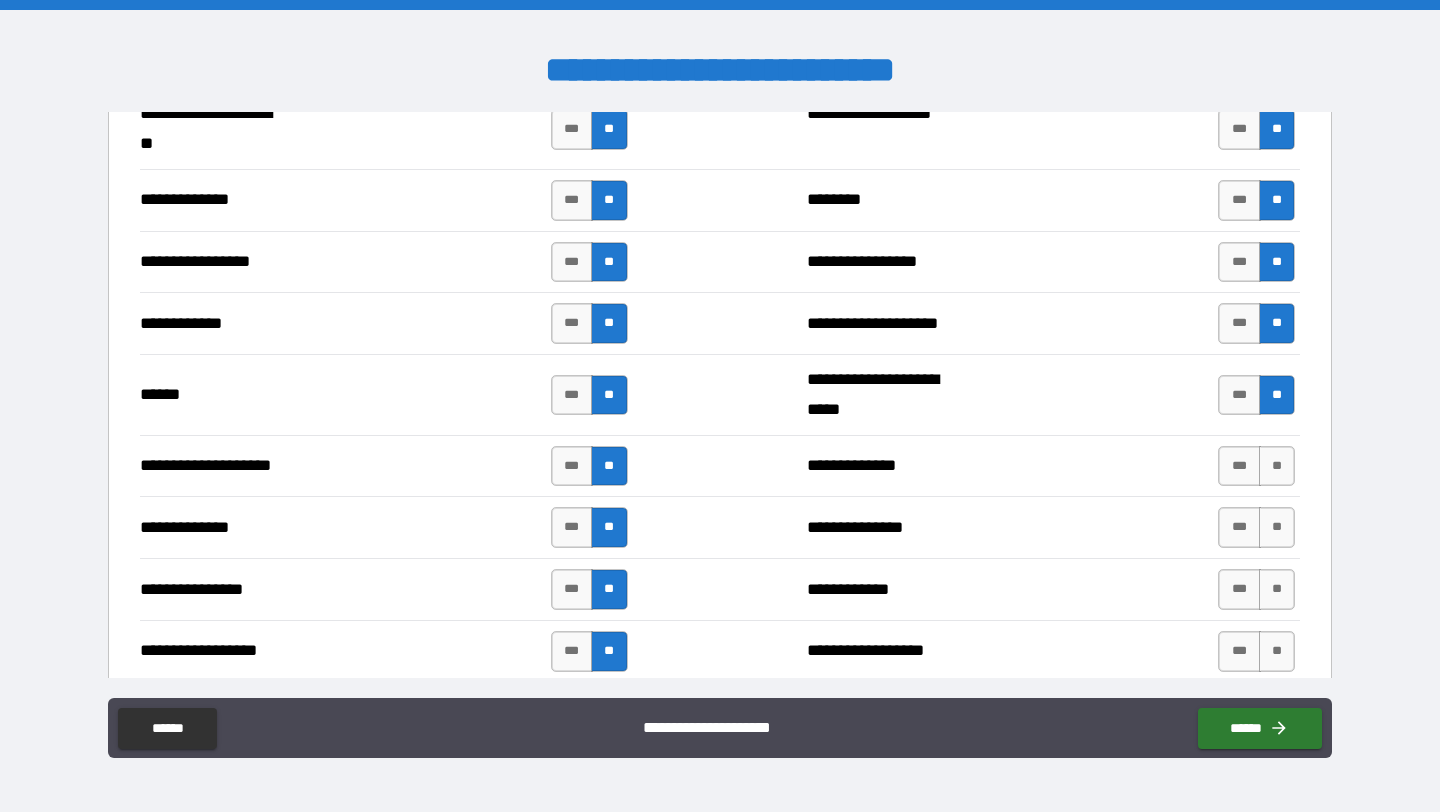 scroll, scrollTop: 2841, scrollLeft: 0, axis: vertical 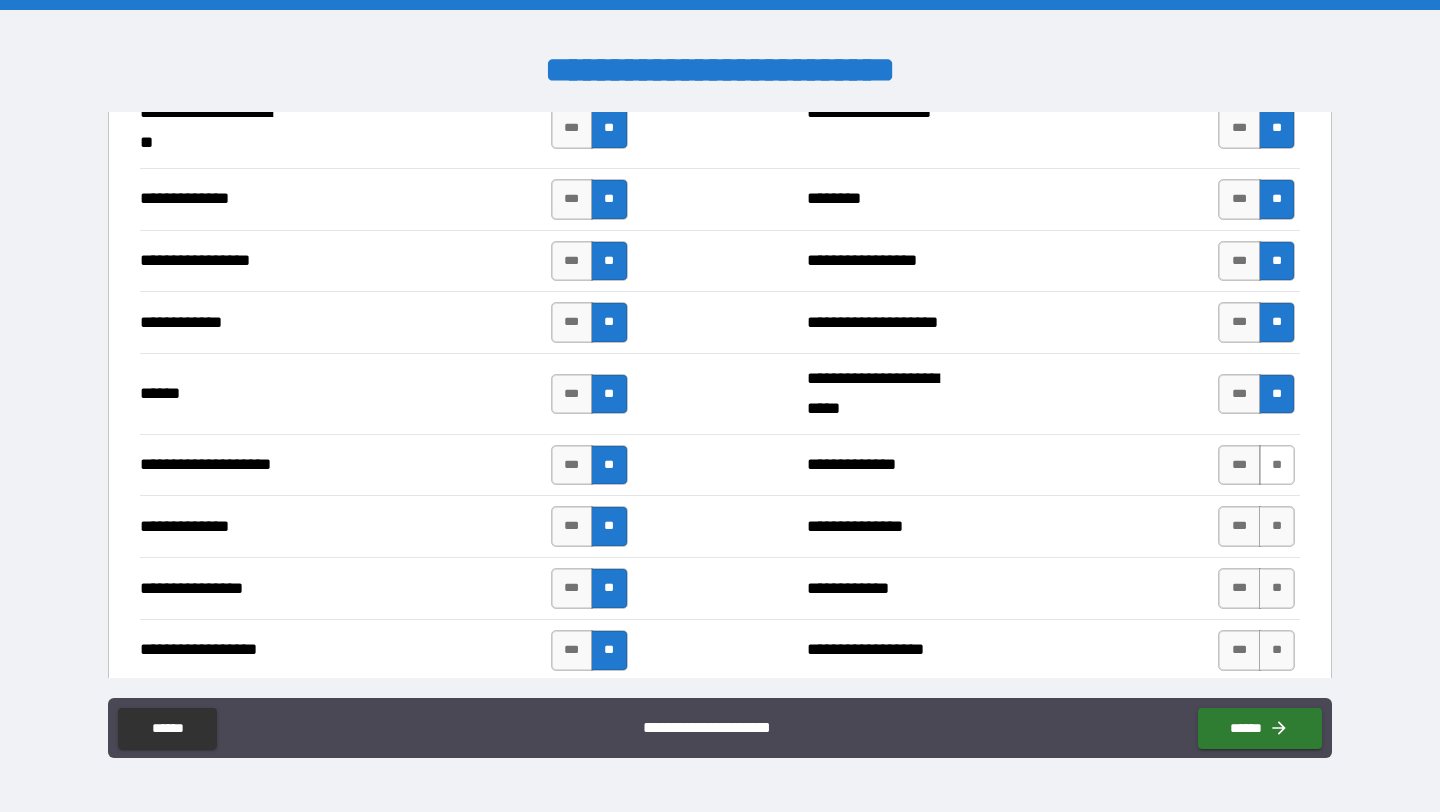 click on "**" at bounding box center (1277, 465) 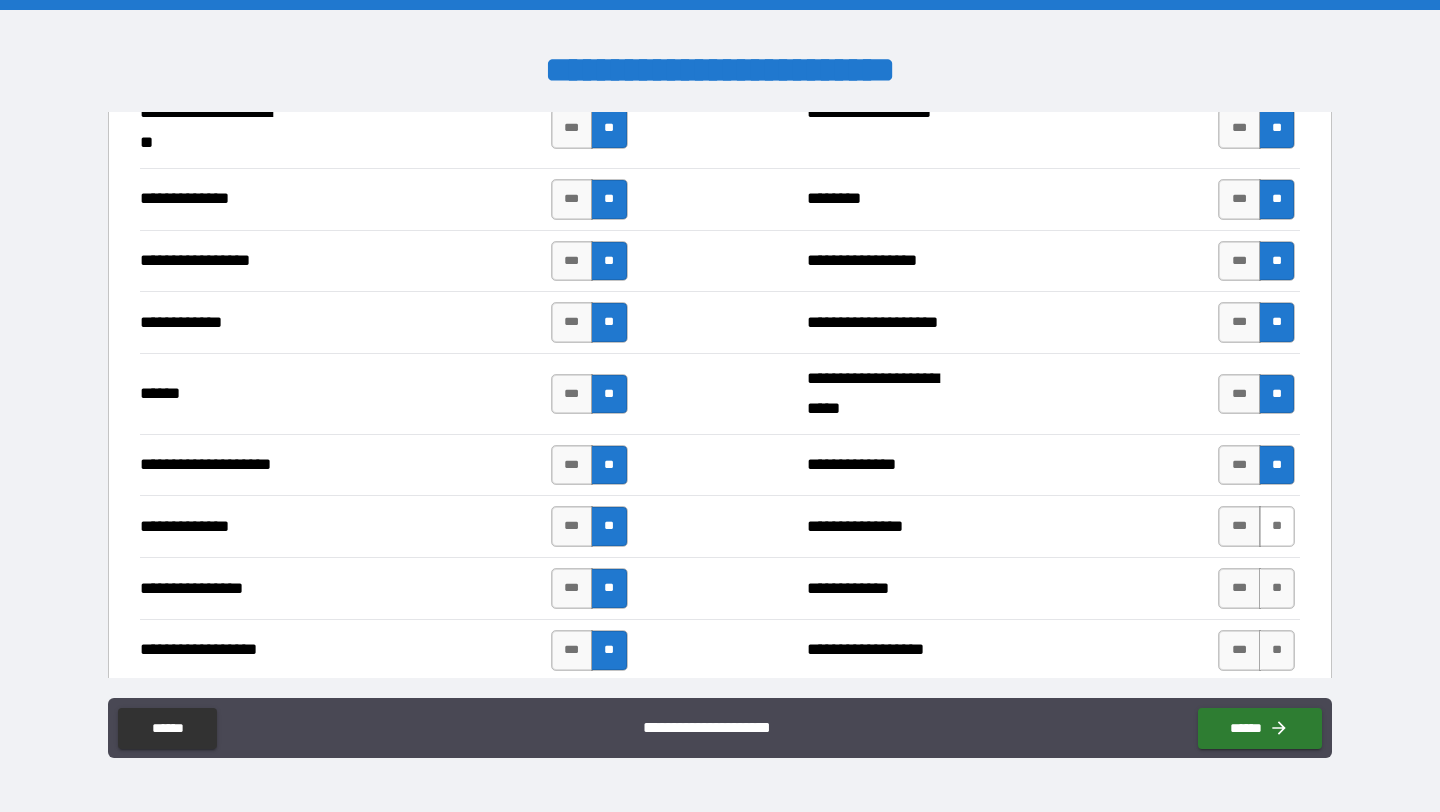 click on "**" at bounding box center (1277, 526) 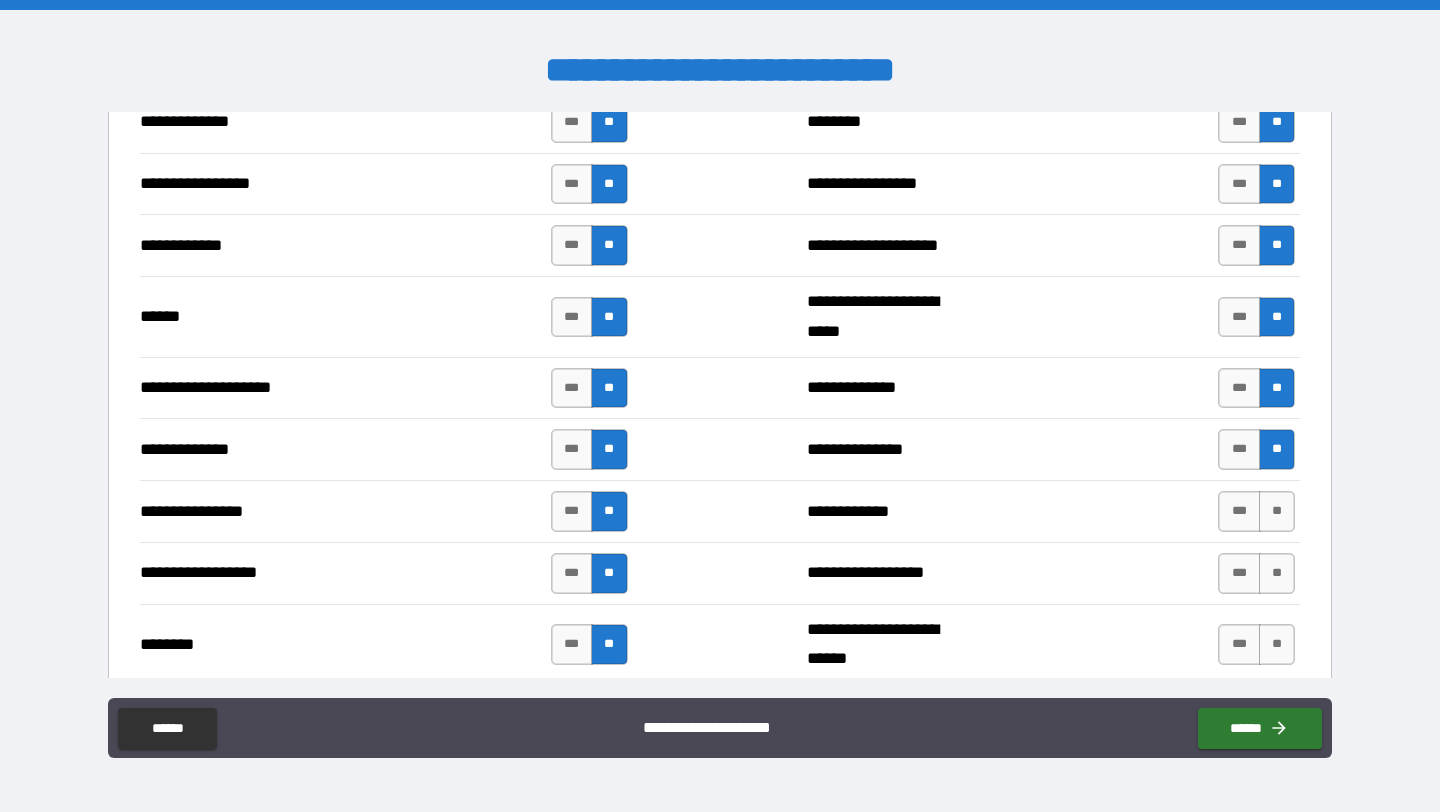 scroll, scrollTop: 2920, scrollLeft: 0, axis: vertical 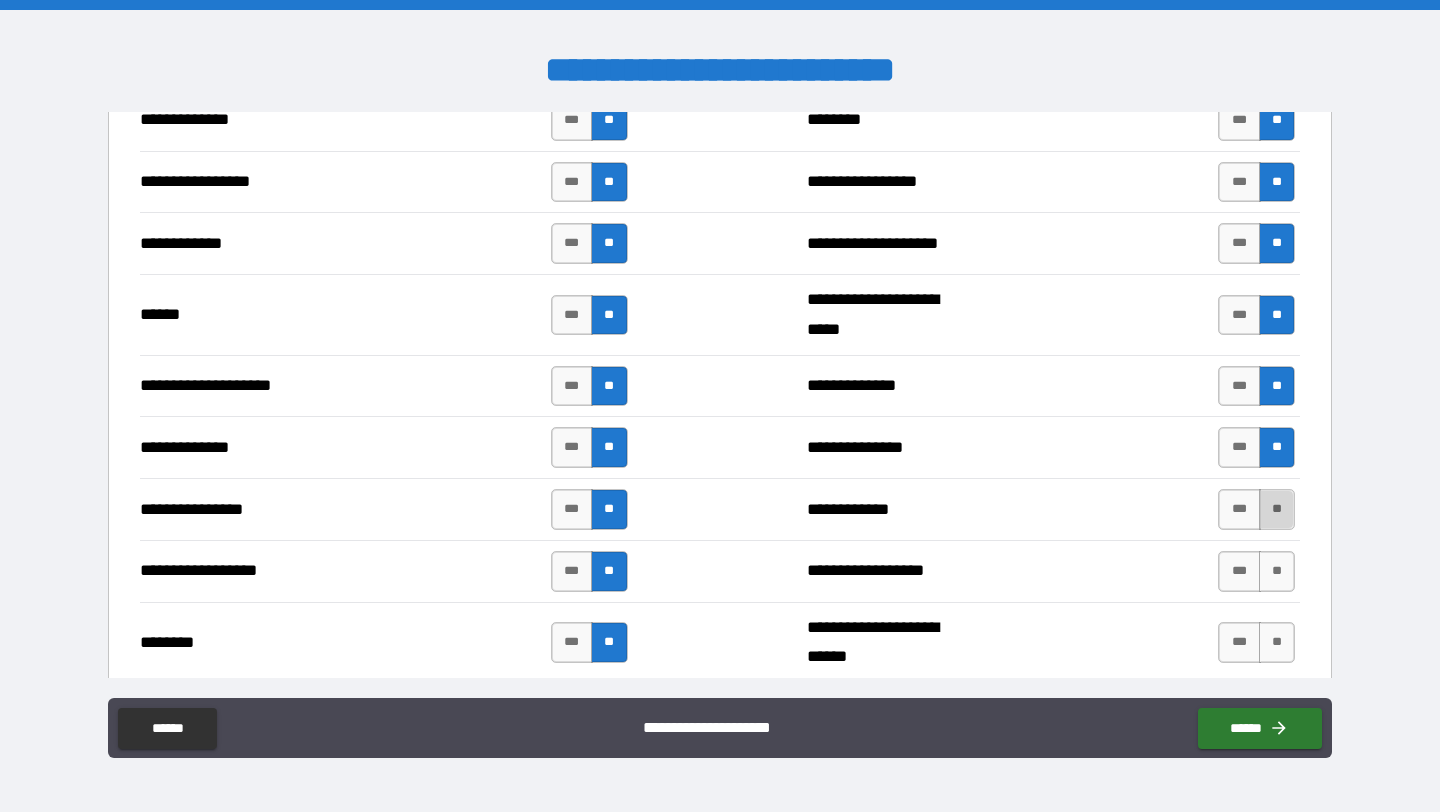 click on "**" at bounding box center (1277, 509) 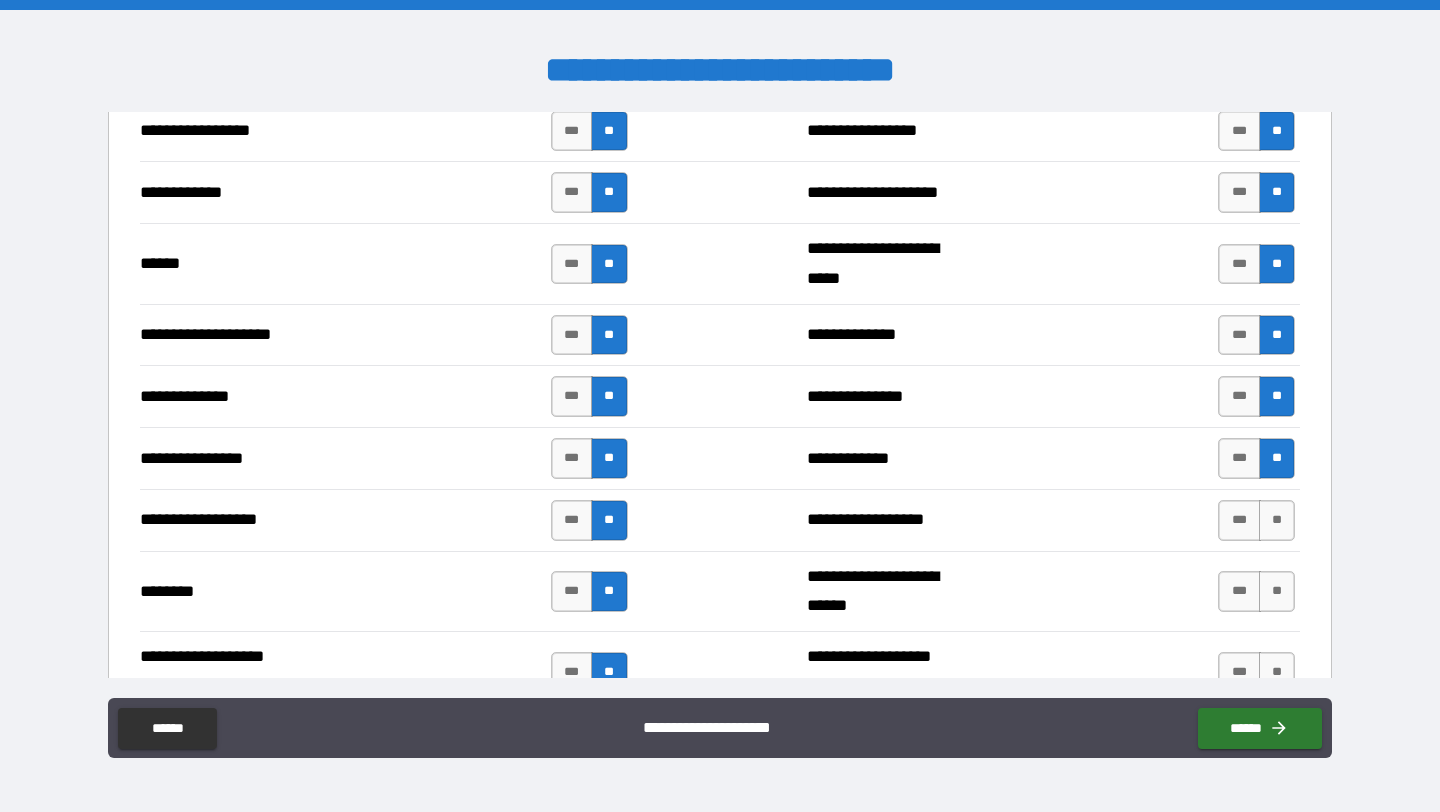 scroll, scrollTop: 2976, scrollLeft: 0, axis: vertical 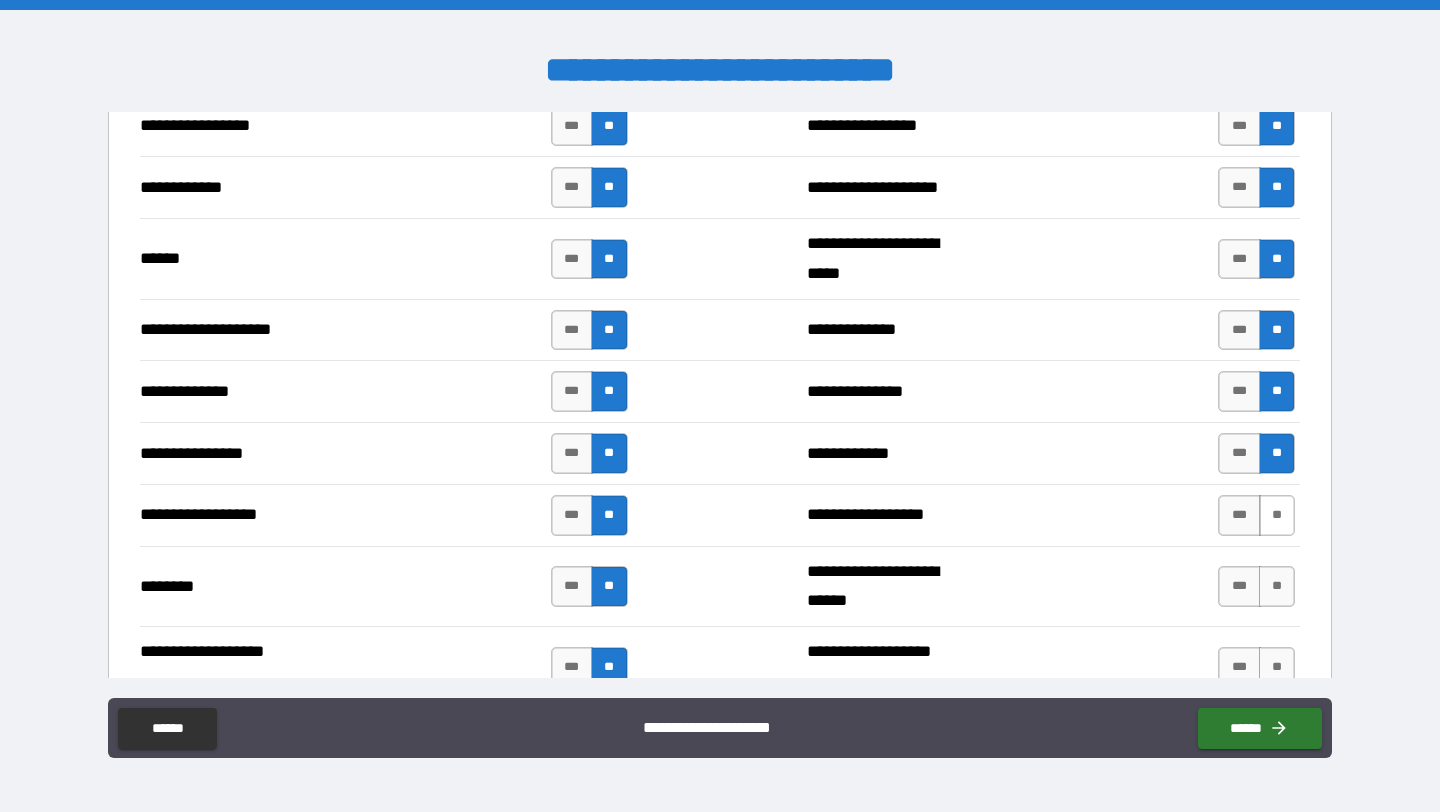 click on "**" at bounding box center [1277, 515] 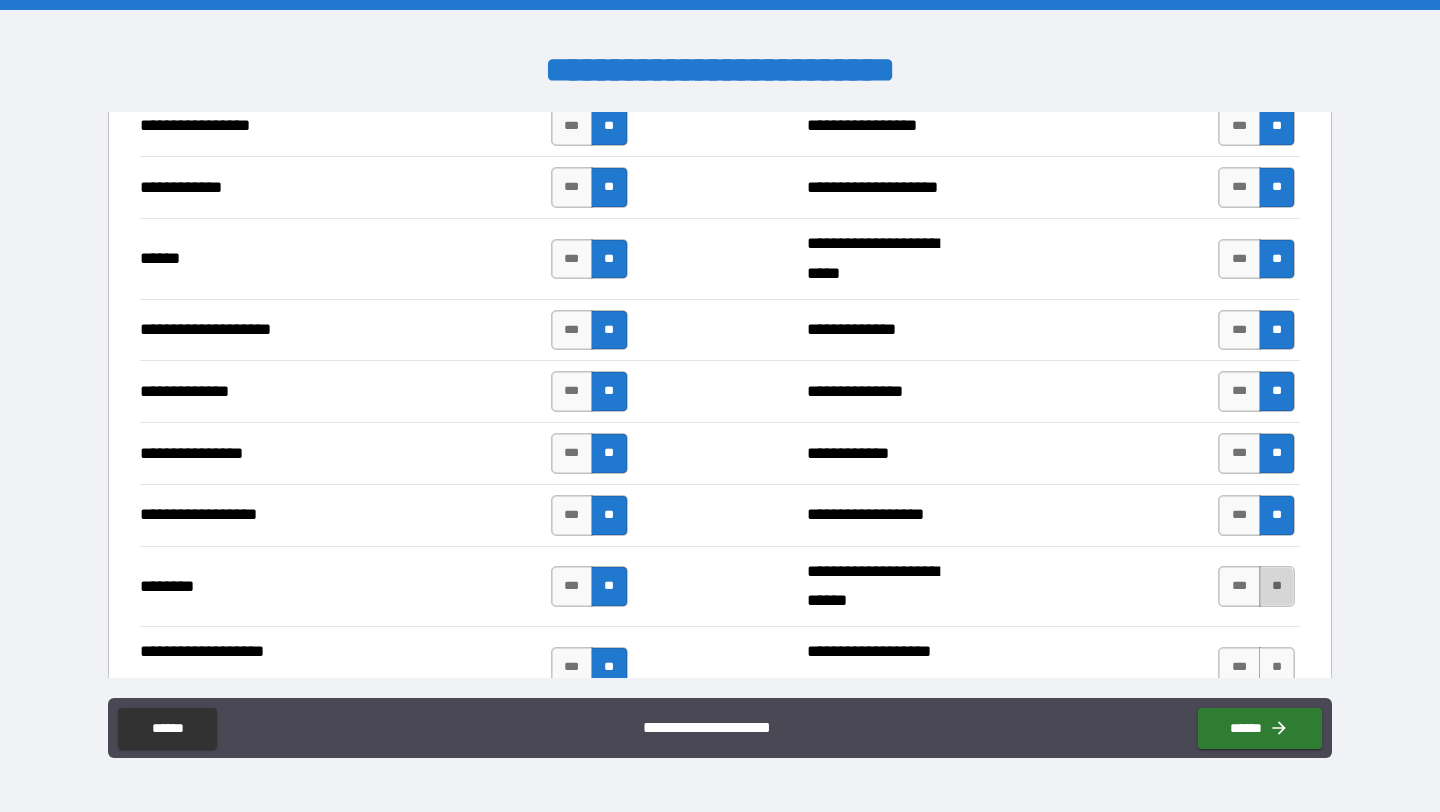 click on "**" at bounding box center [1277, 586] 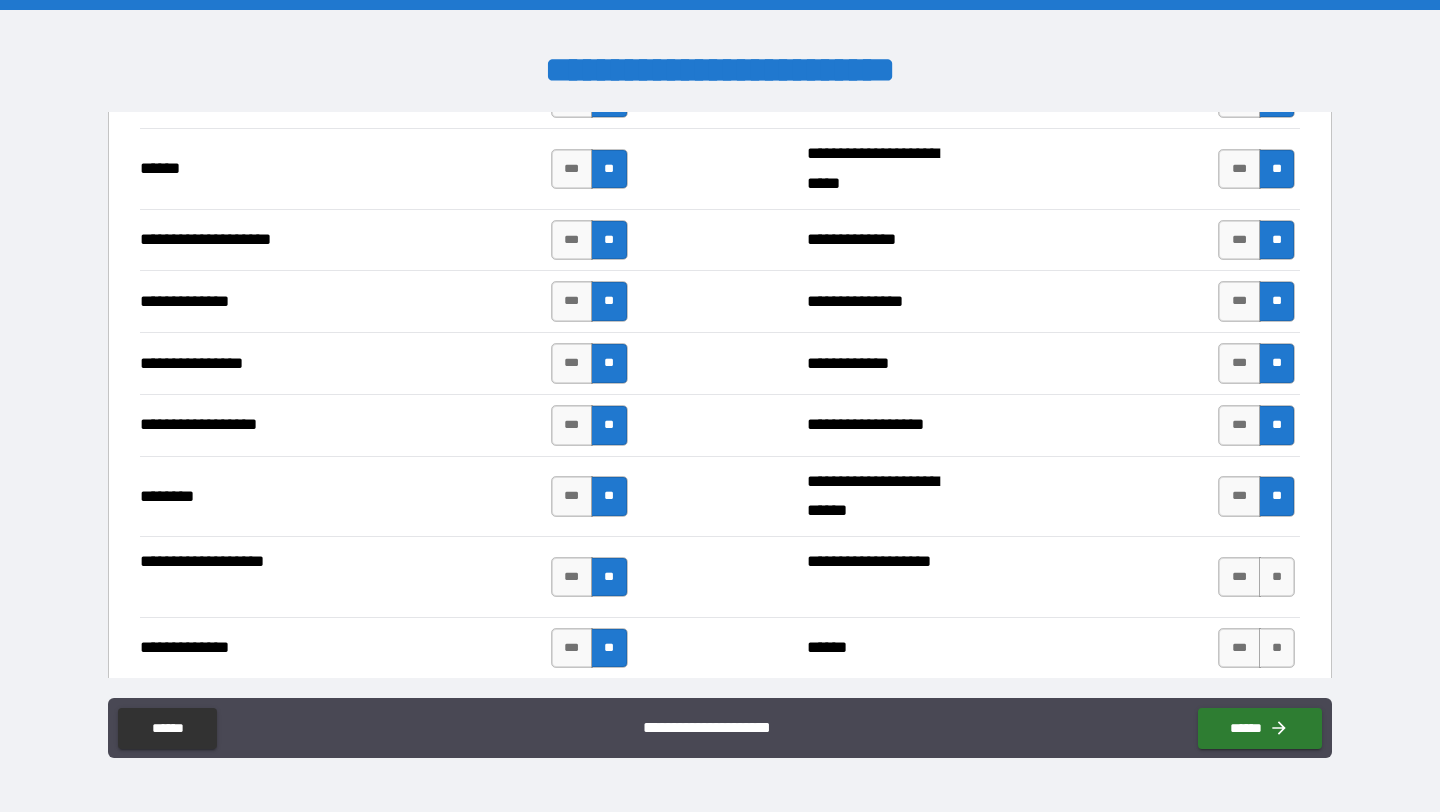 scroll, scrollTop: 3068, scrollLeft: 0, axis: vertical 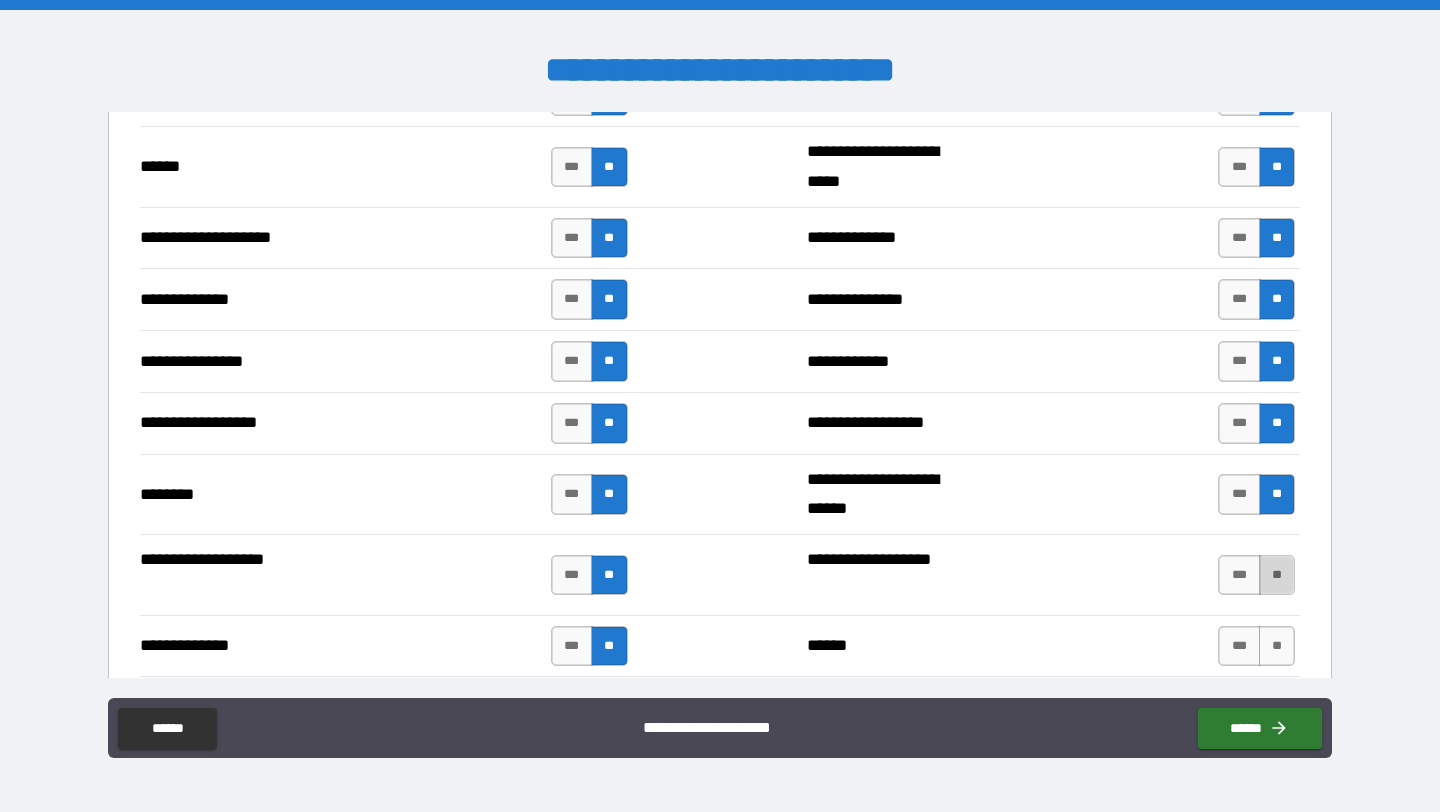 click on "**" at bounding box center [1277, 575] 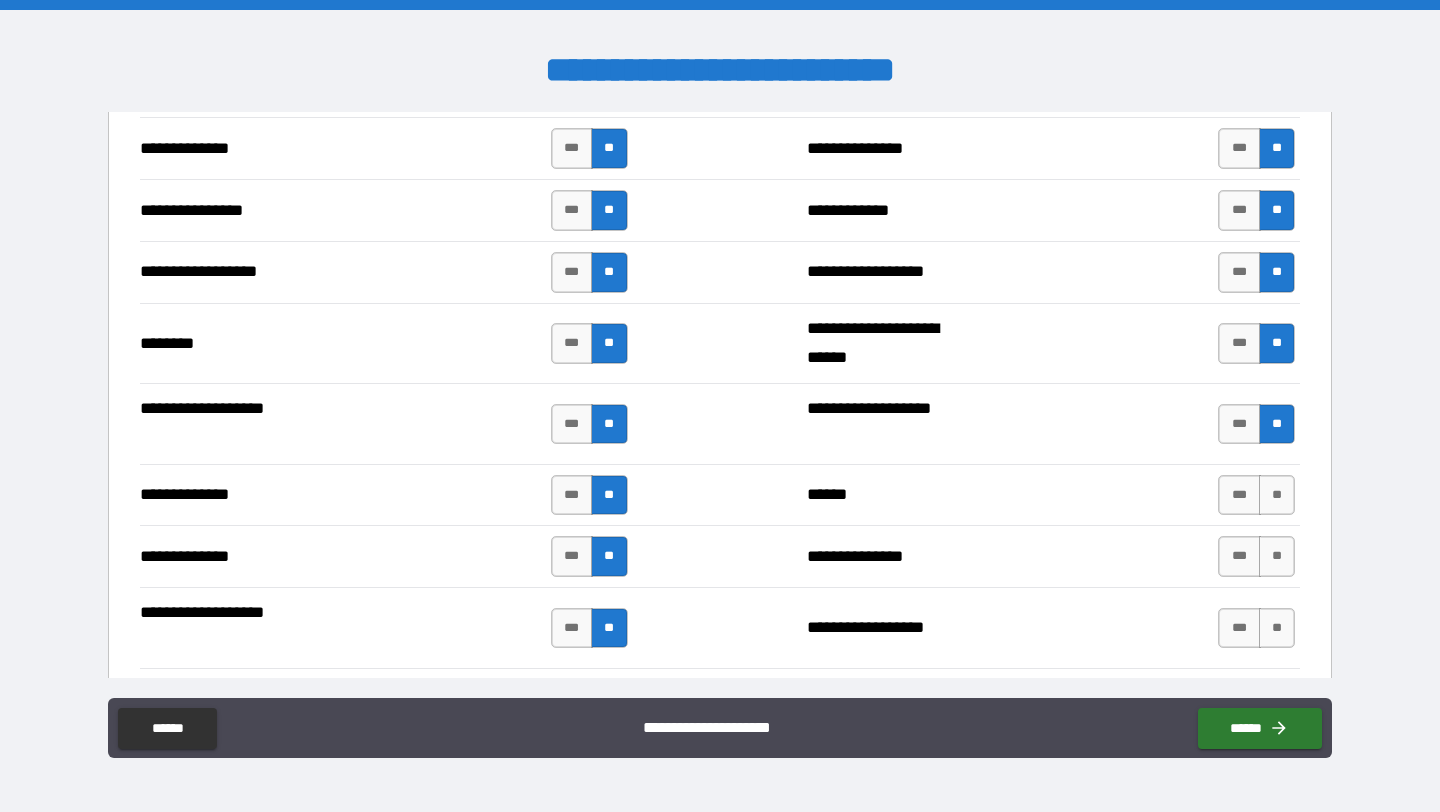 scroll, scrollTop: 3220, scrollLeft: 0, axis: vertical 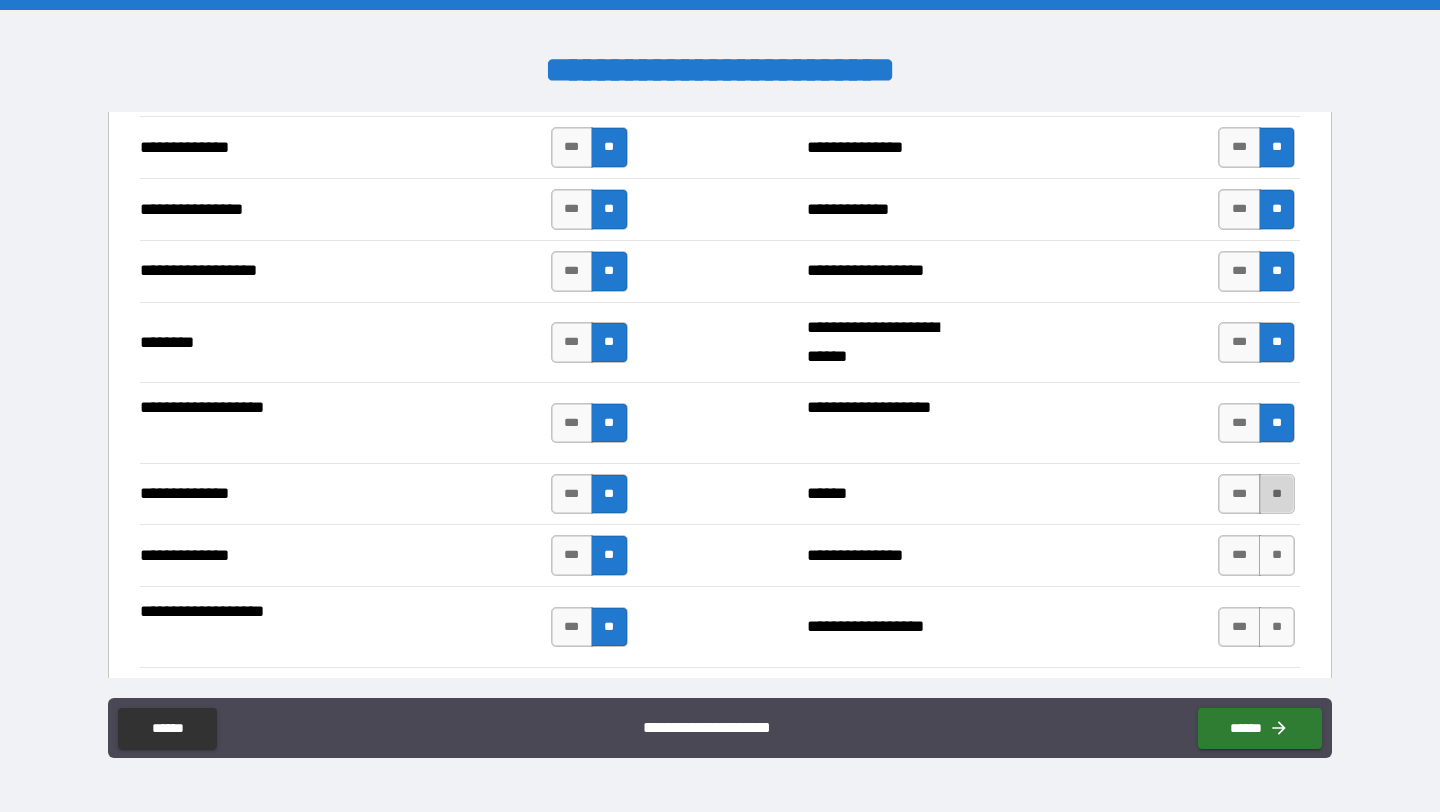 click on "**" at bounding box center [1277, 494] 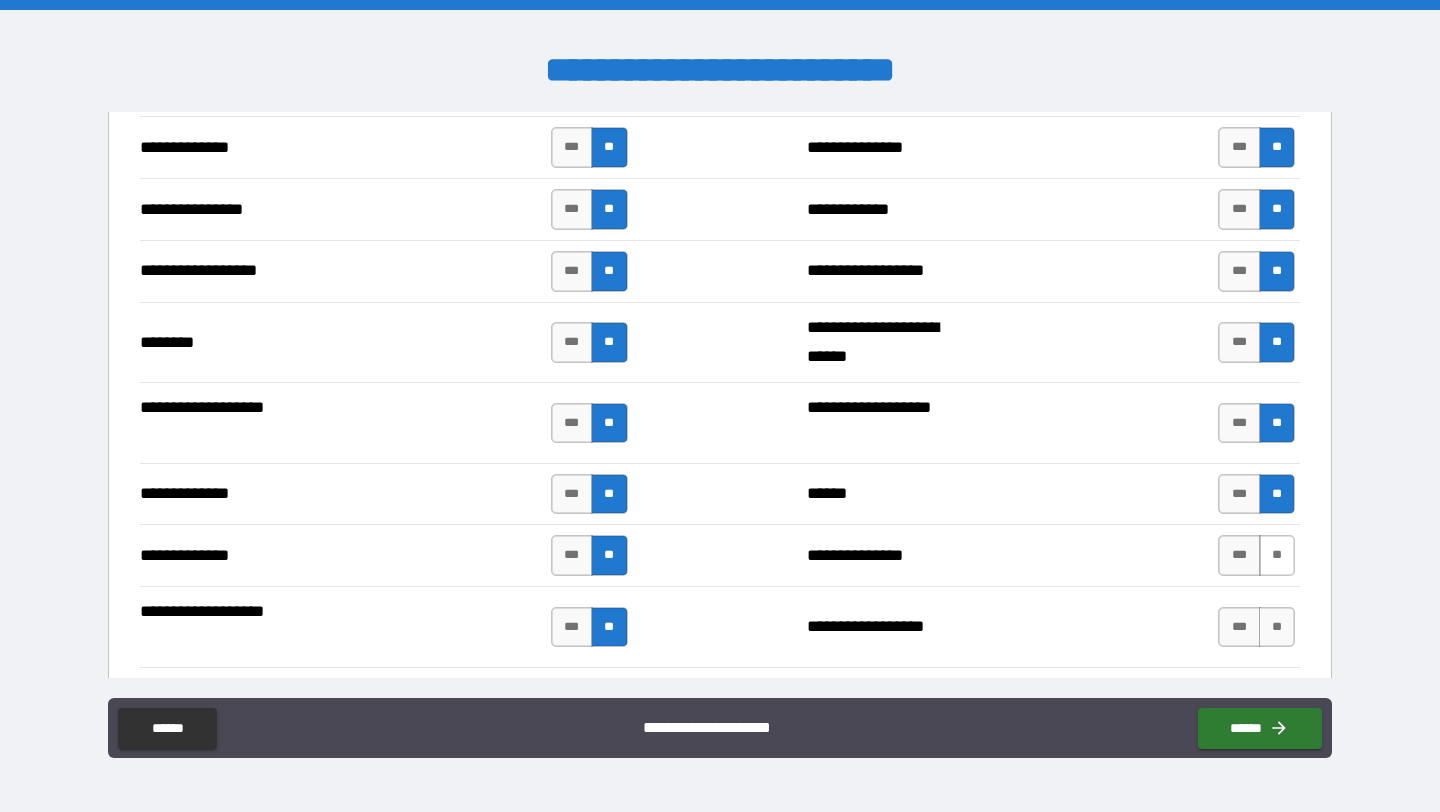 click on "**" at bounding box center (1277, 555) 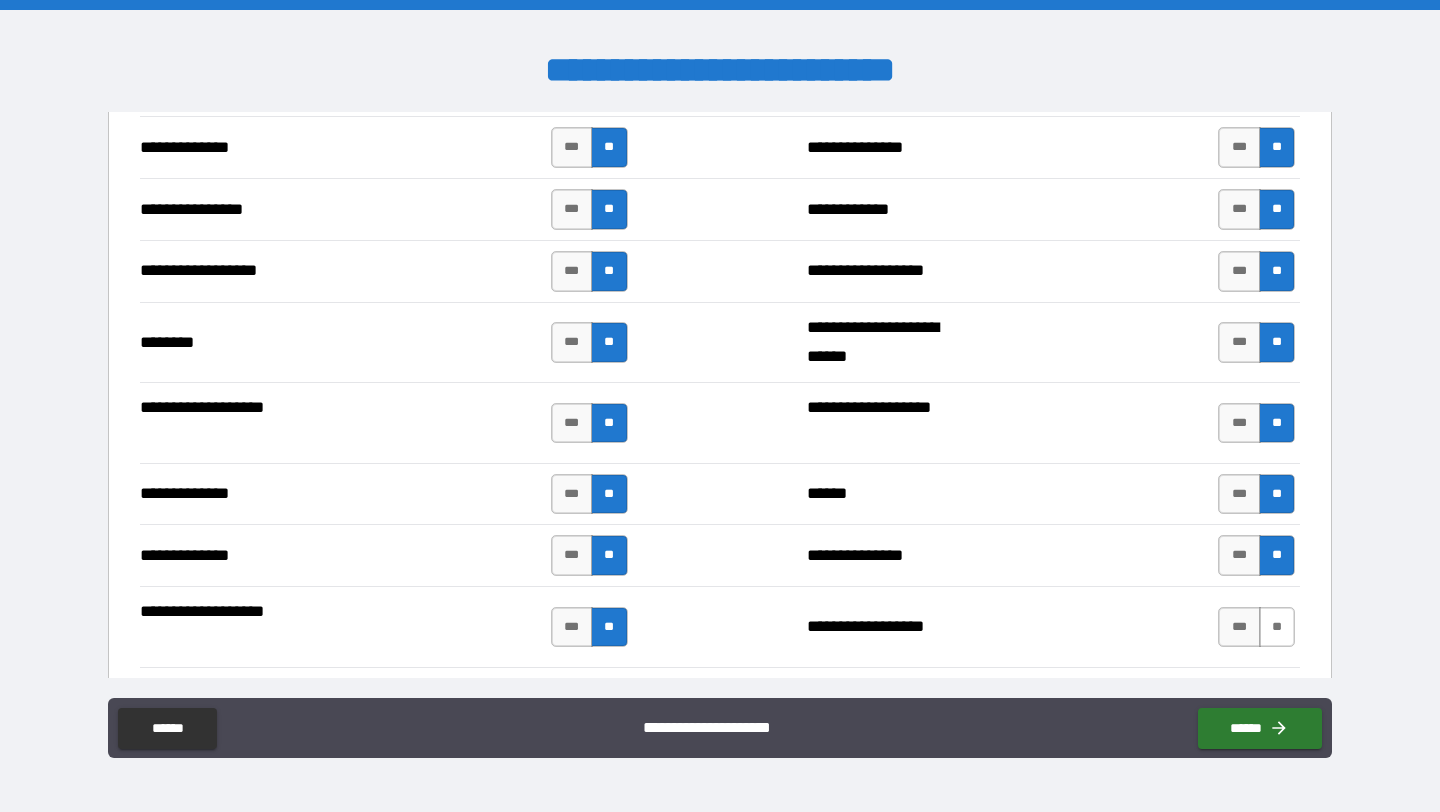 click on "**" at bounding box center [1277, 627] 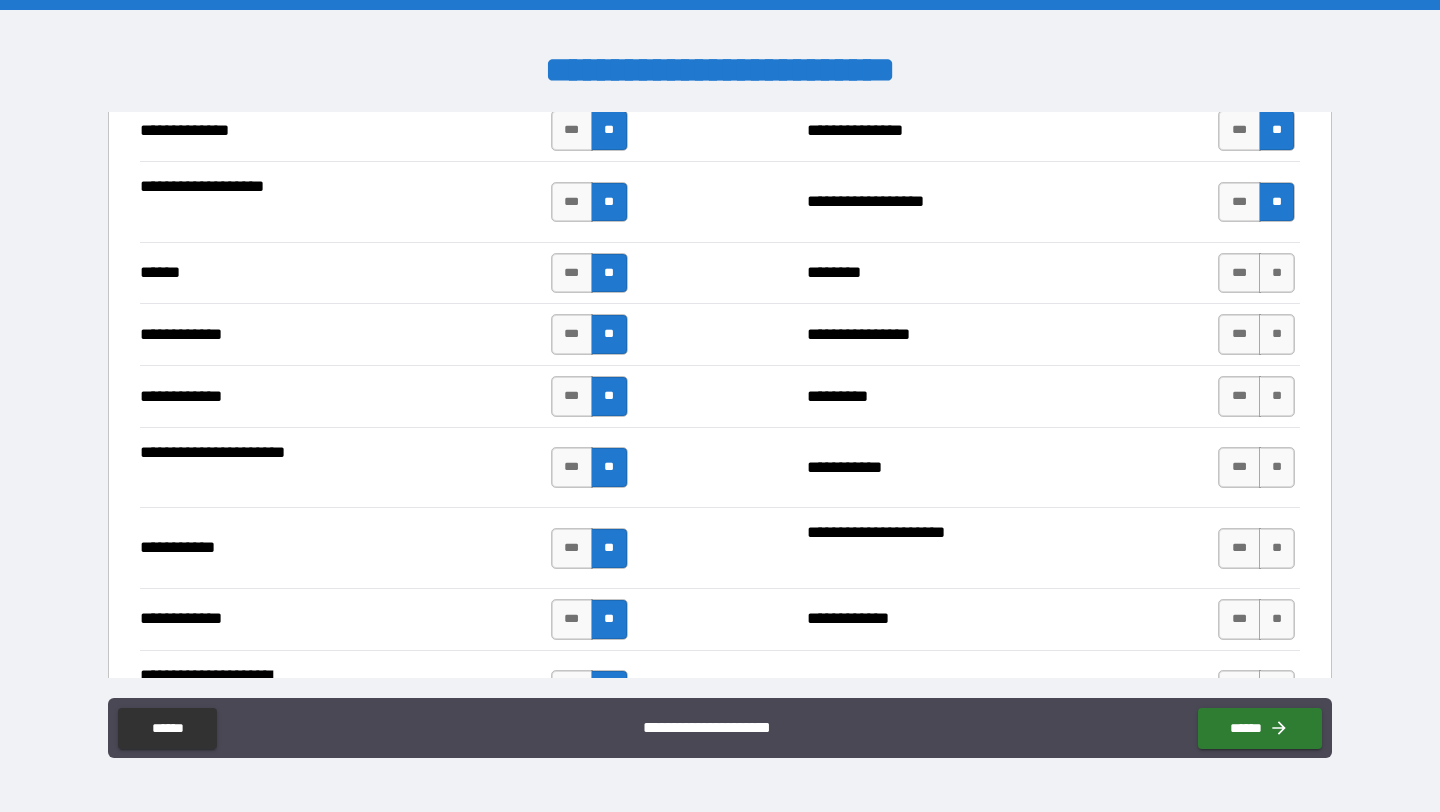 scroll, scrollTop: 3648, scrollLeft: 0, axis: vertical 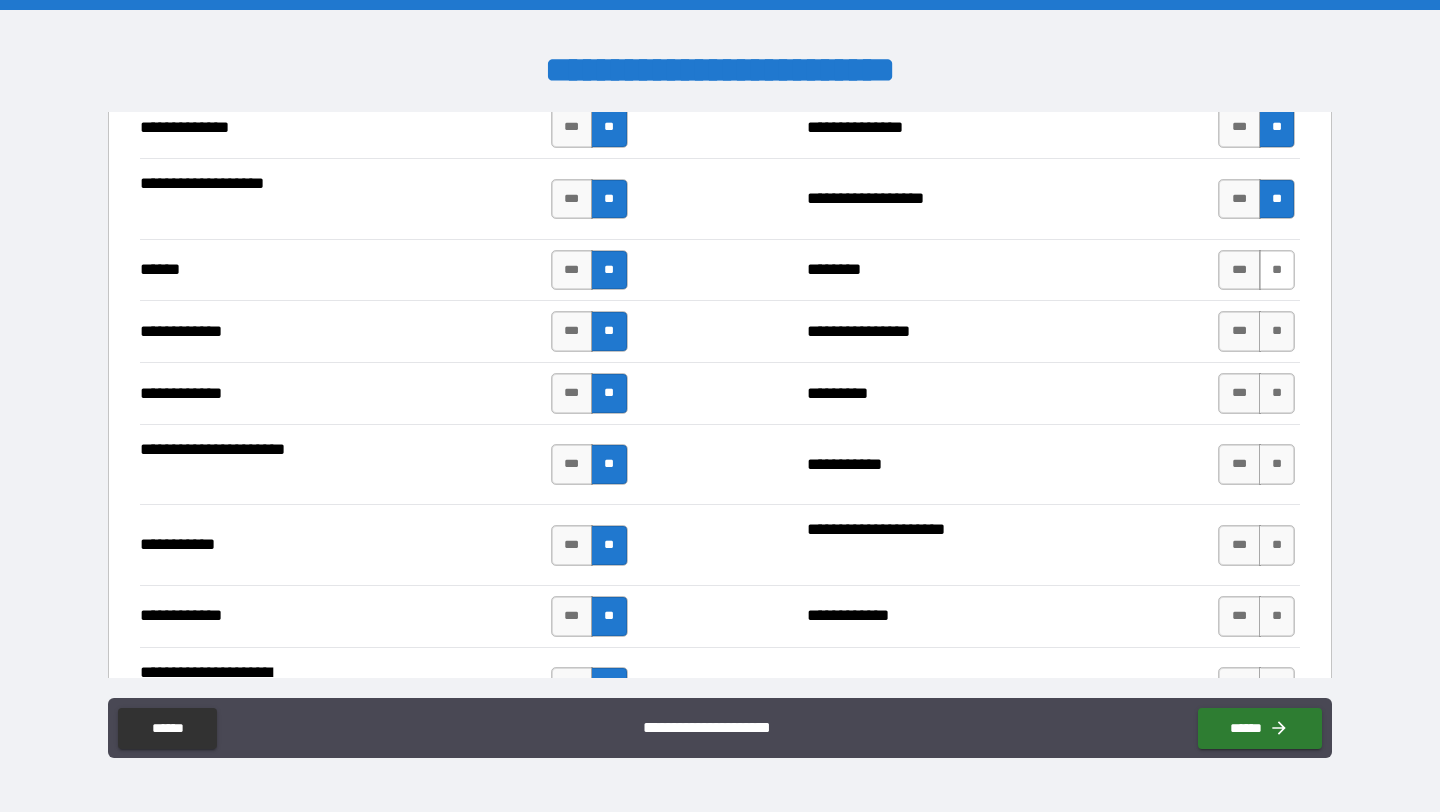 click on "**" at bounding box center [1277, 270] 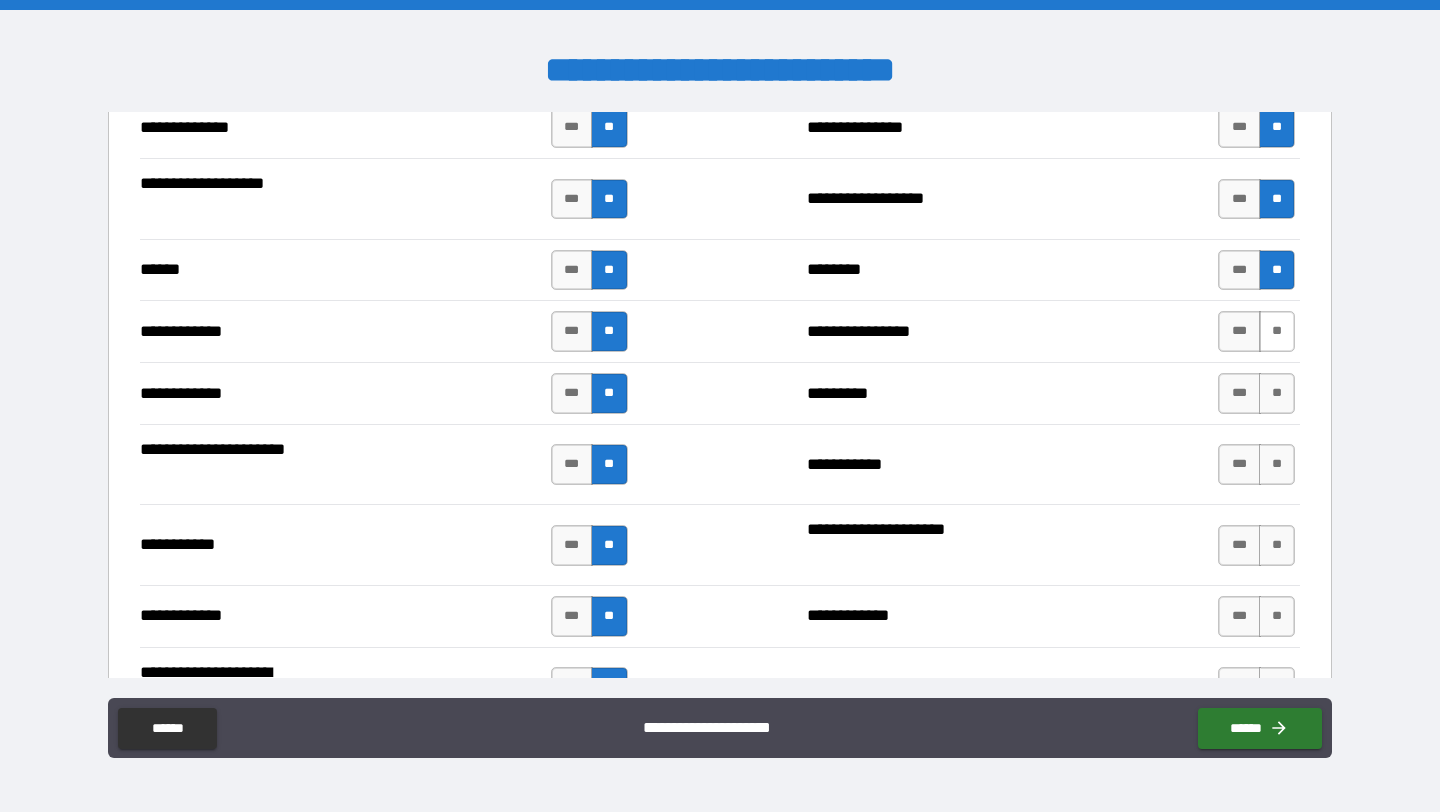click on "**" at bounding box center (1277, 331) 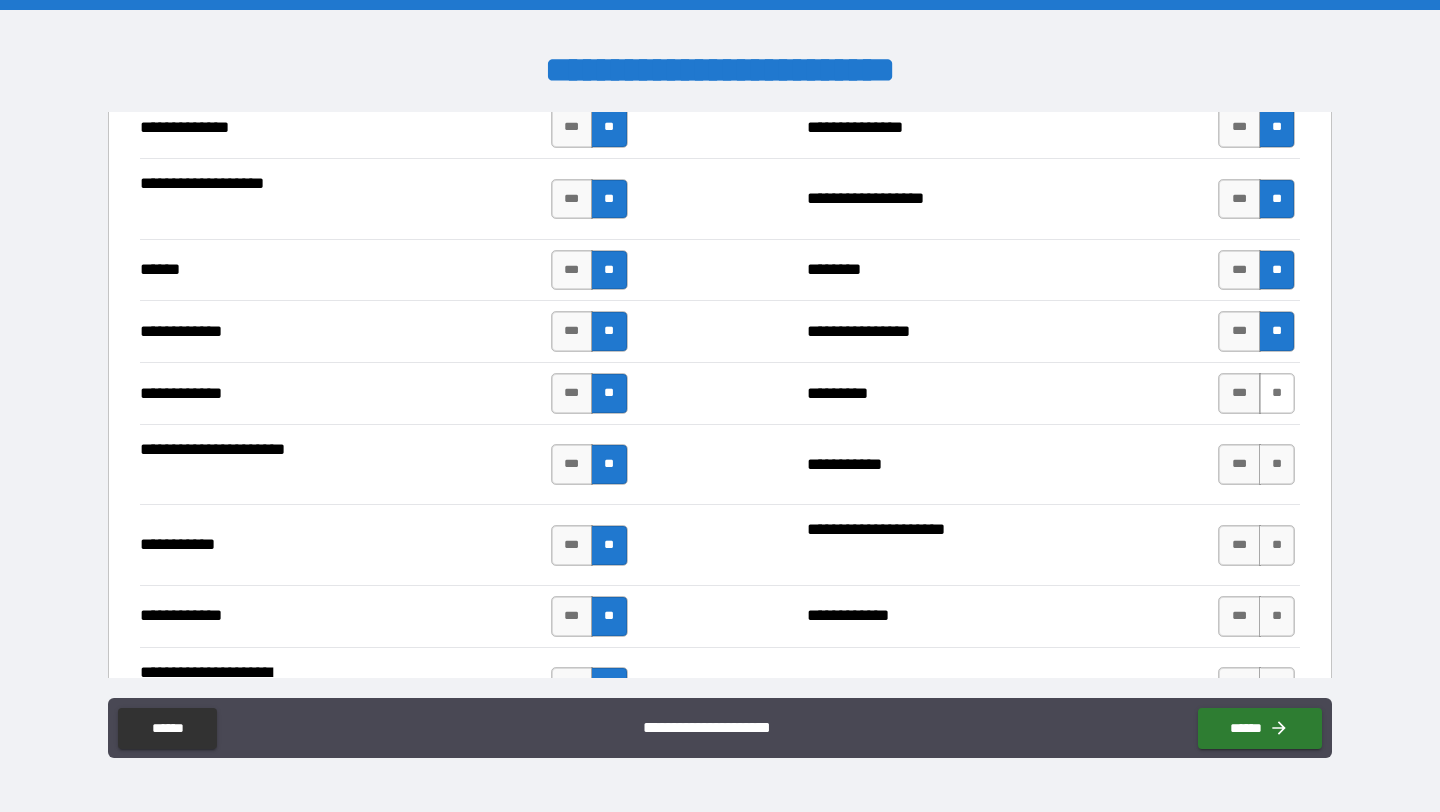 click on "**" at bounding box center [1277, 393] 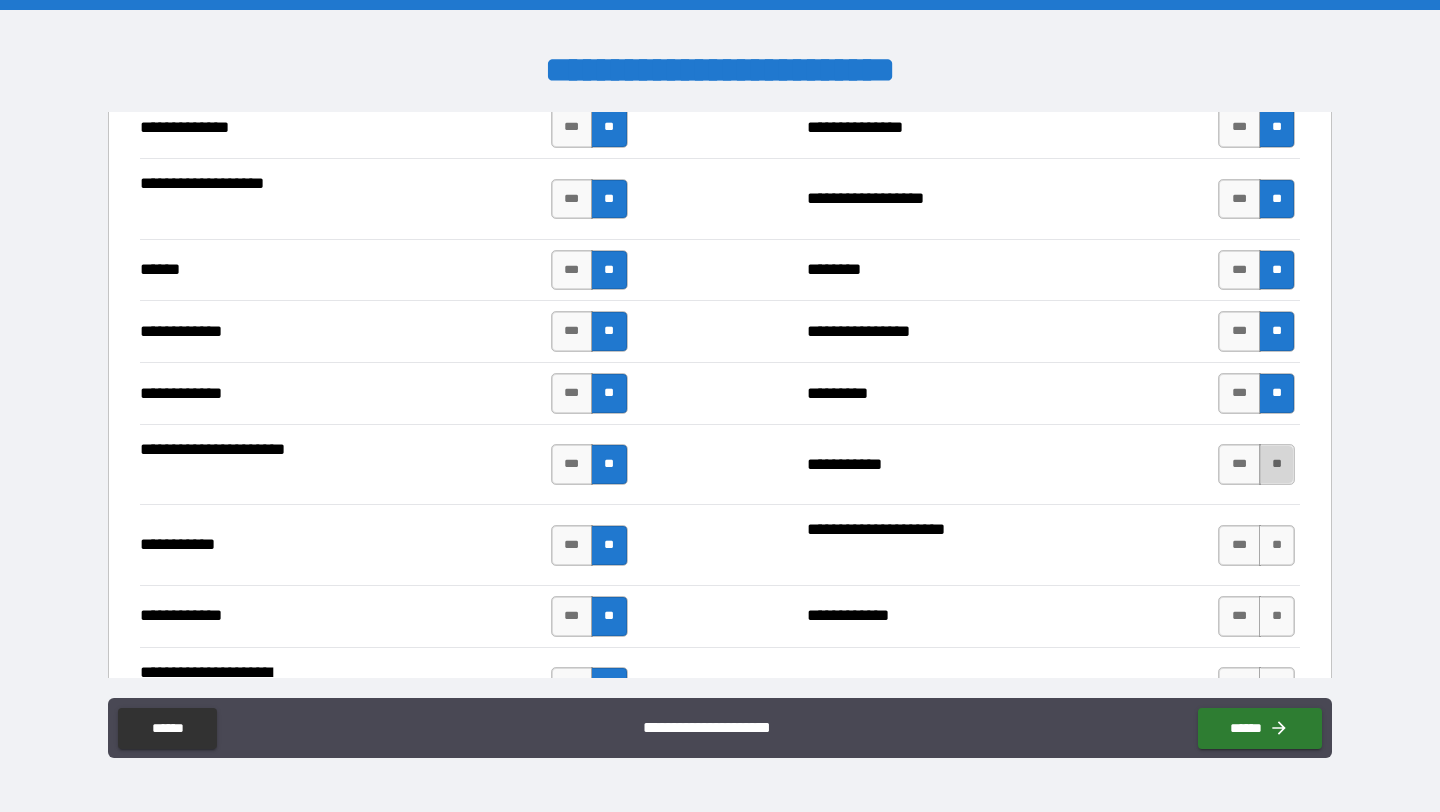 click on "**" at bounding box center [1277, 464] 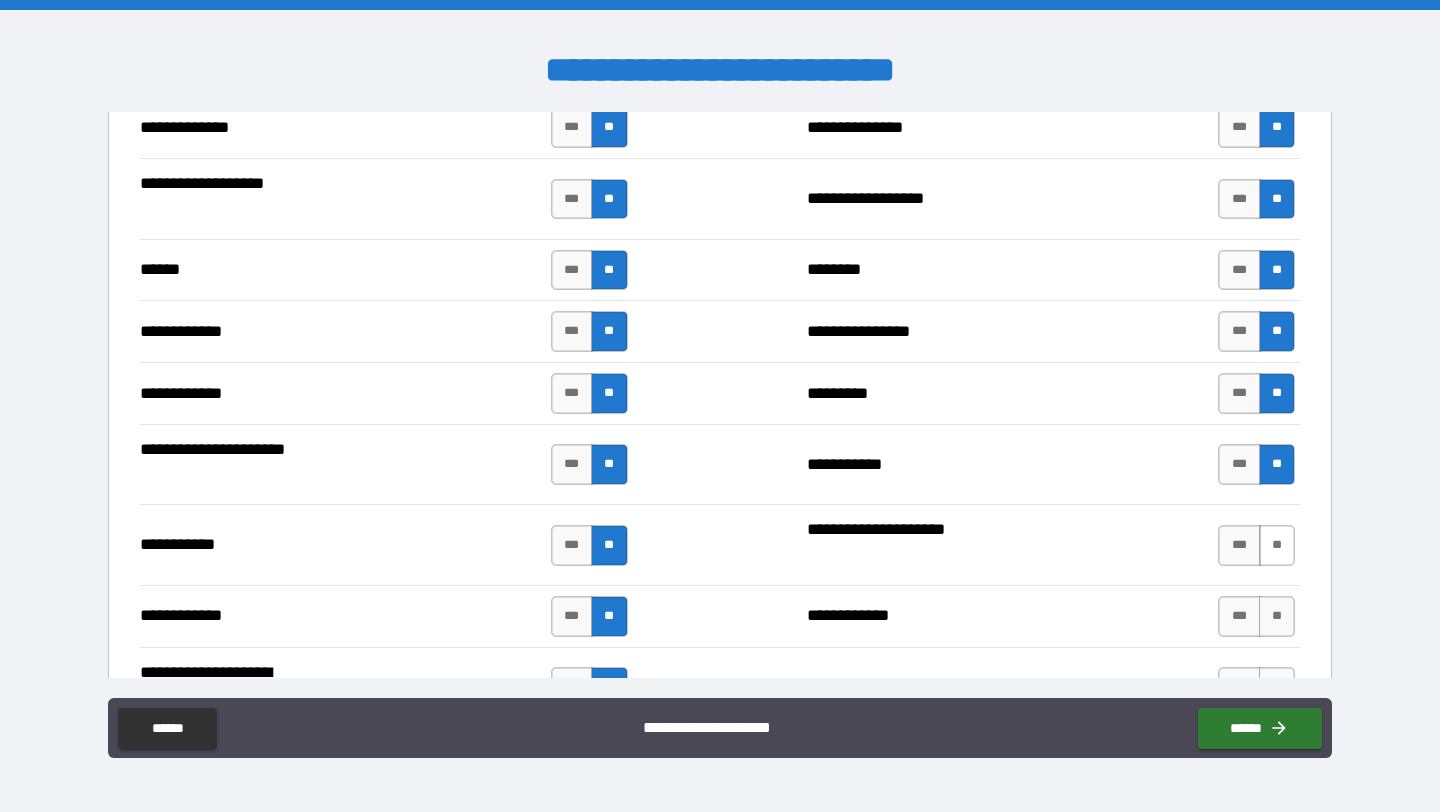 click on "**" at bounding box center (1277, 545) 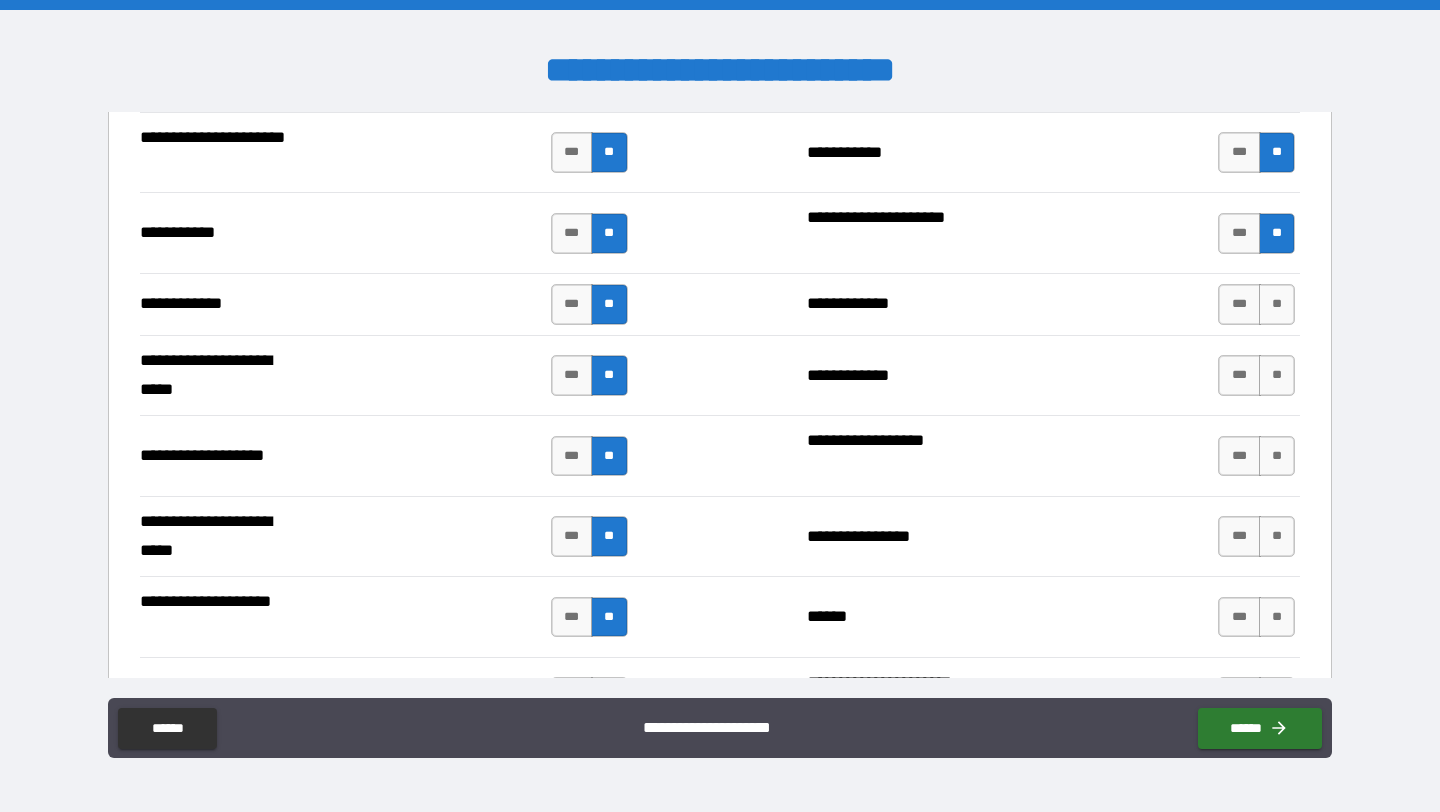 scroll, scrollTop: 3965, scrollLeft: 0, axis: vertical 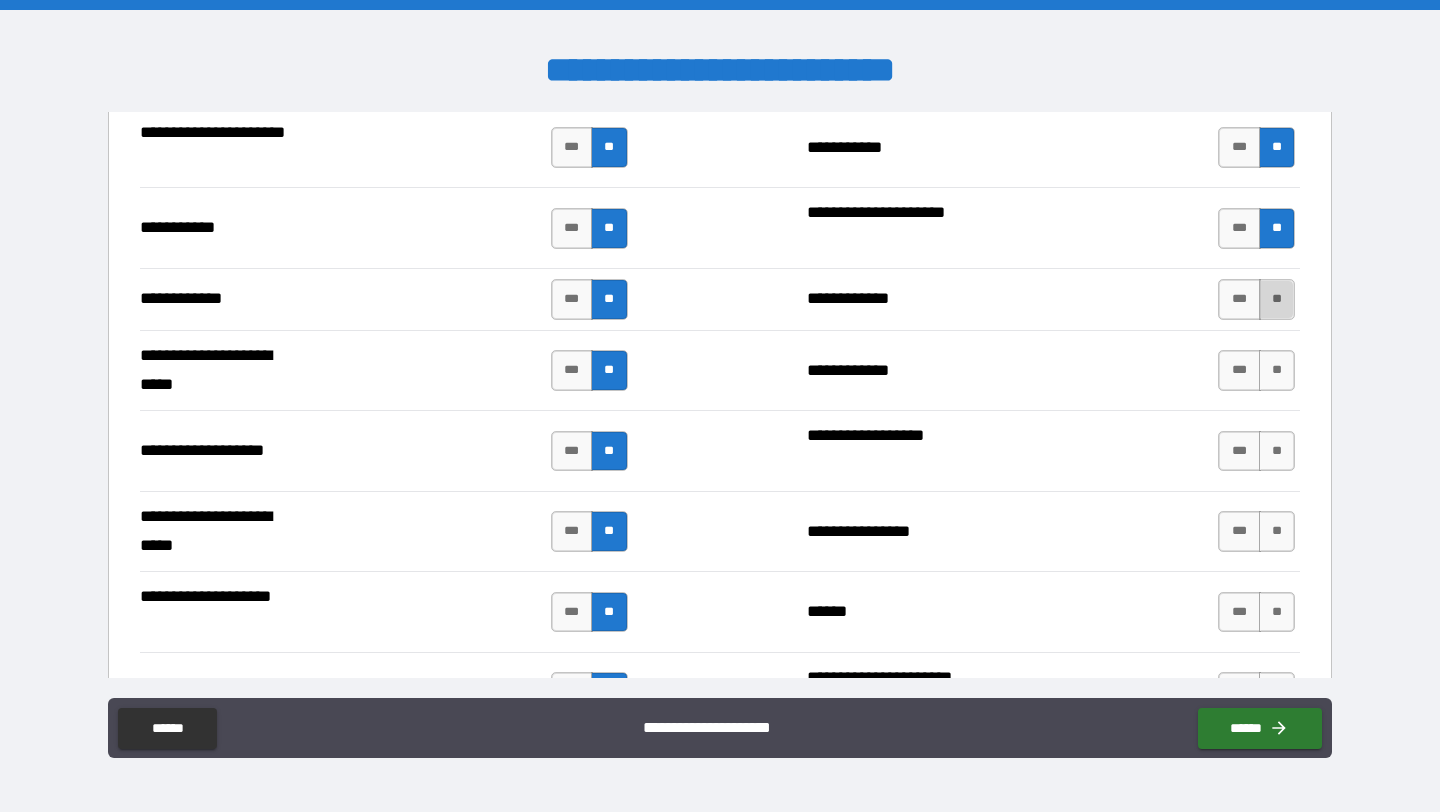 click on "**" at bounding box center (1277, 299) 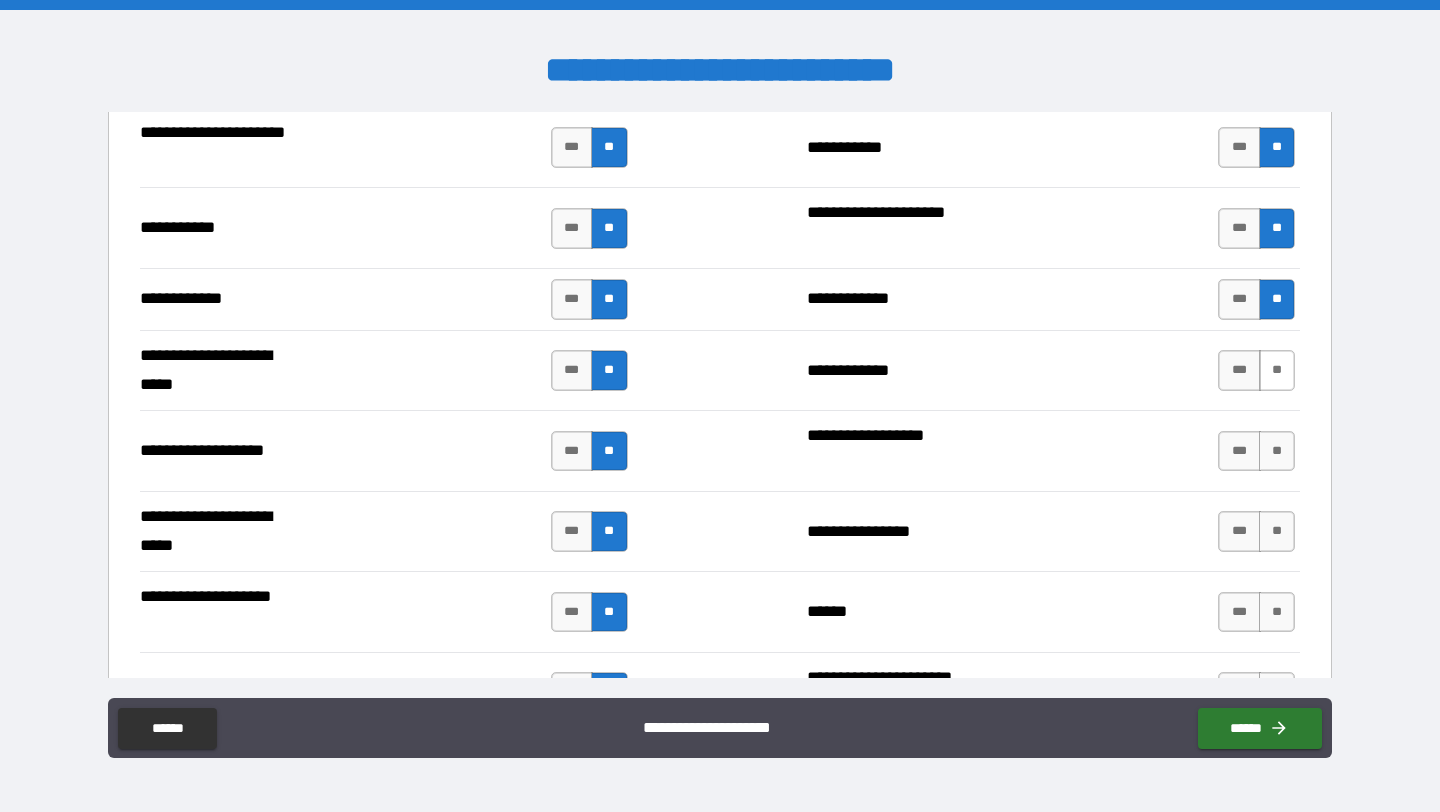 click on "**" at bounding box center [1277, 370] 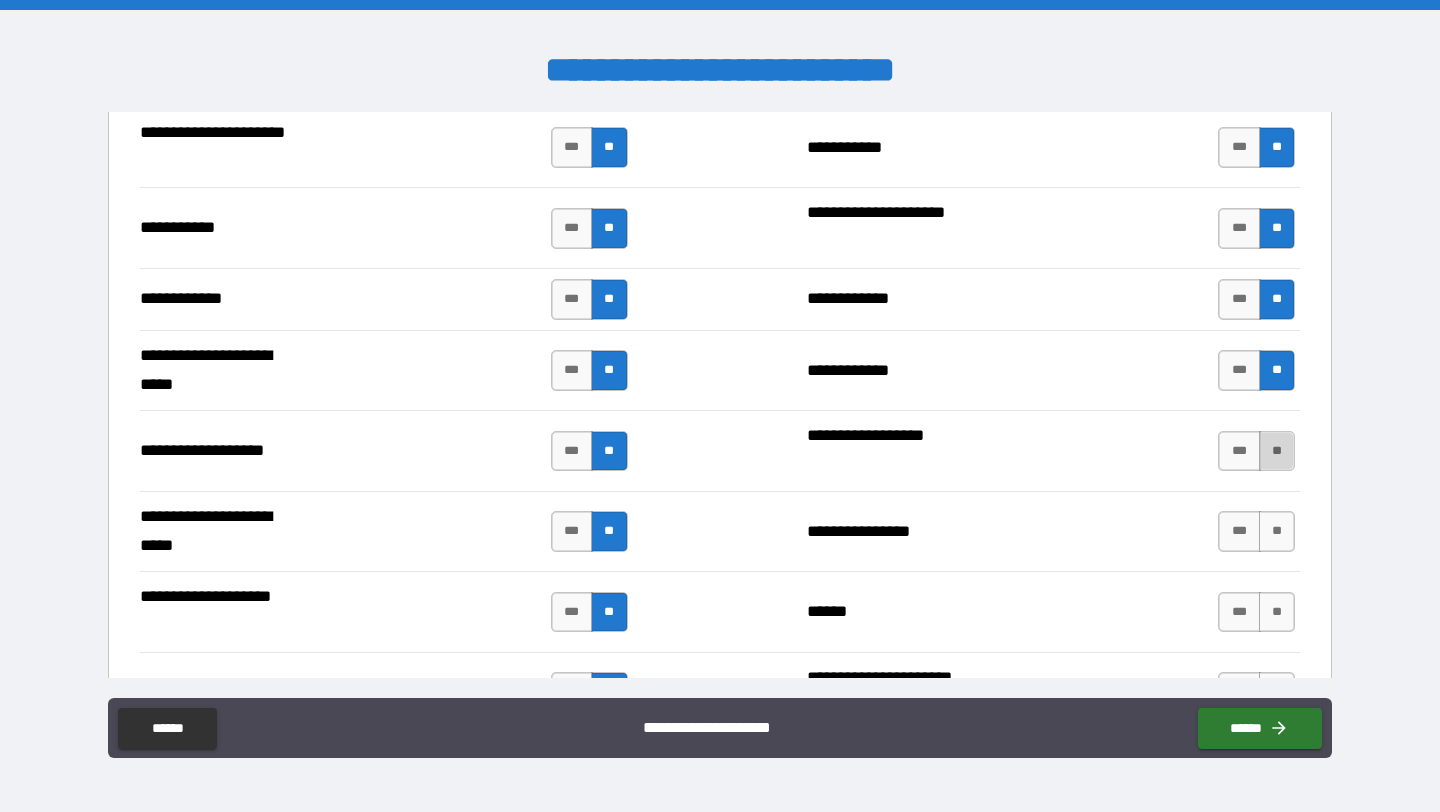 click on "**" at bounding box center [1277, 451] 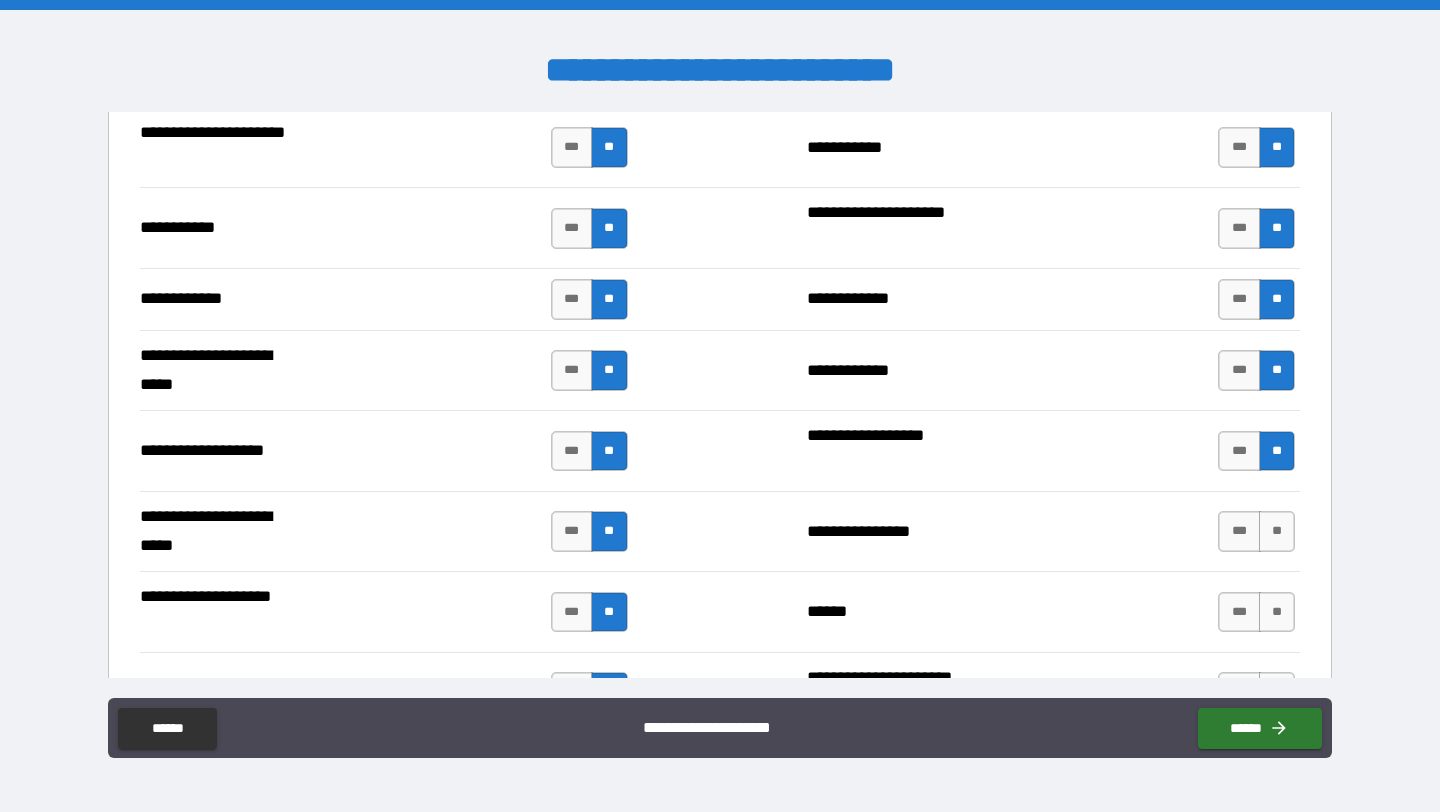 click on "**********" at bounding box center (720, 531) 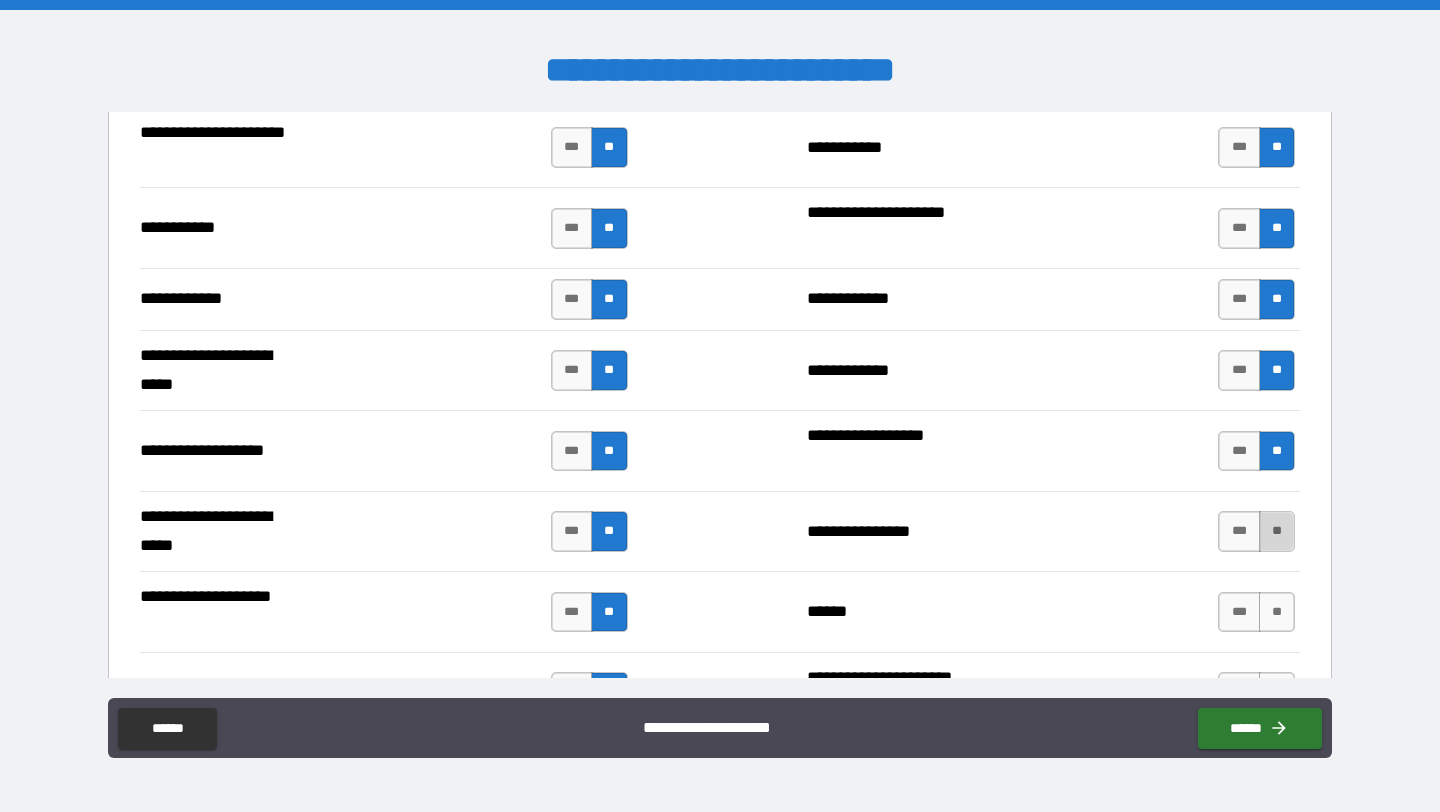 click on "**" at bounding box center (1277, 531) 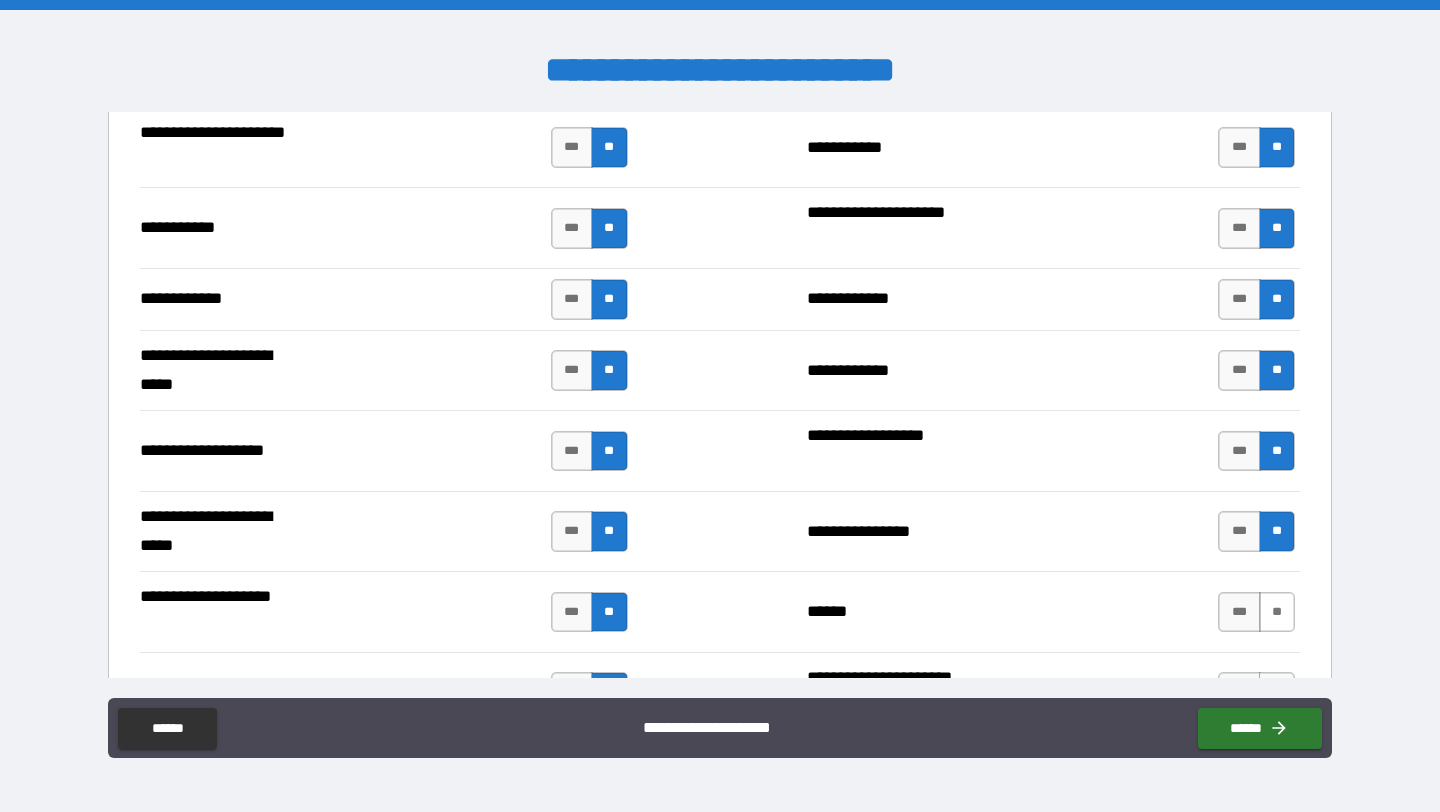 click on "**" at bounding box center [1277, 612] 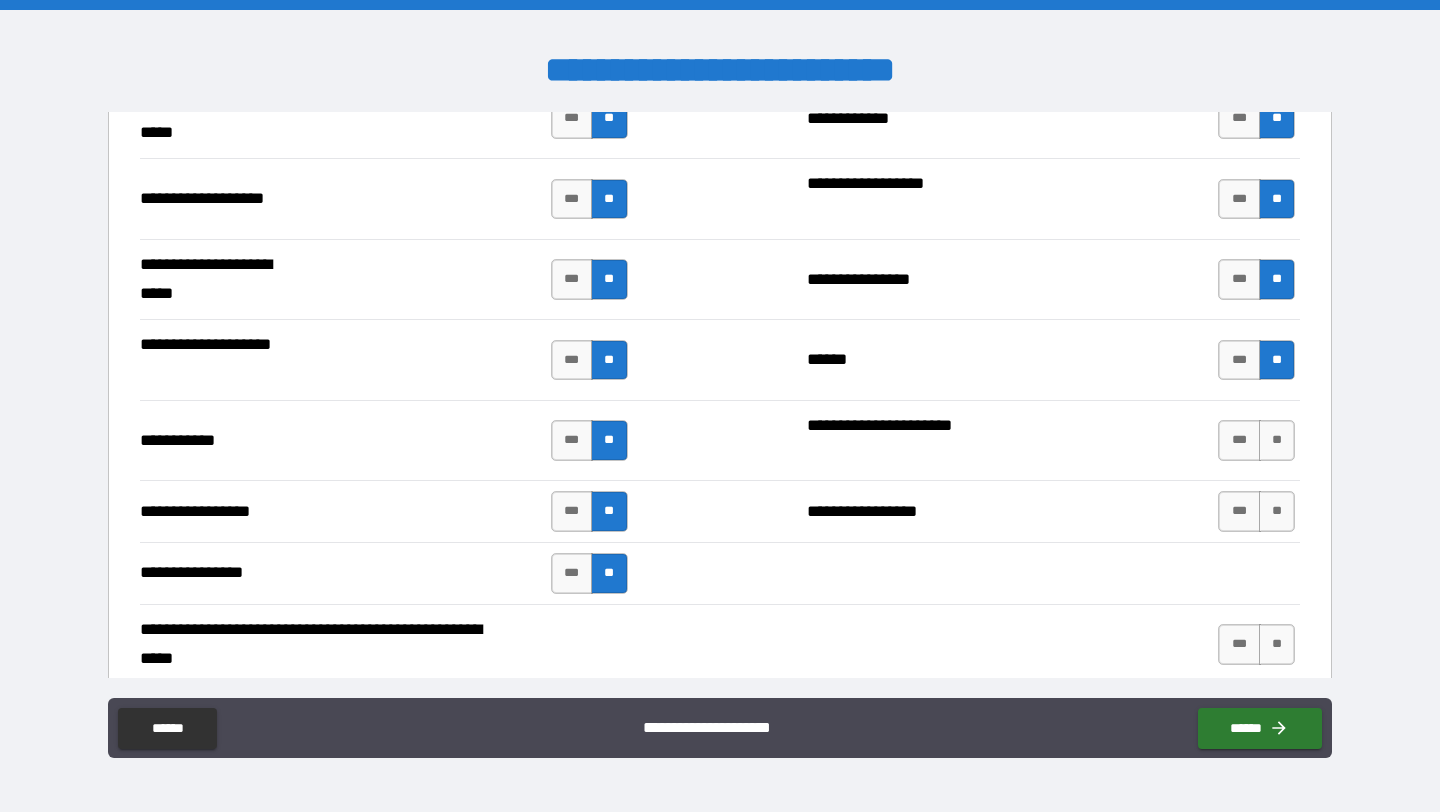 scroll, scrollTop: 4270, scrollLeft: 0, axis: vertical 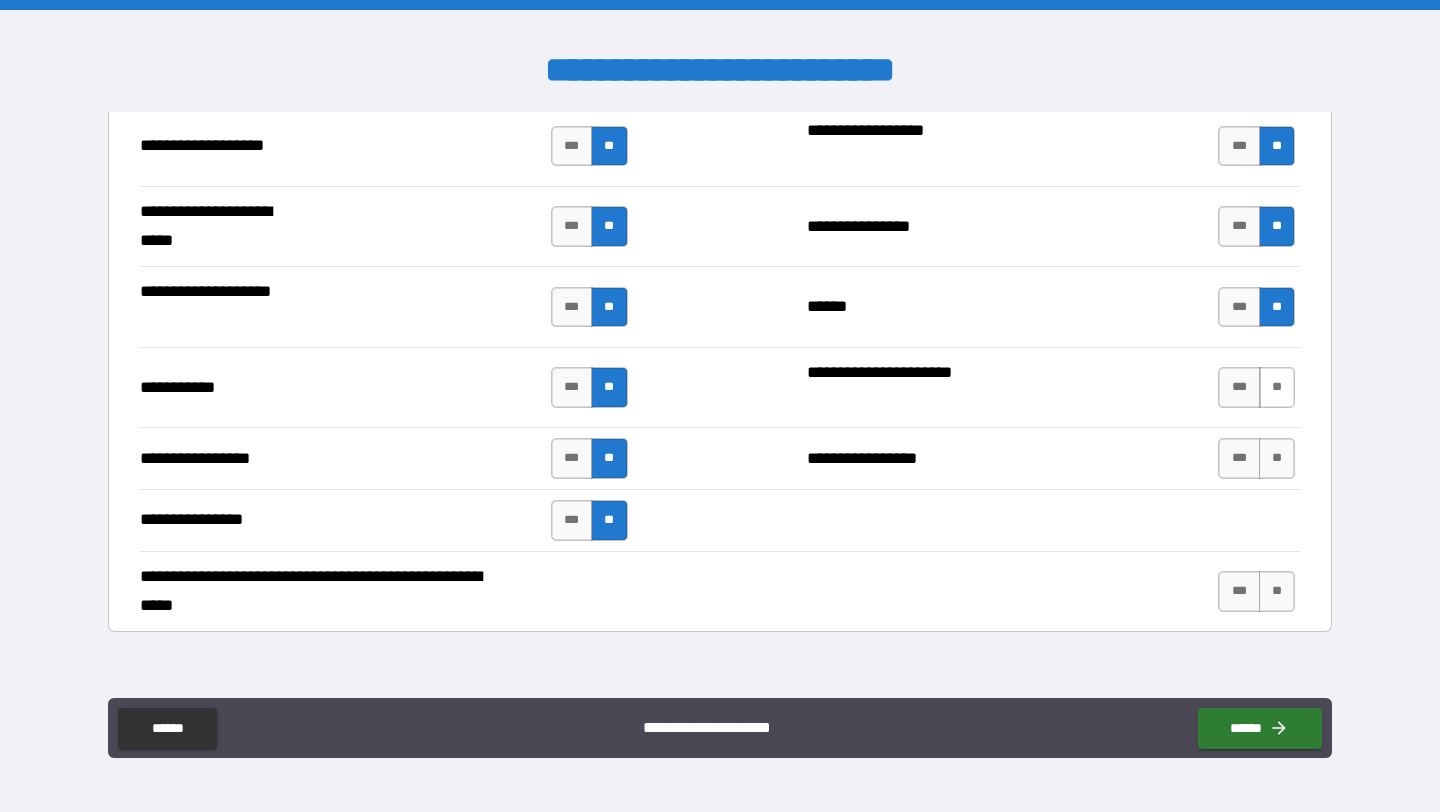 click on "**" at bounding box center [1277, 387] 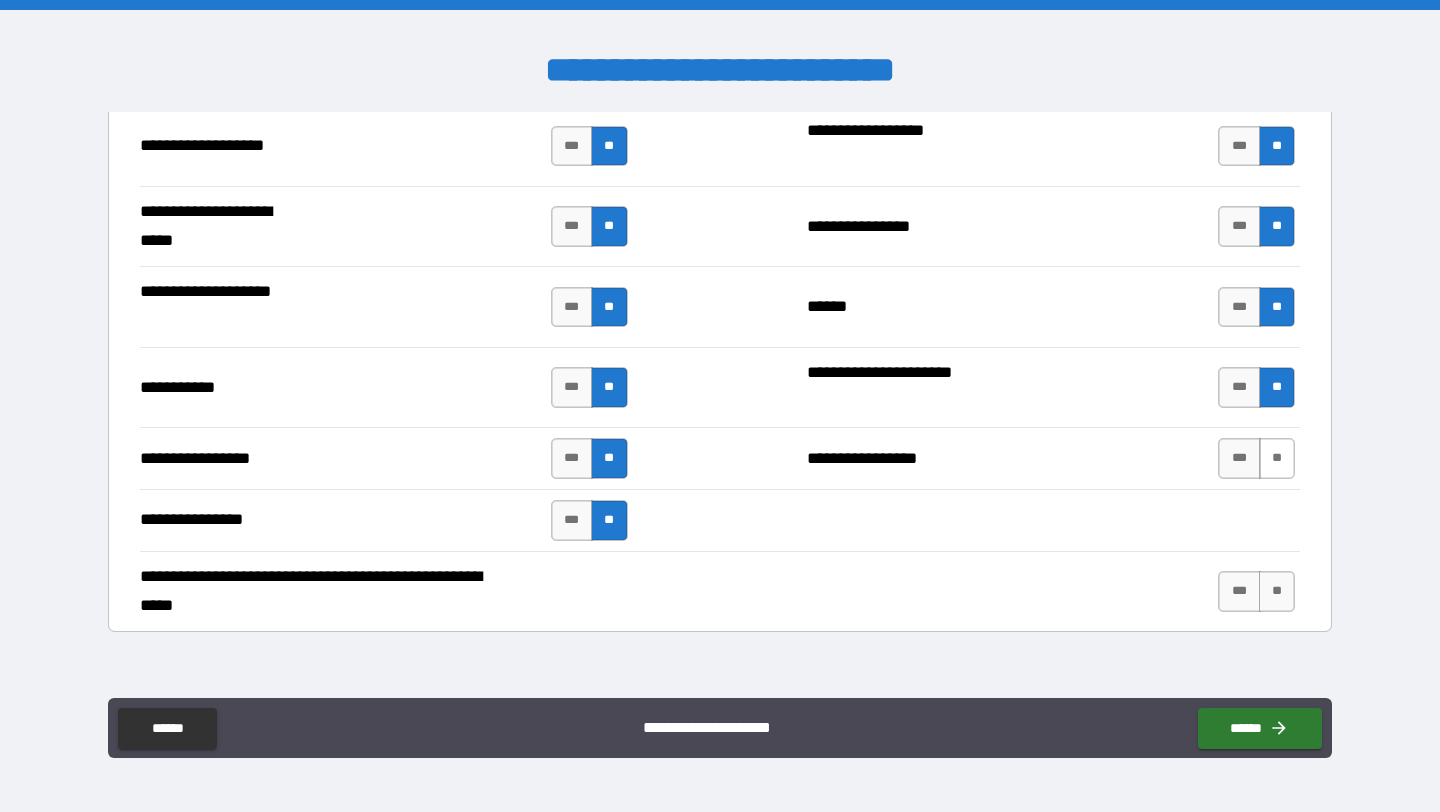 click on "**" at bounding box center (1277, 458) 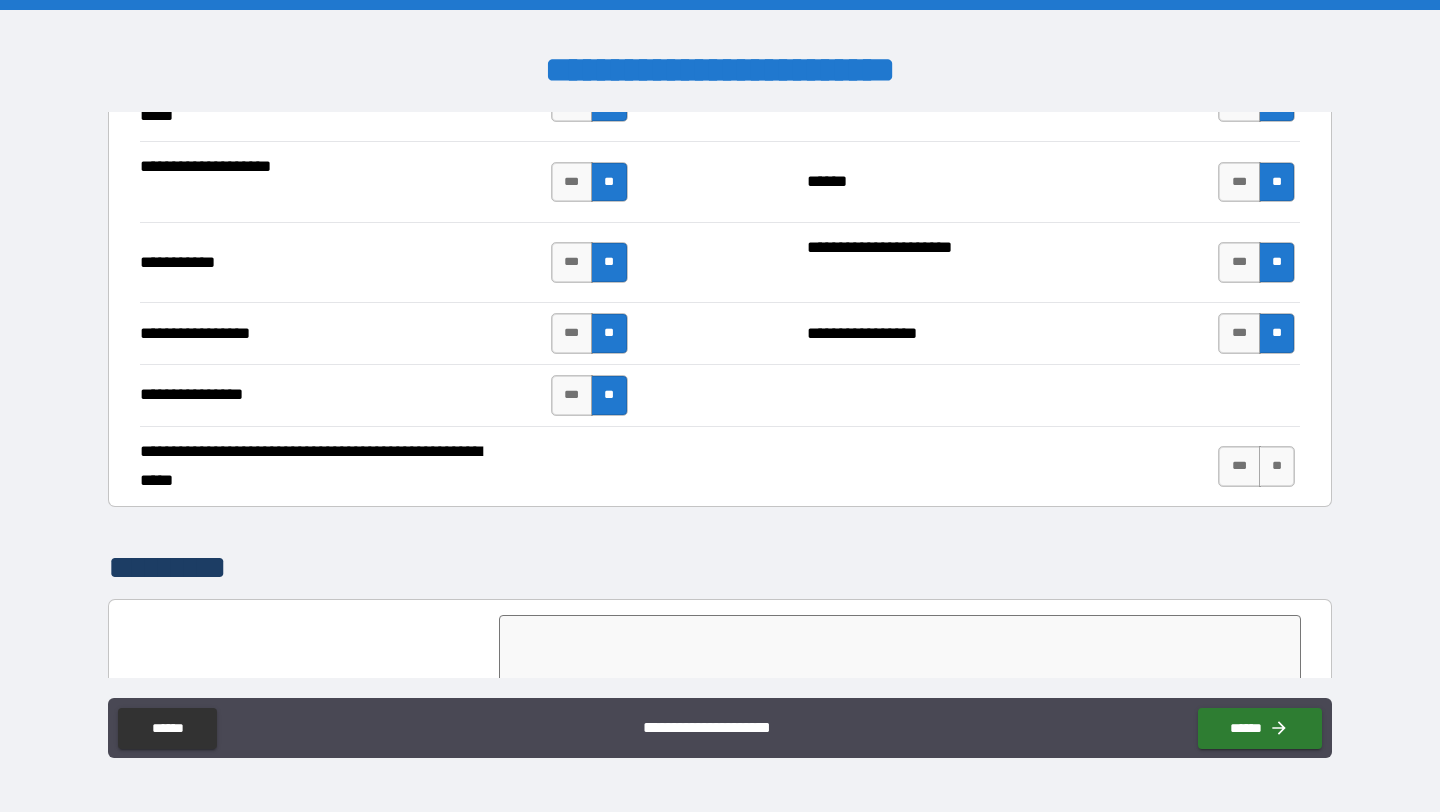 scroll, scrollTop: 4397, scrollLeft: 0, axis: vertical 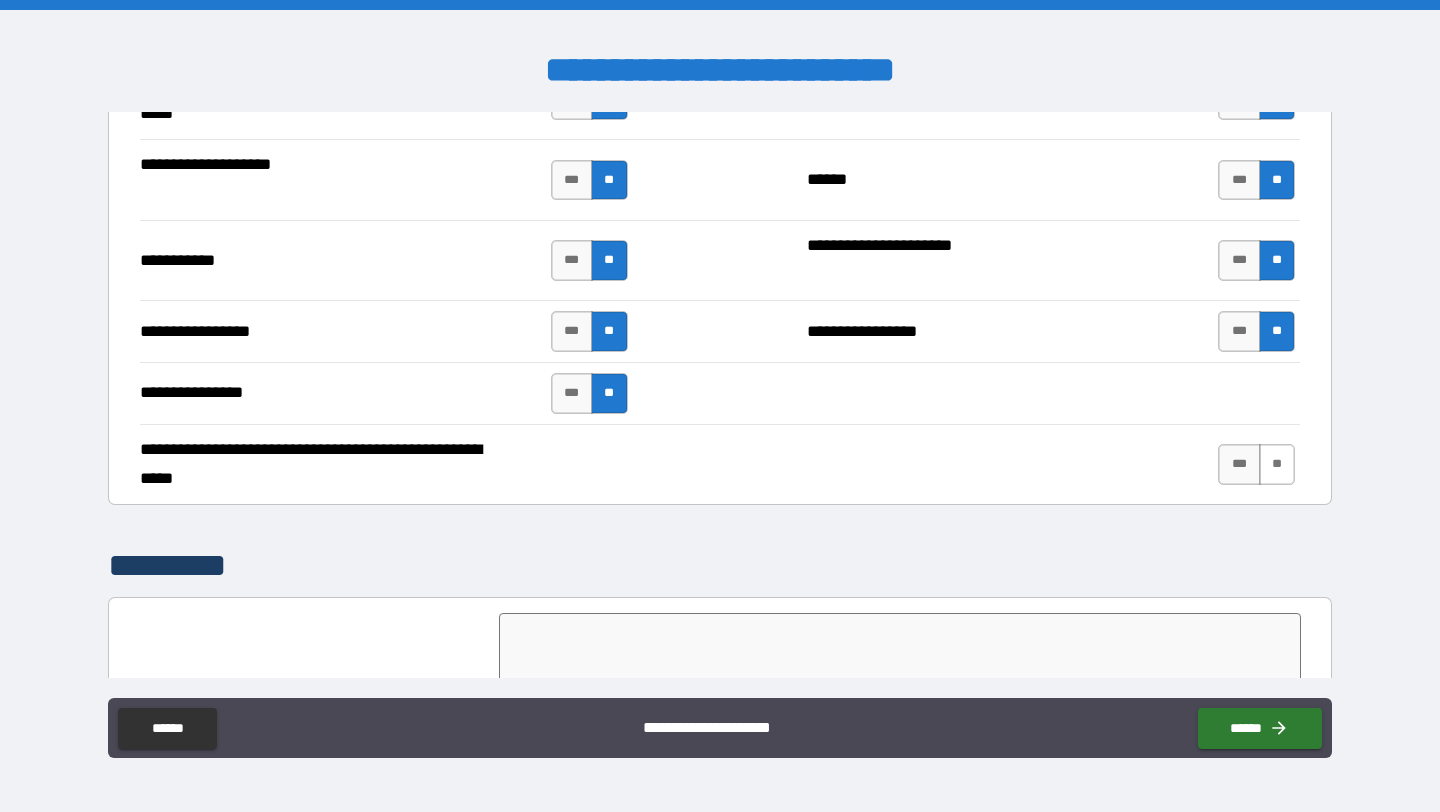 click on "**" at bounding box center (1277, 464) 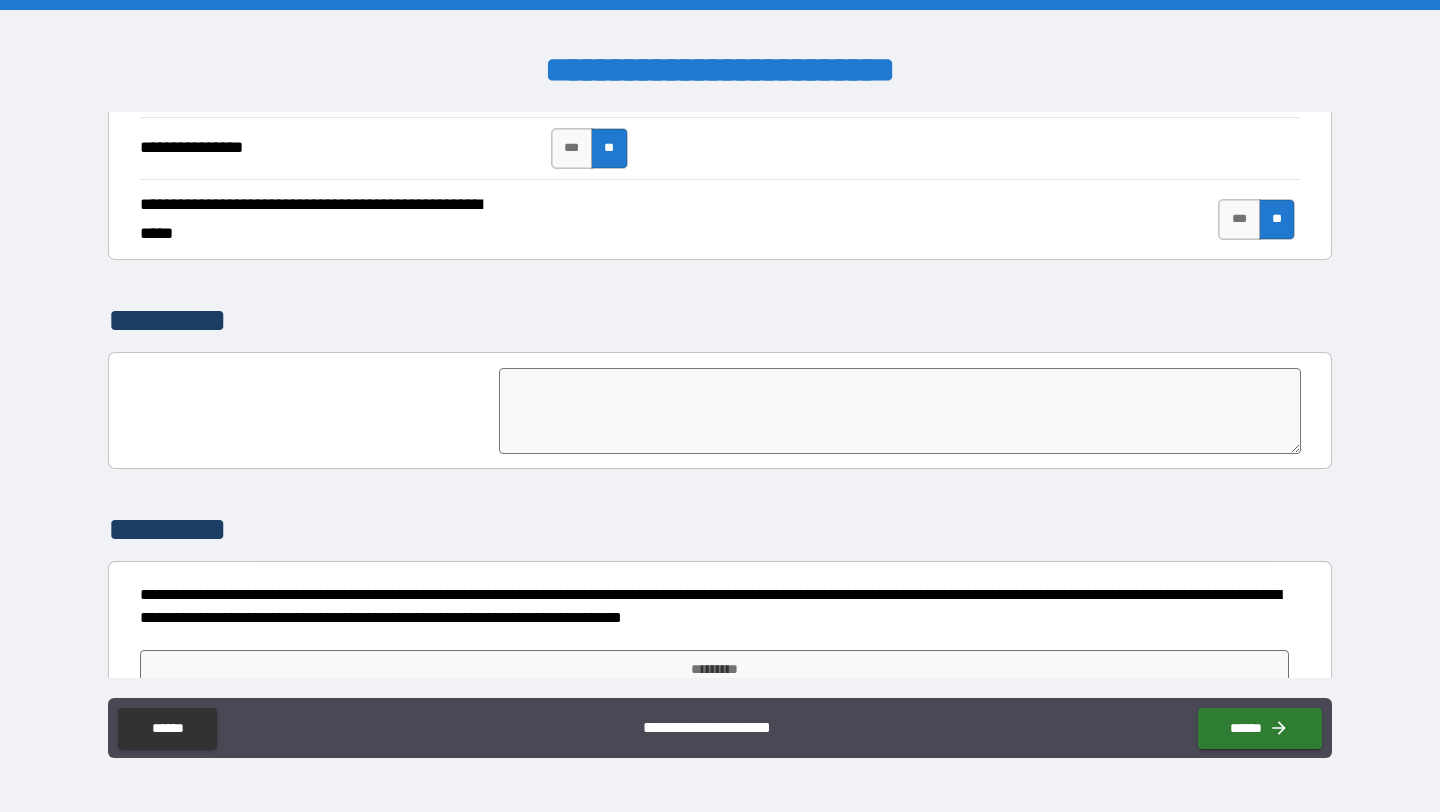 scroll, scrollTop: 4684, scrollLeft: 0, axis: vertical 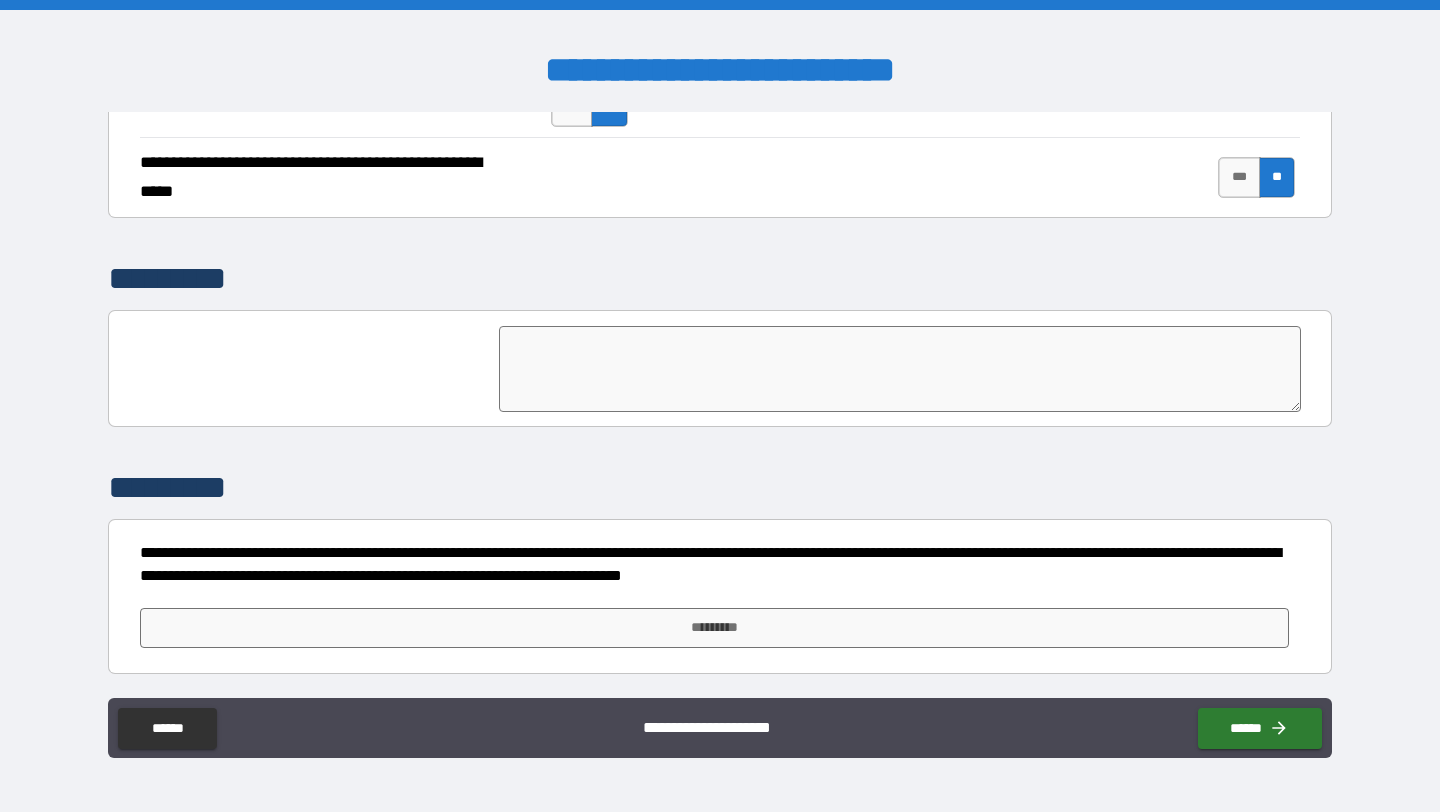 click at bounding box center (900, 369) 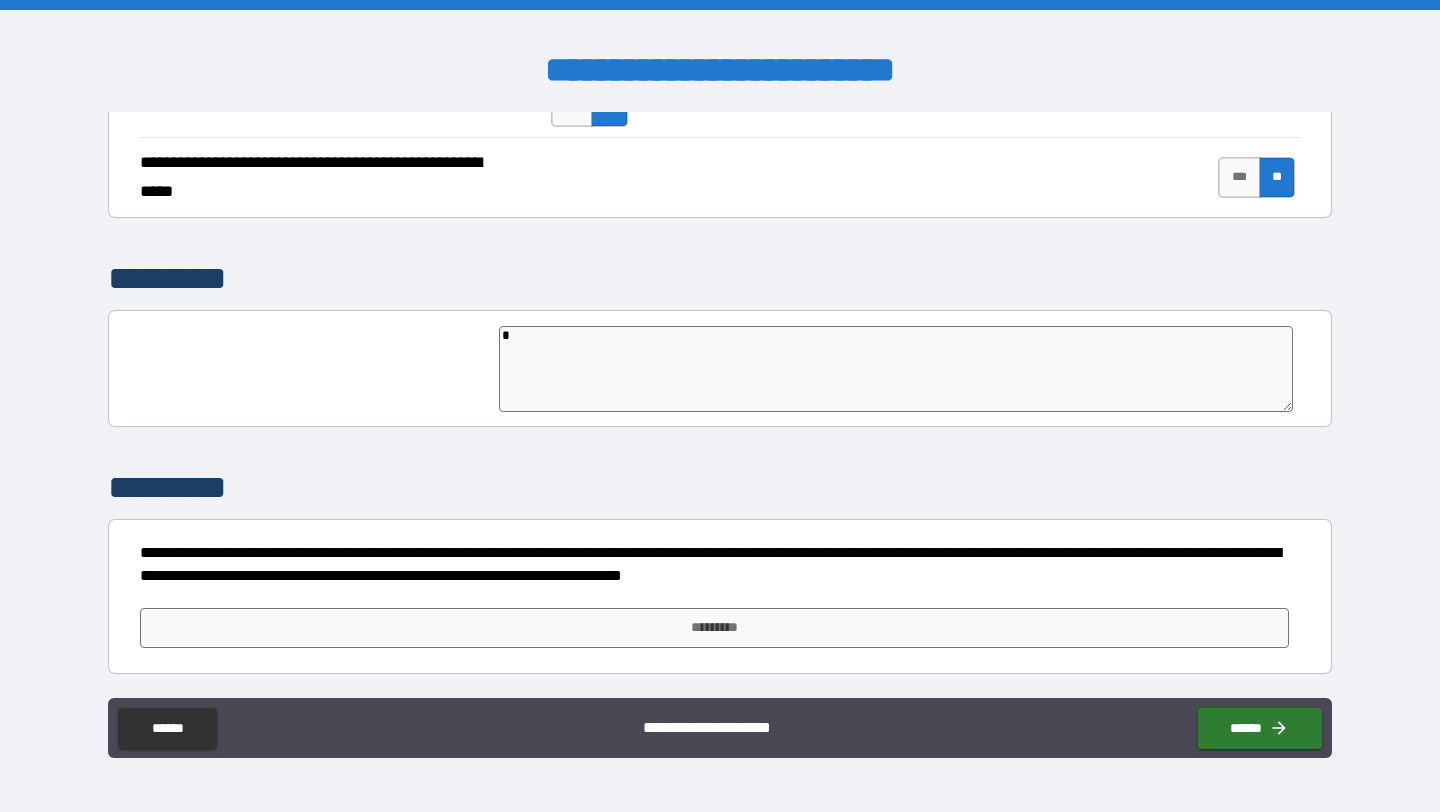 type on "*" 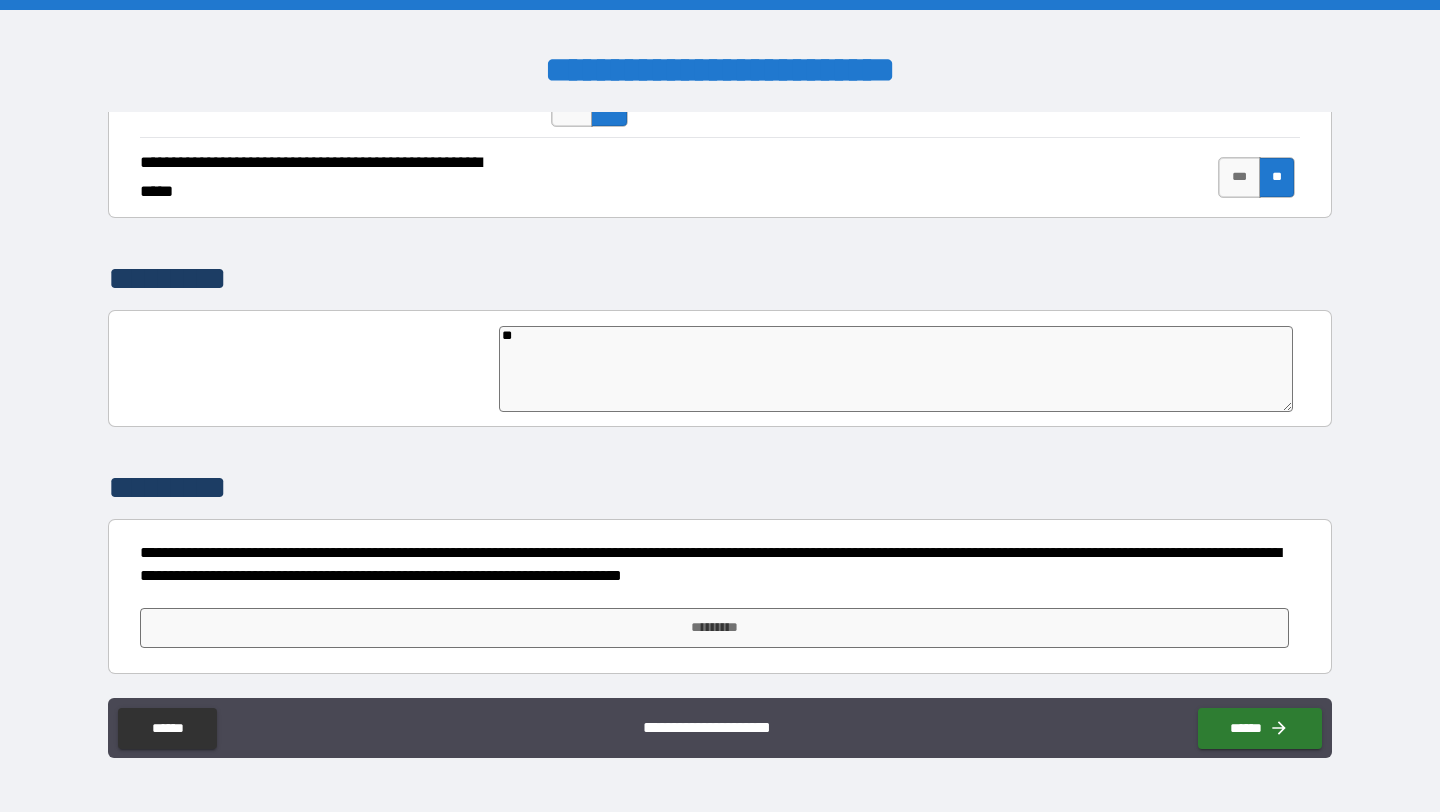 type on "*" 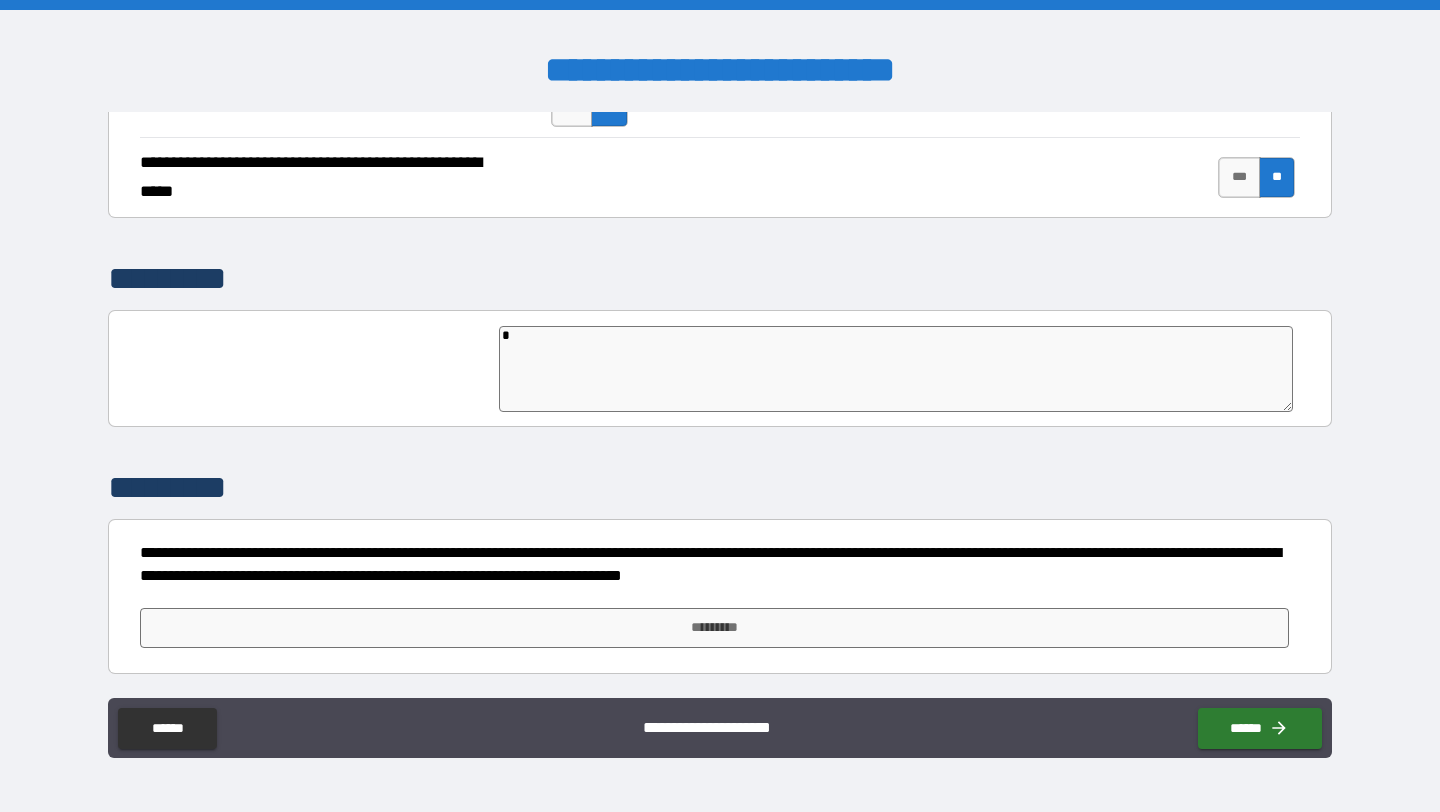 type on "*" 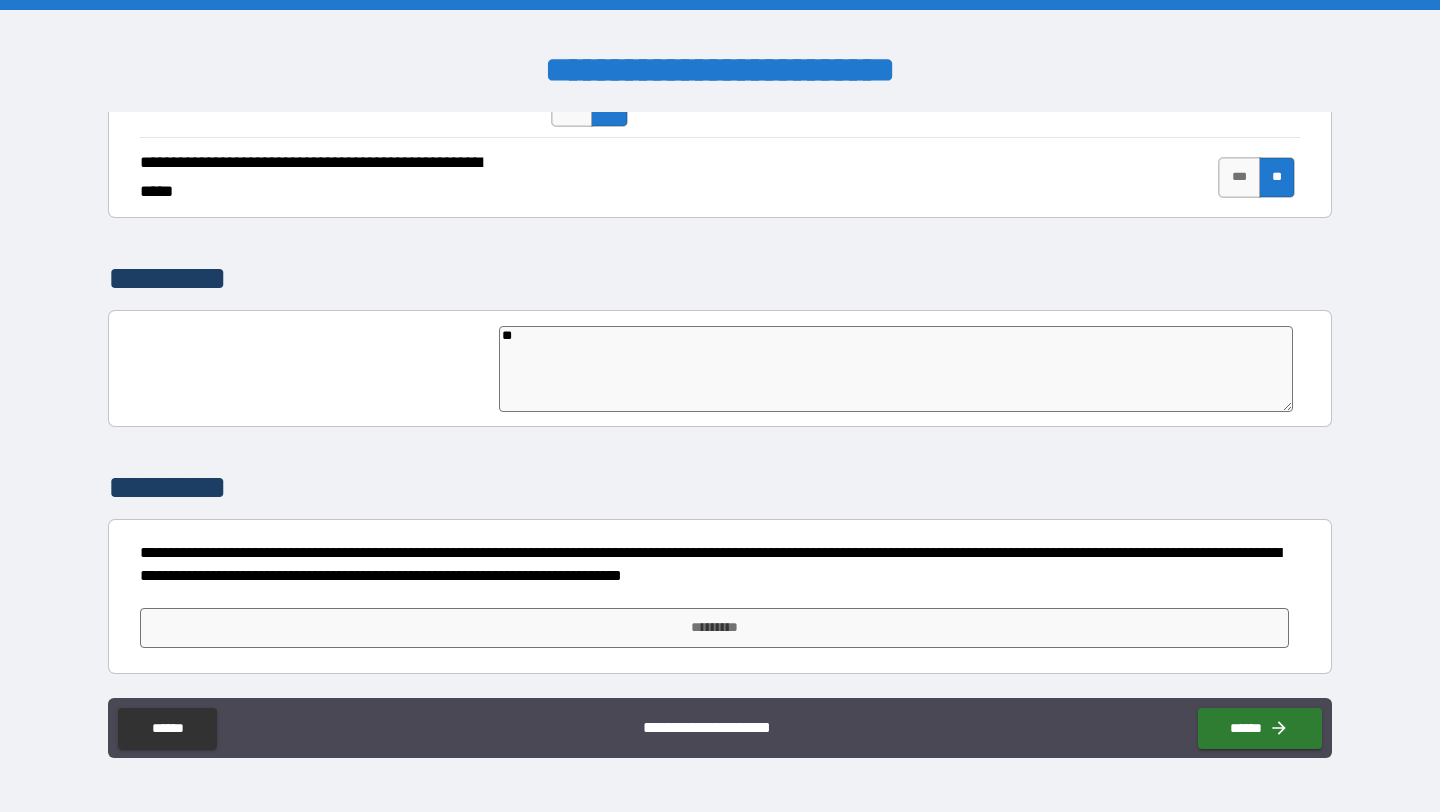 type on "*" 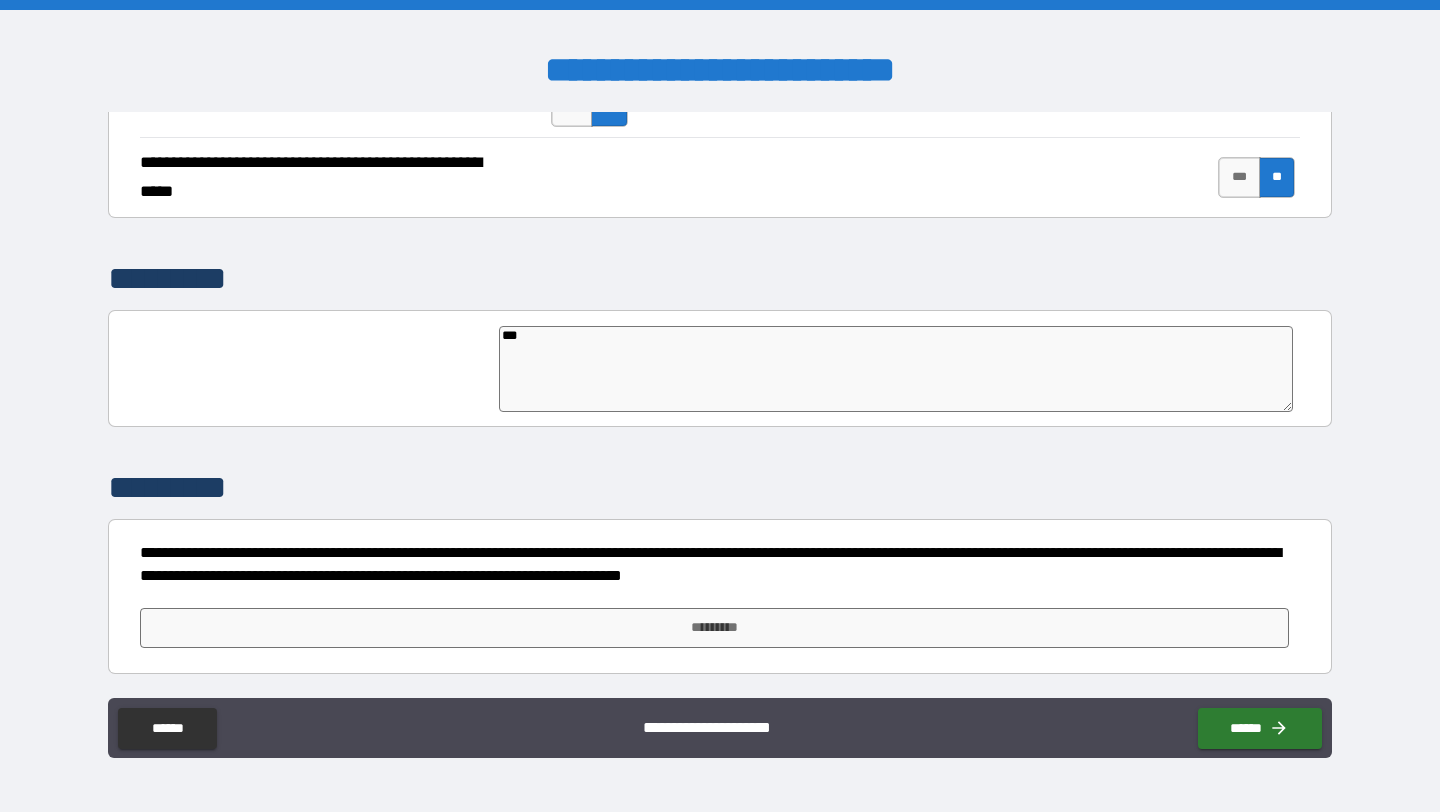 type on "***" 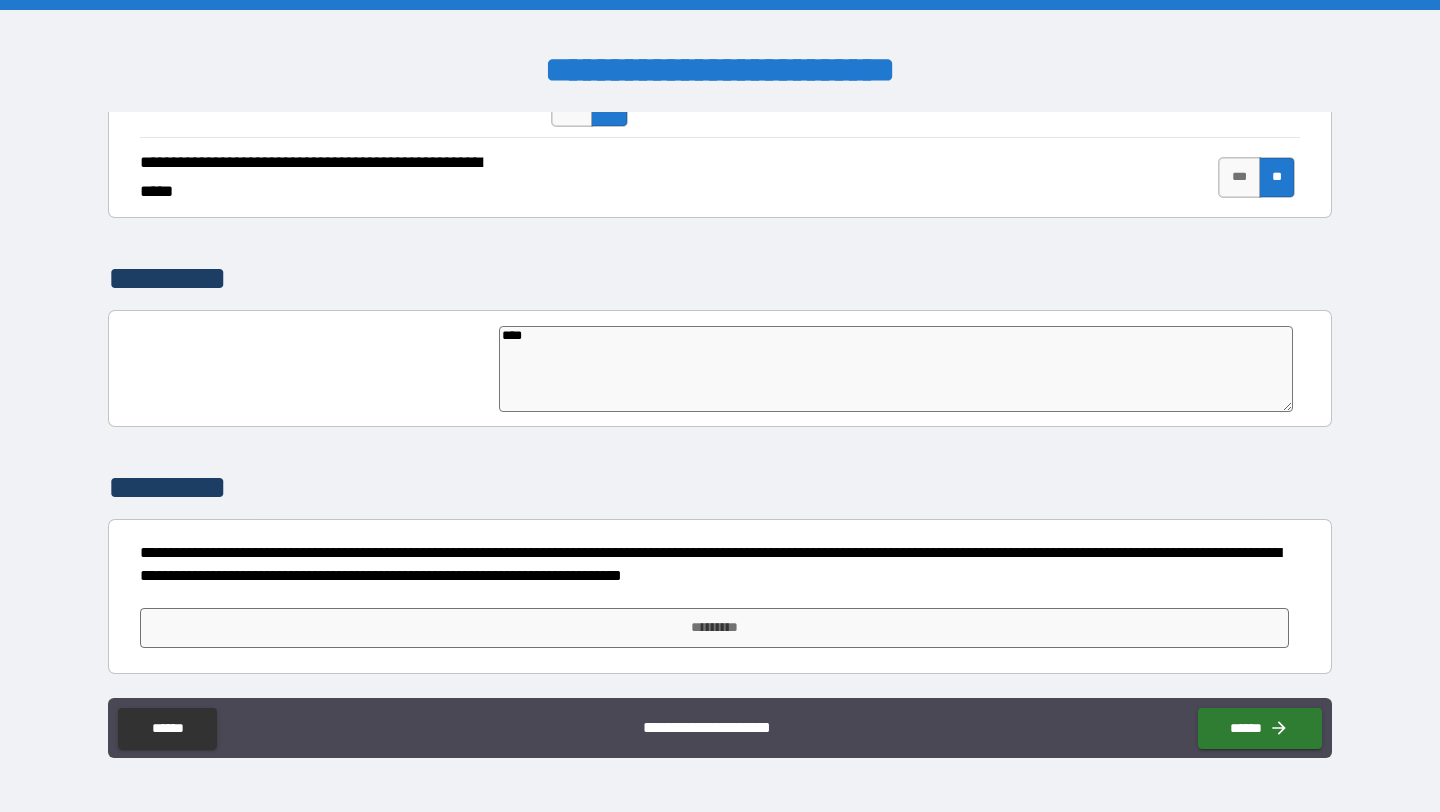 type on "*****" 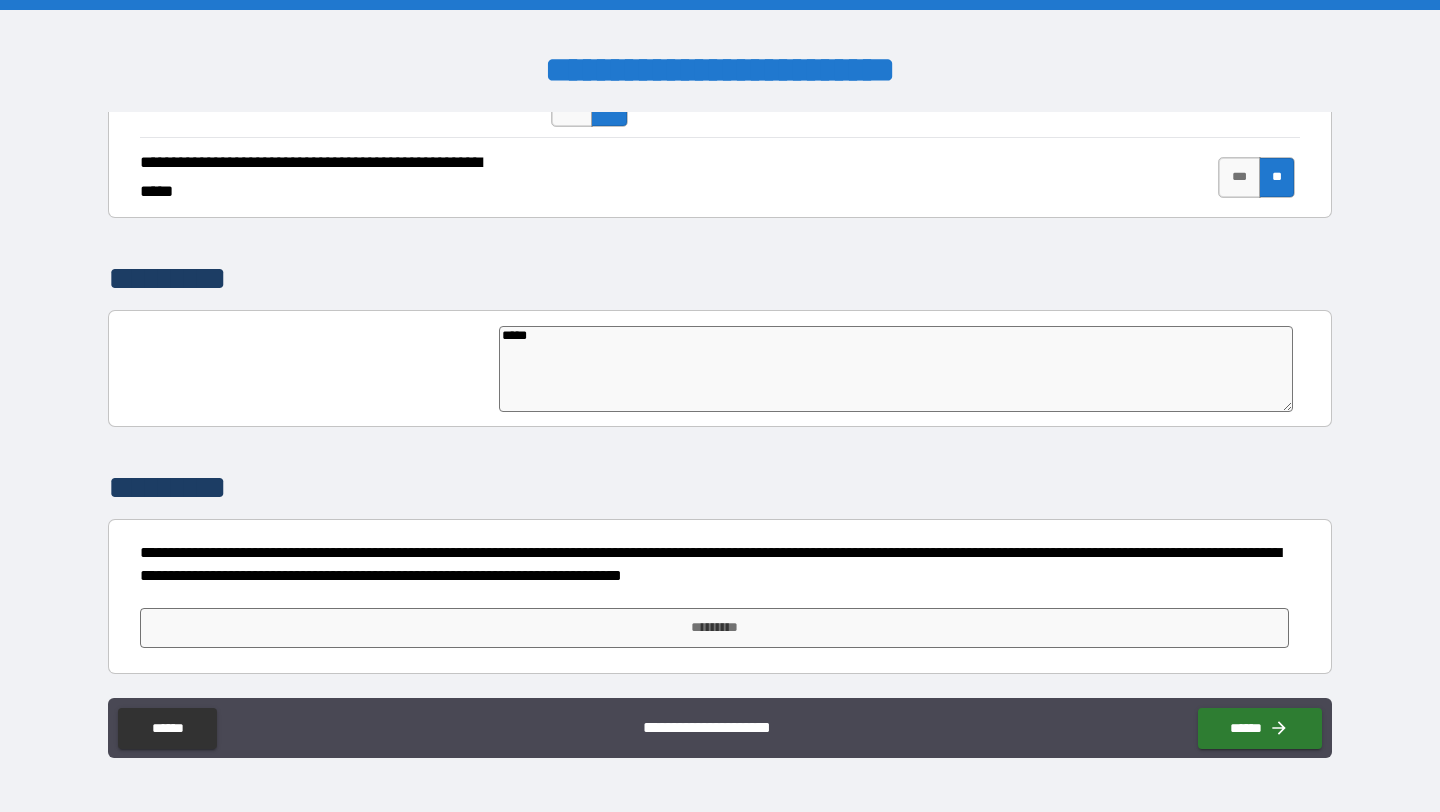 type on "*" 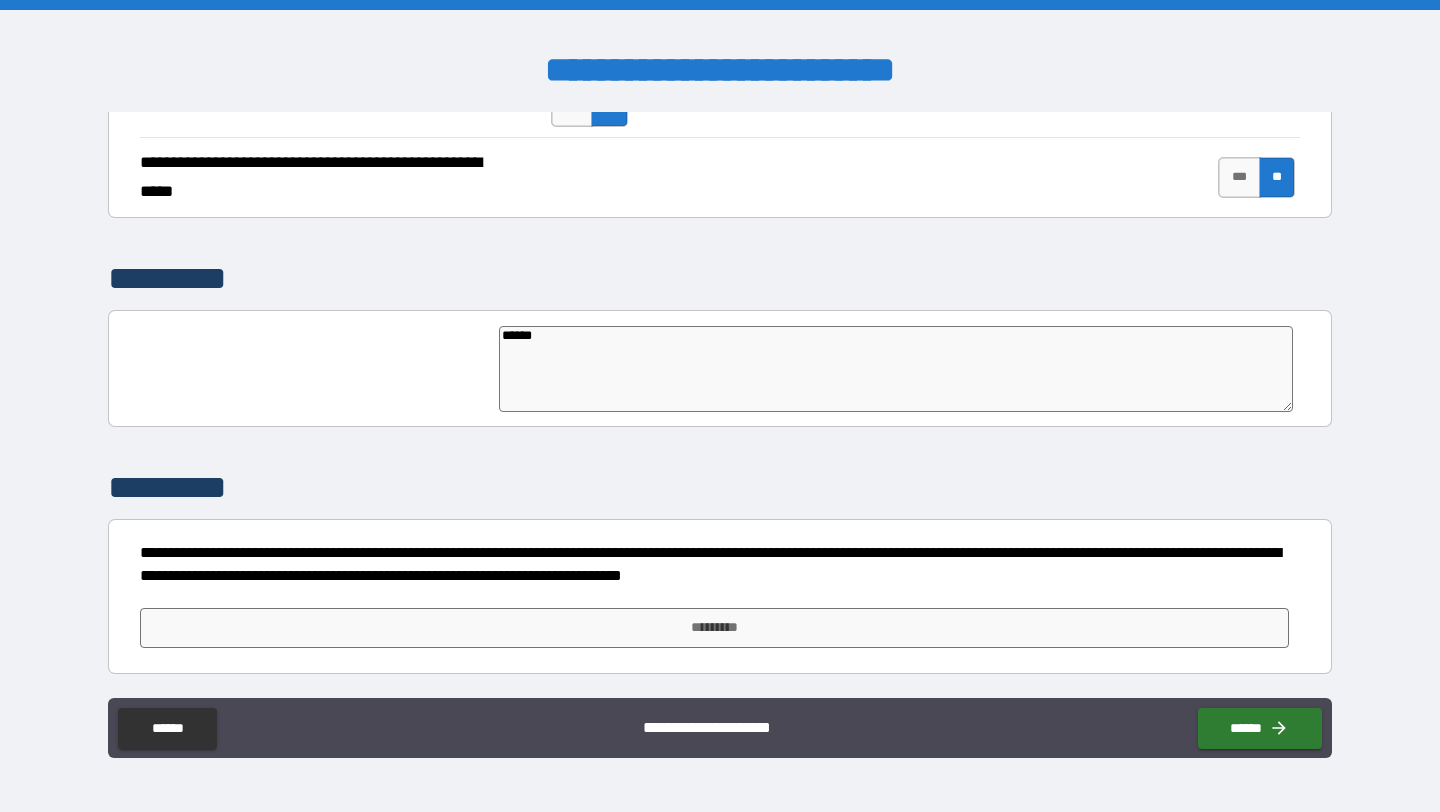 type on "******" 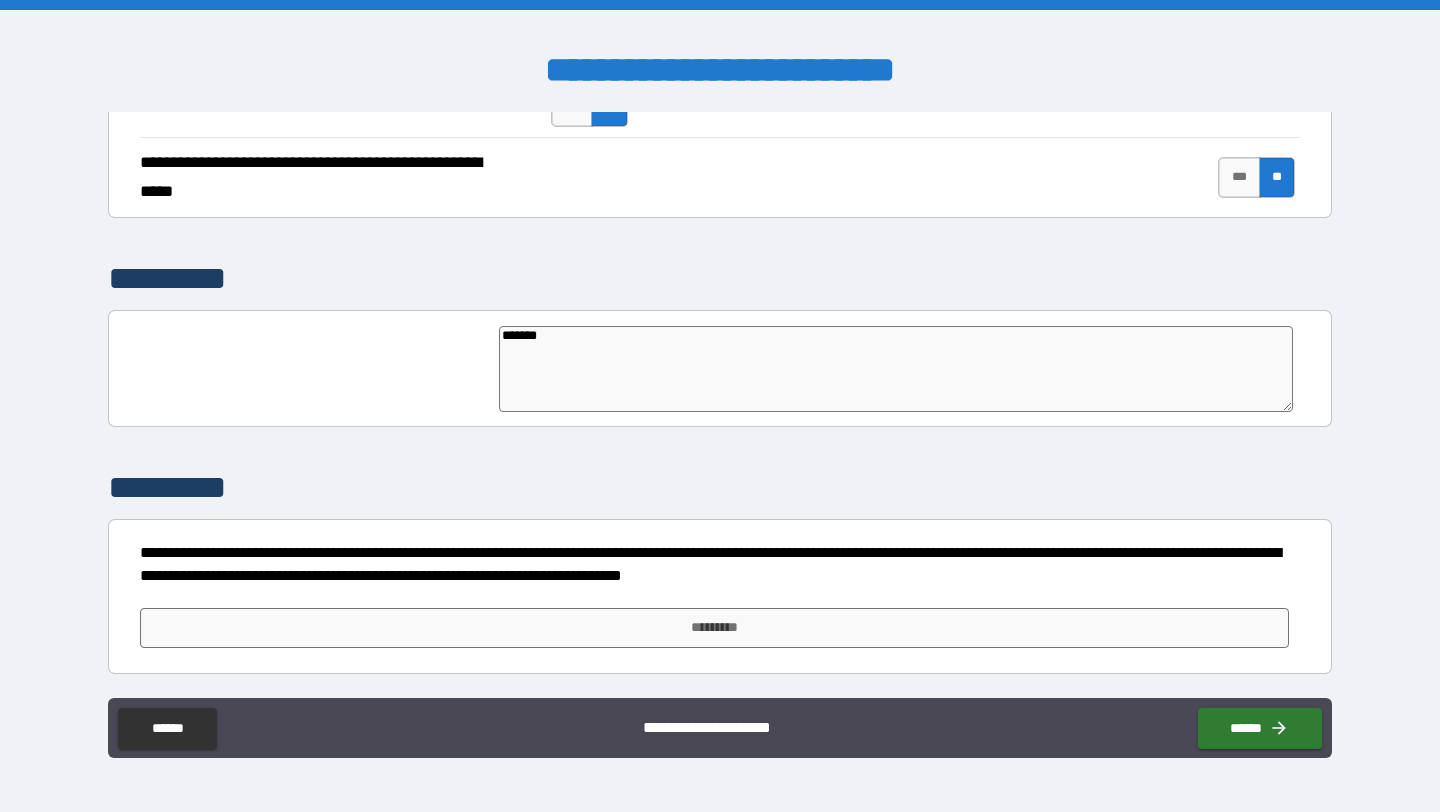 type on "*" 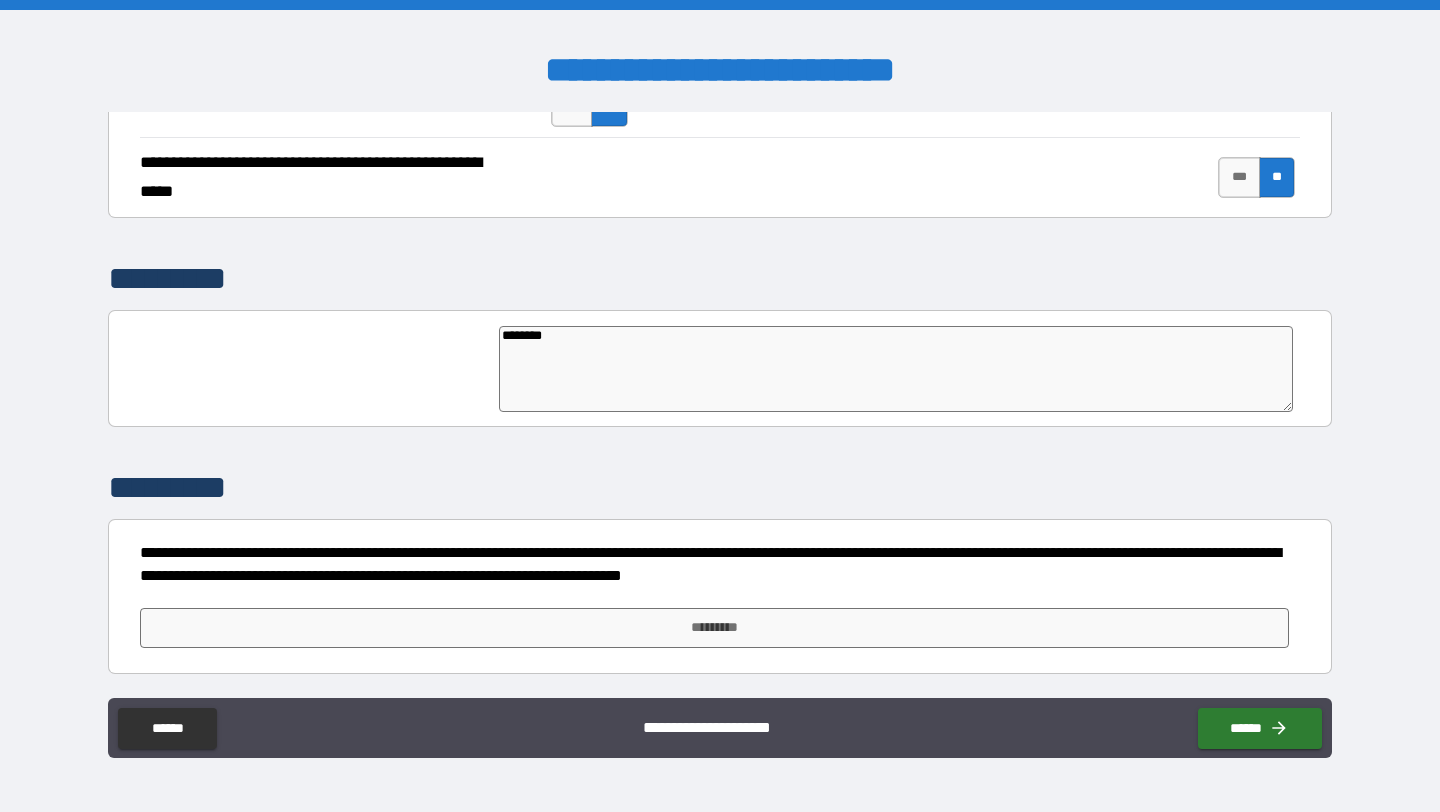 type on "*" 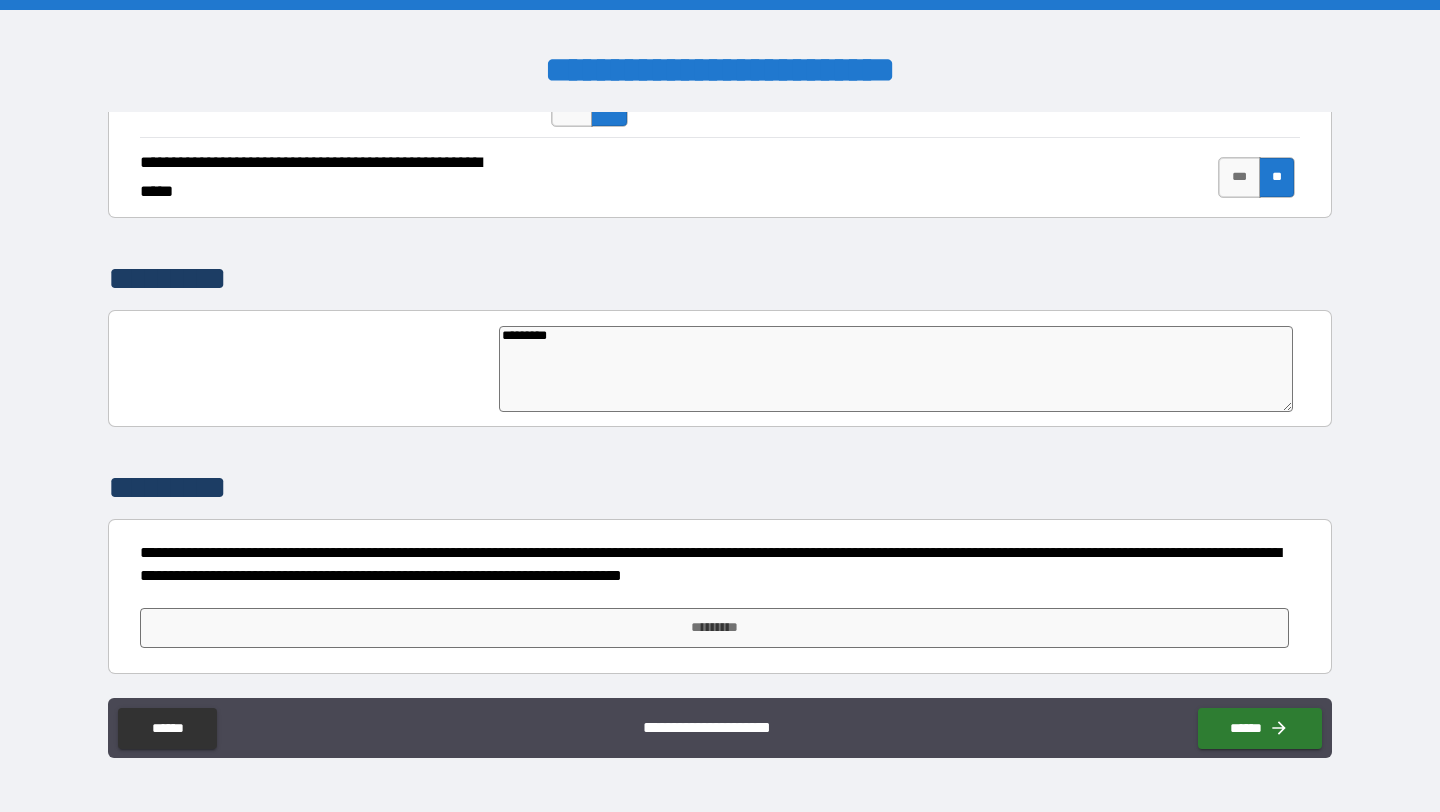 type on "**********" 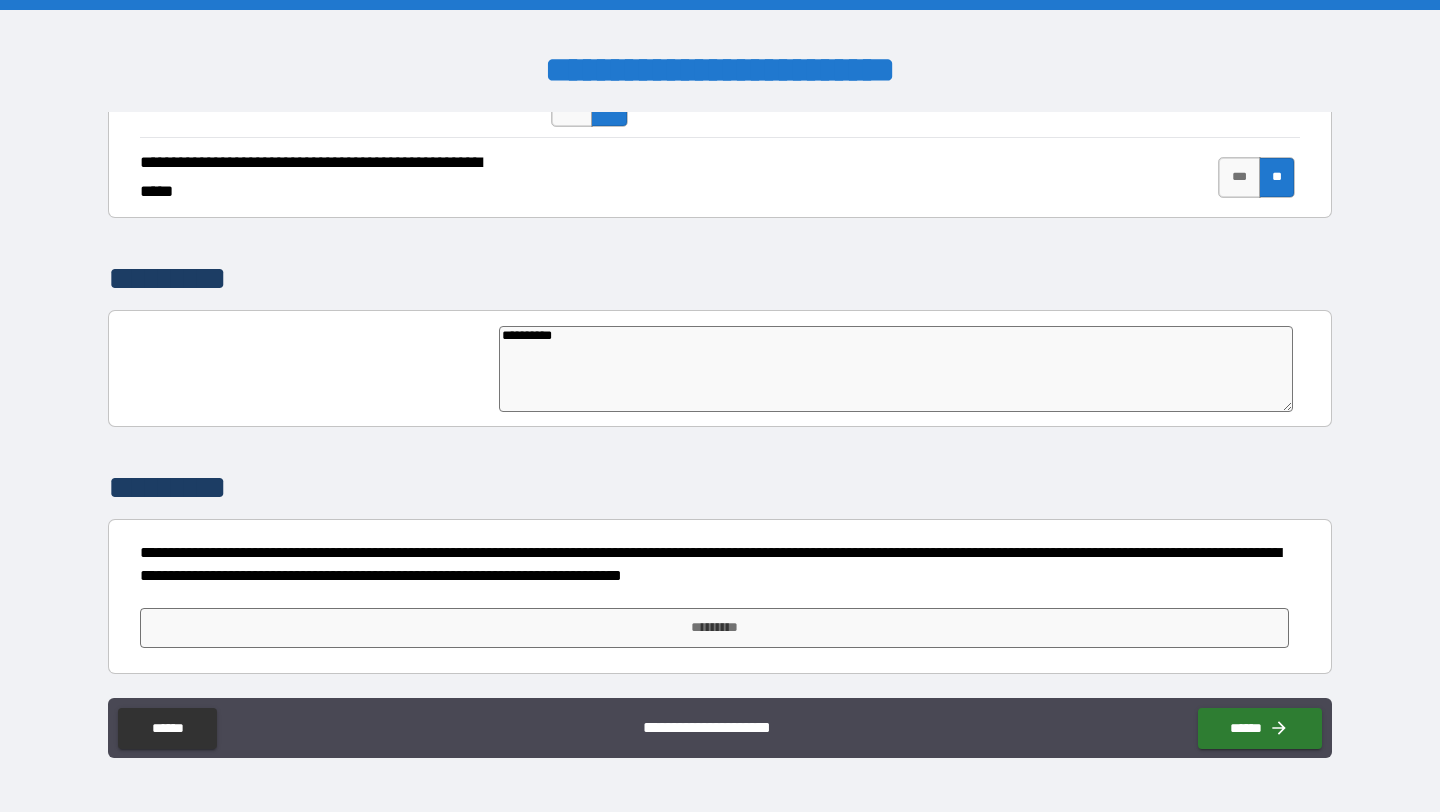 type on "*" 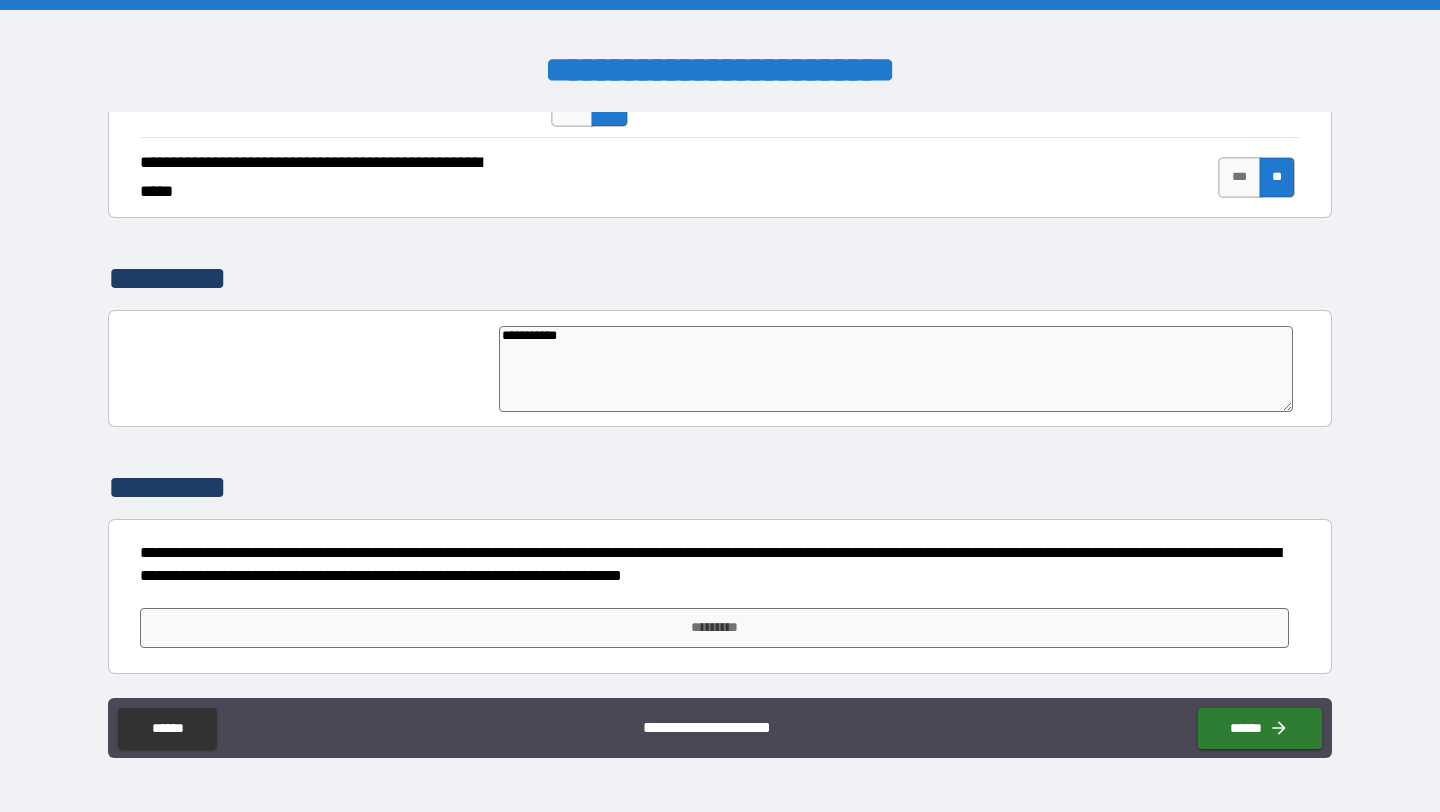 type on "**********" 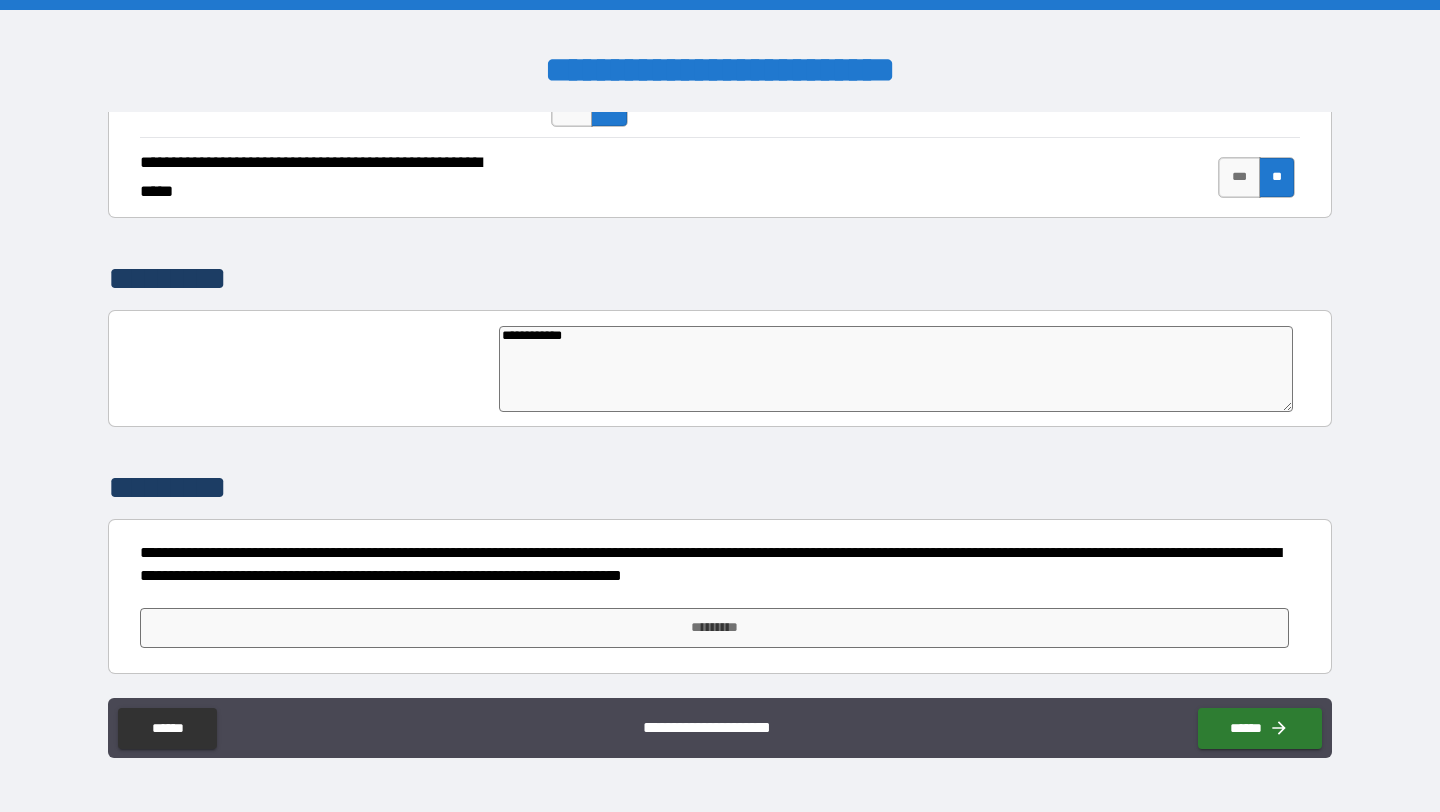 type on "**********" 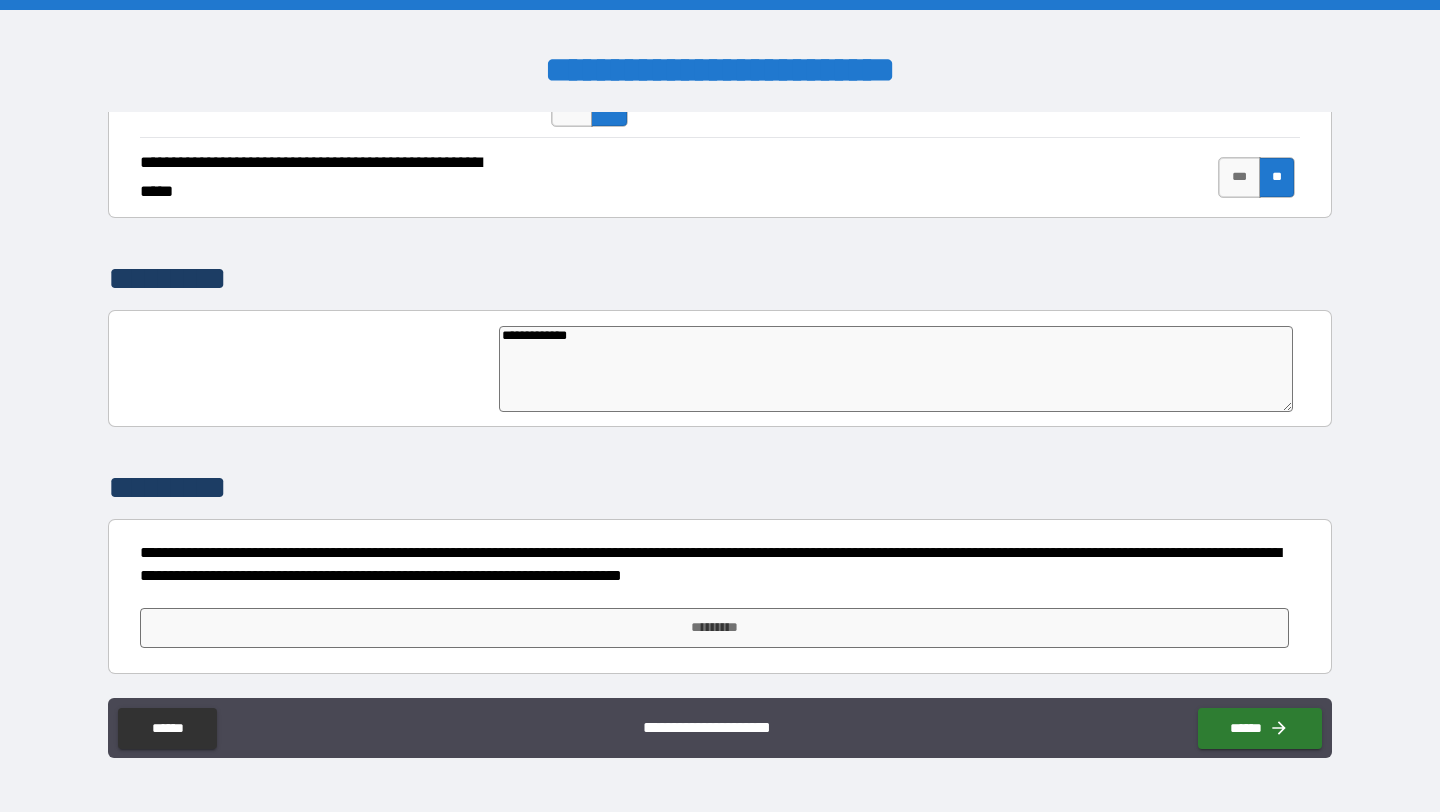type on "*" 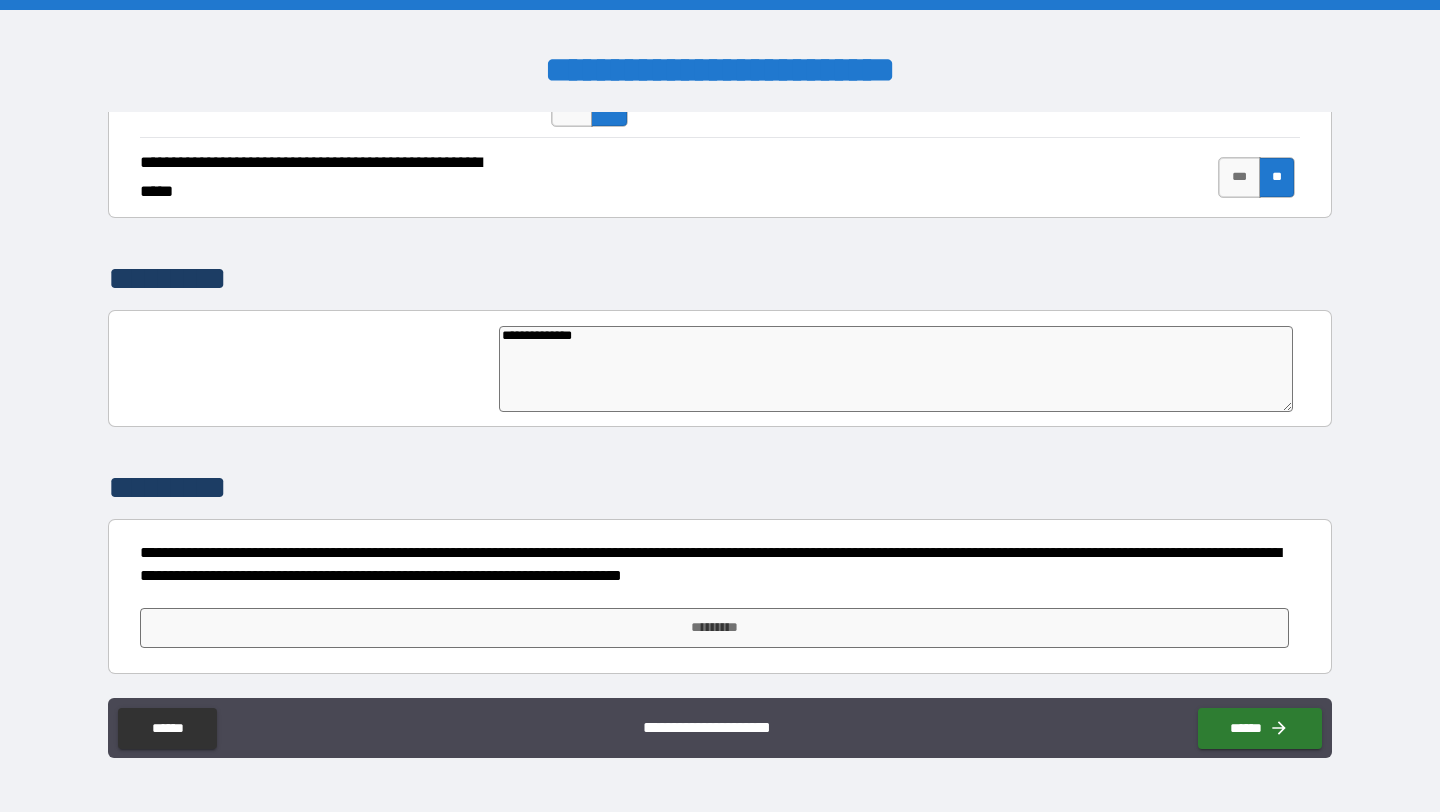 type on "*" 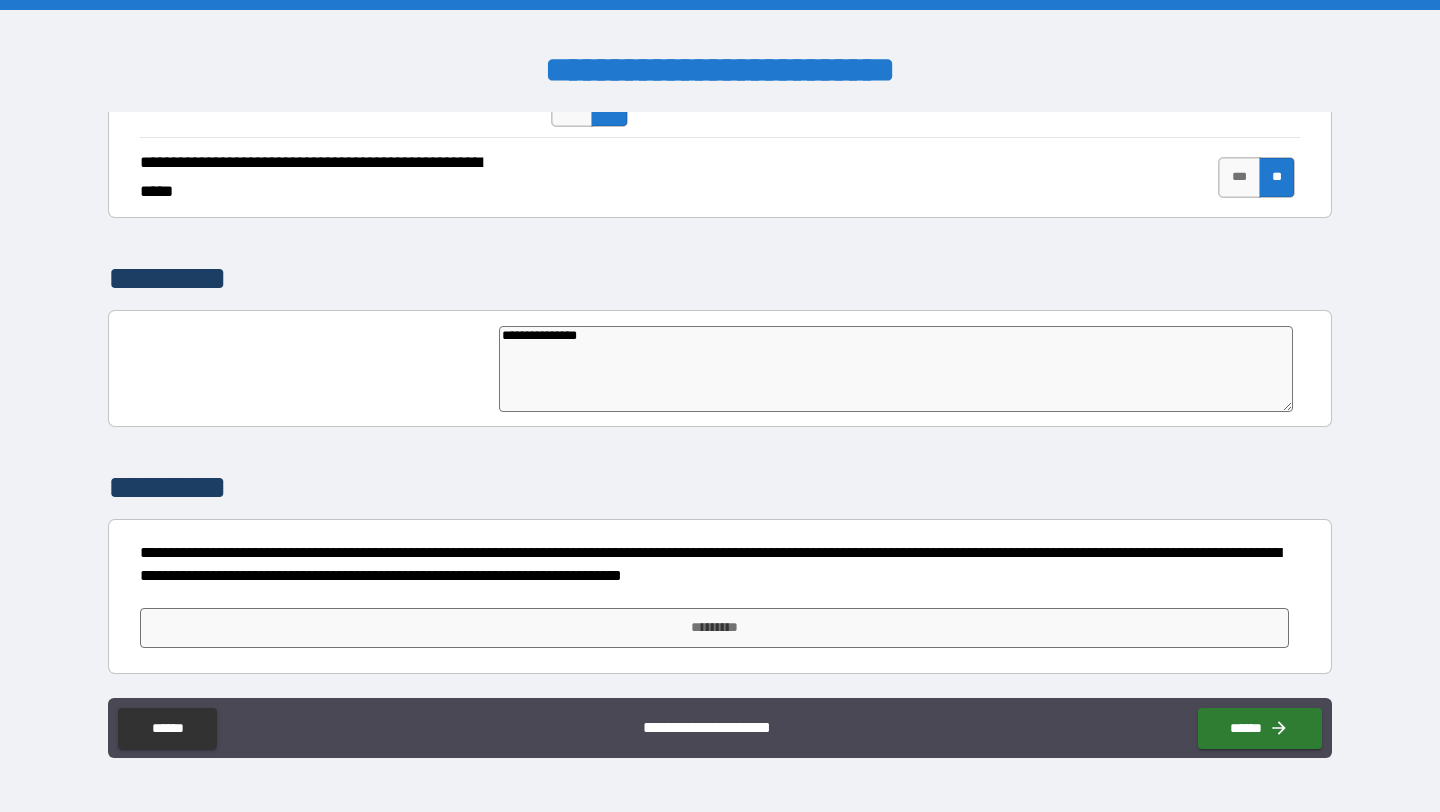 type on "**********" 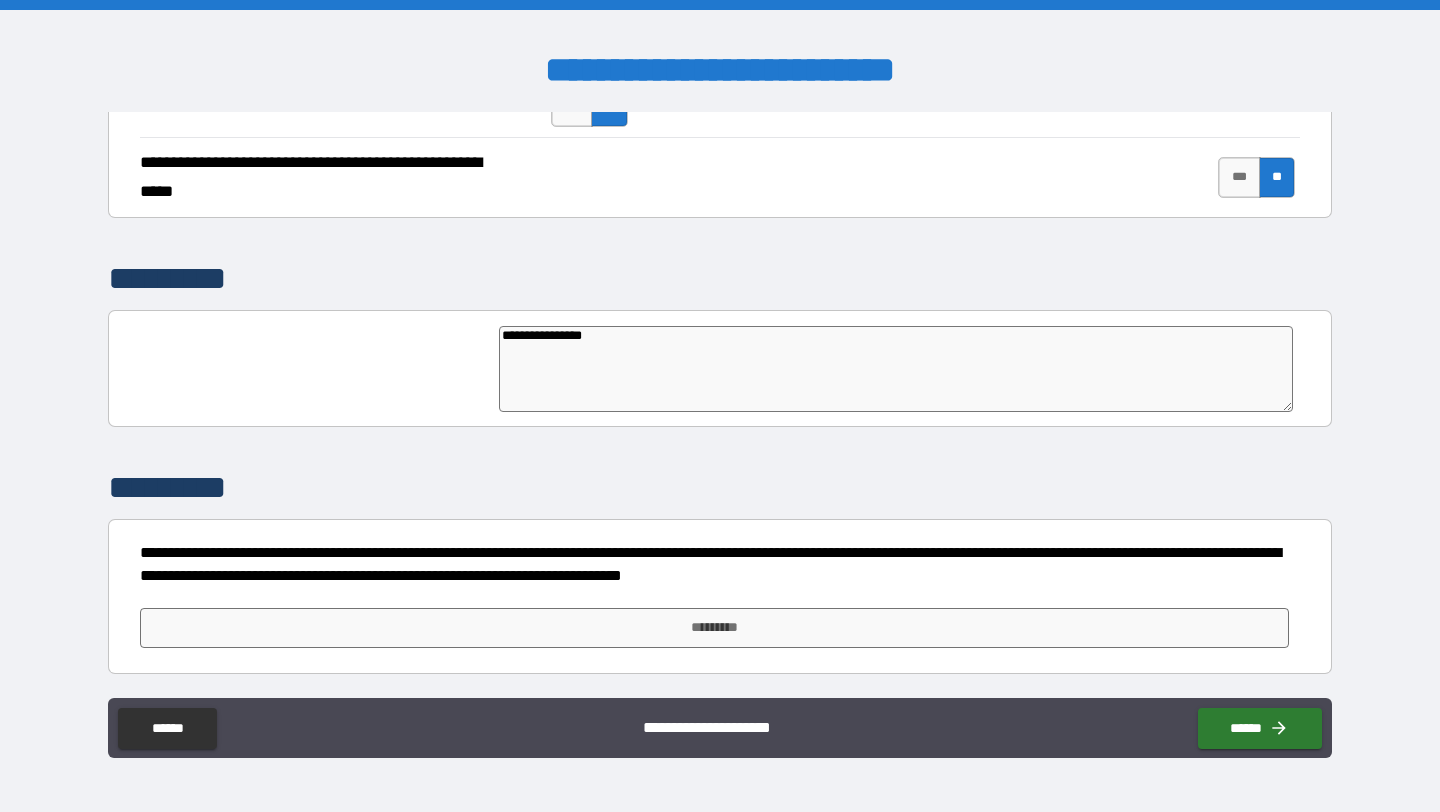 type on "**********" 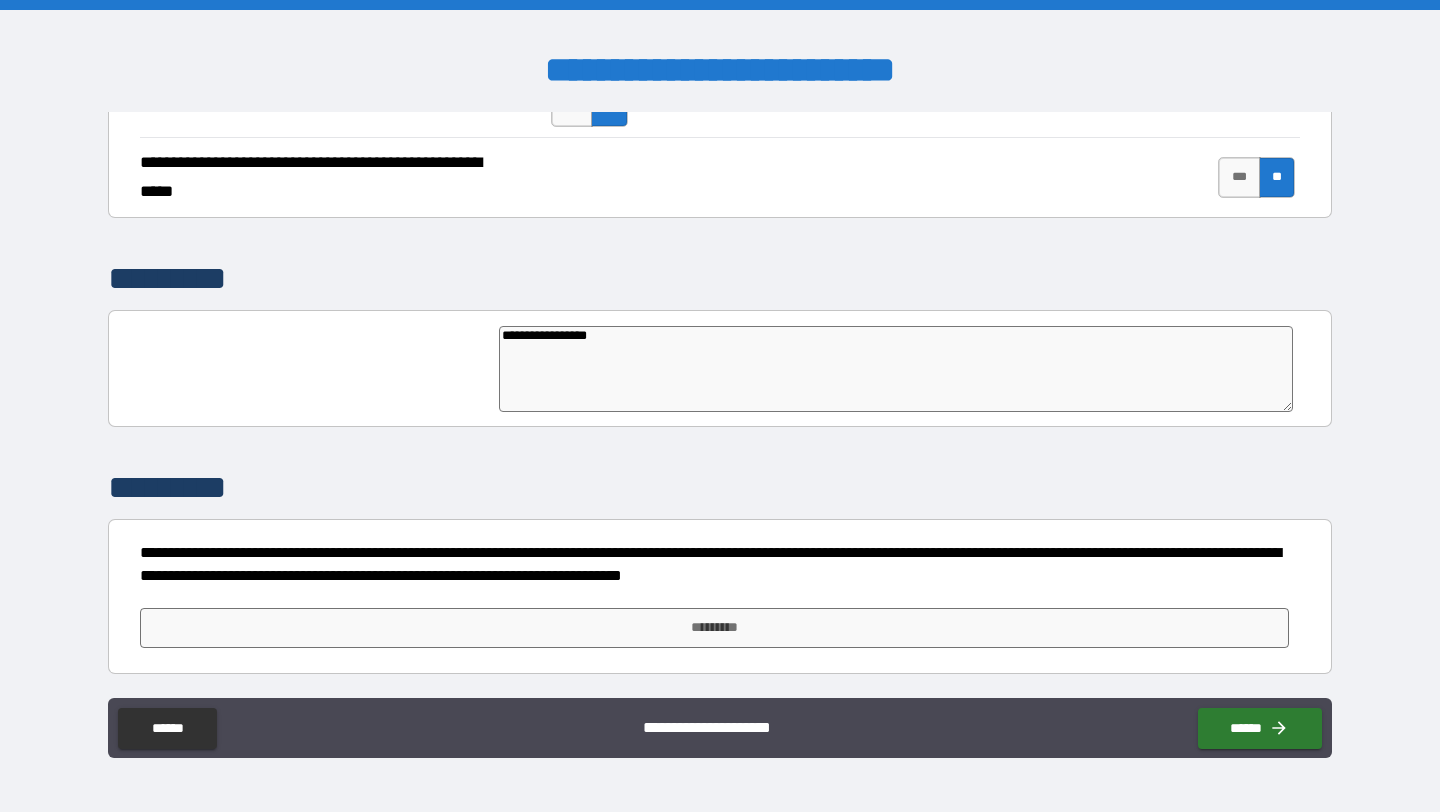 type on "*" 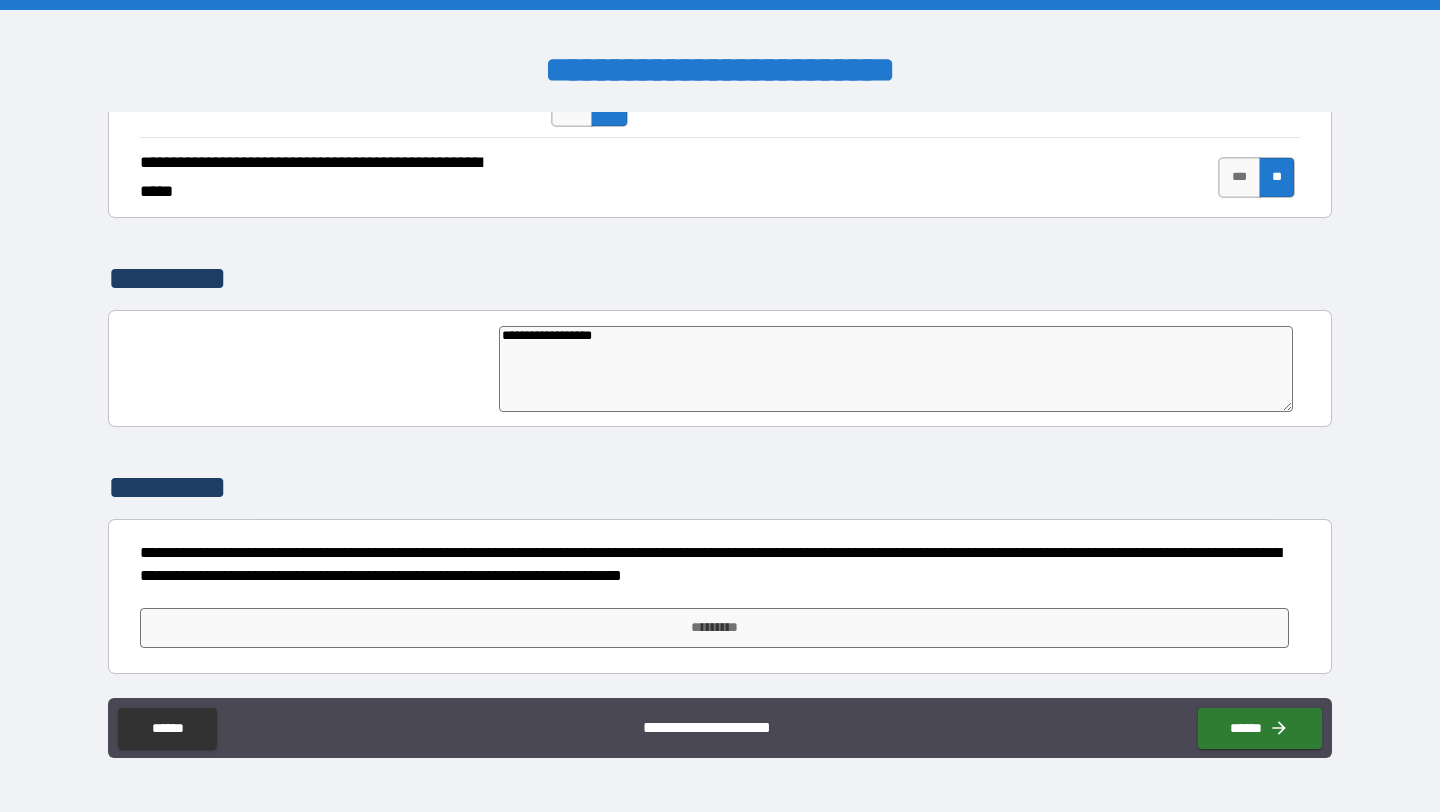 type on "*" 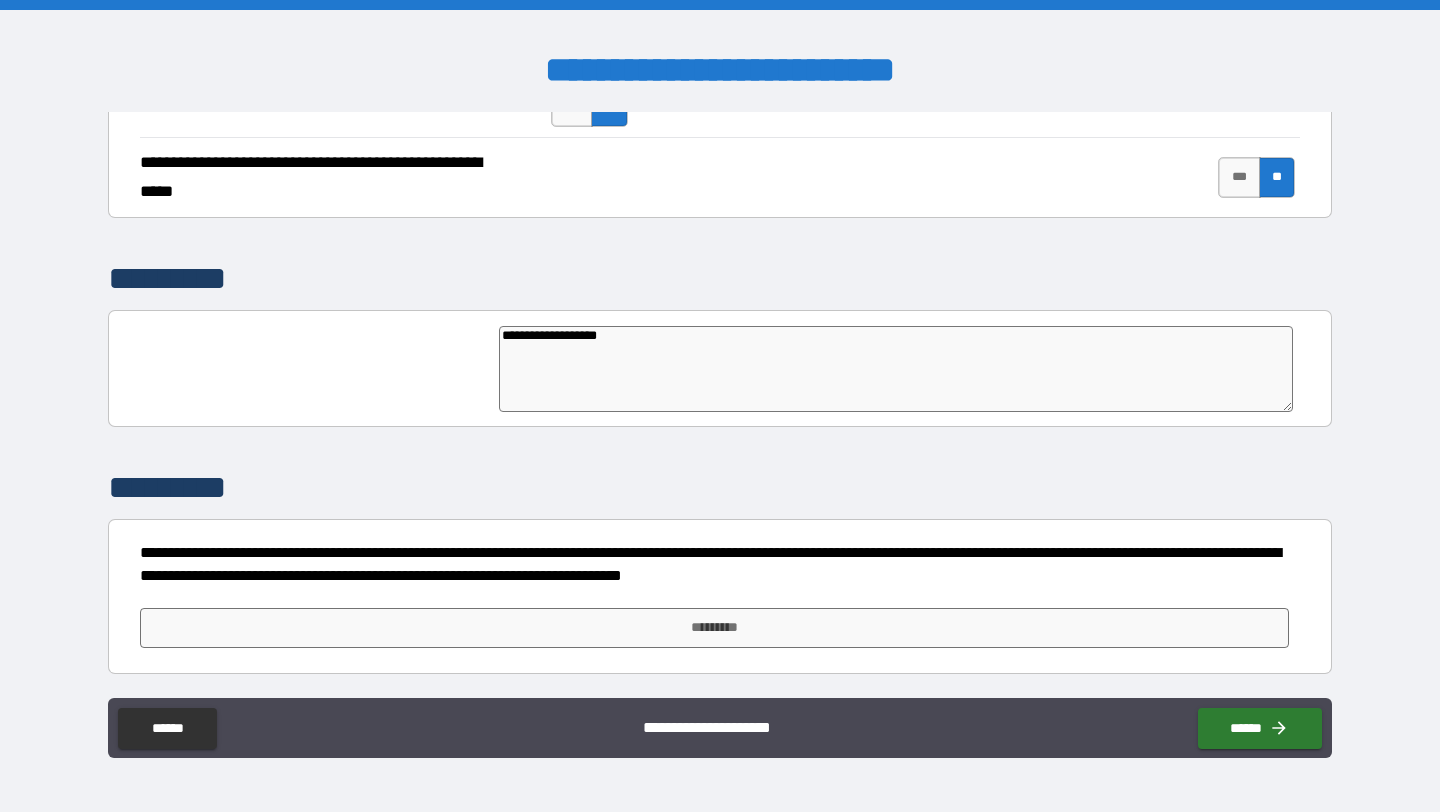 type on "*" 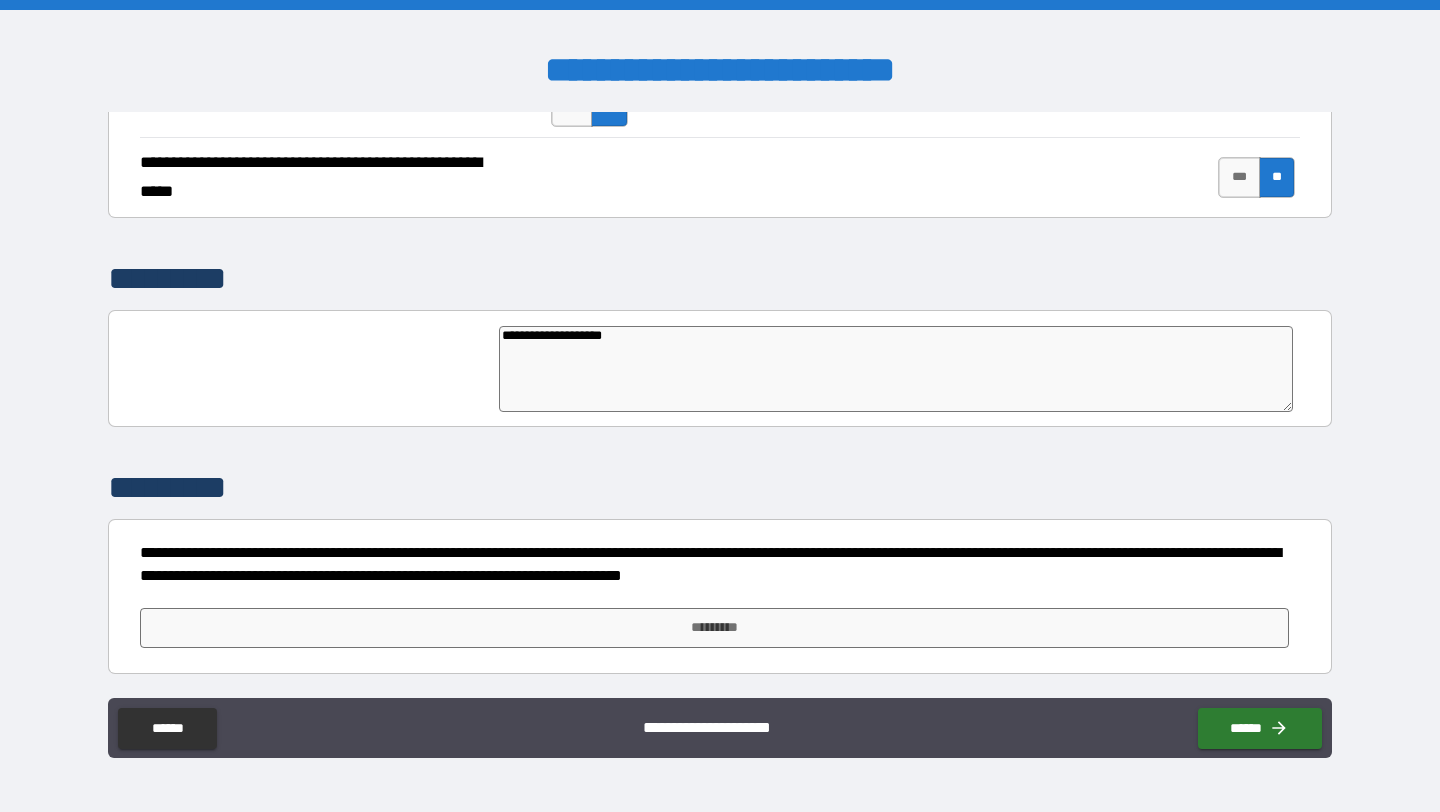 type on "*" 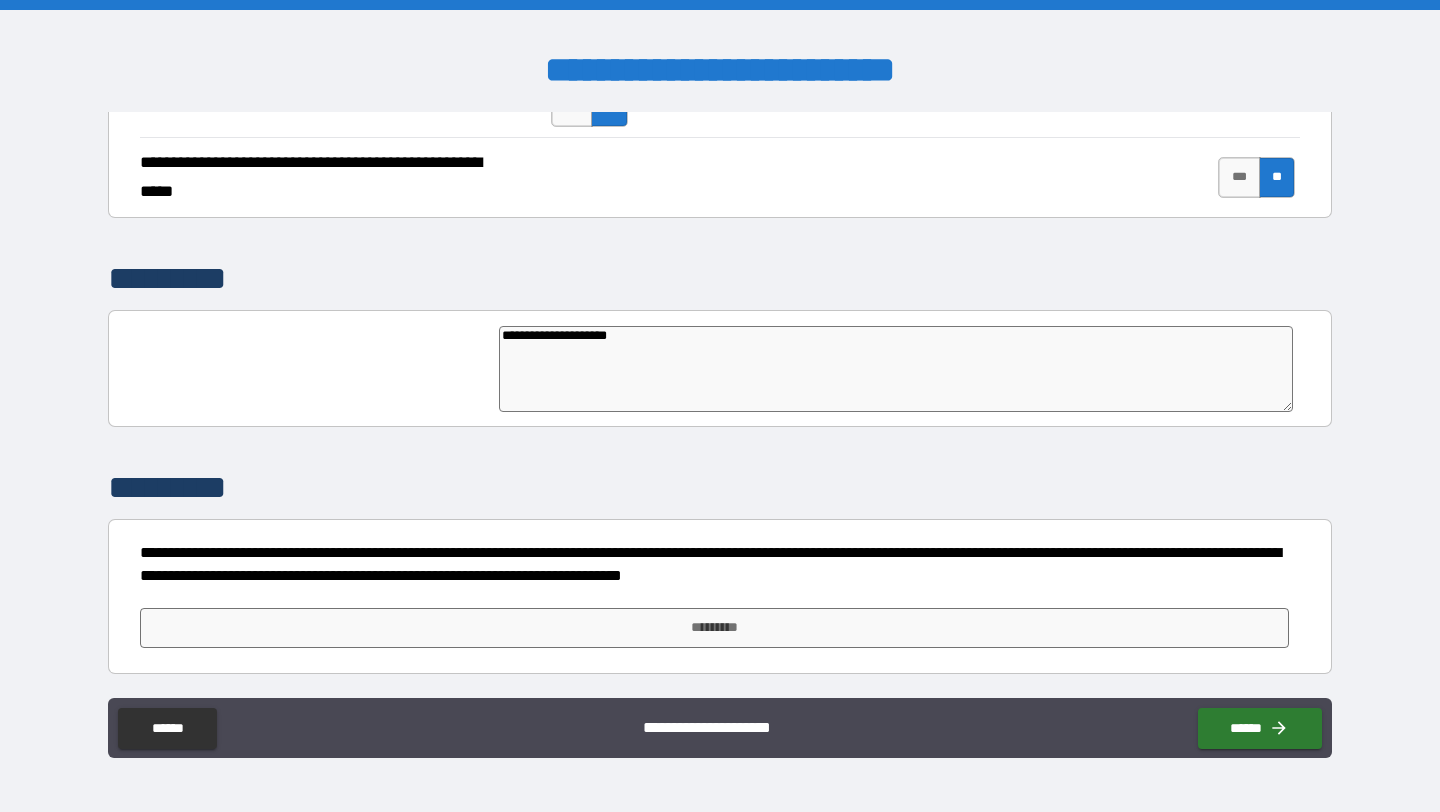 type on "*" 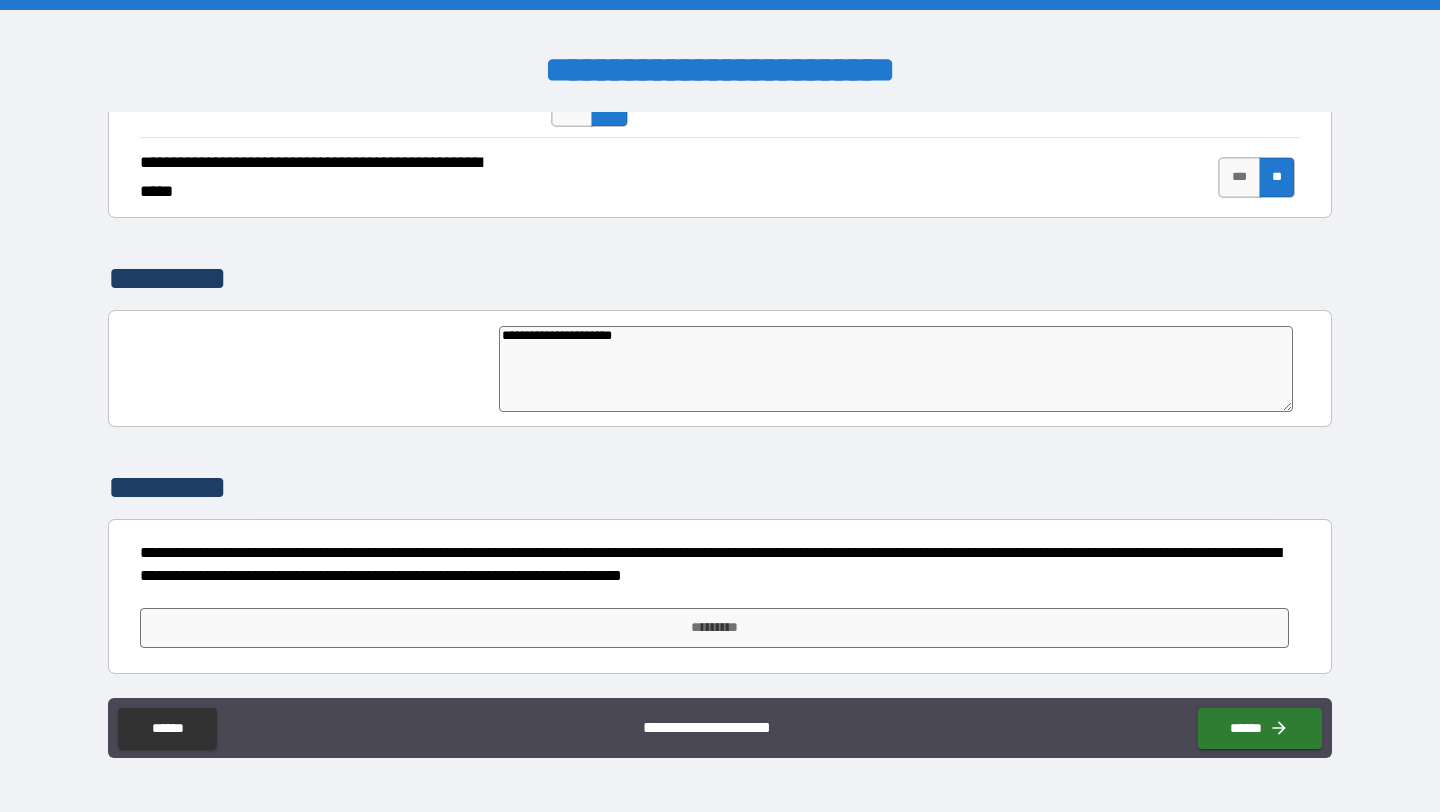 type on "**********" 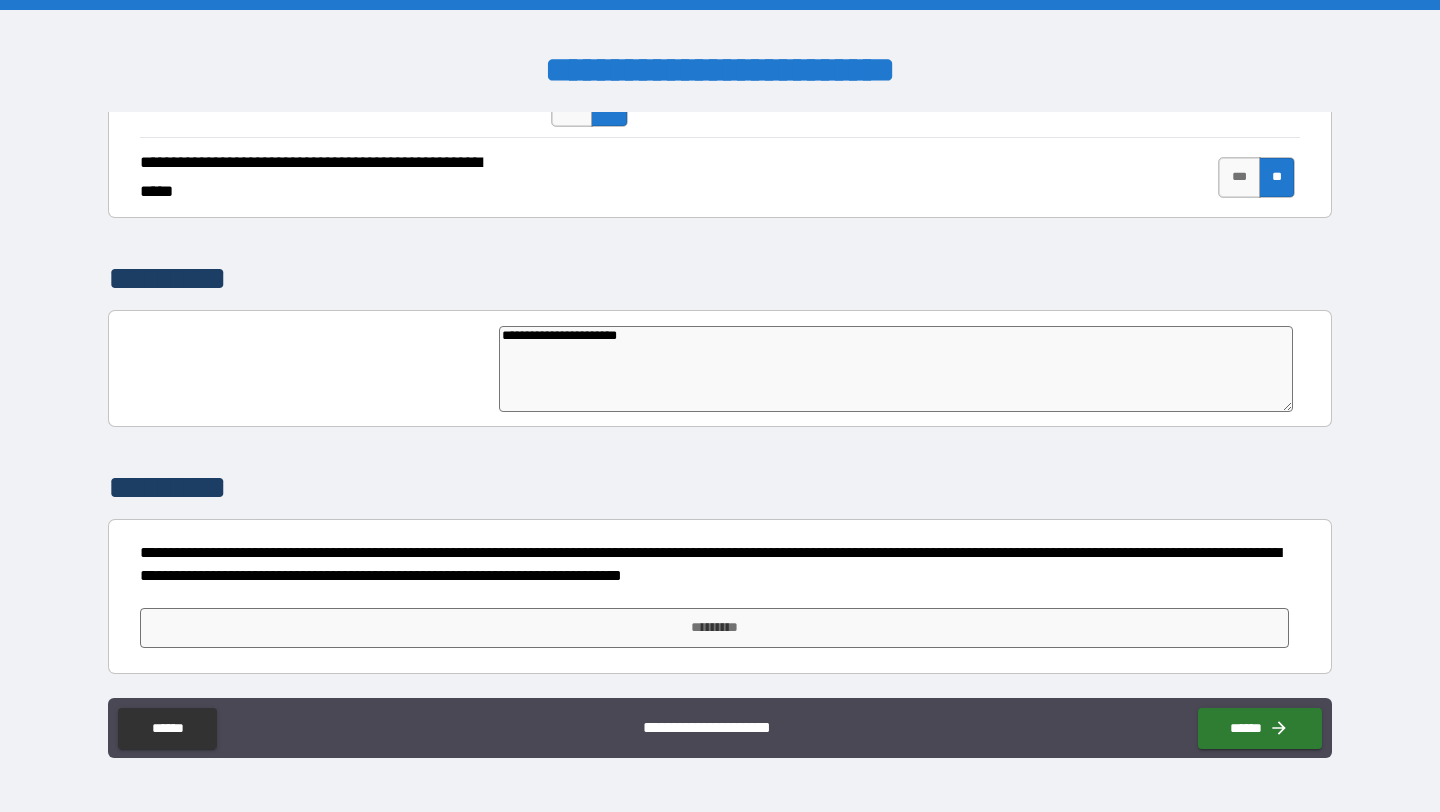 type on "*" 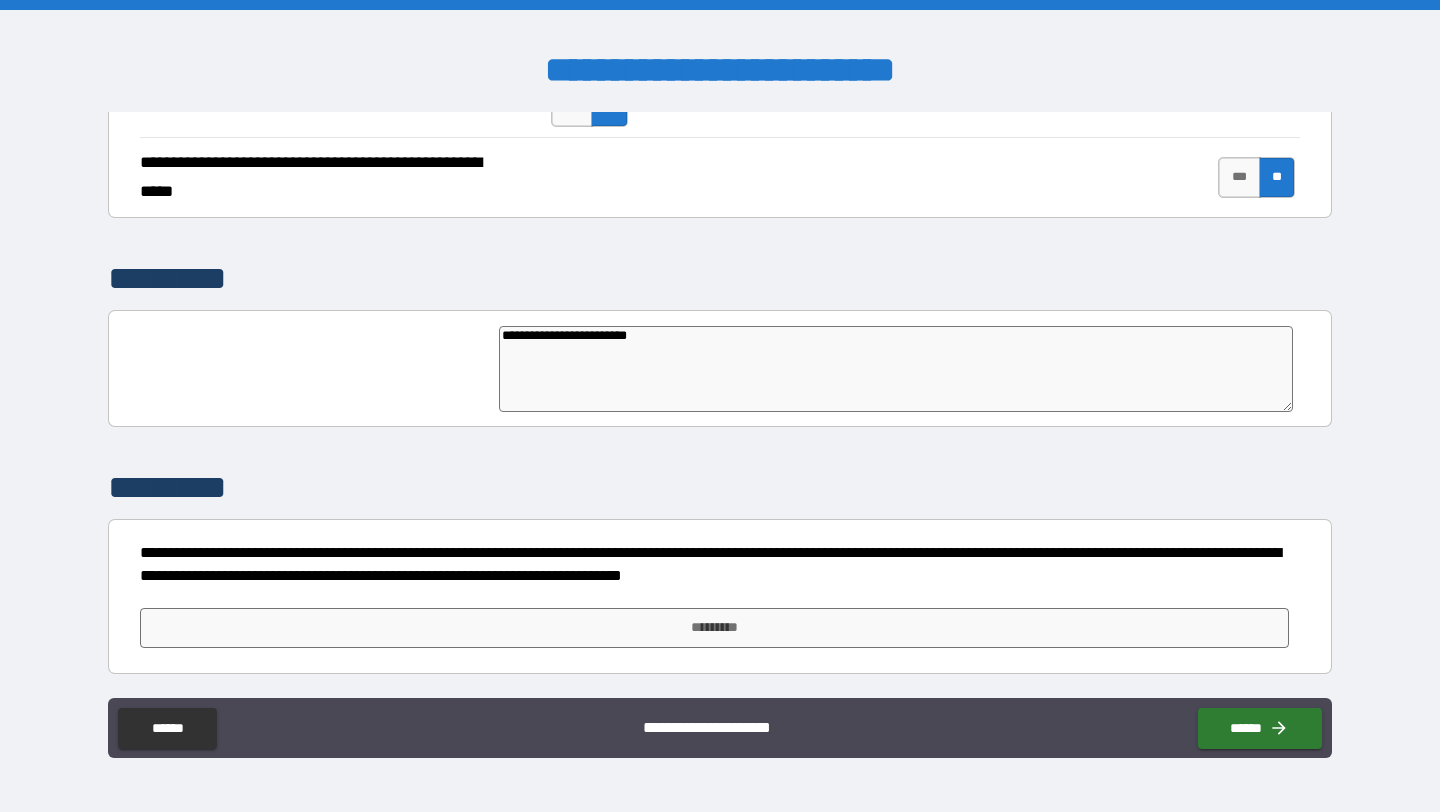 type on "**********" 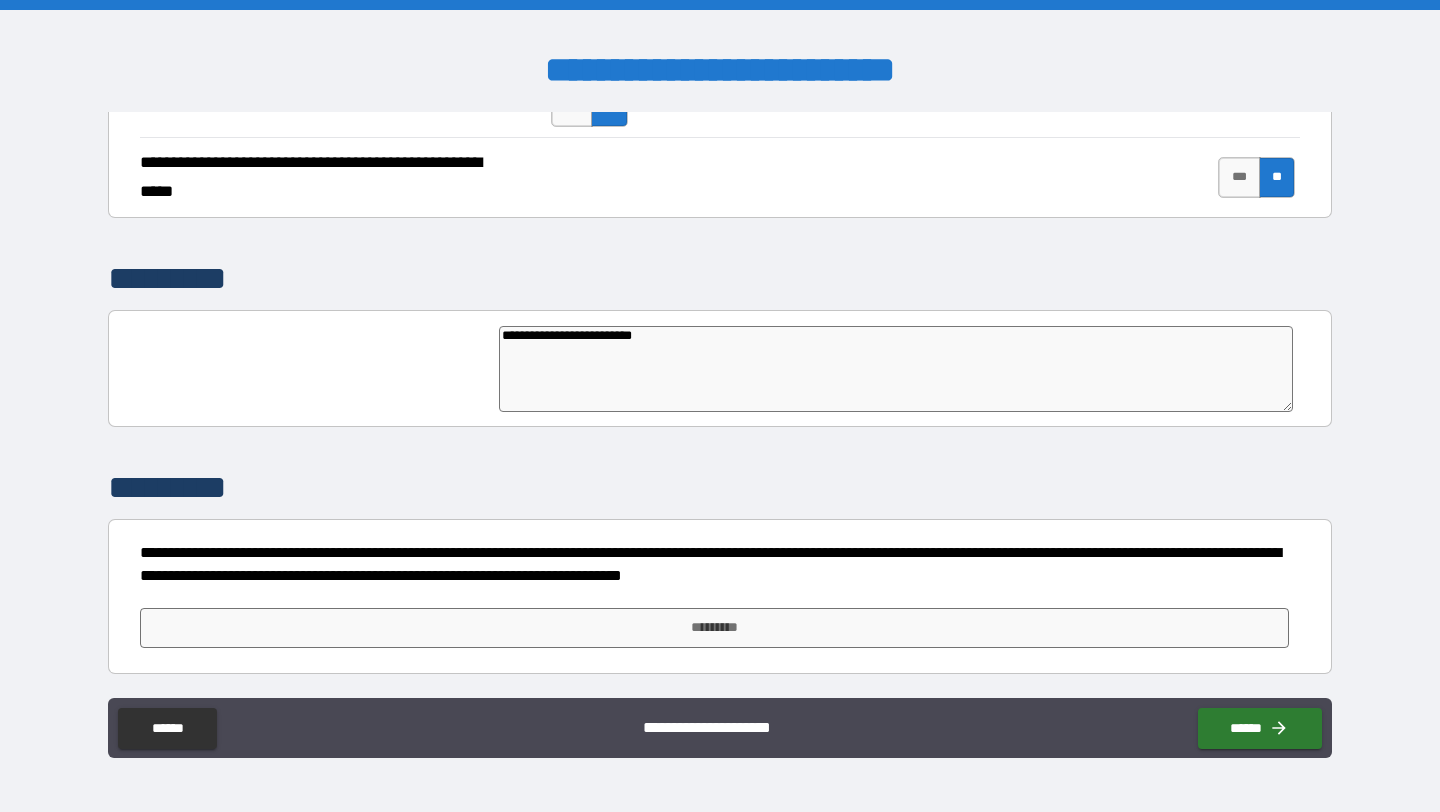 type on "*" 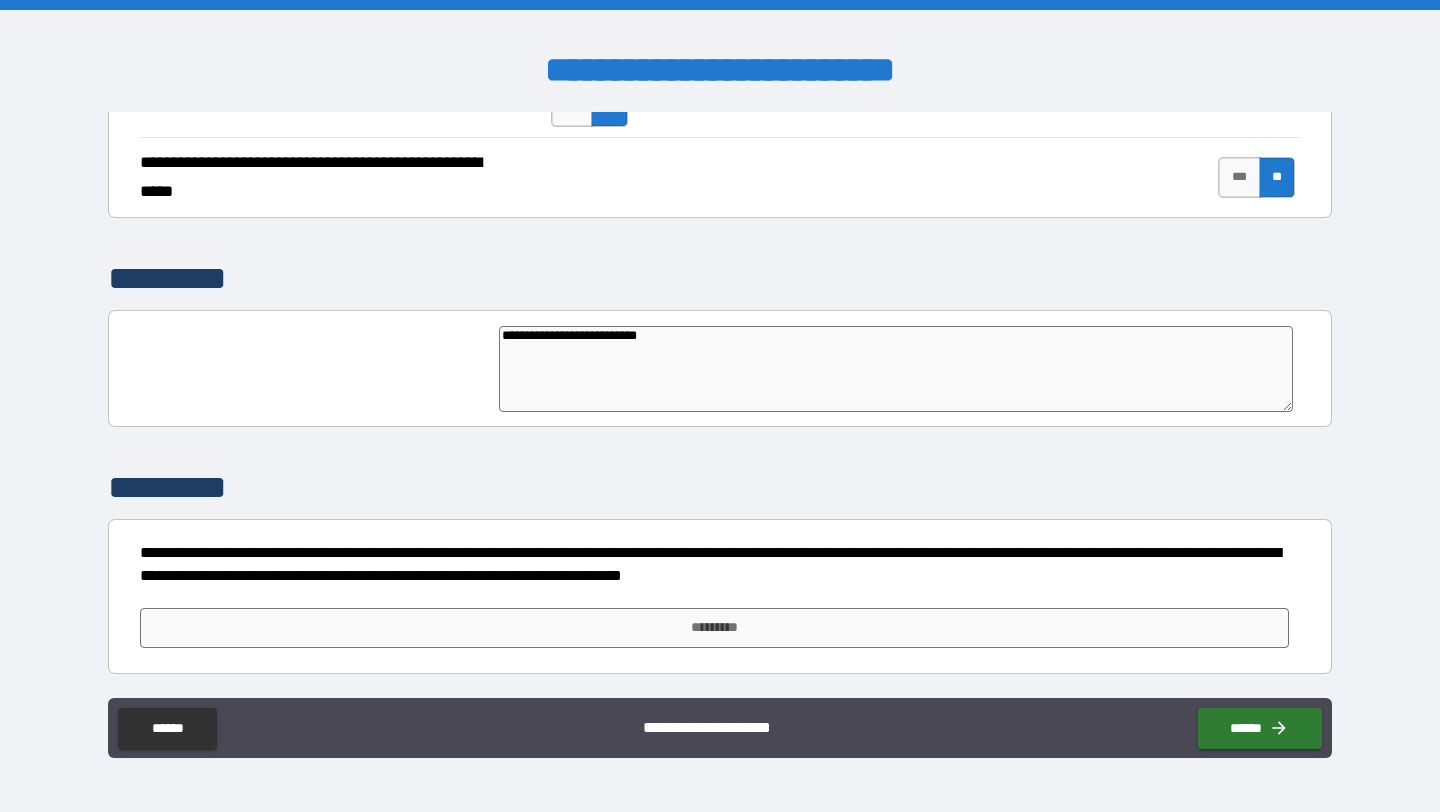 type on "**********" 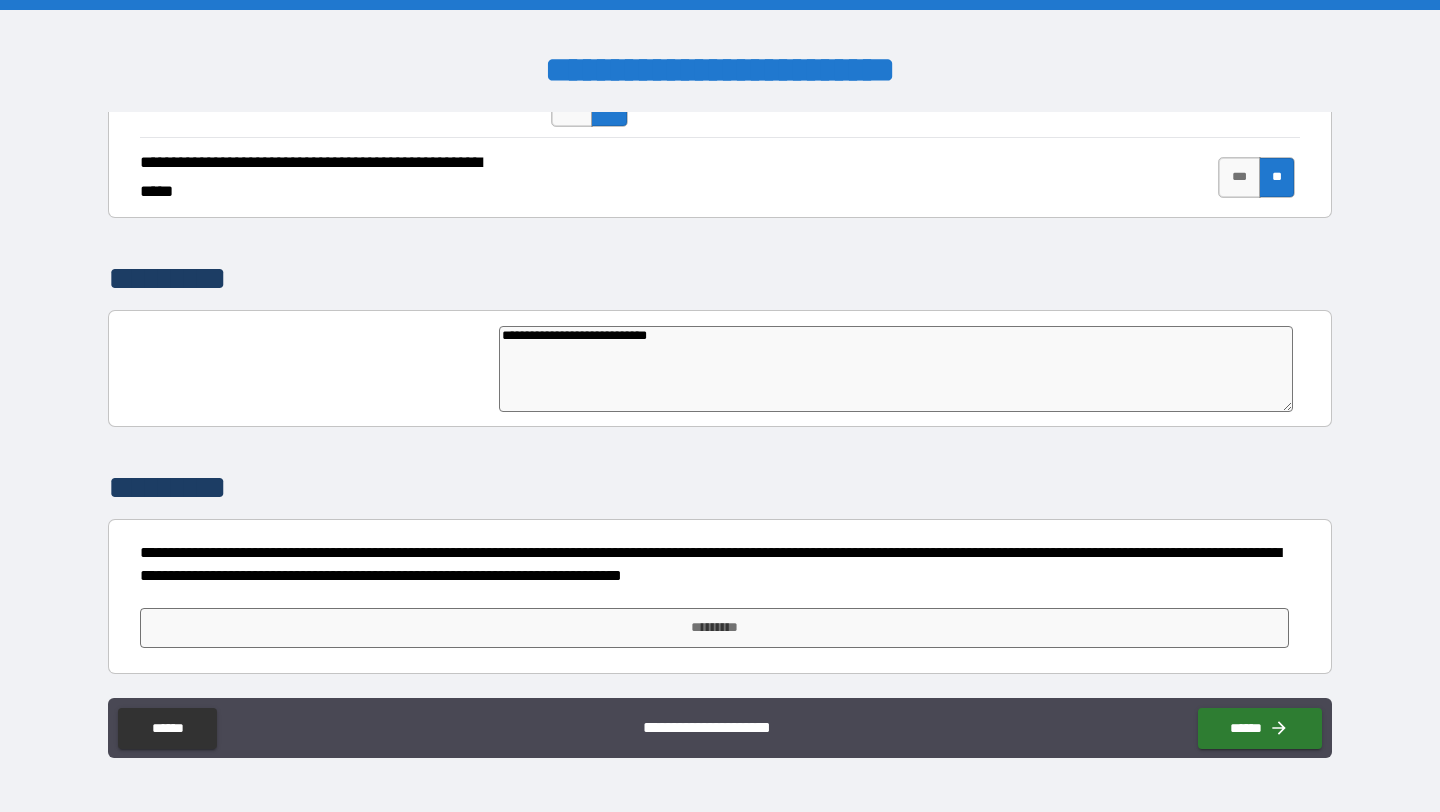 type on "**********" 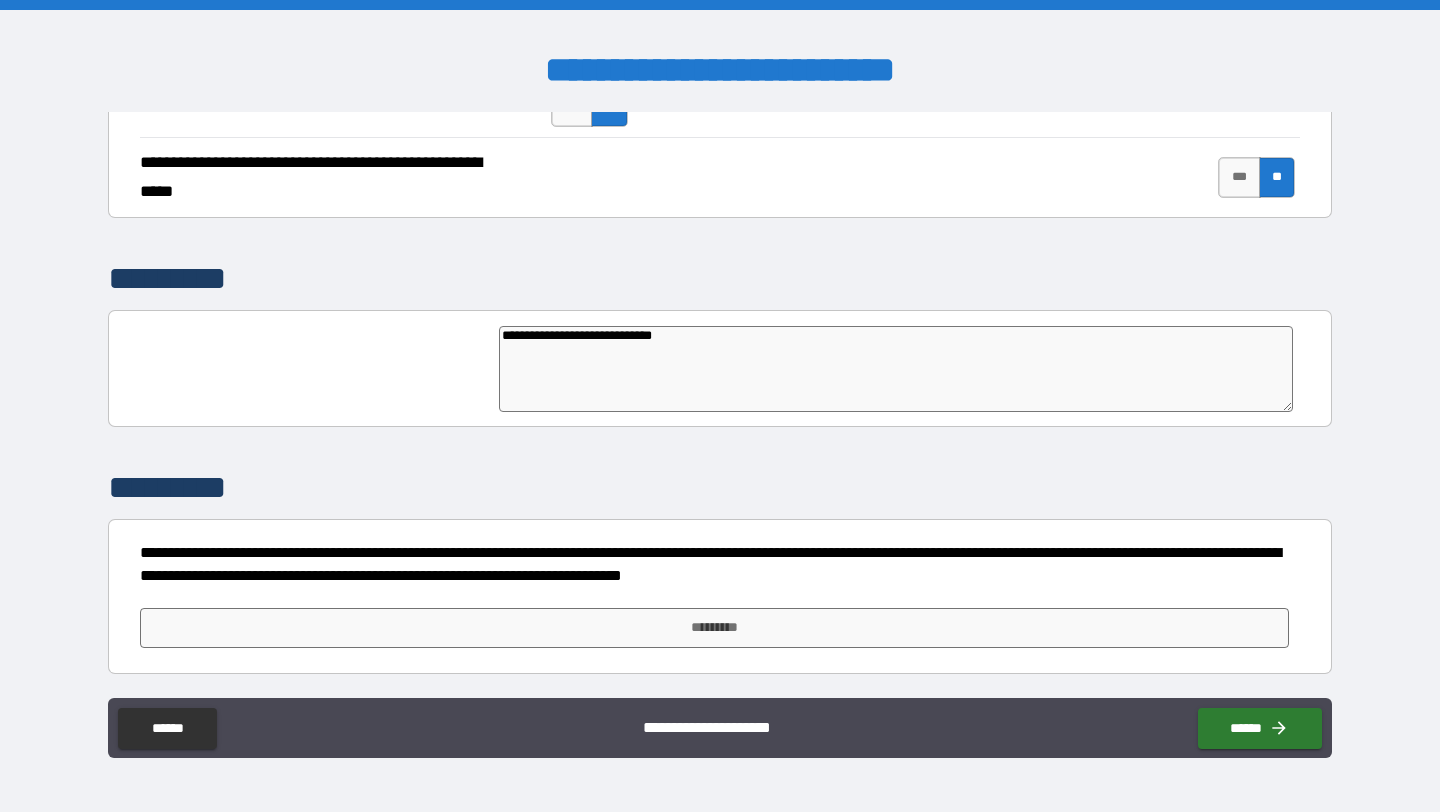 type on "*" 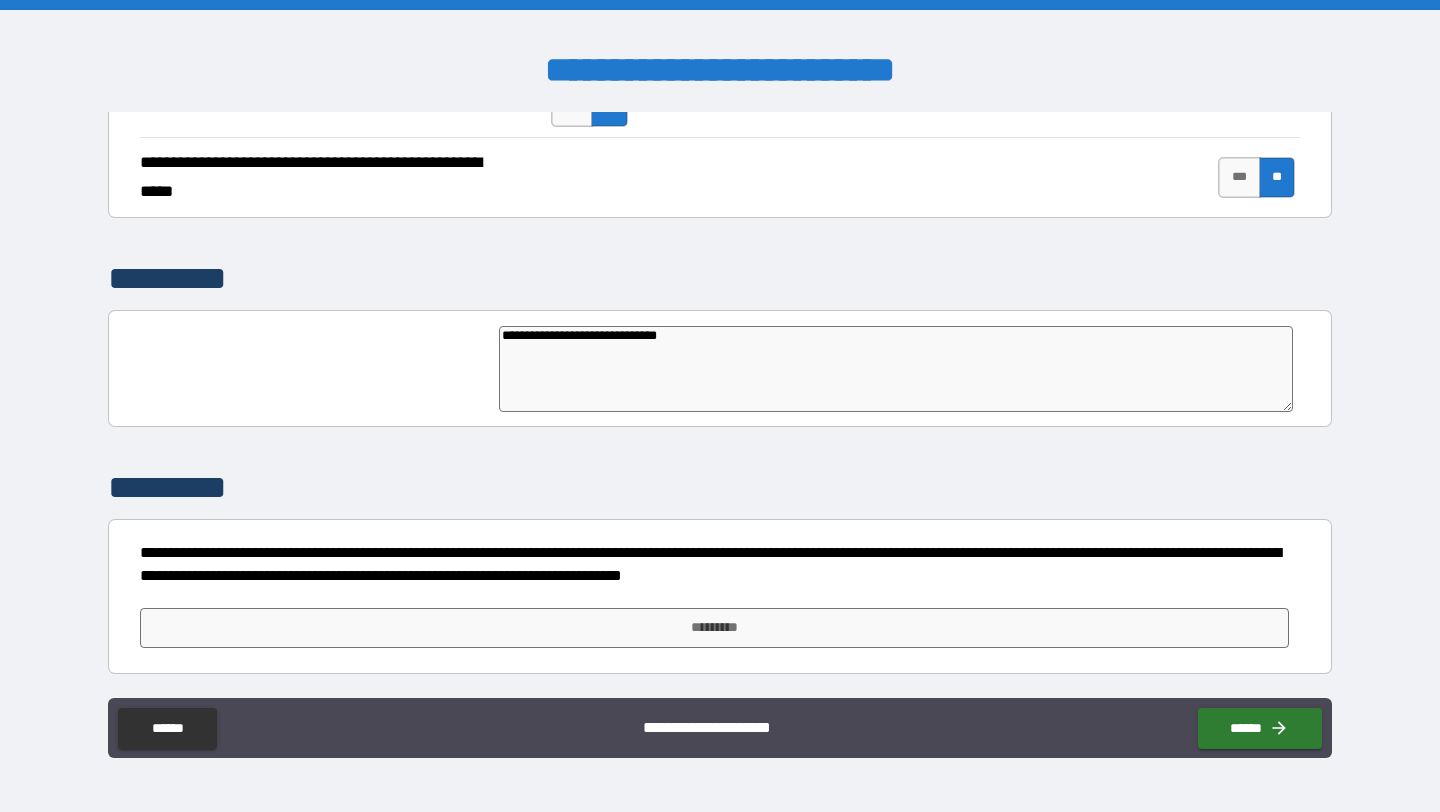 type on "*" 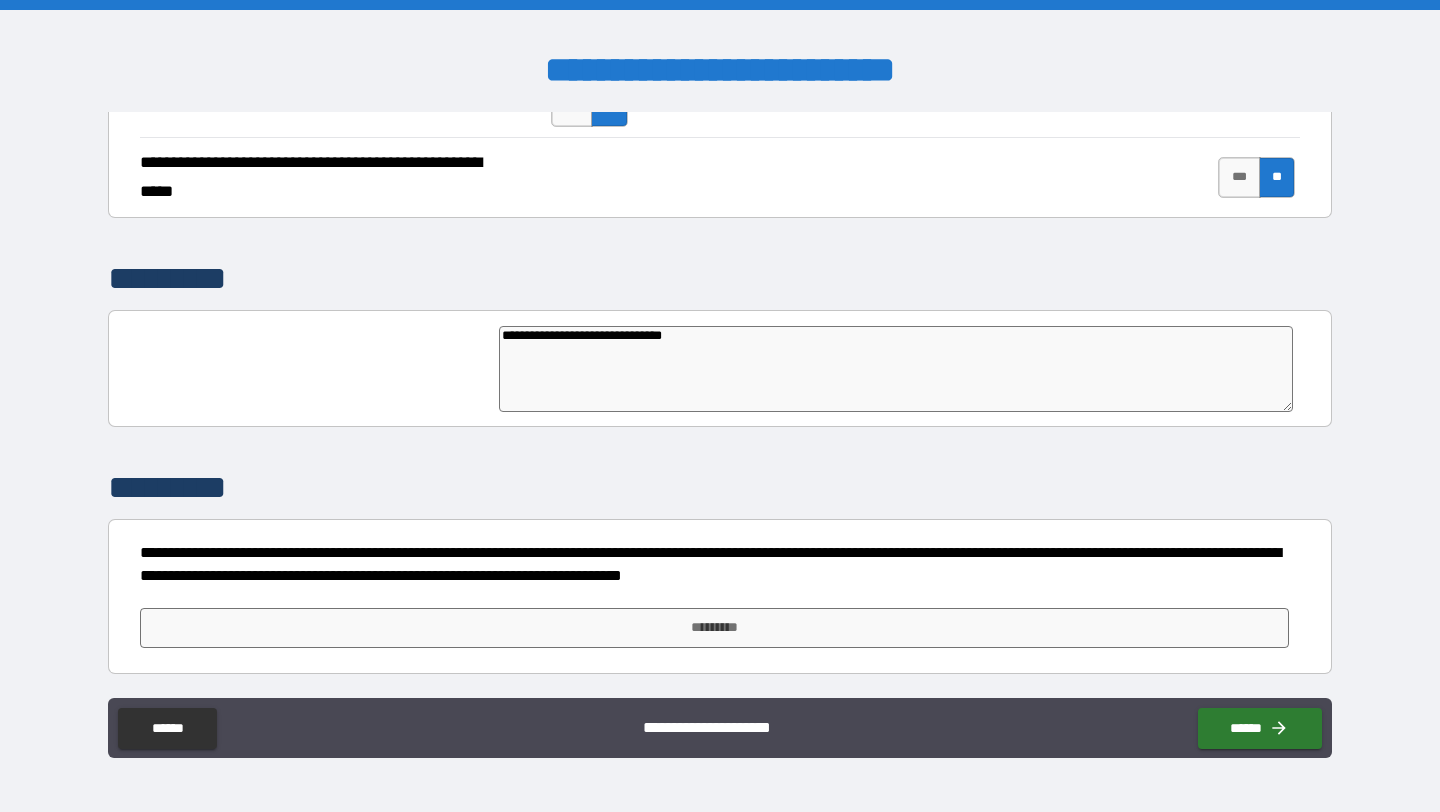 type on "*" 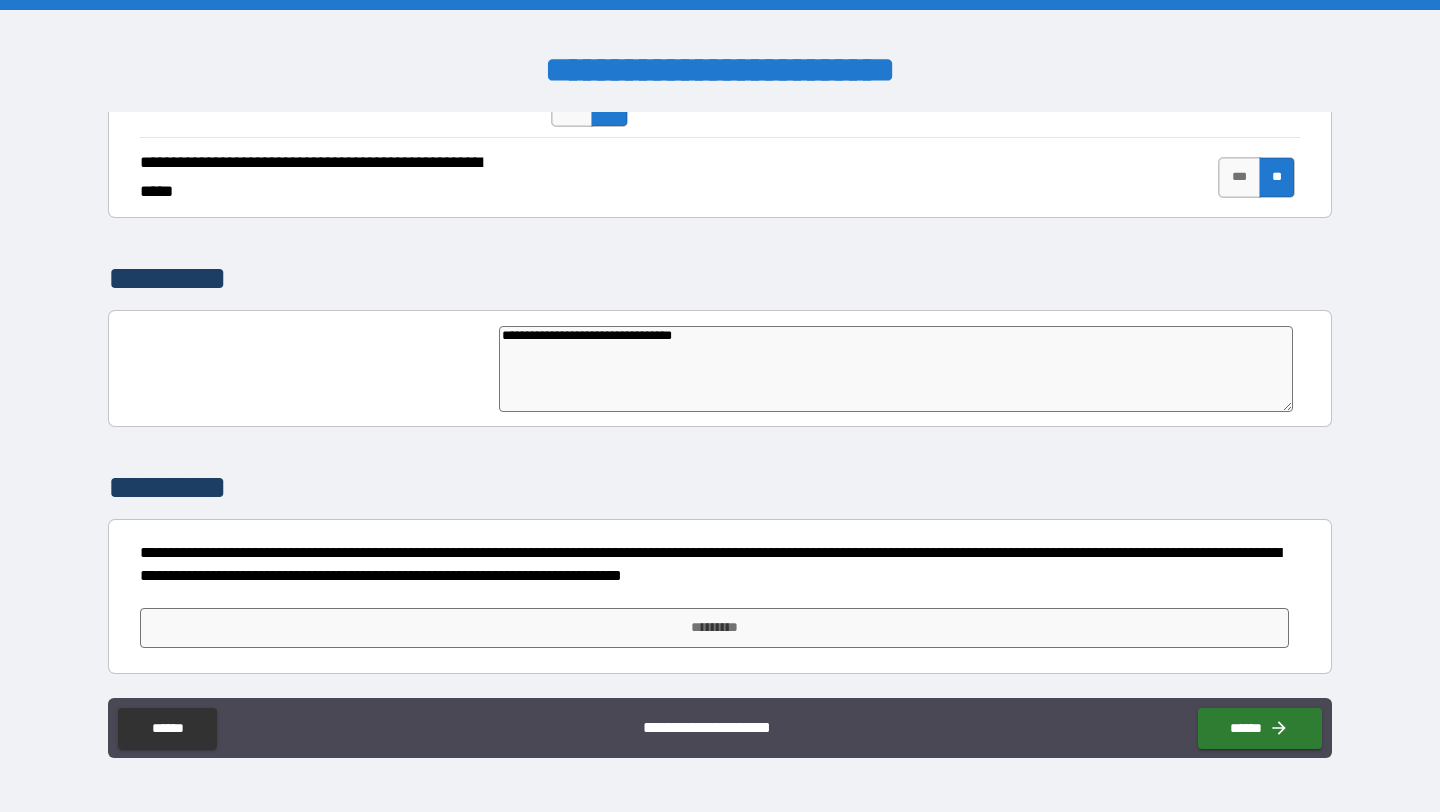 type on "**********" 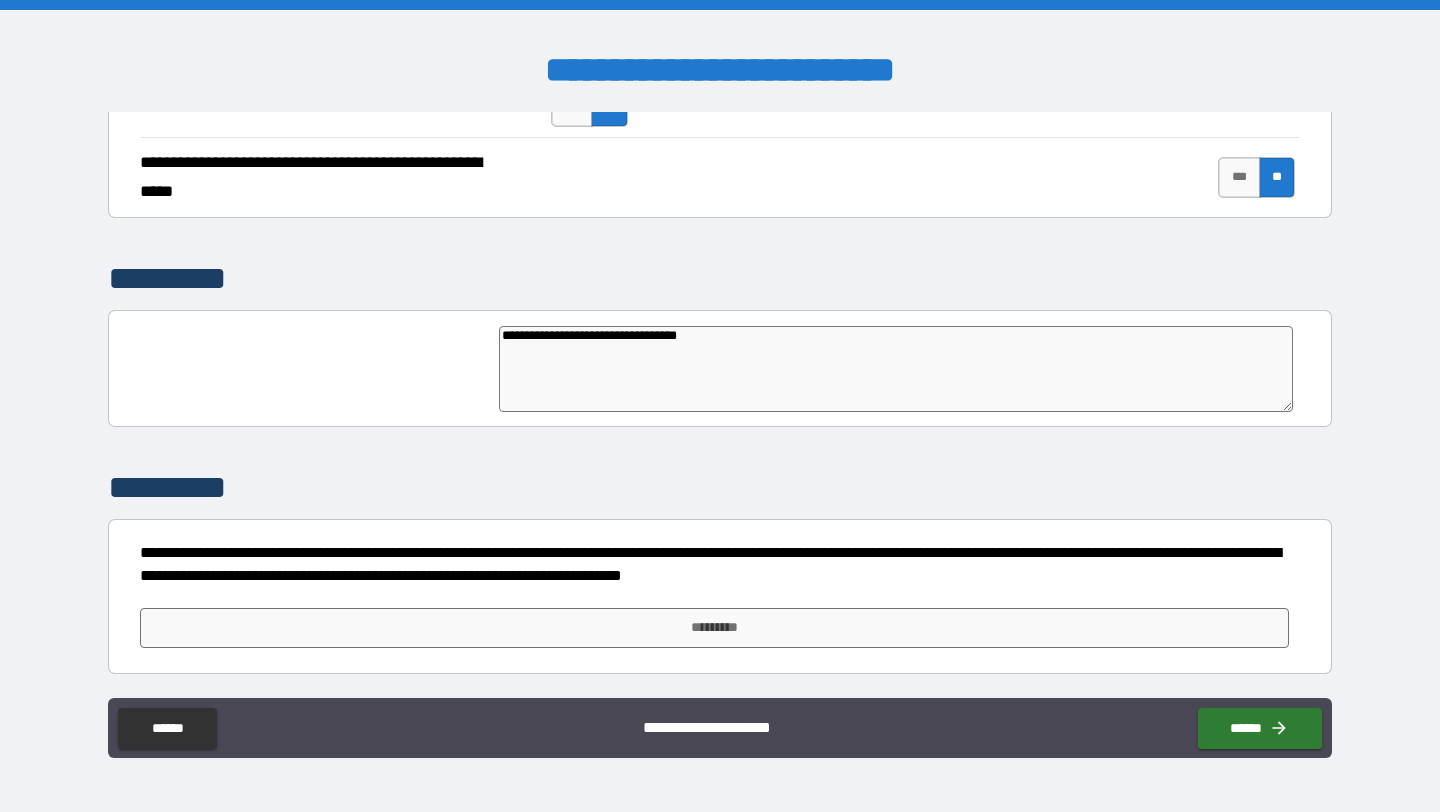 type on "**********" 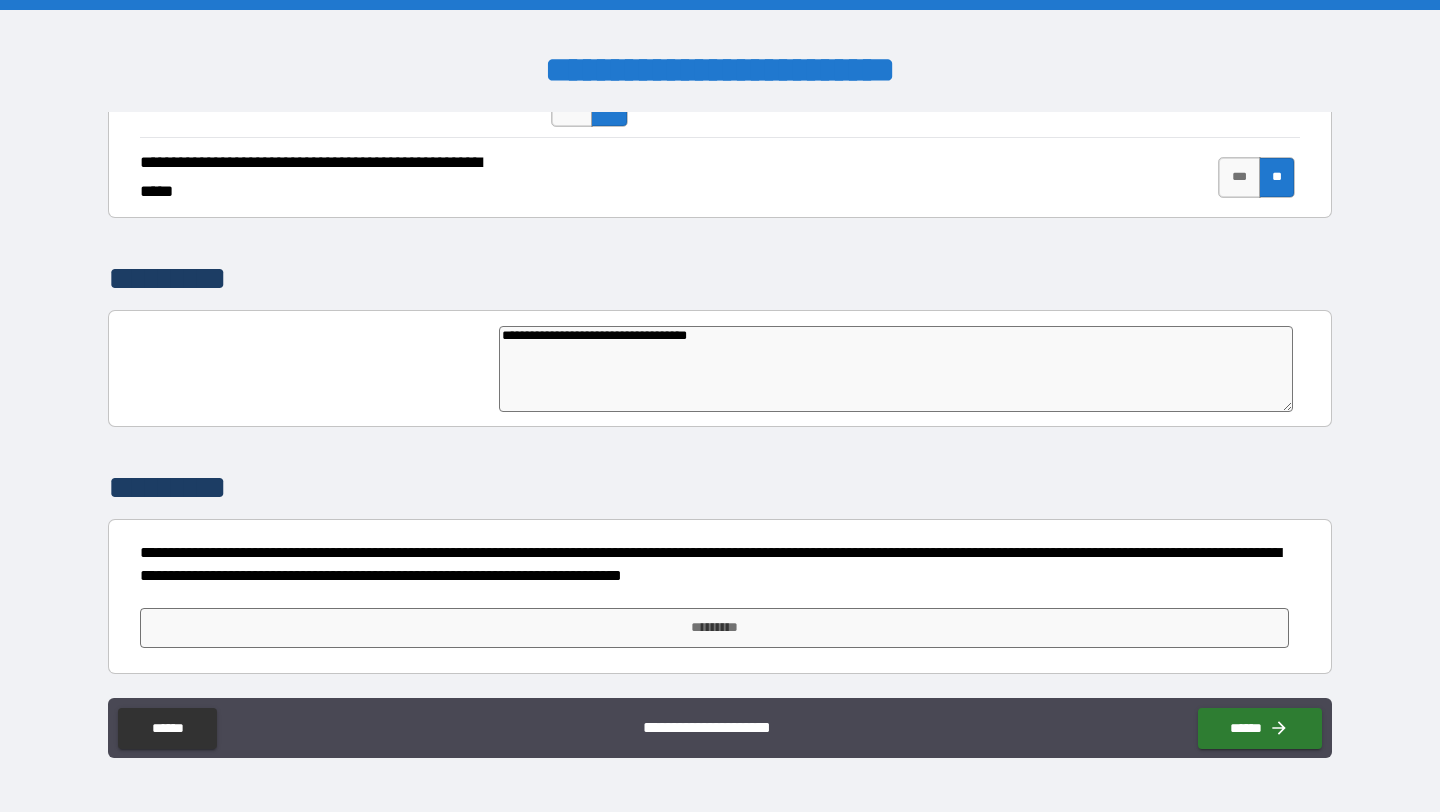 type on "**********" 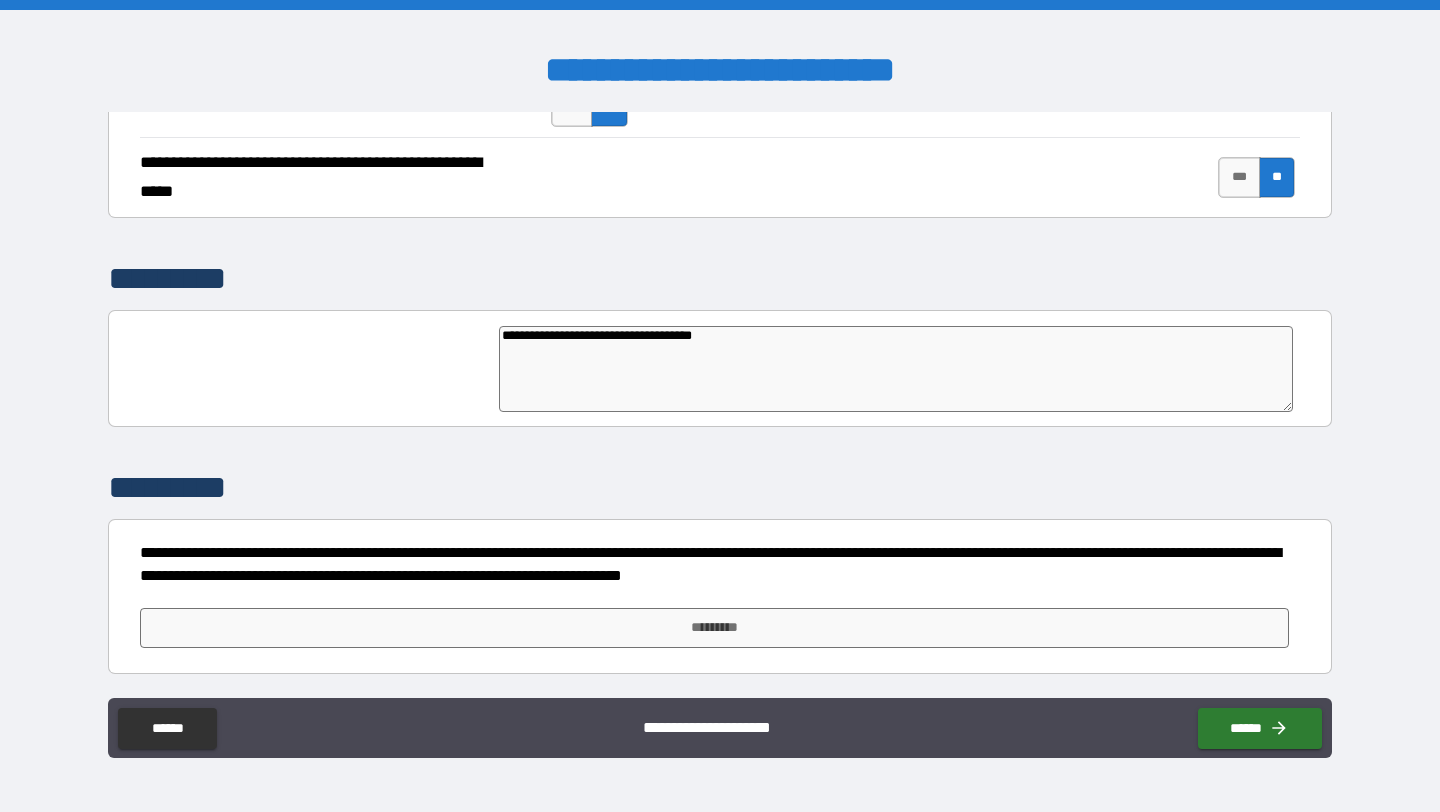 type on "*" 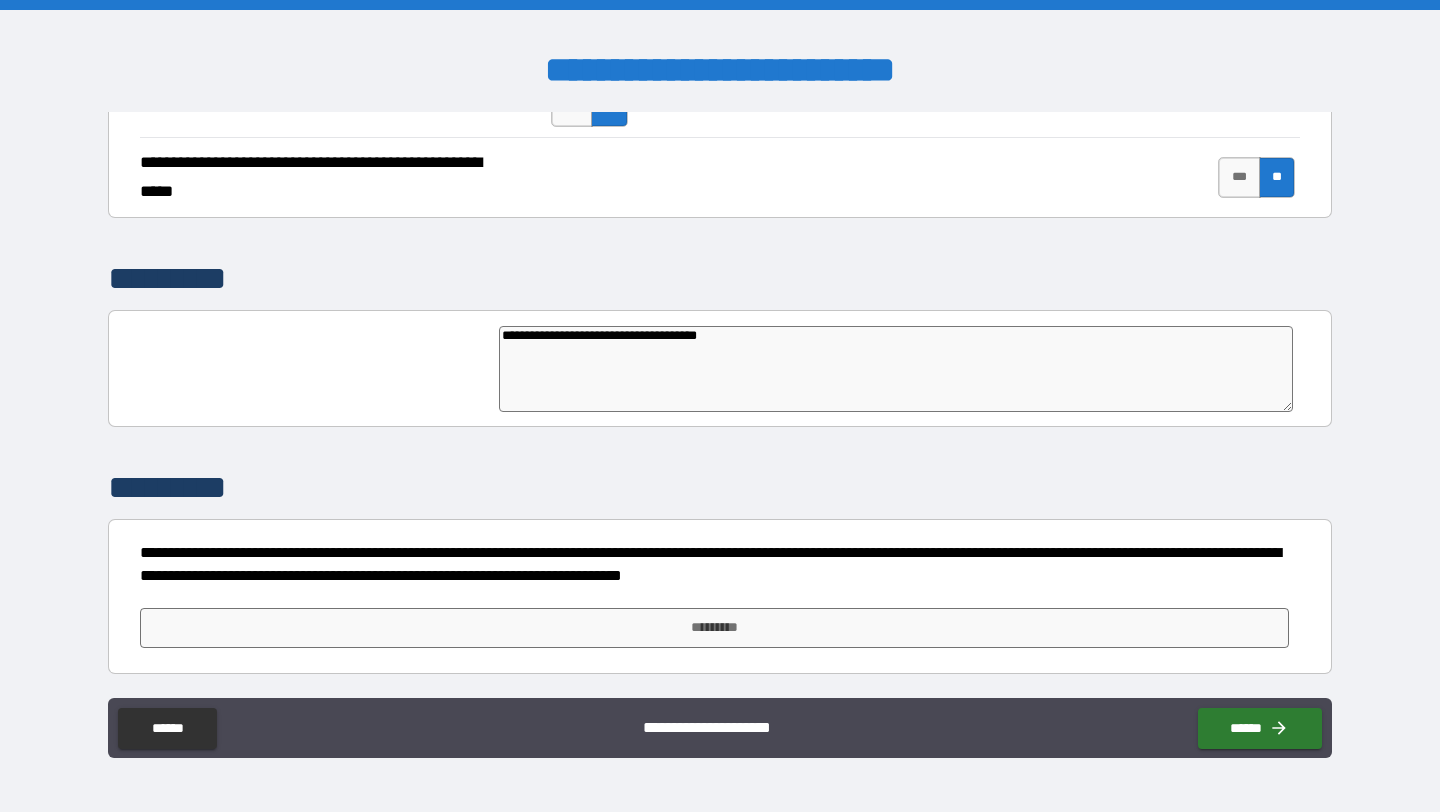 type on "*" 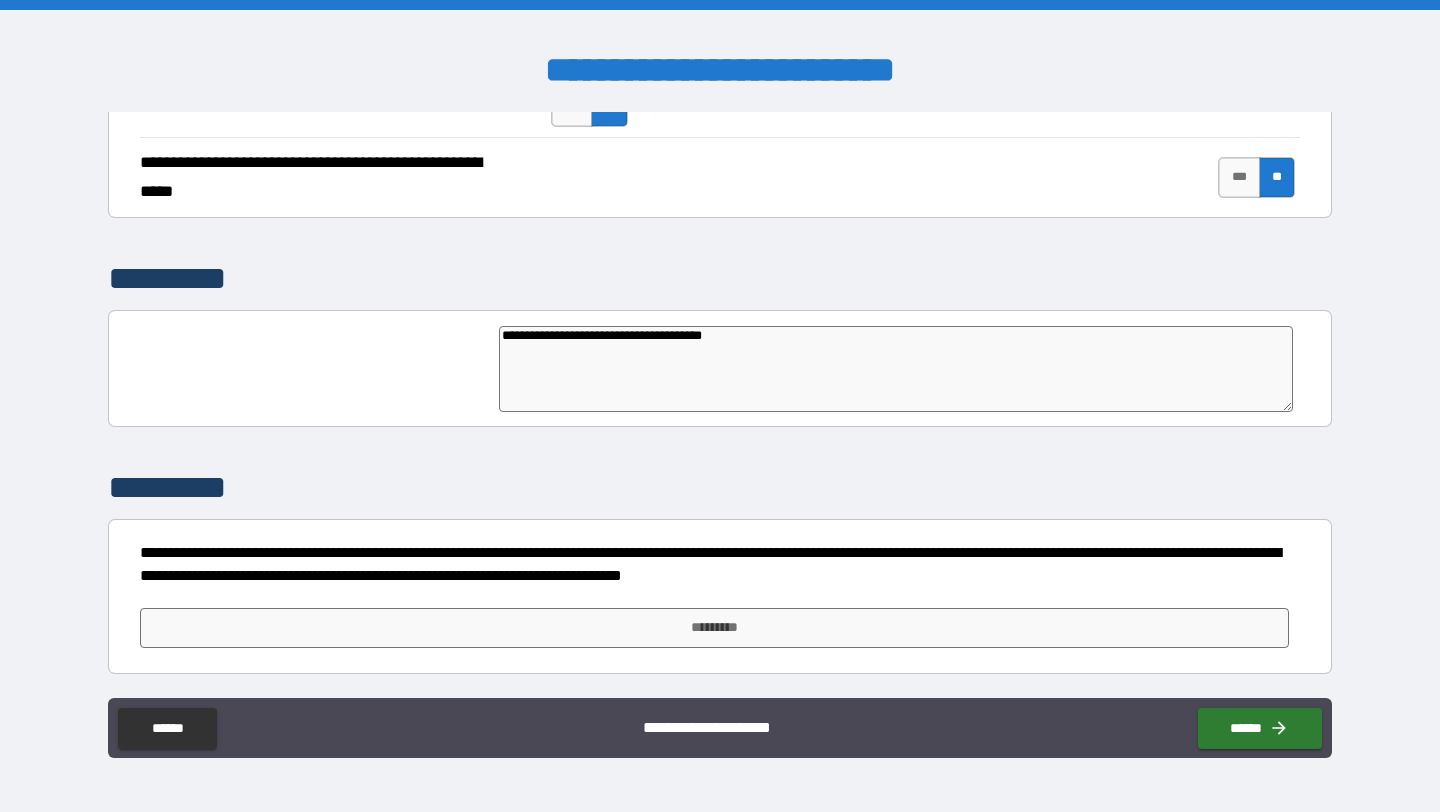 type on "*" 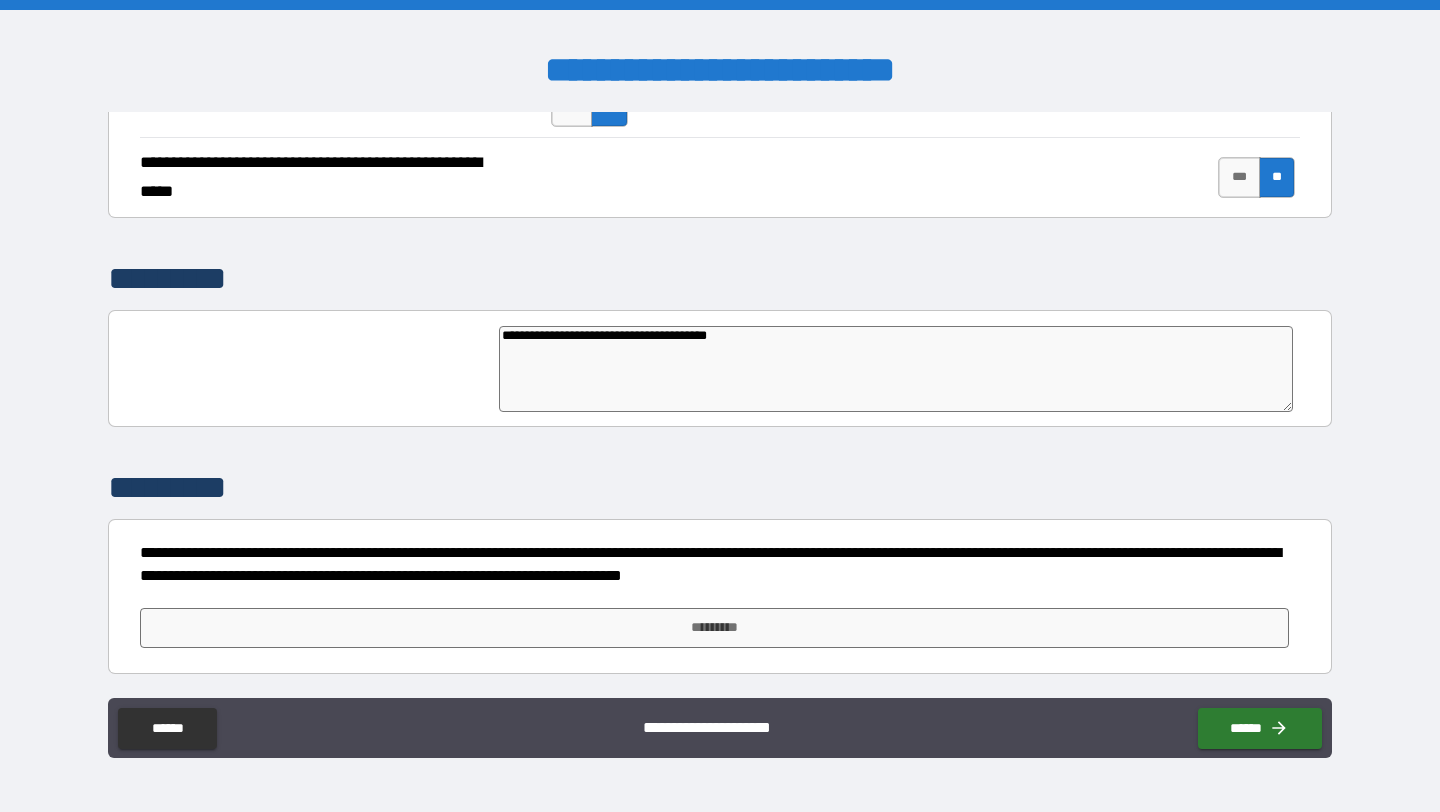 type on "**********" 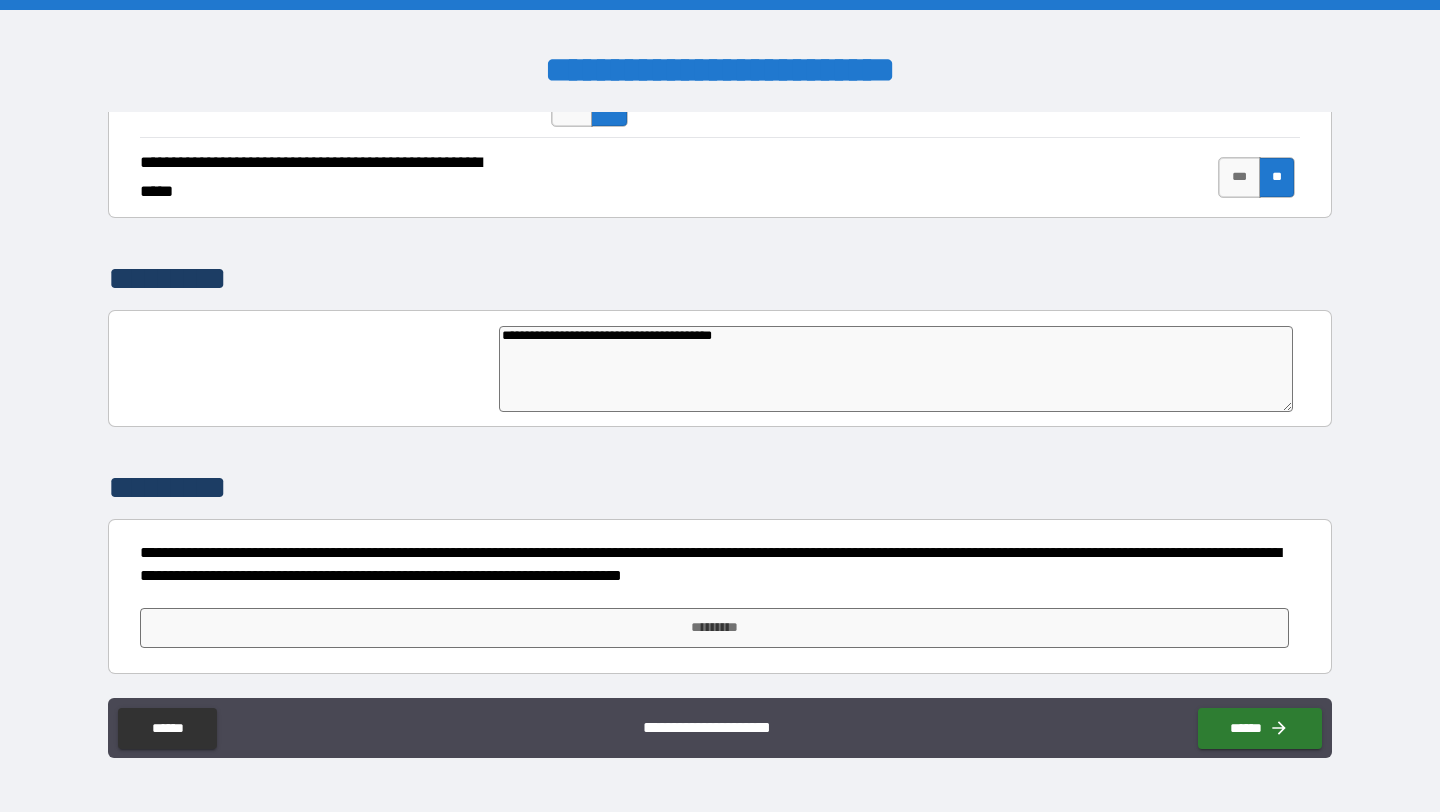 type on "**********" 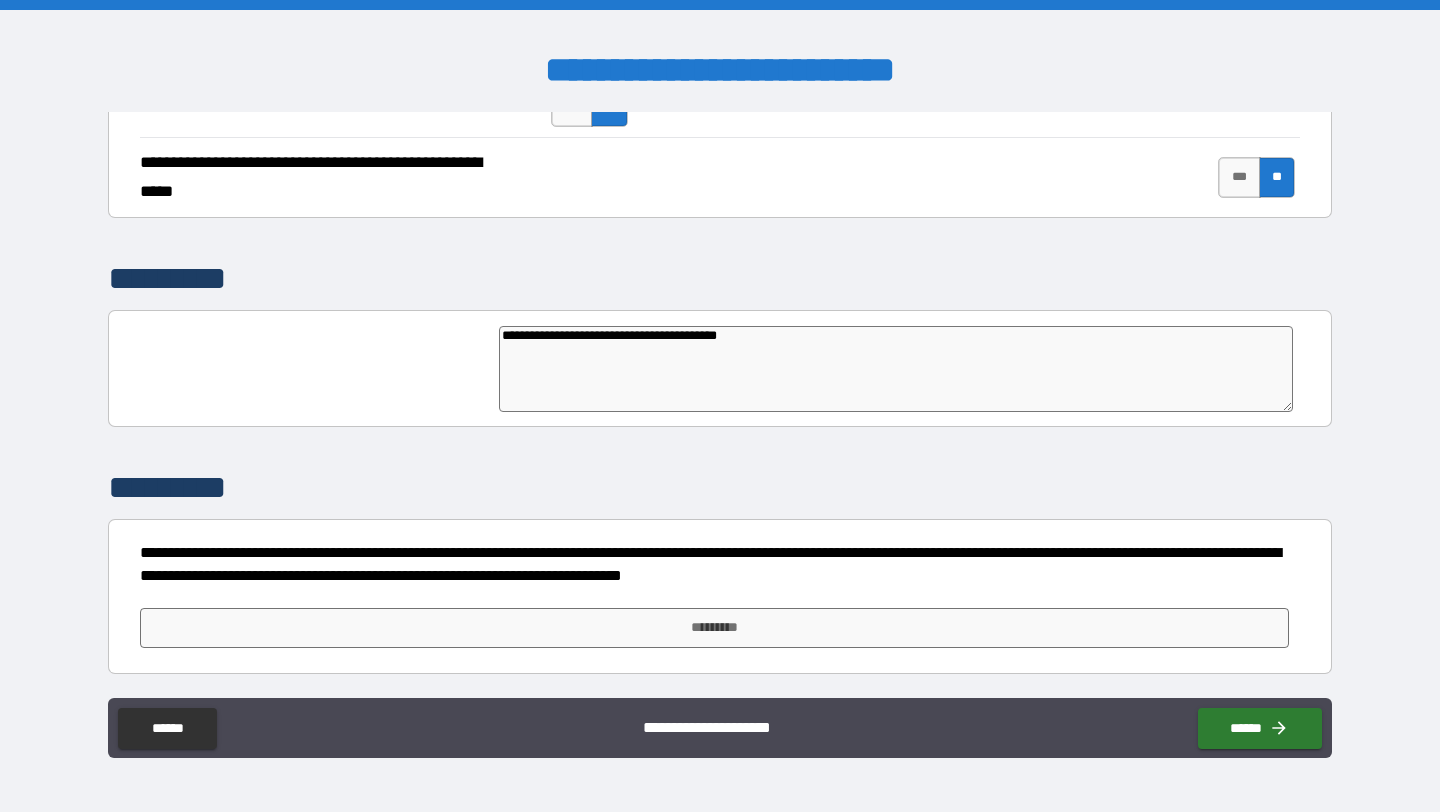 type on "*" 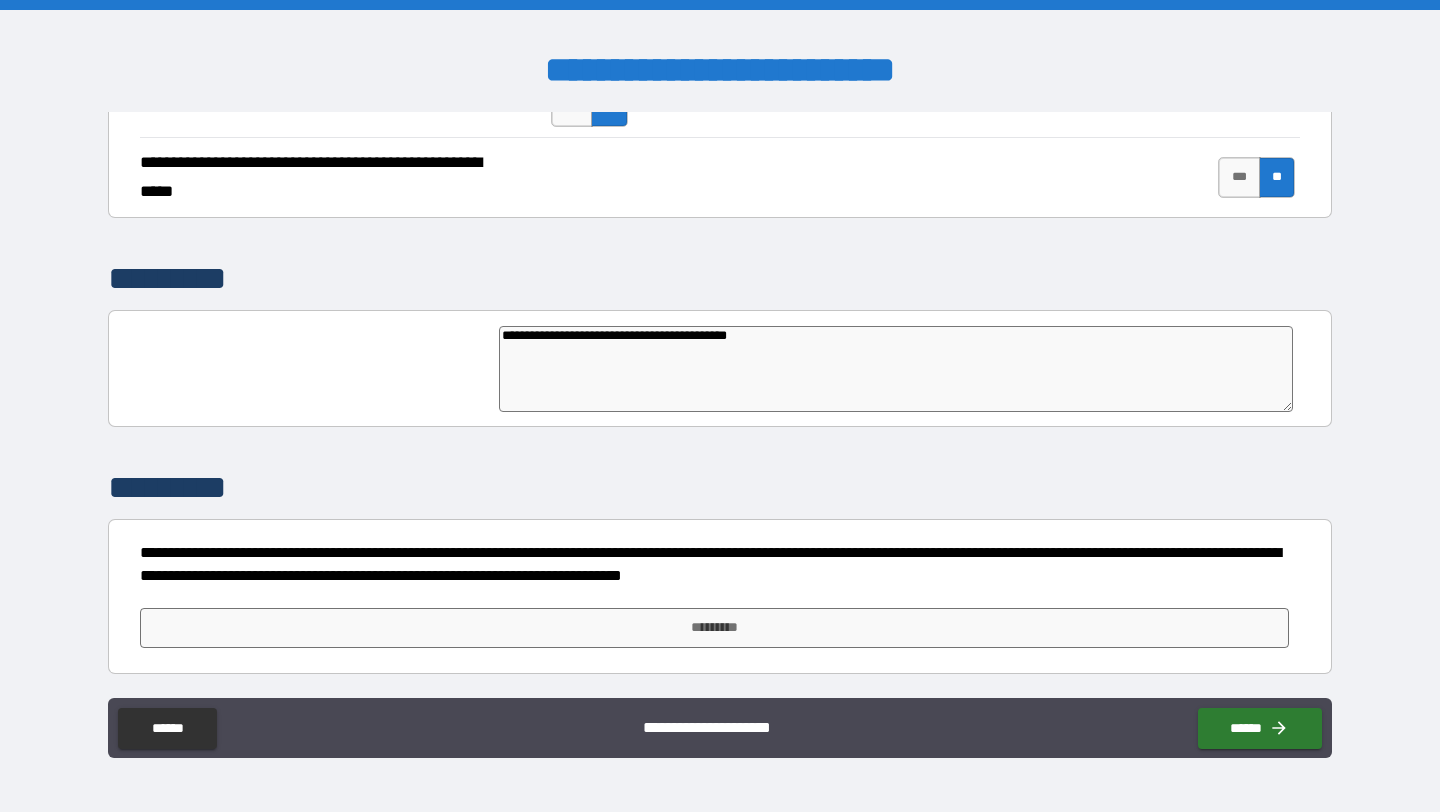 type on "**********" 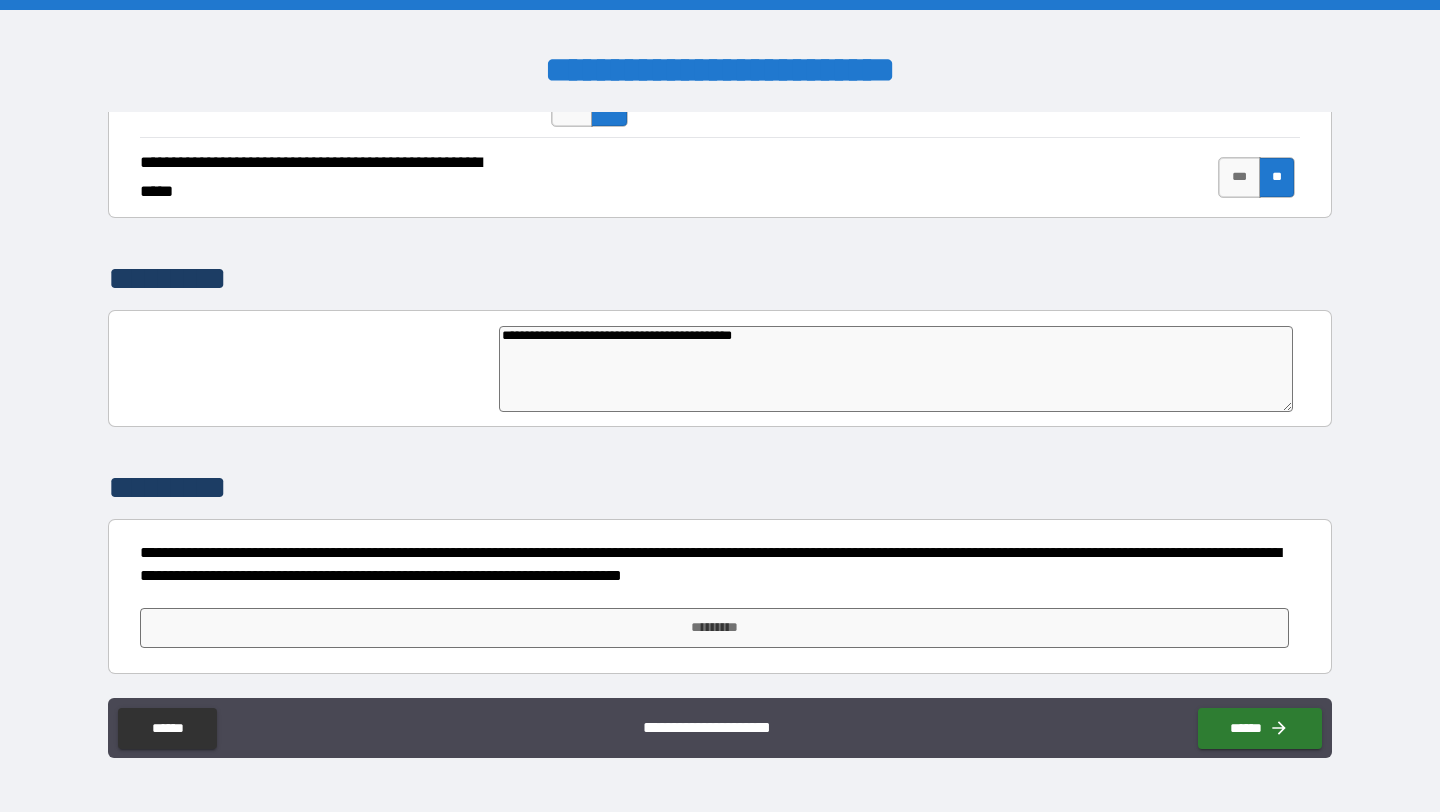 type on "*" 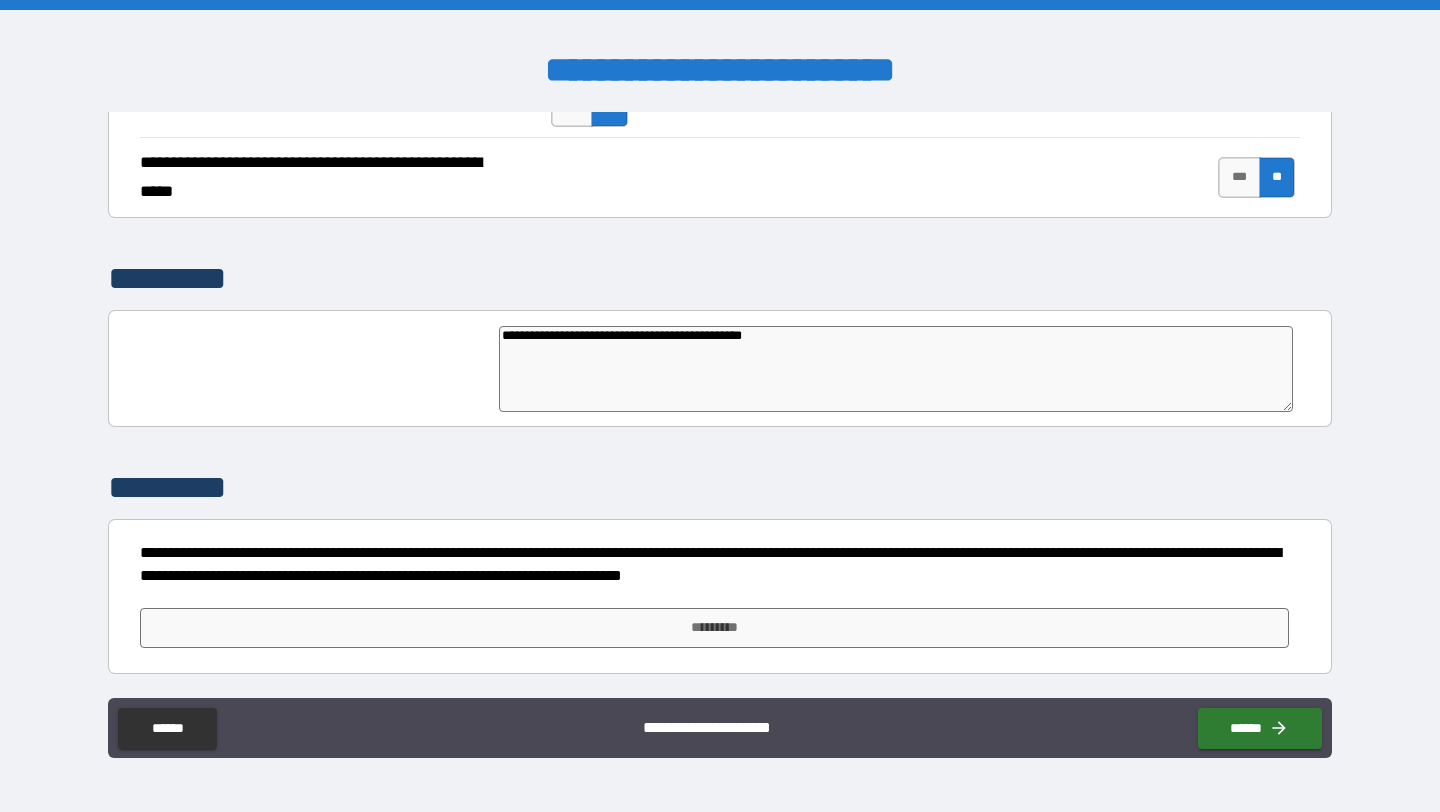 type on "**********" 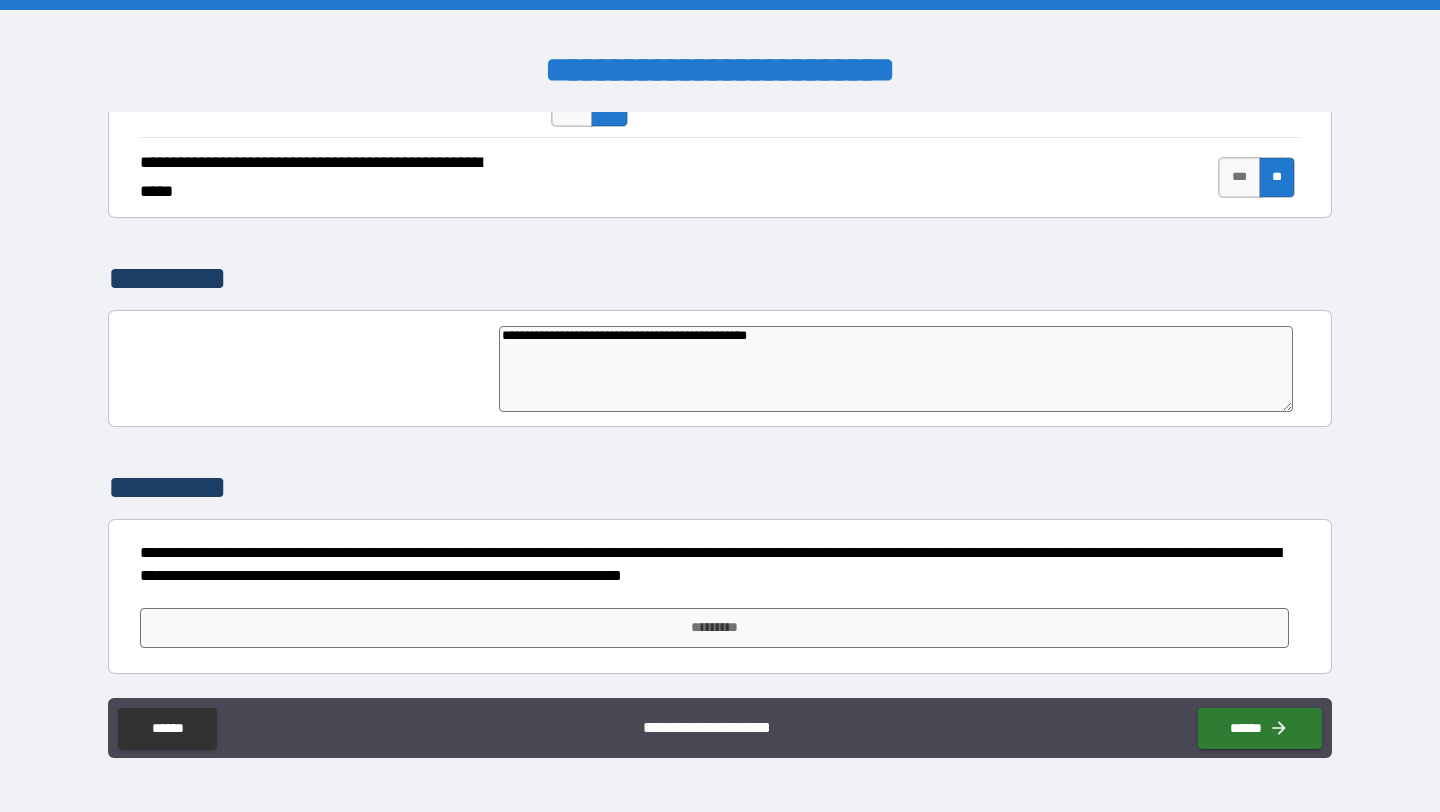 type on "*" 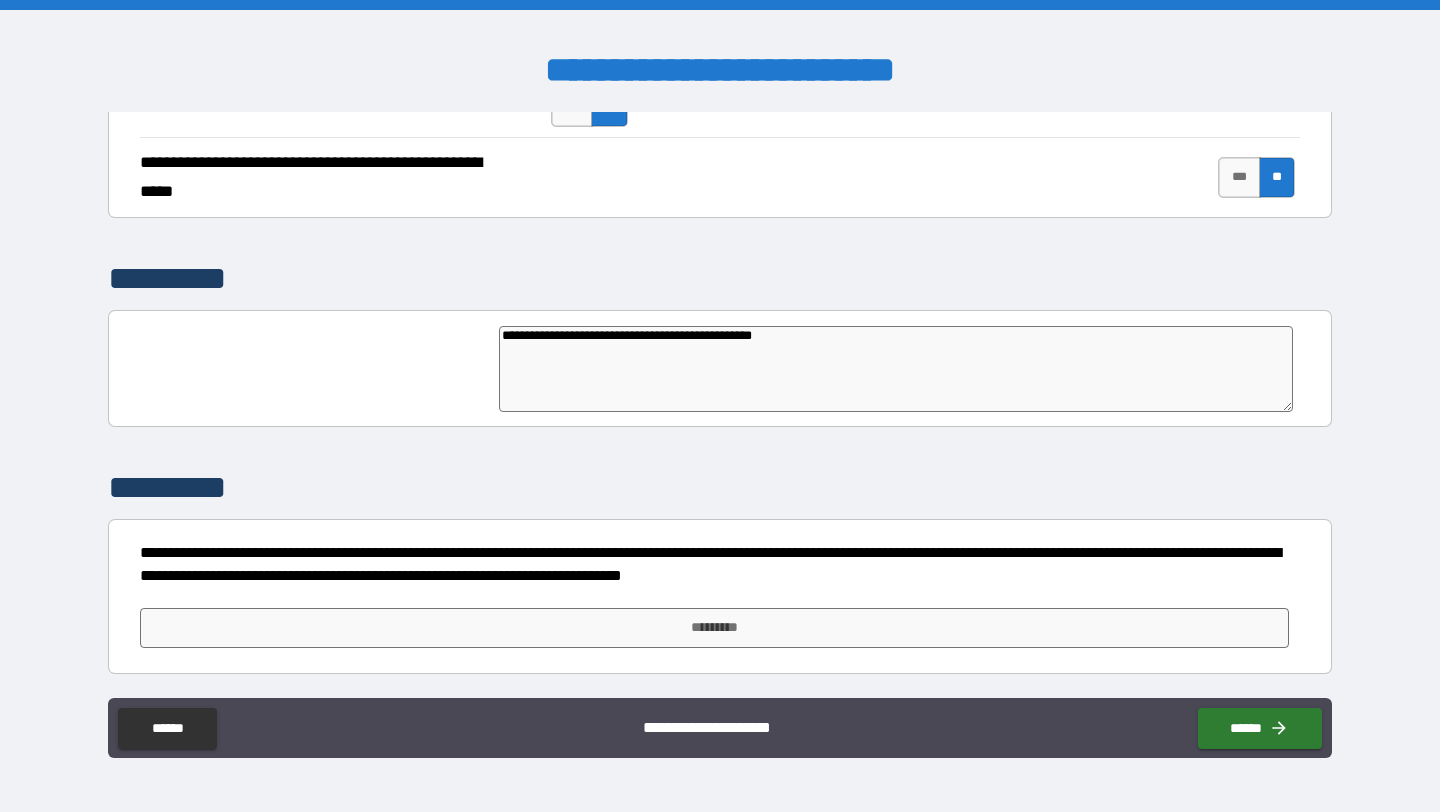 type on "*" 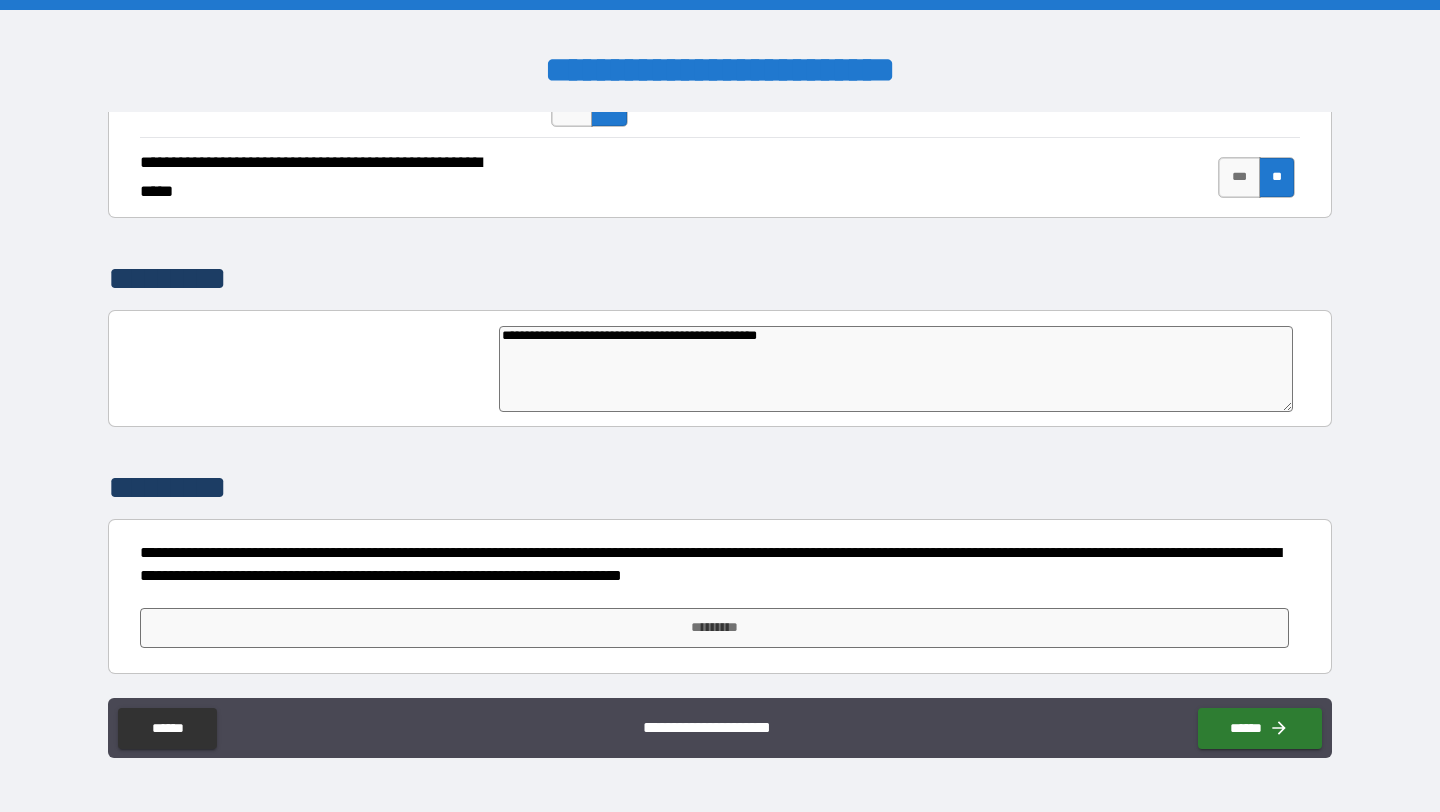 type on "**********" 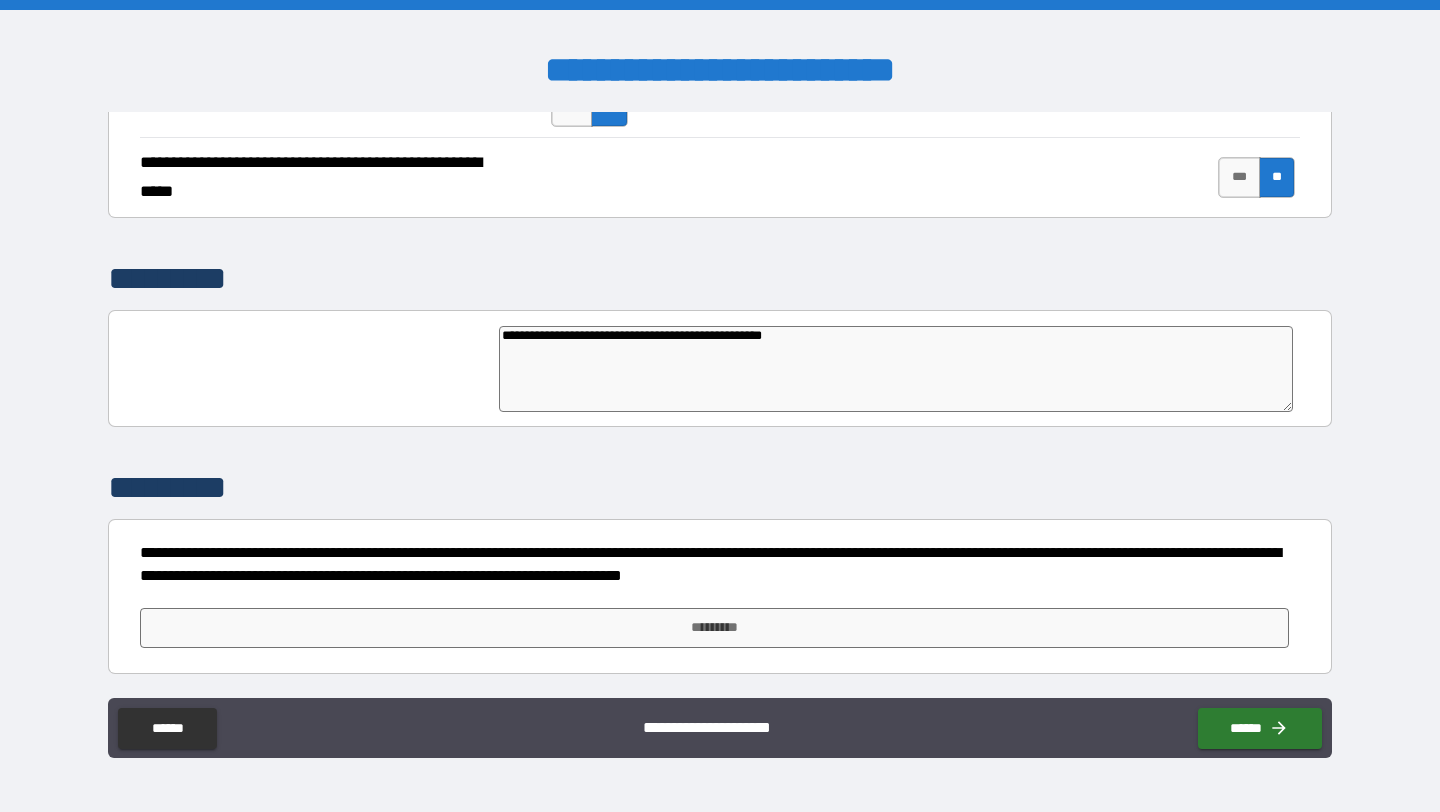 type on "*" 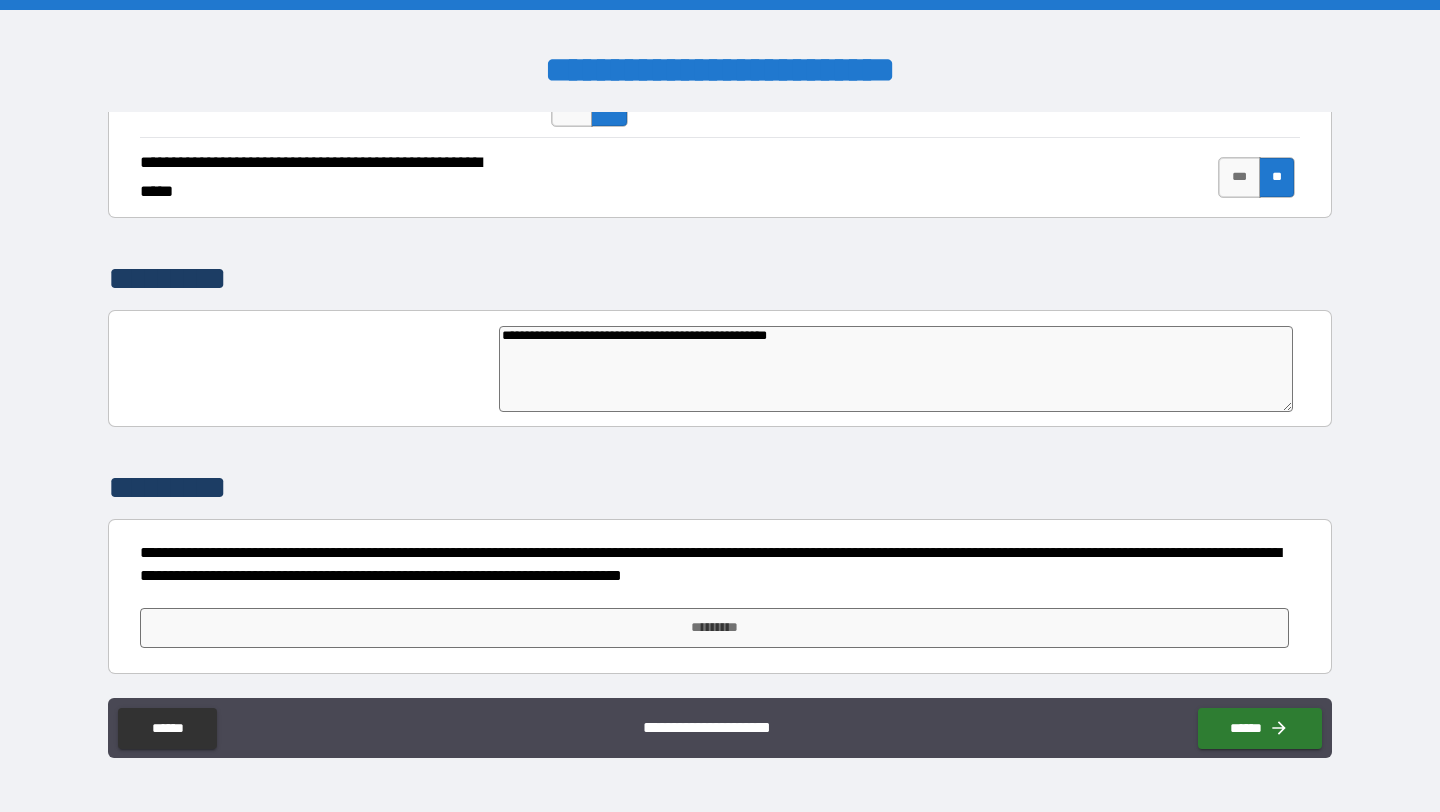 type on "*" 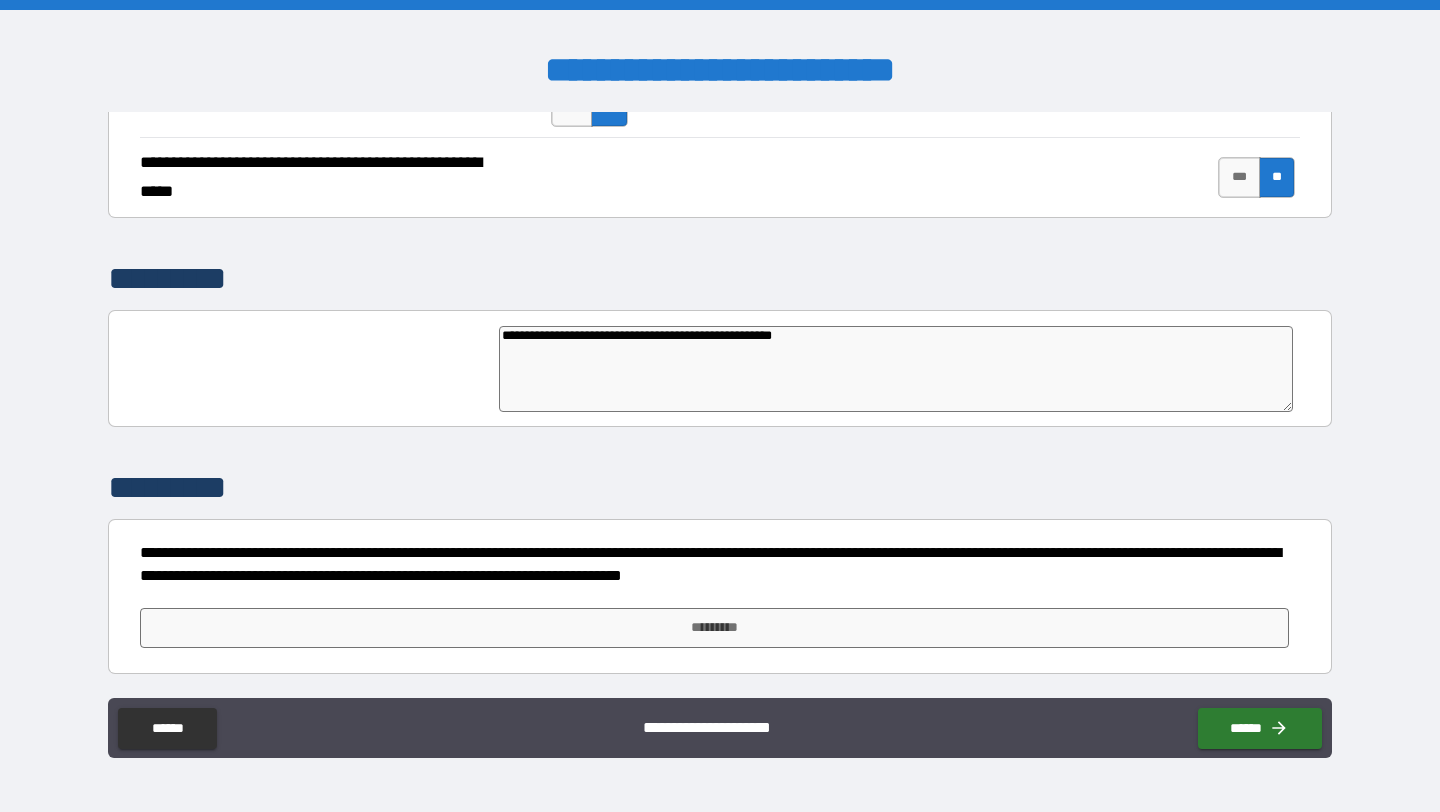 type on "*" 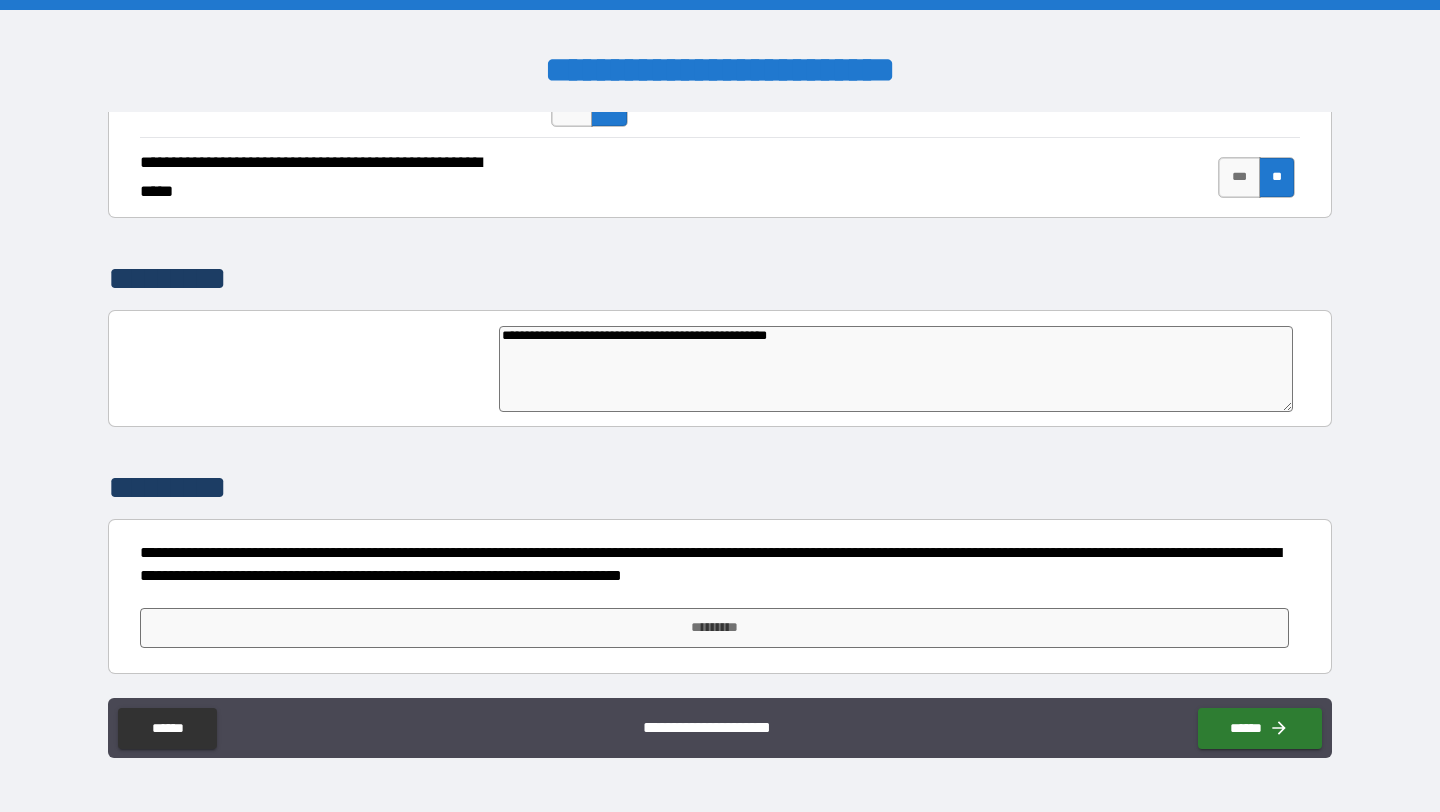 type on "**********" 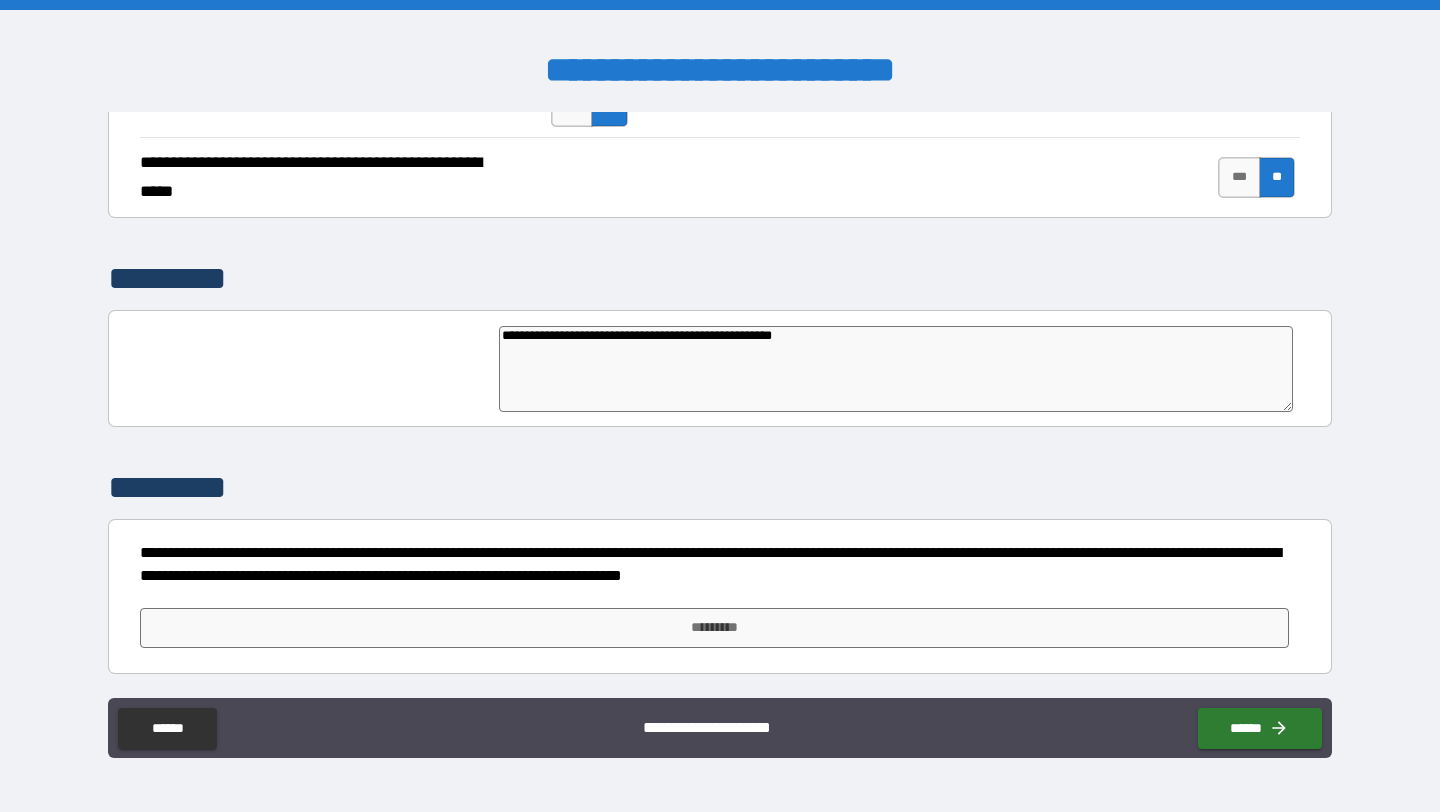 type on "*" 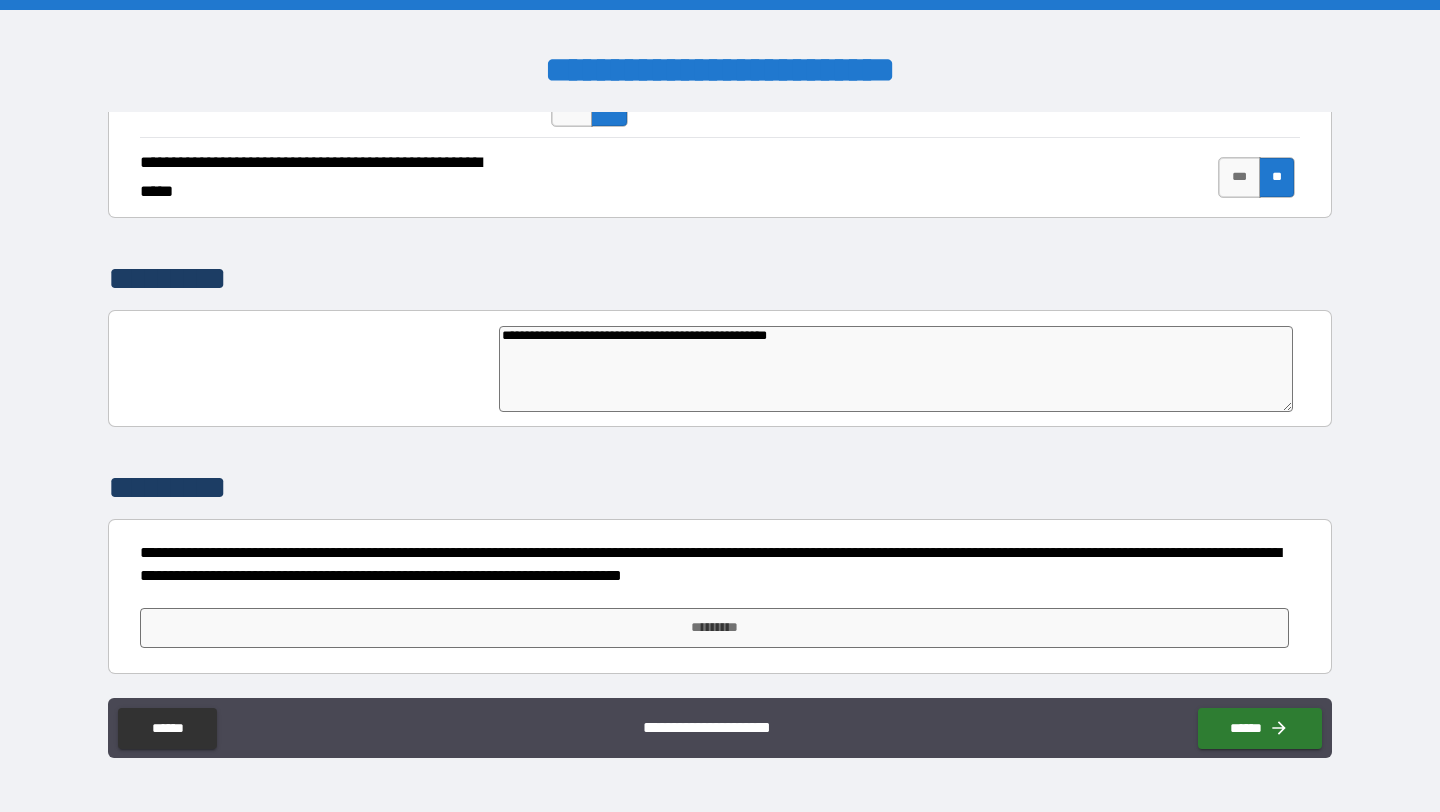 type on "*" 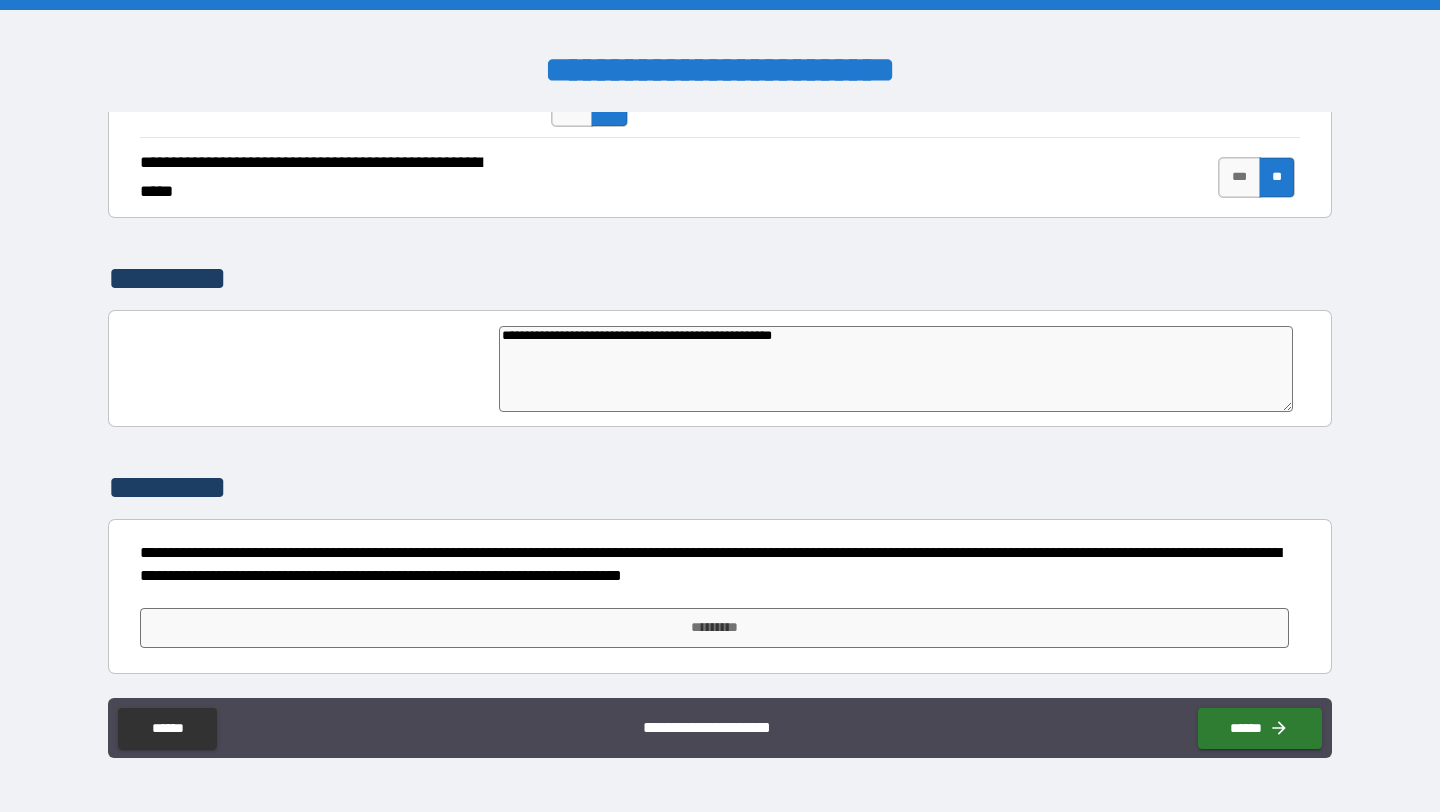 type on "**********" 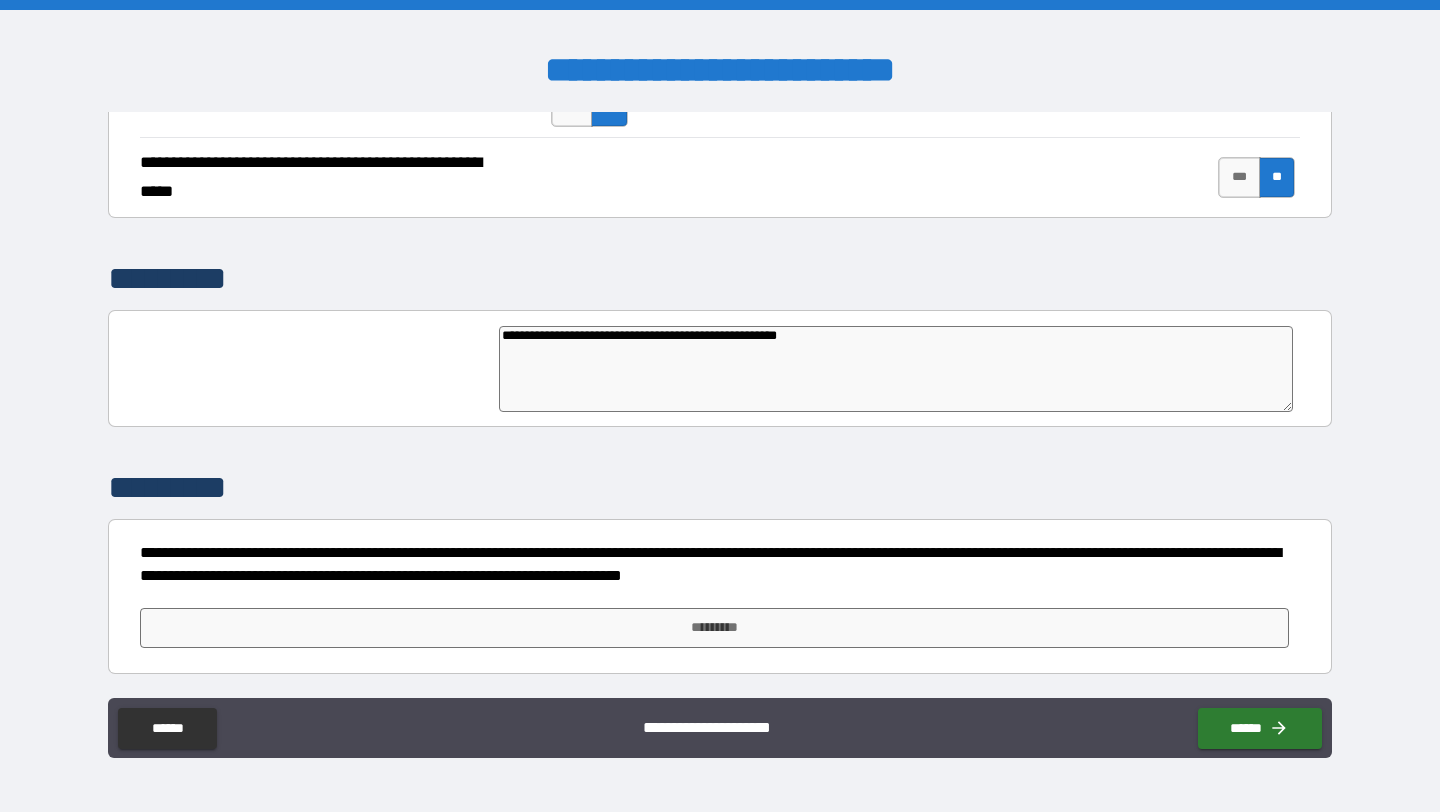 type on "**********" 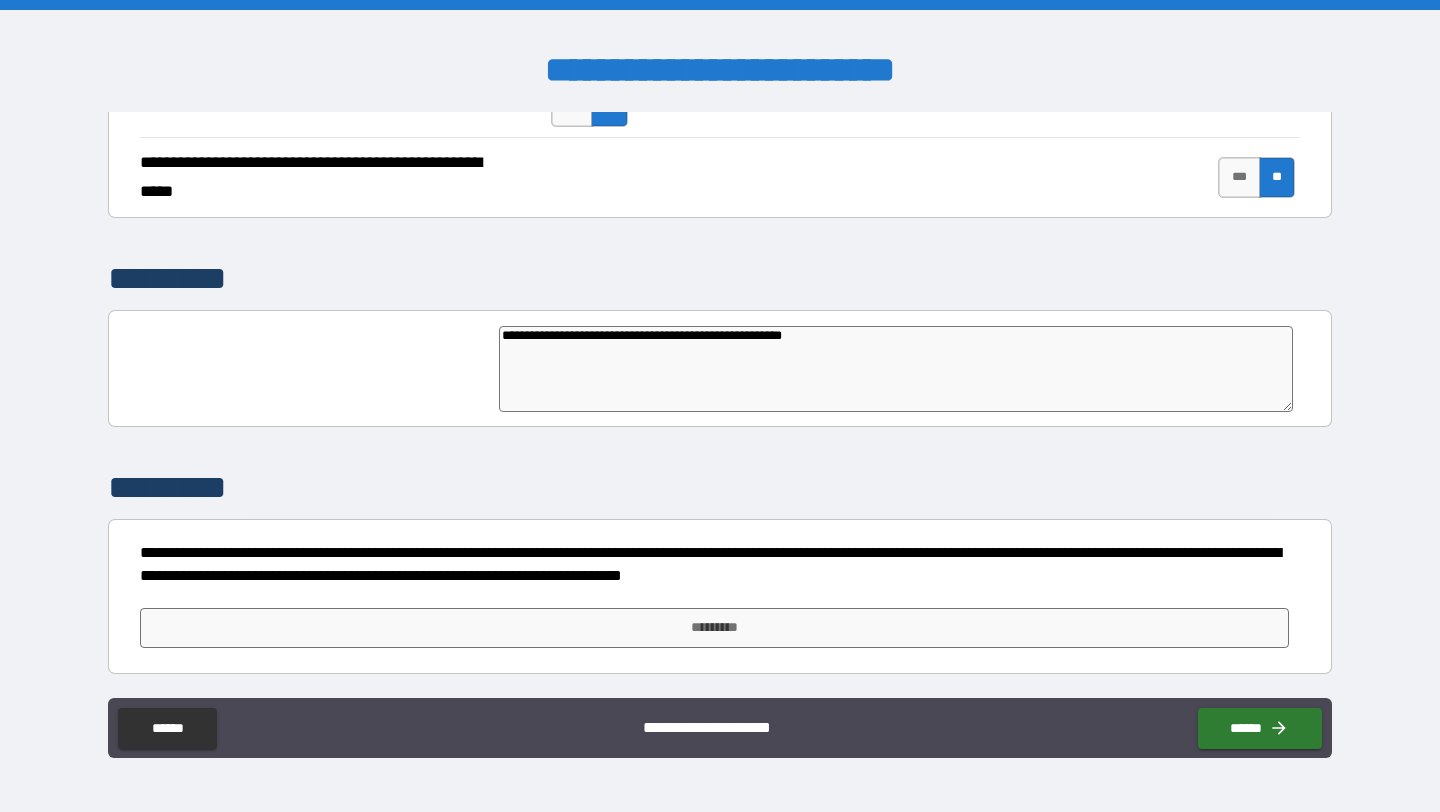 type on "**********" 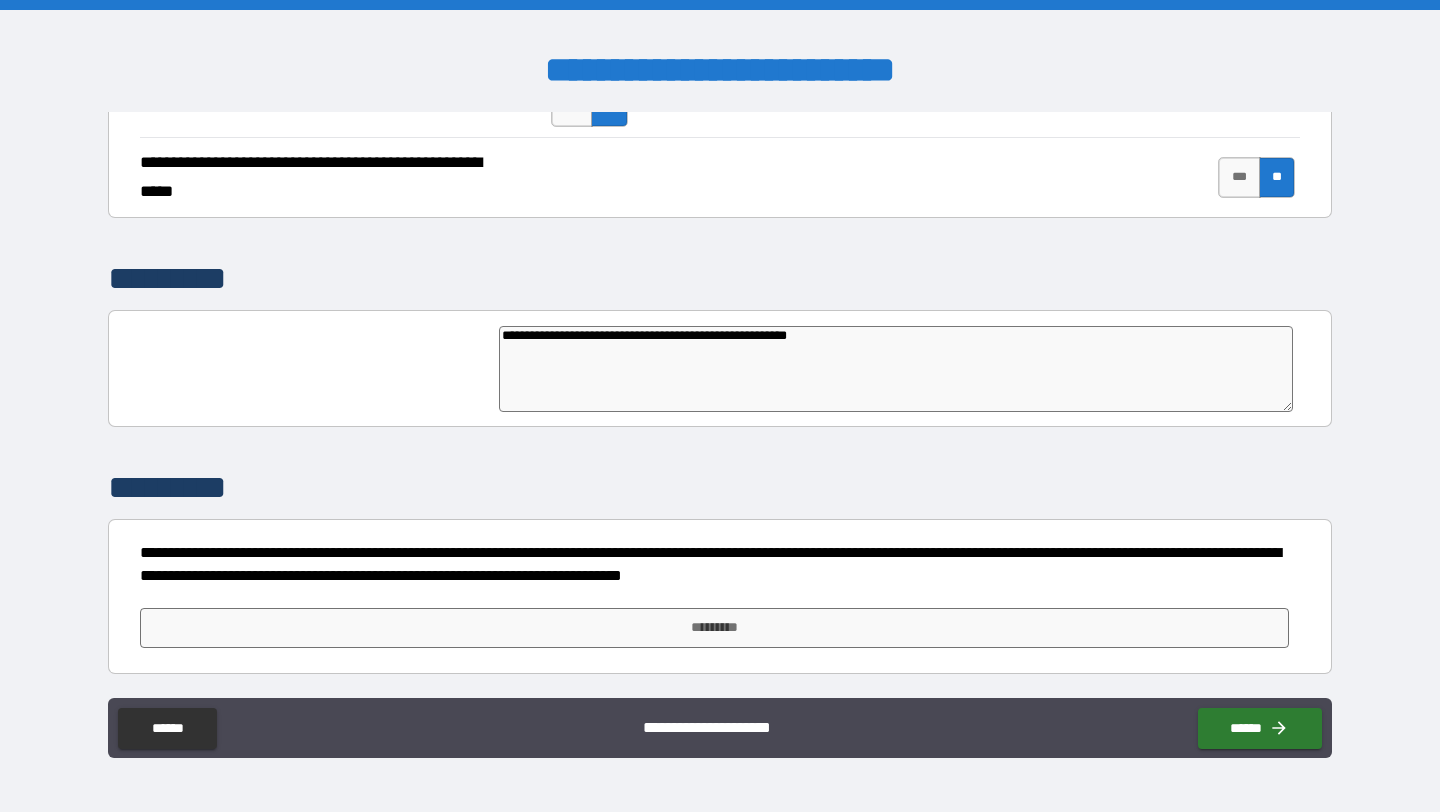 type on "*" 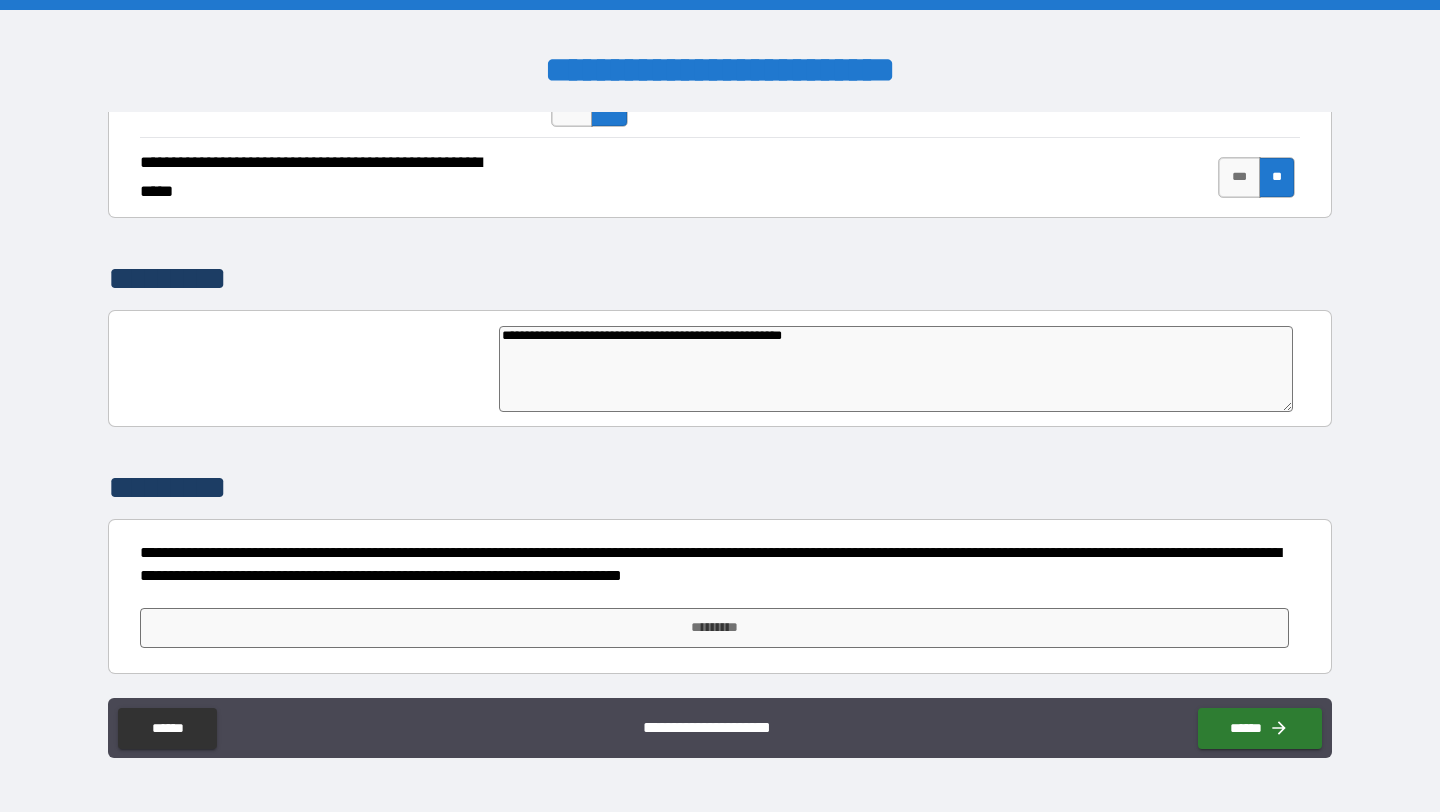 type on "*" 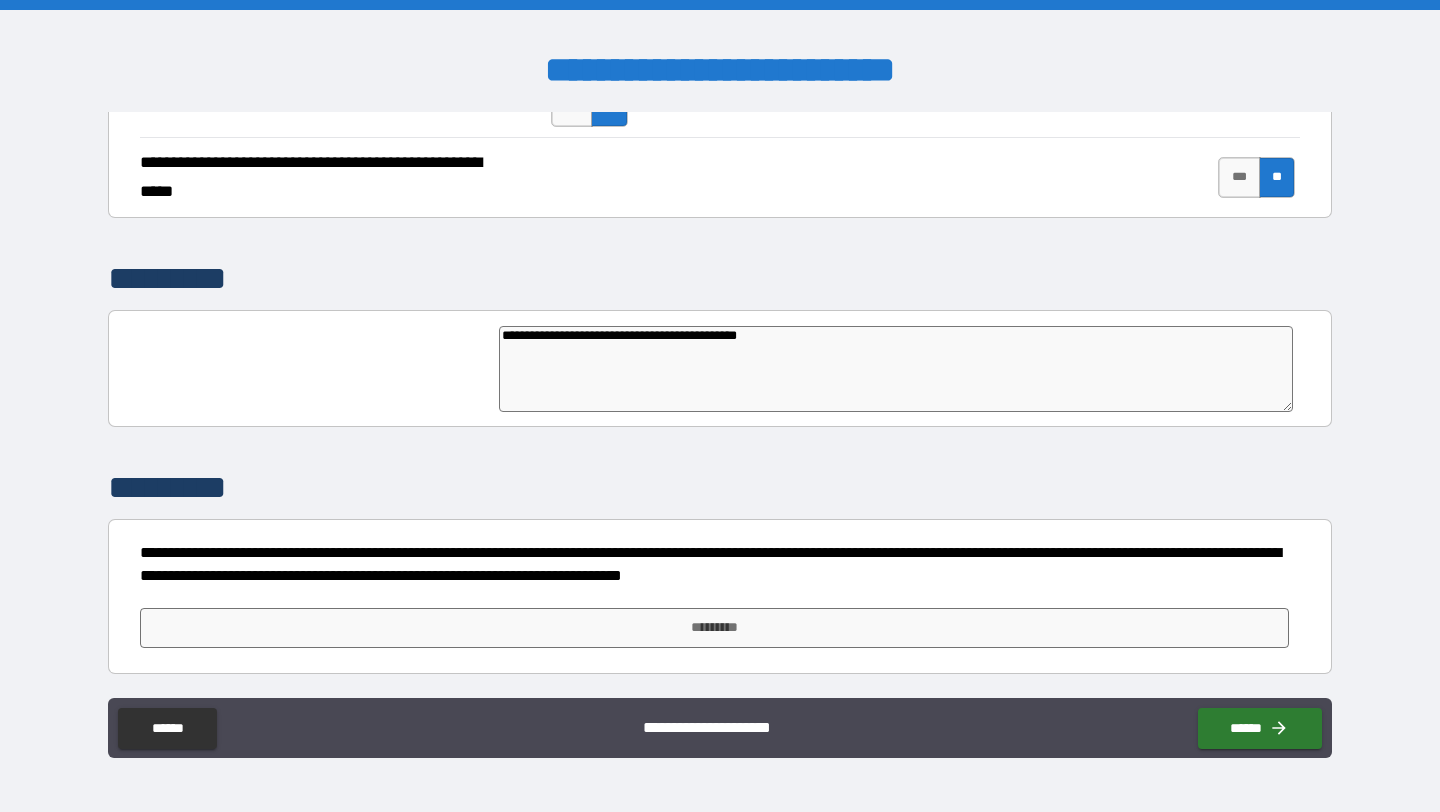 type on "**********" 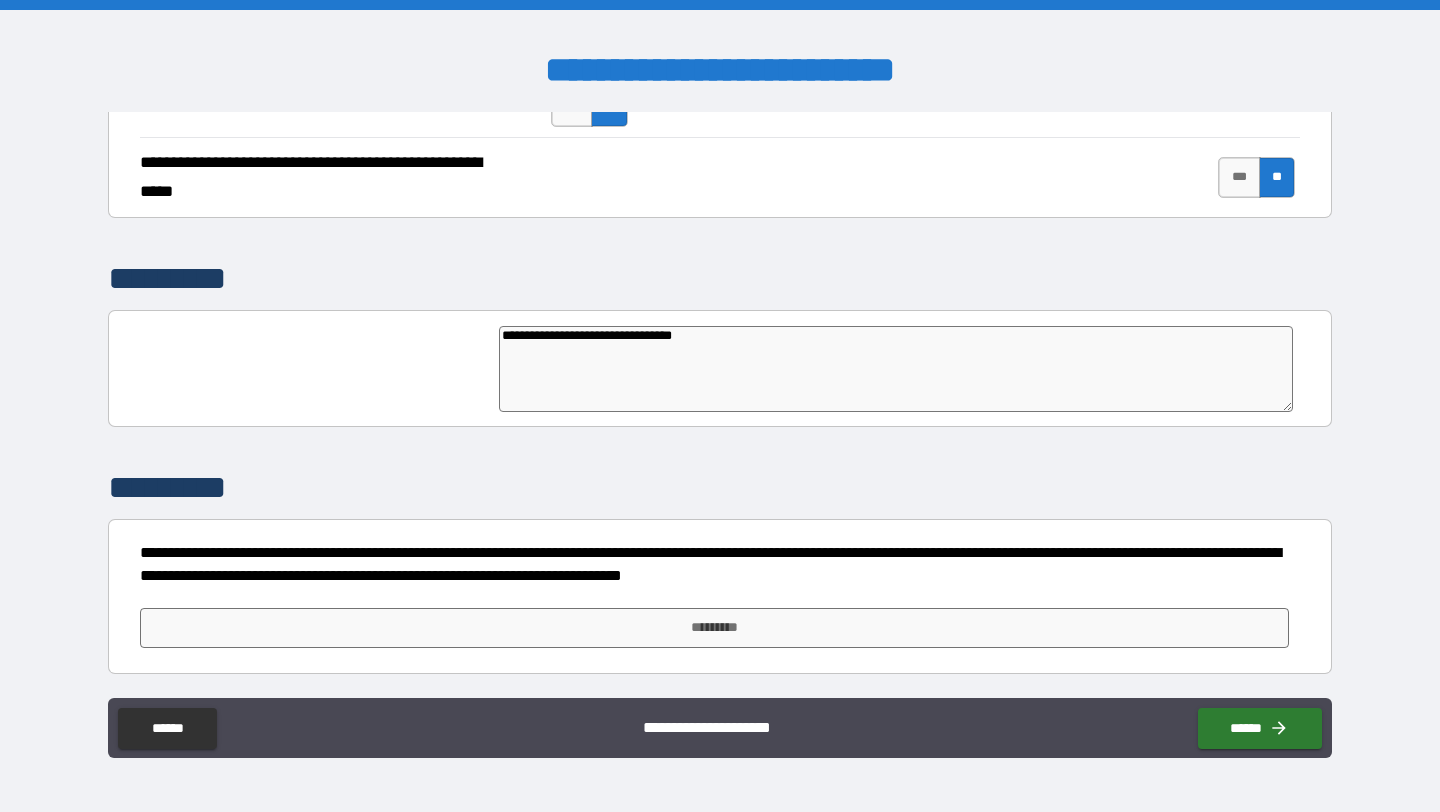 type on "**********" 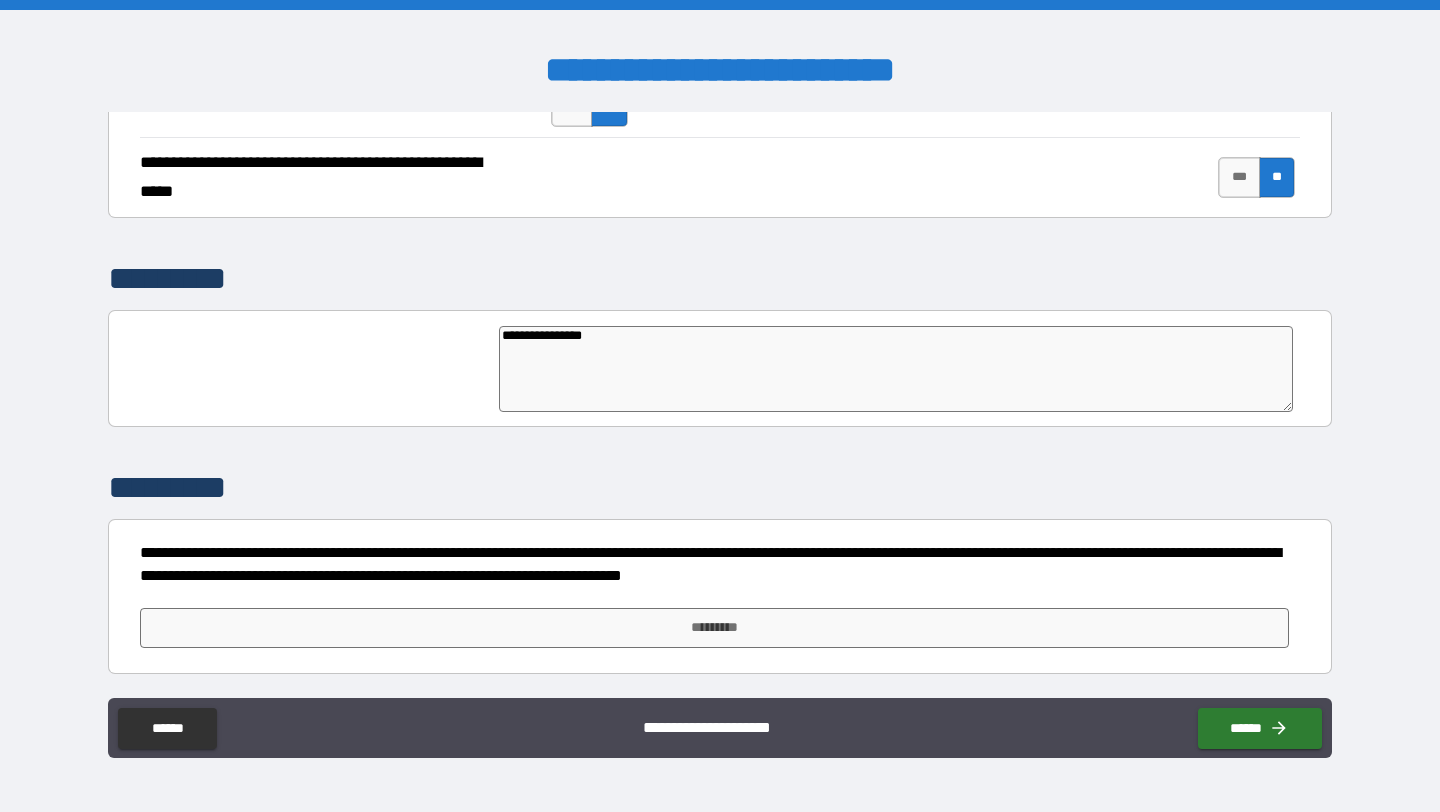 type on "**********" 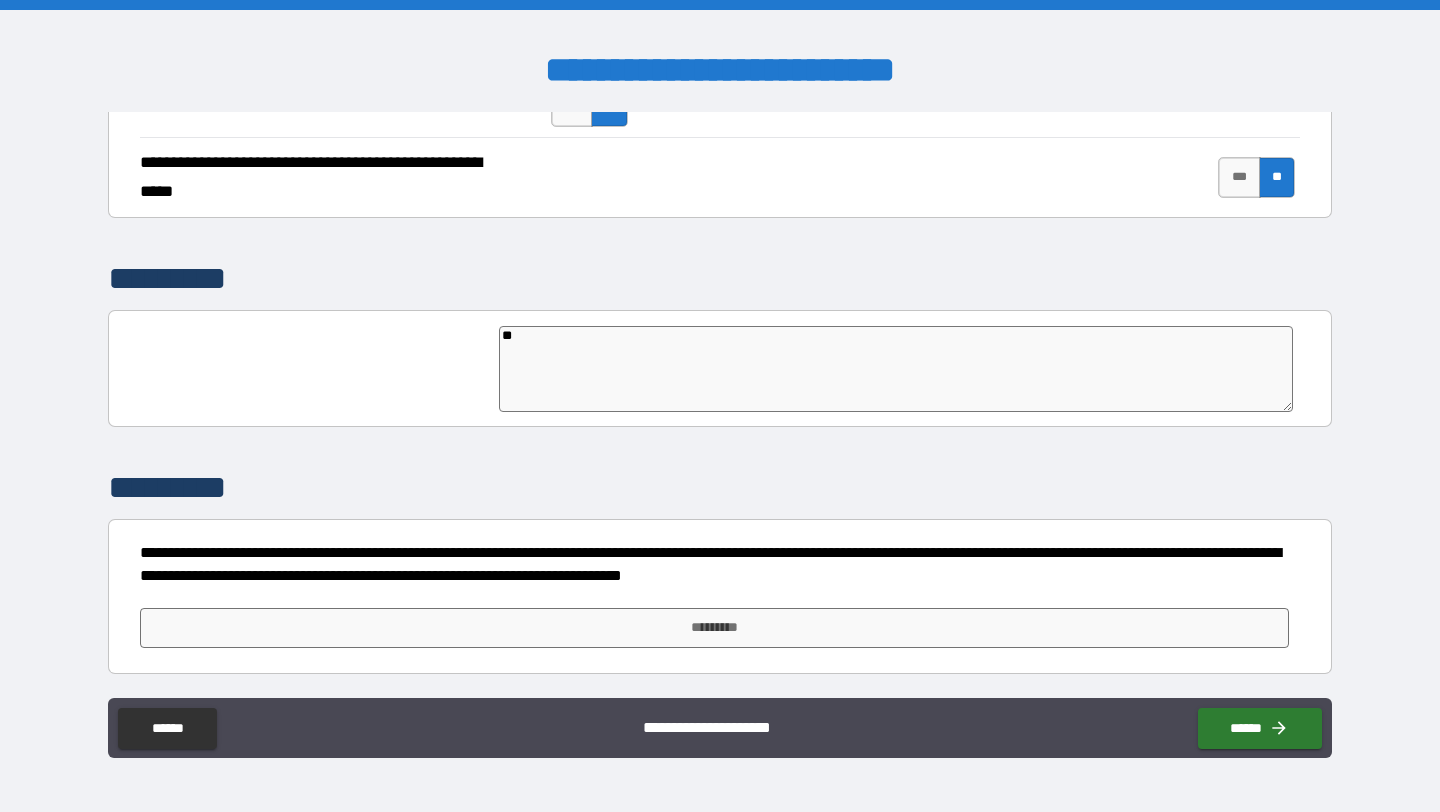 type on "*" 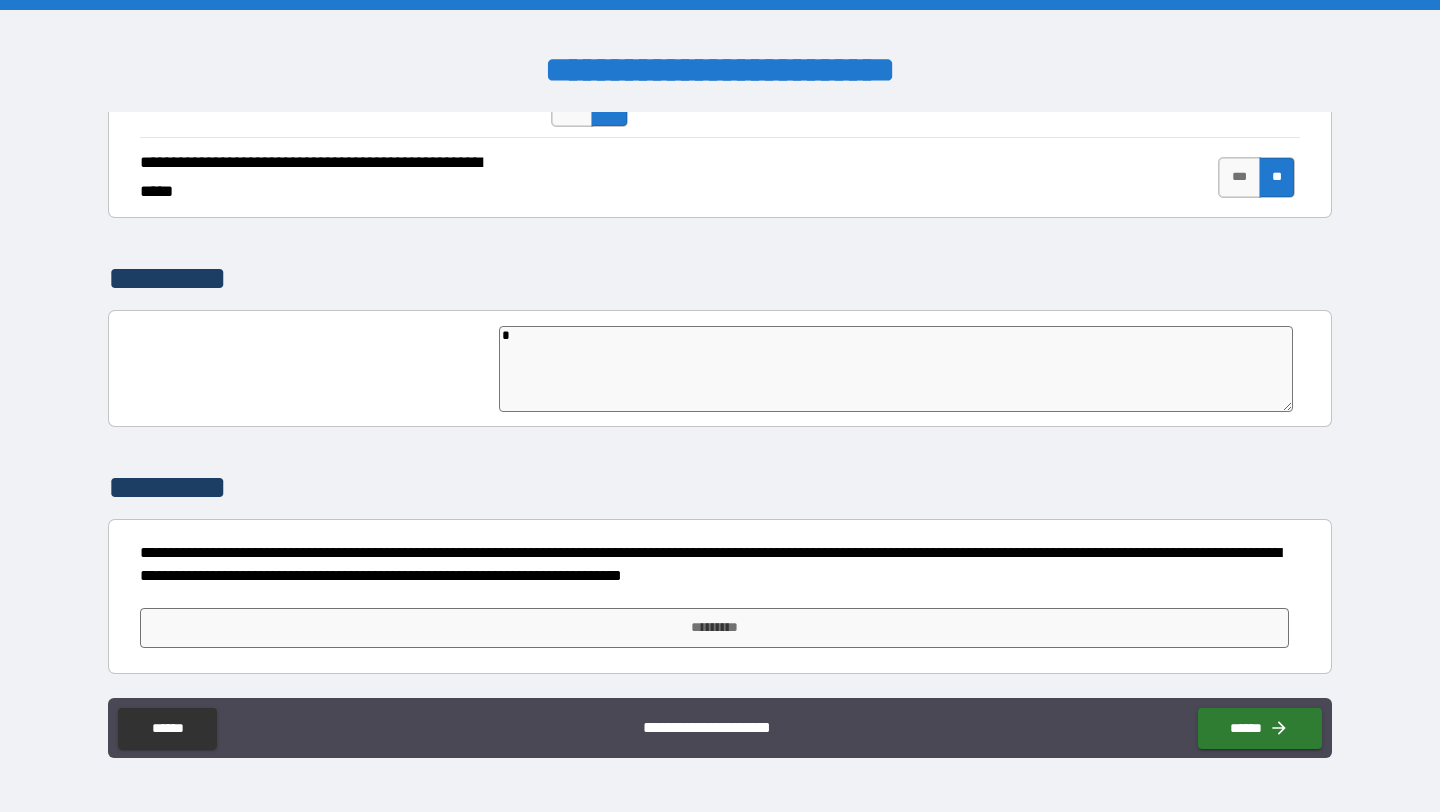 type 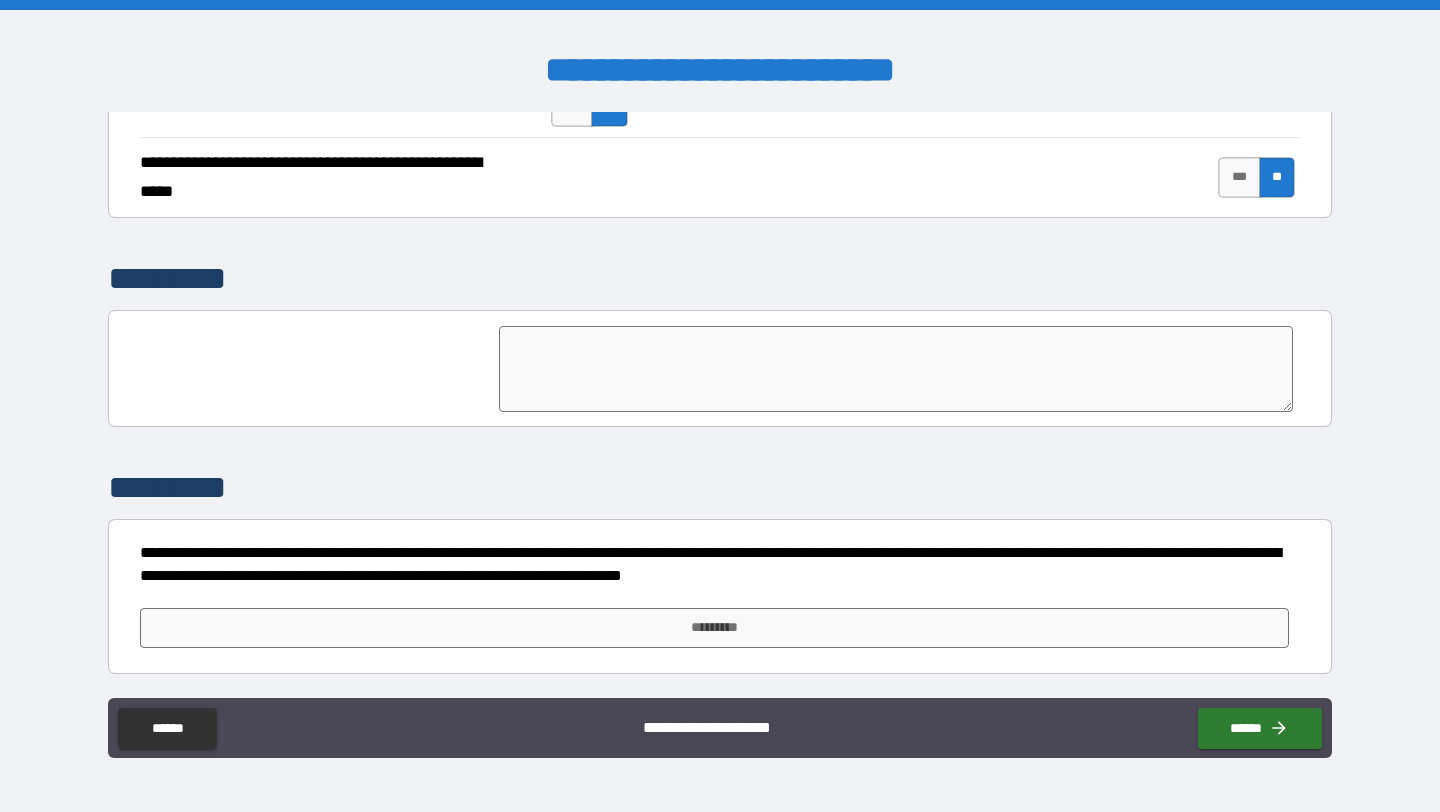 type on "*" 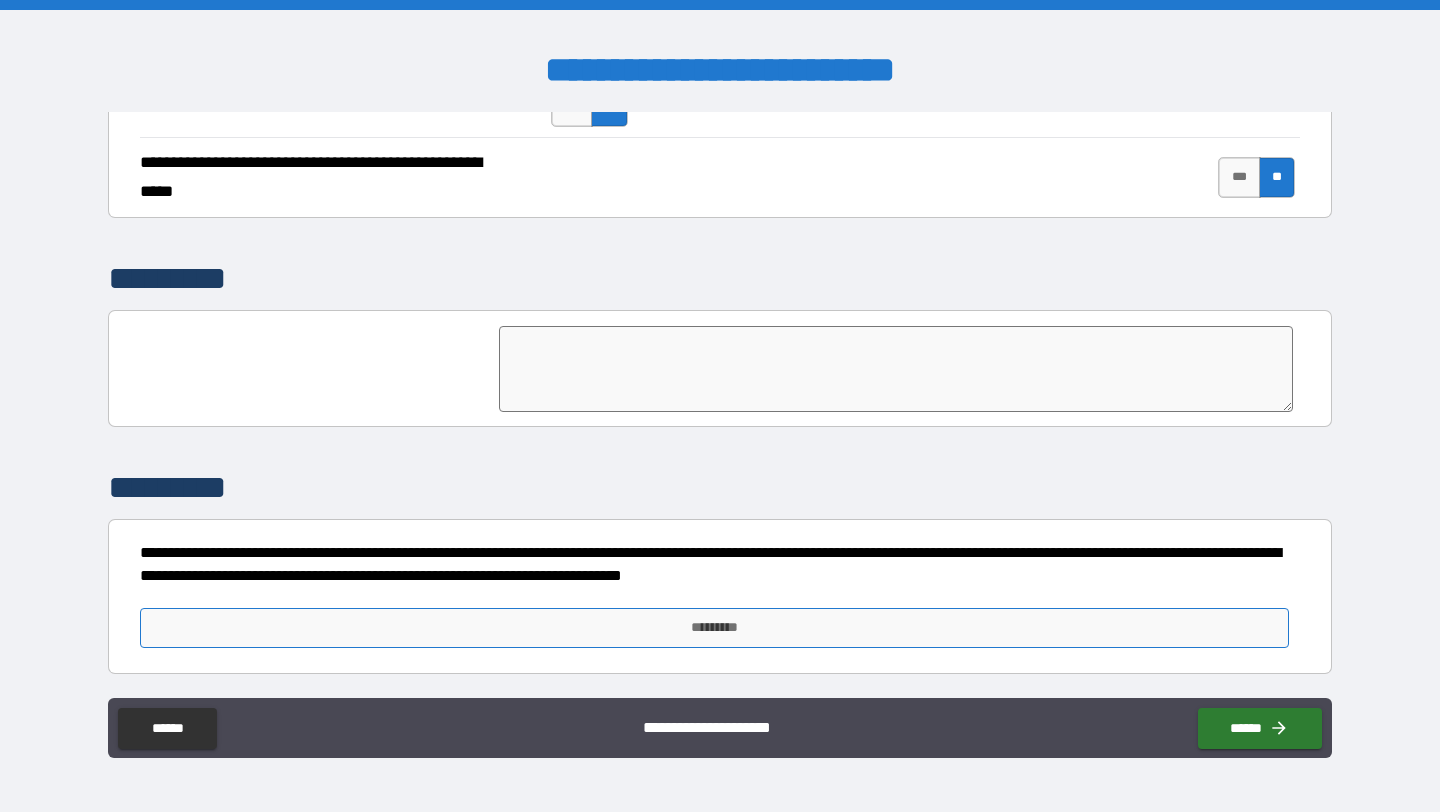 click on "*********" at bounding box center [714, 628] 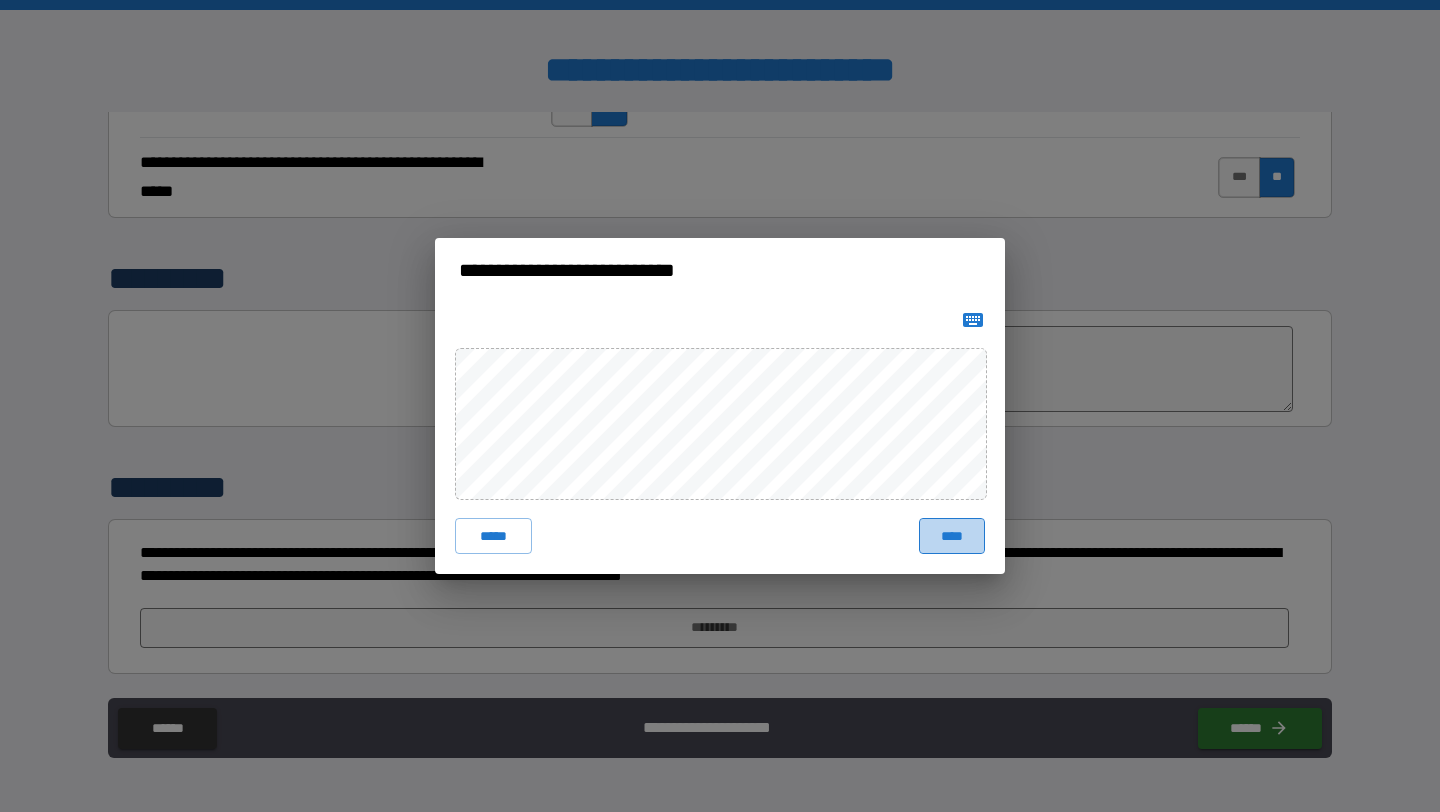 click on "****" at bounding box center [952, 536] 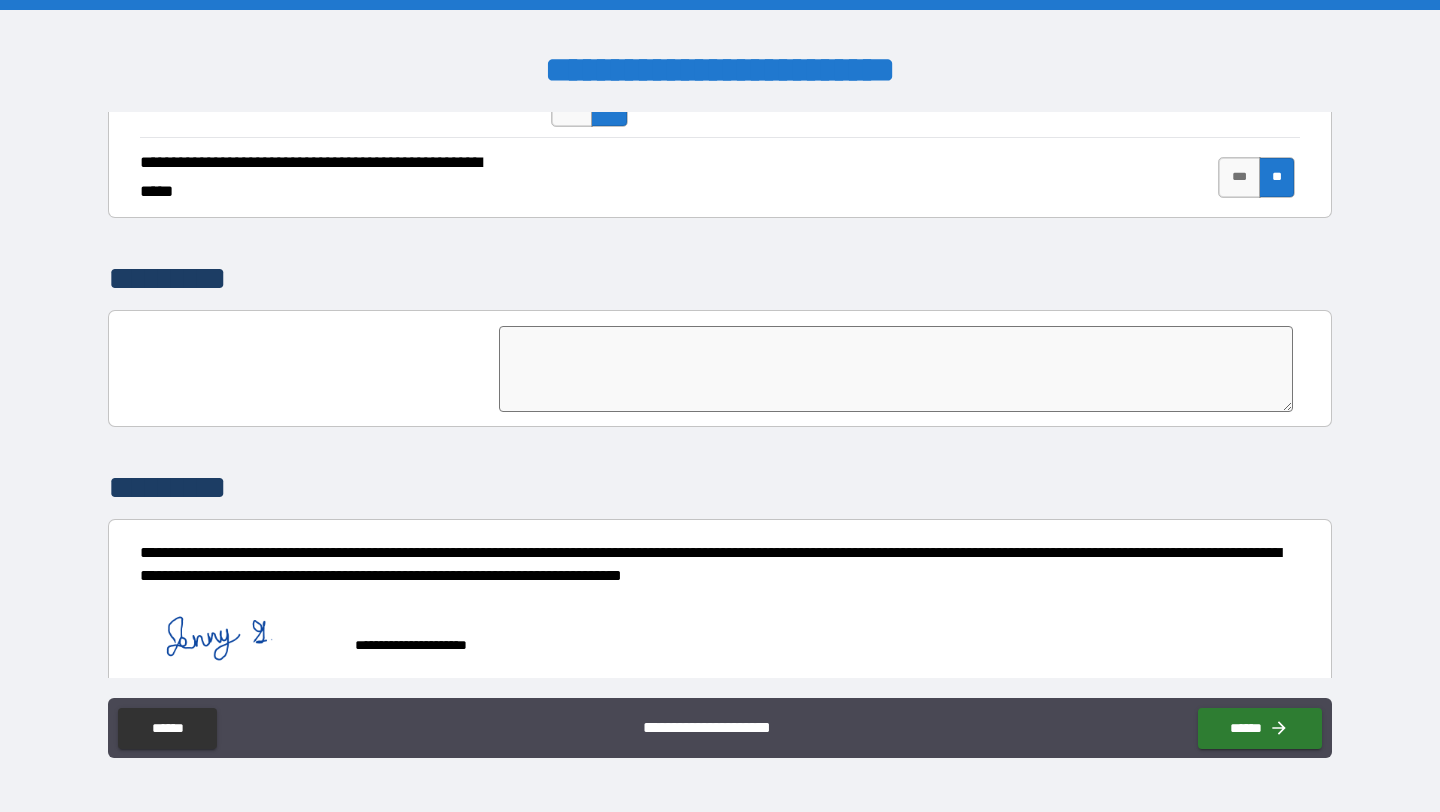 scroll, scrollTop: 4701, scrollLeft: 0, axis: vertical 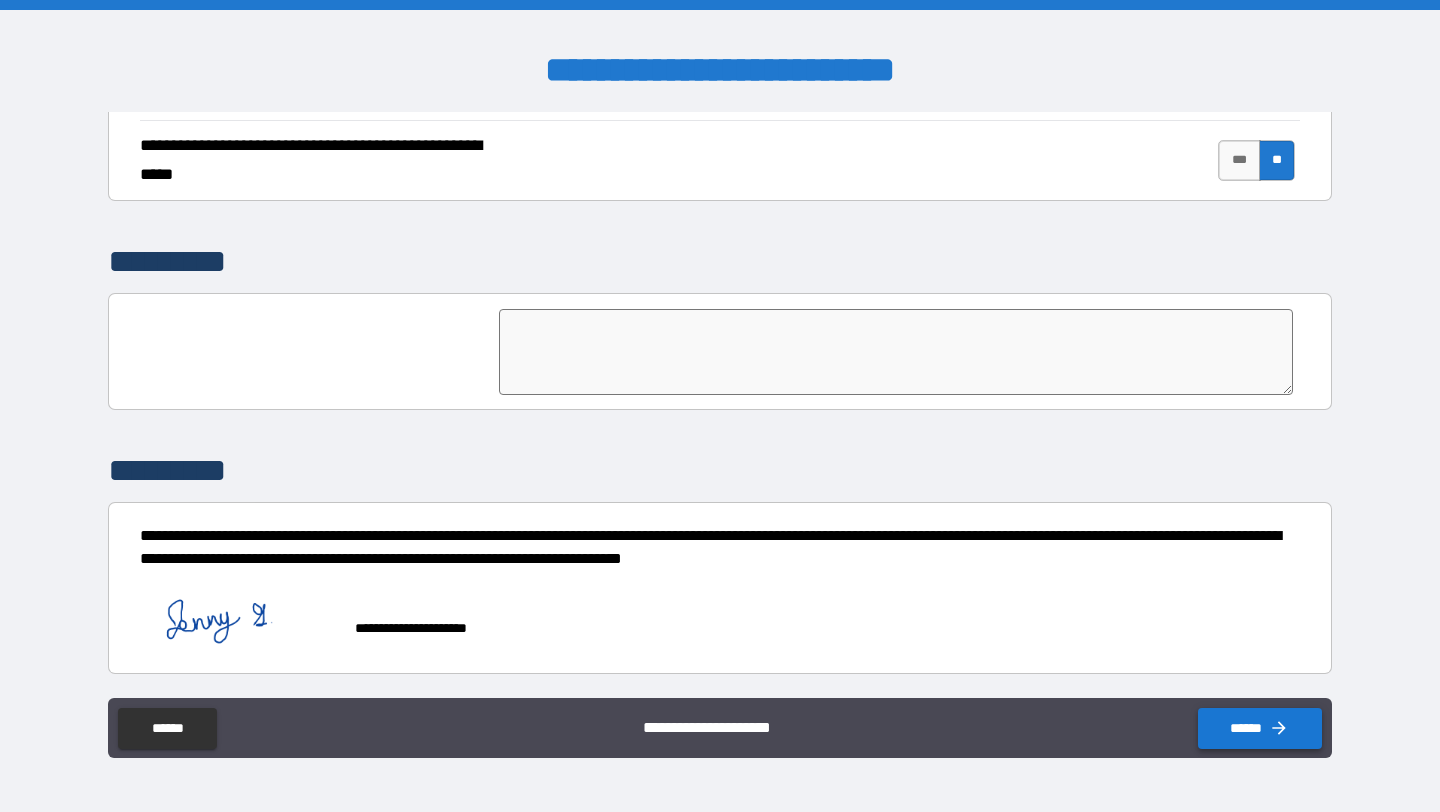 click on "******" at bounding box center [1260, 728] 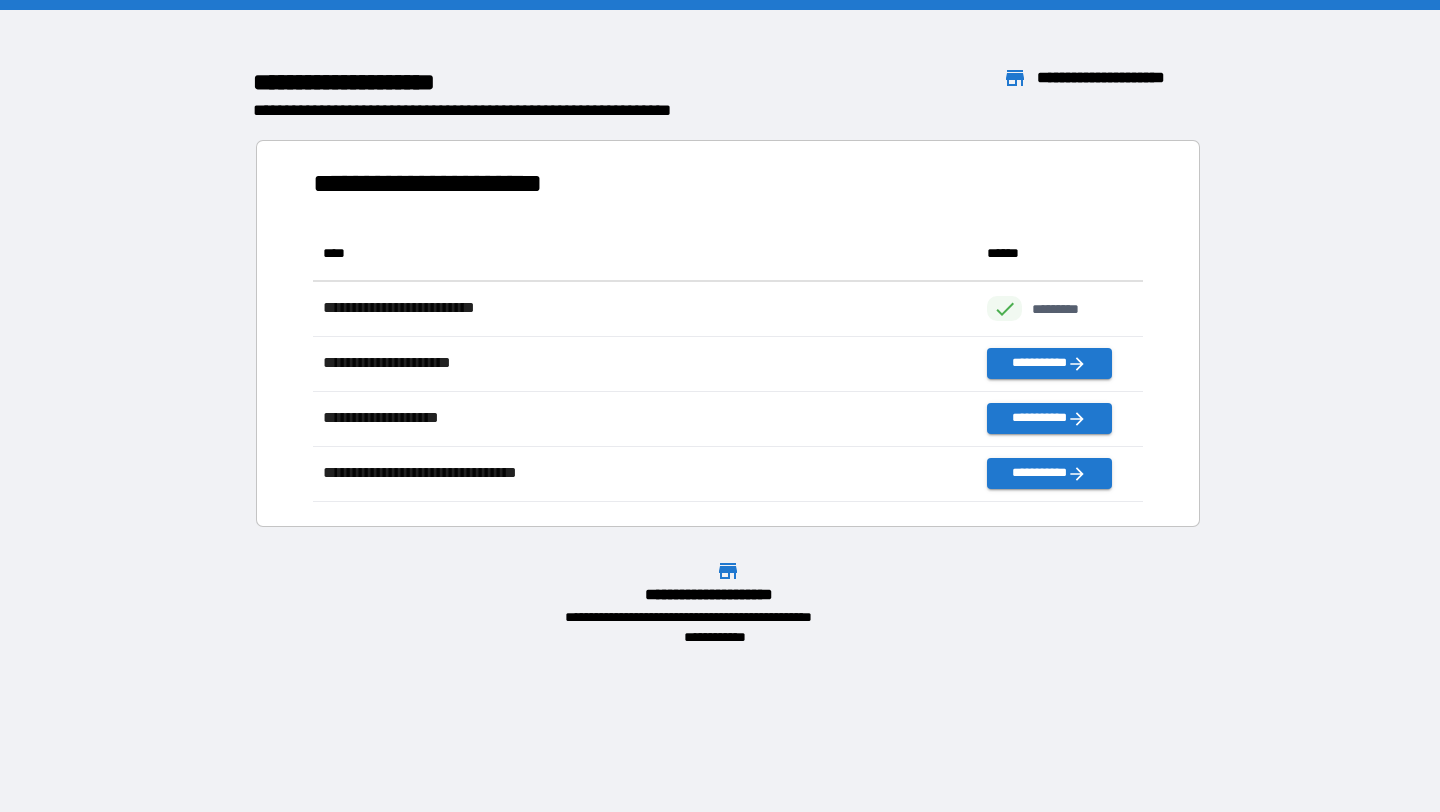 scroll, scrollTop: 1, scrollLeft: 1, axis: both 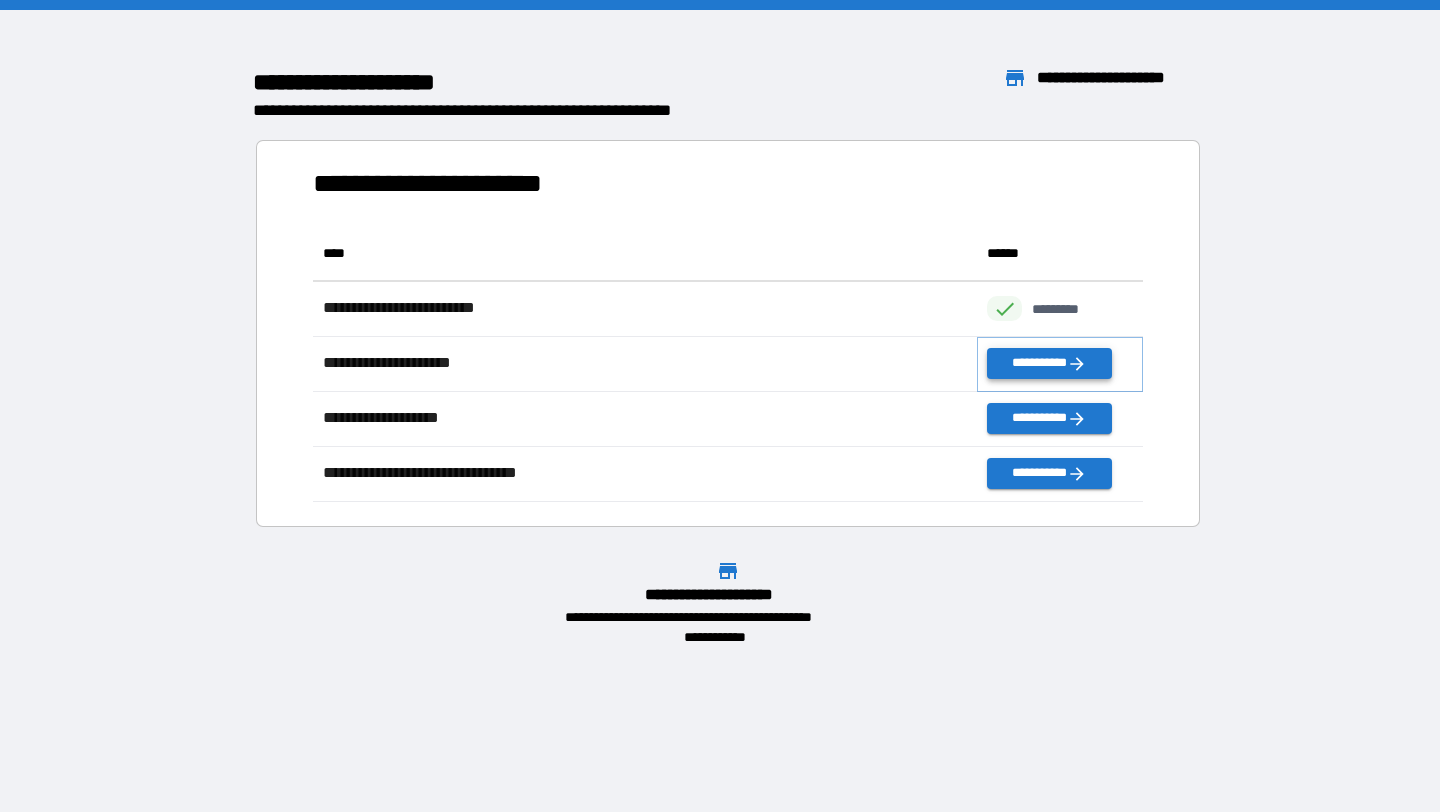 click 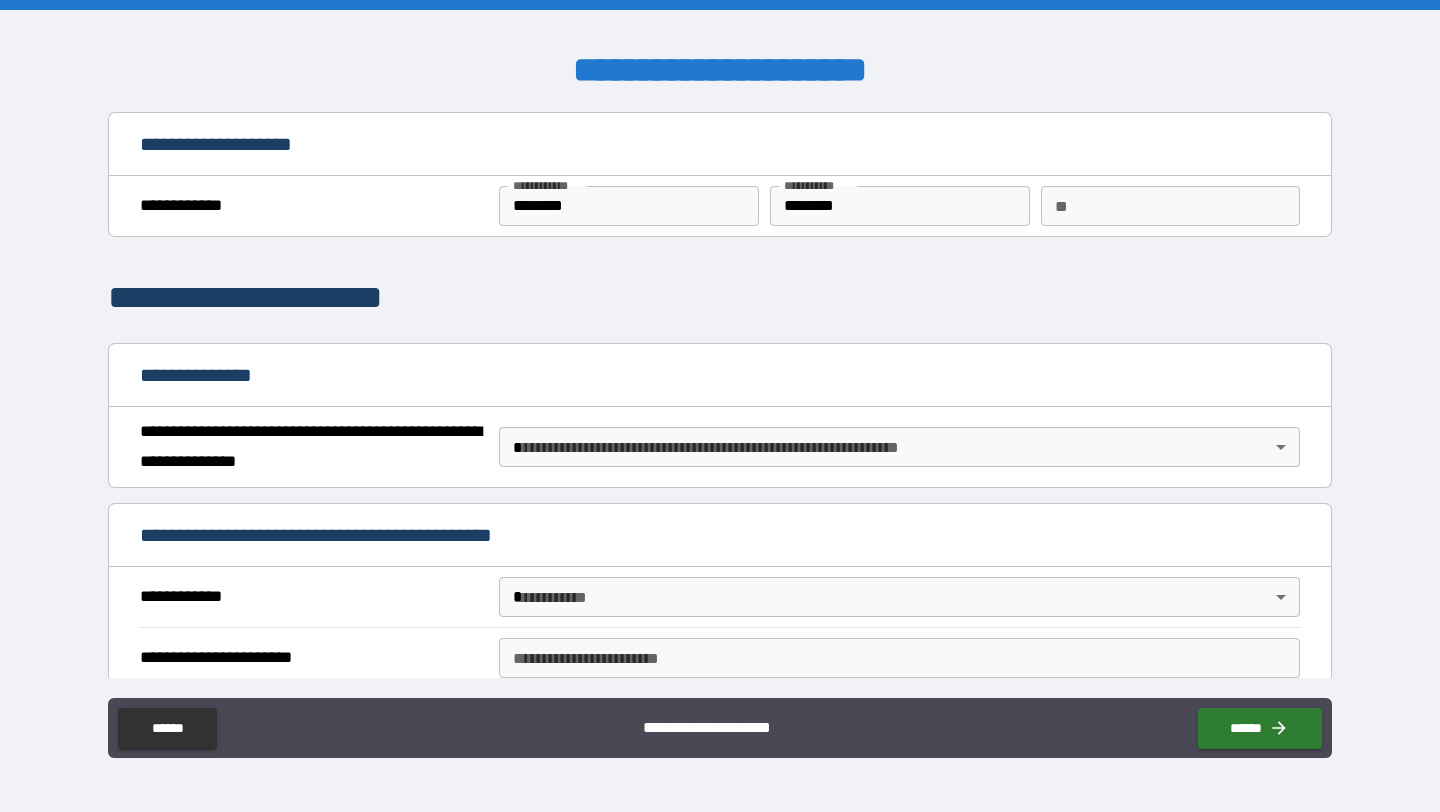 click on "********" at bounding box center (628, 206) 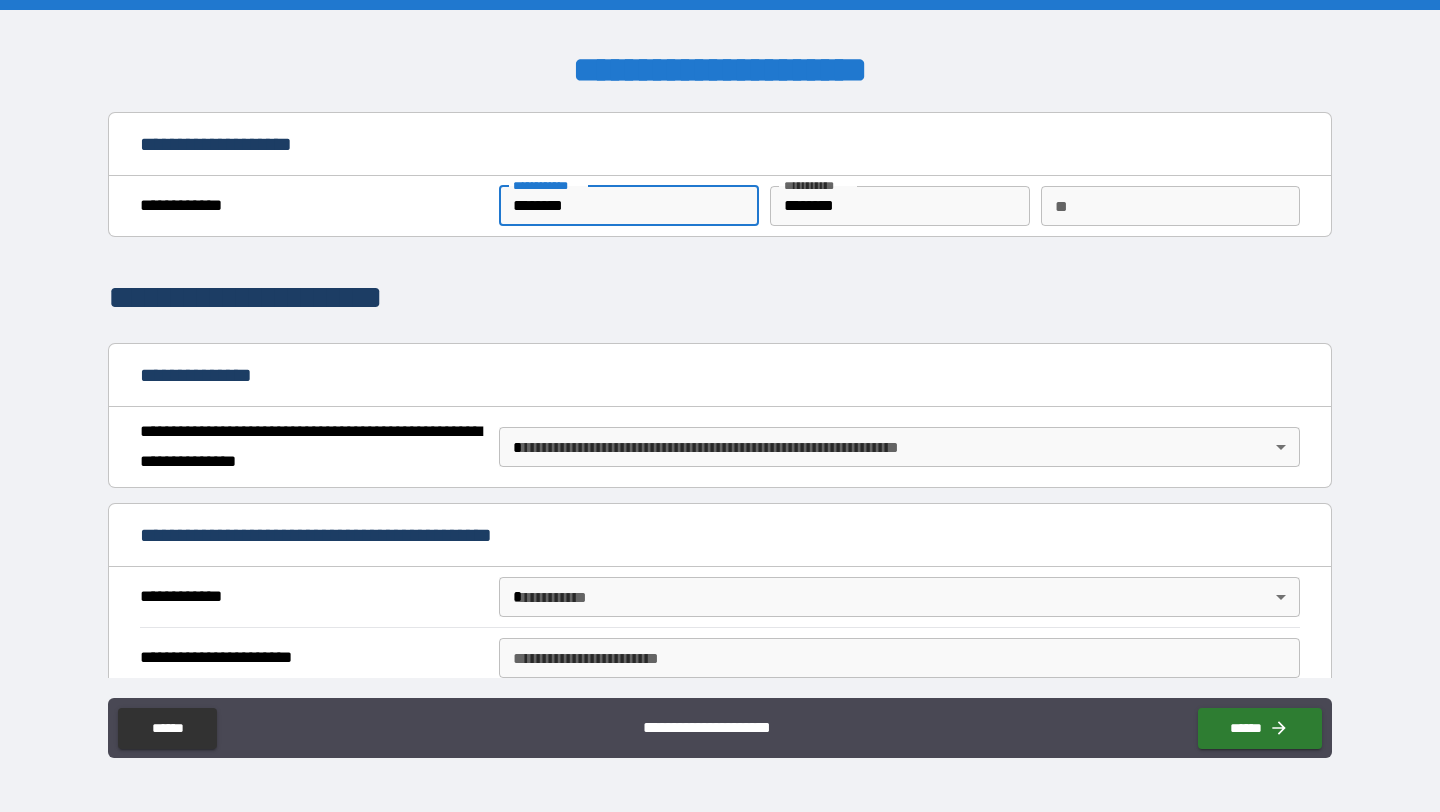 type on "********" 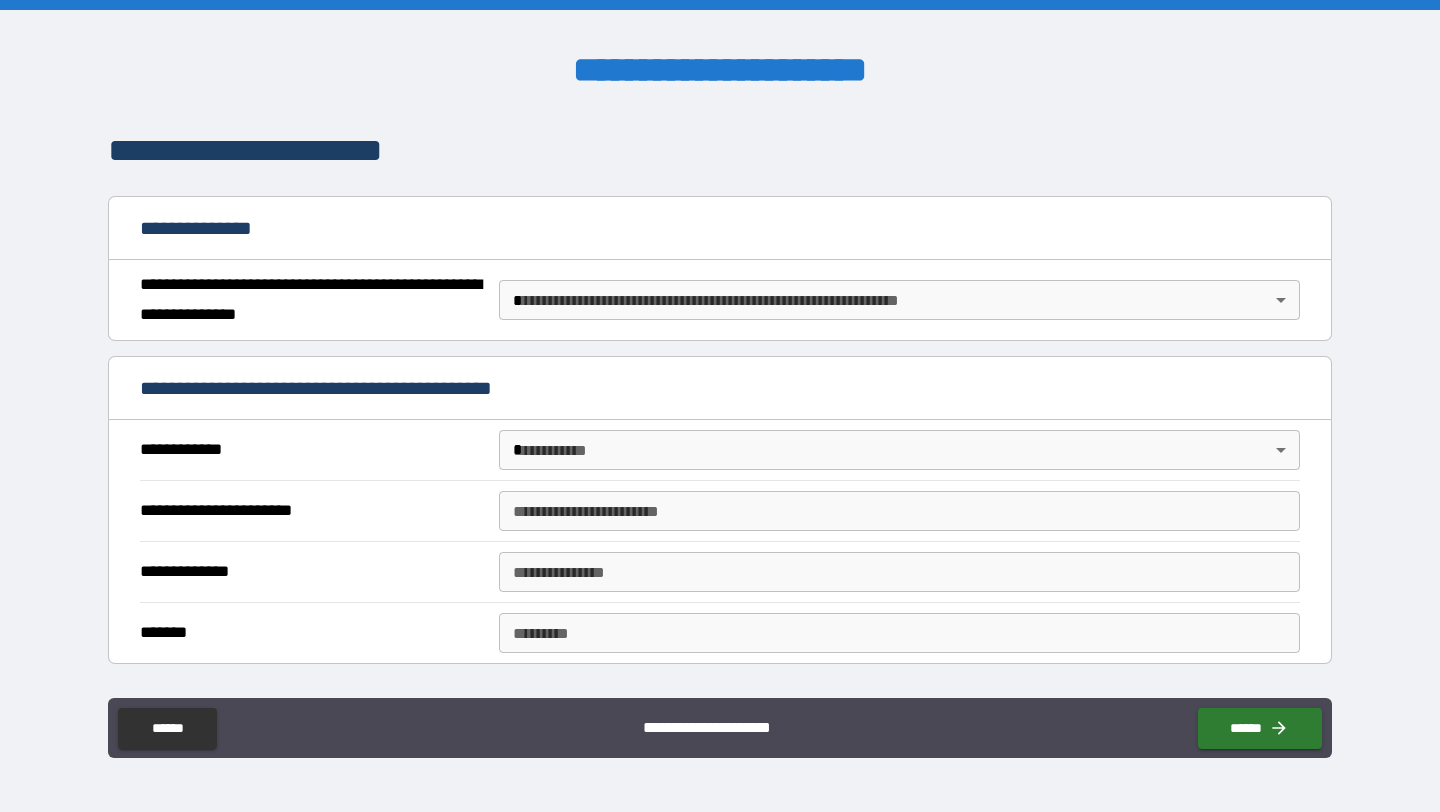 scroll, scrollTop: 152, scrollLeft: 0, axis: vertical 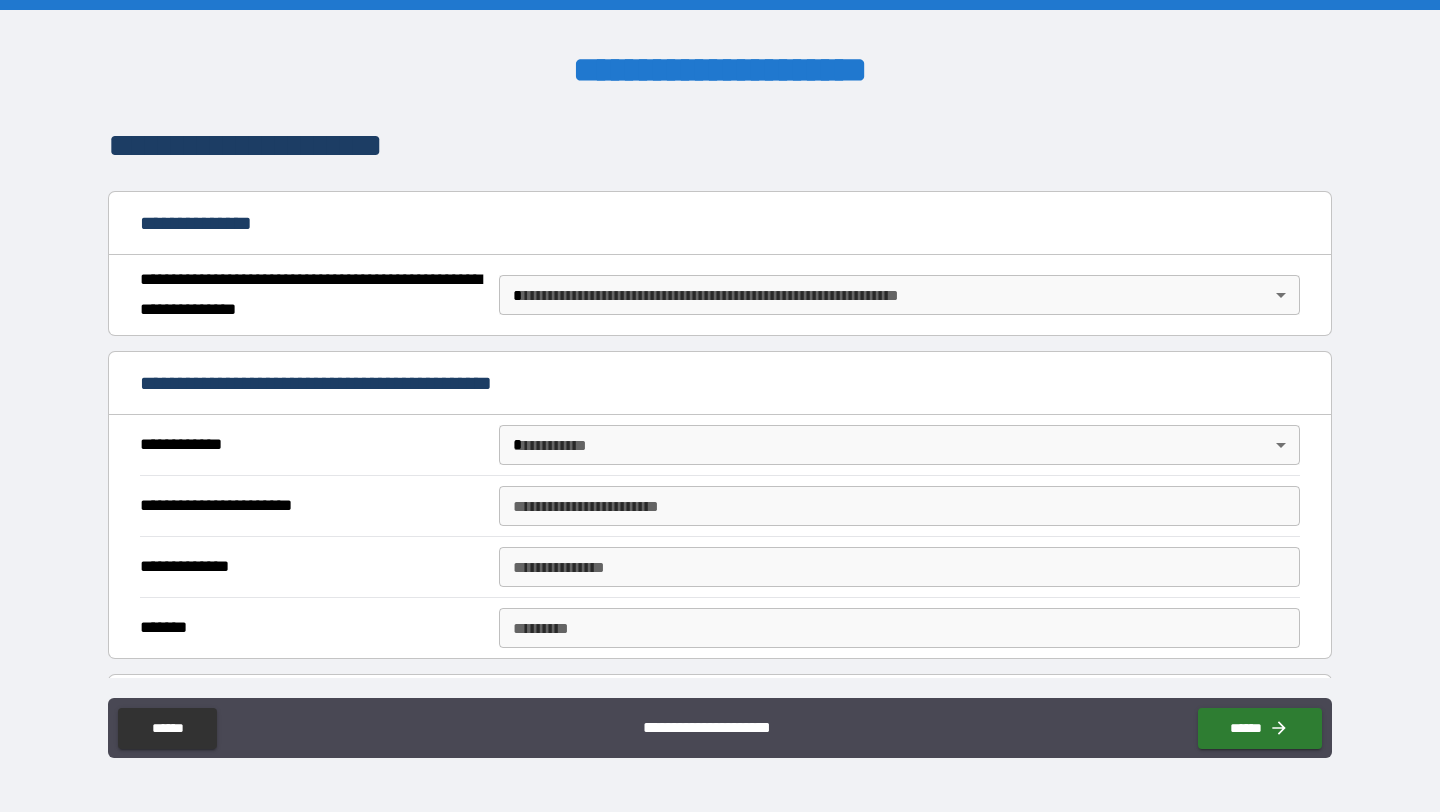 click on "**********" at bounding box center [720, 406] 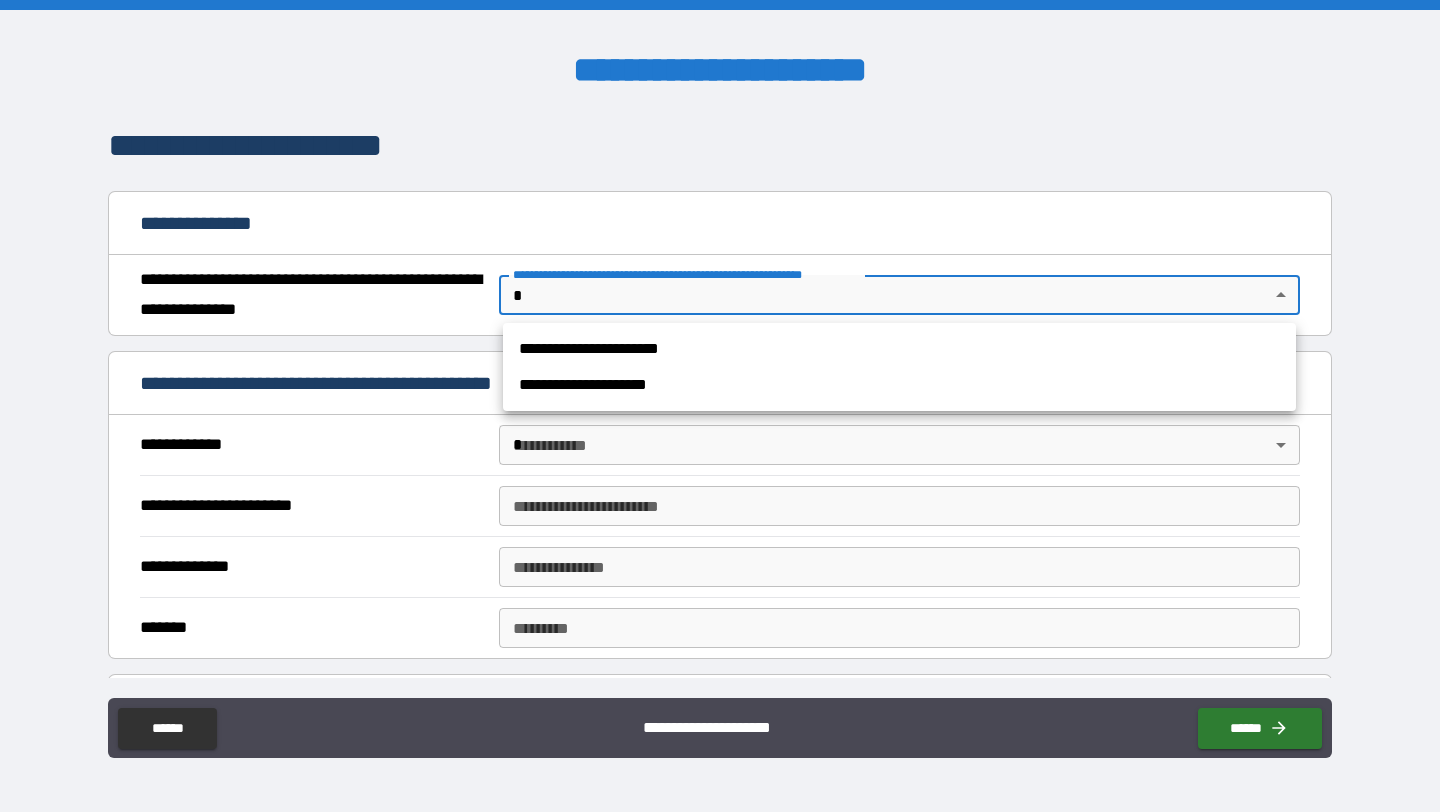 click on "**********" at bounding box center [899, 349] 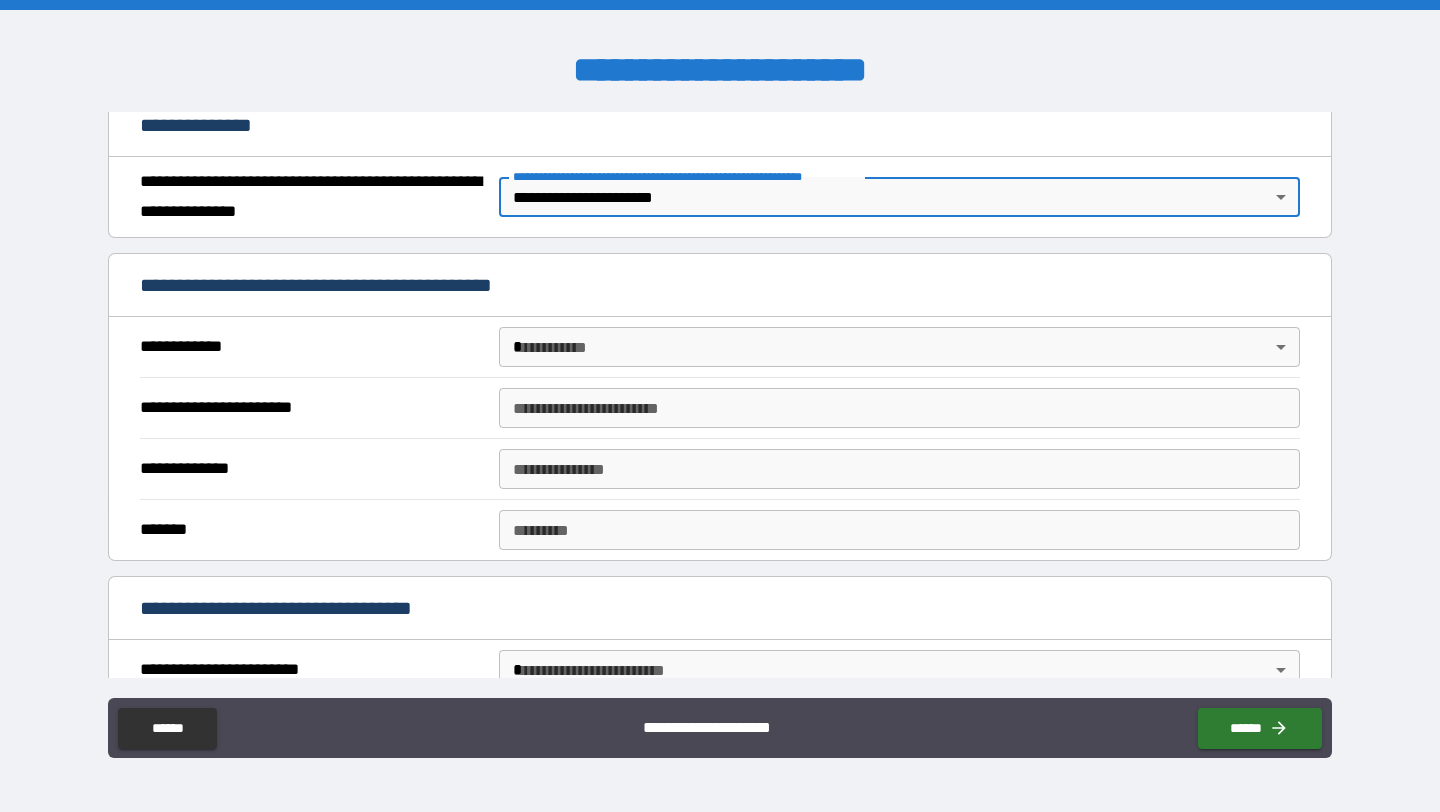 scroll, scrollTop: 262, scrollLeft: 0, axis: vertical 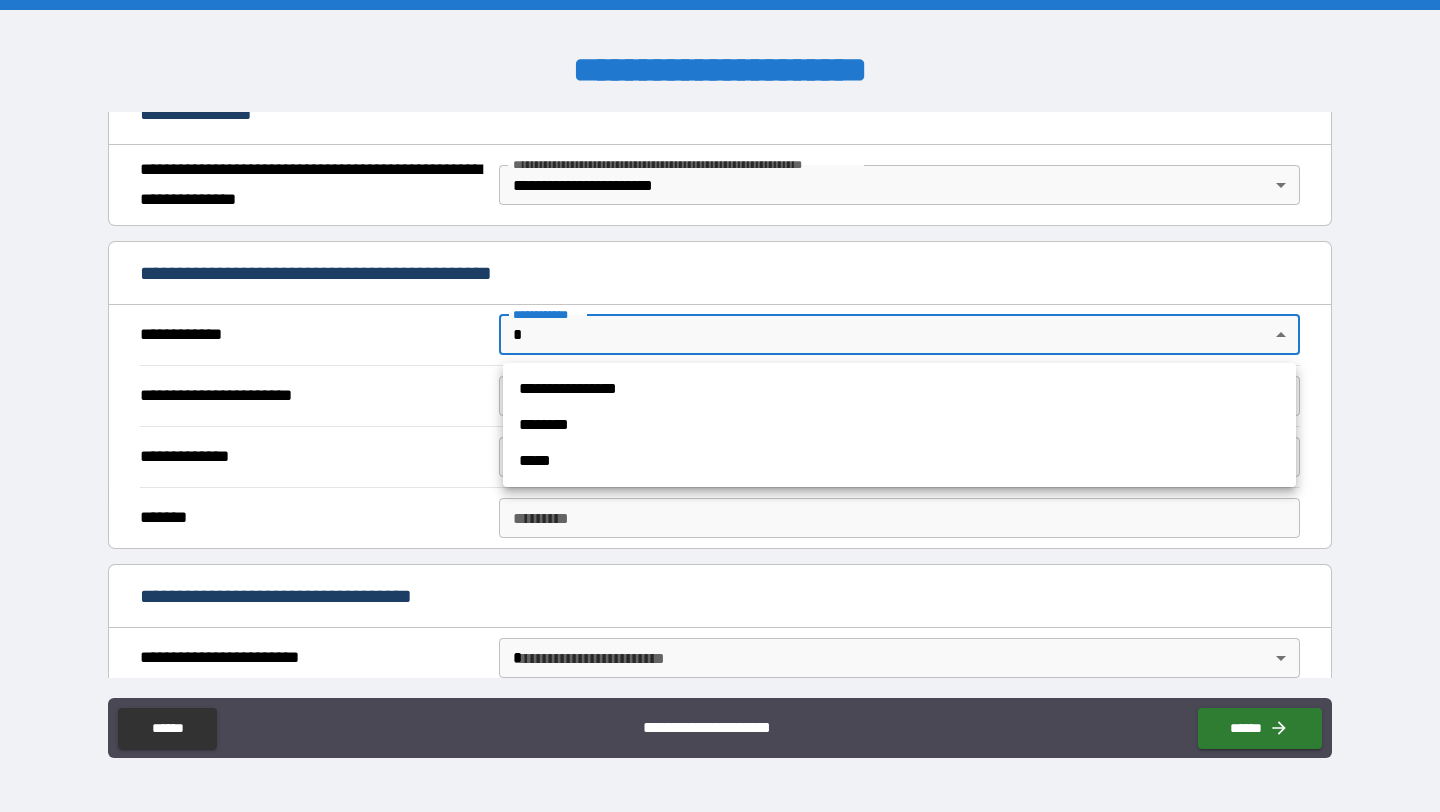 click on "**********" at bounding box center (720, 406) 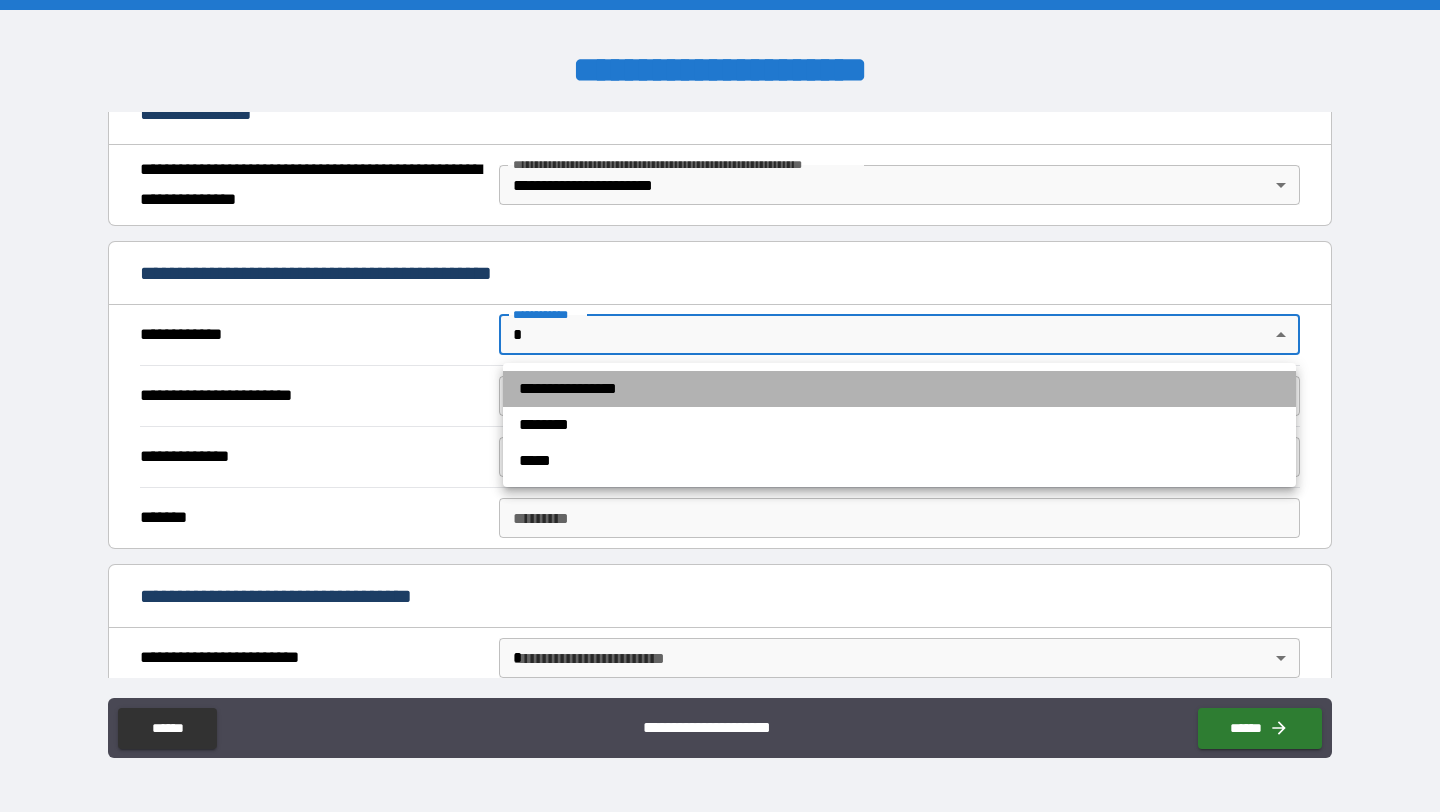 click on "**********" at bounding box center (899, 389) 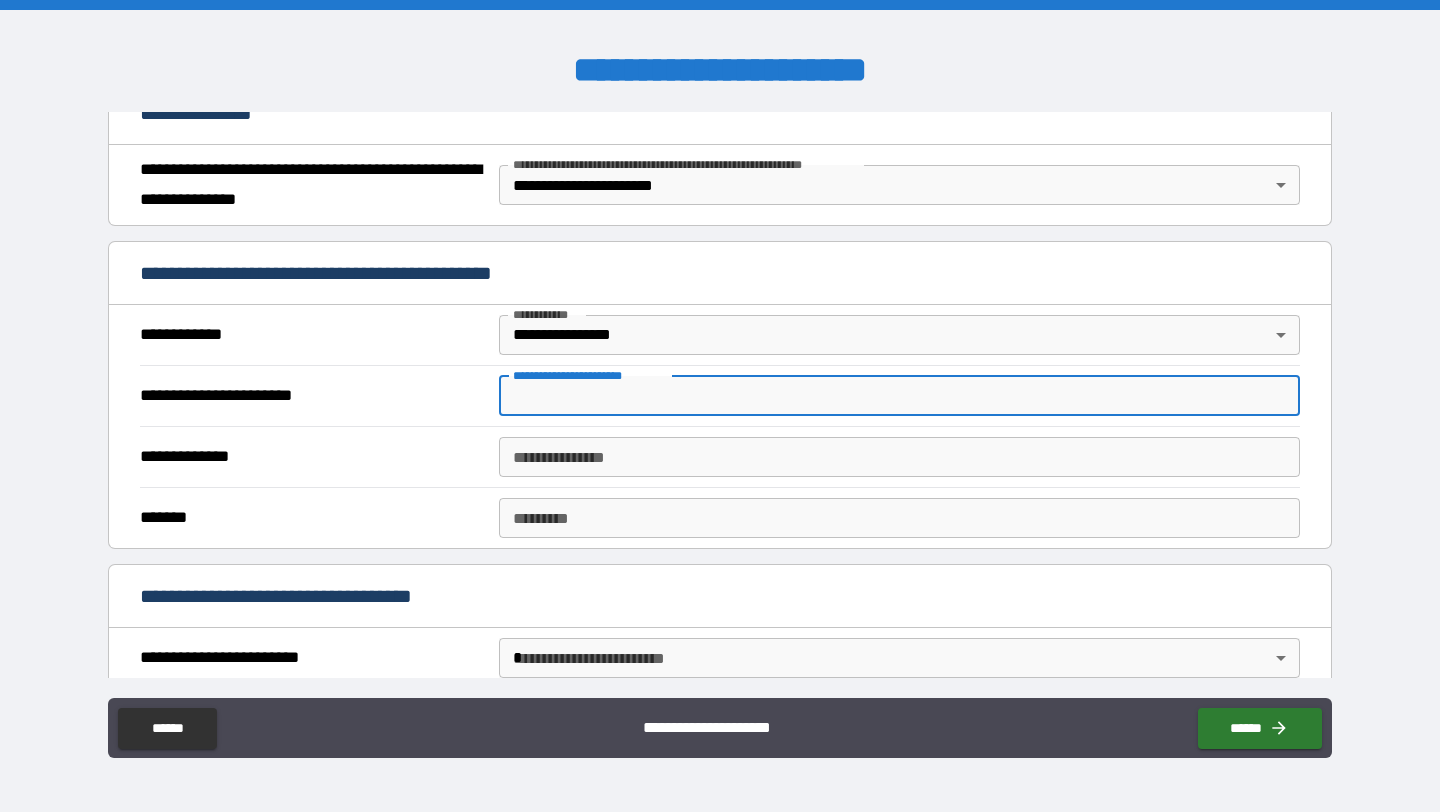 click on "**********" at bounding box center [899, 396] 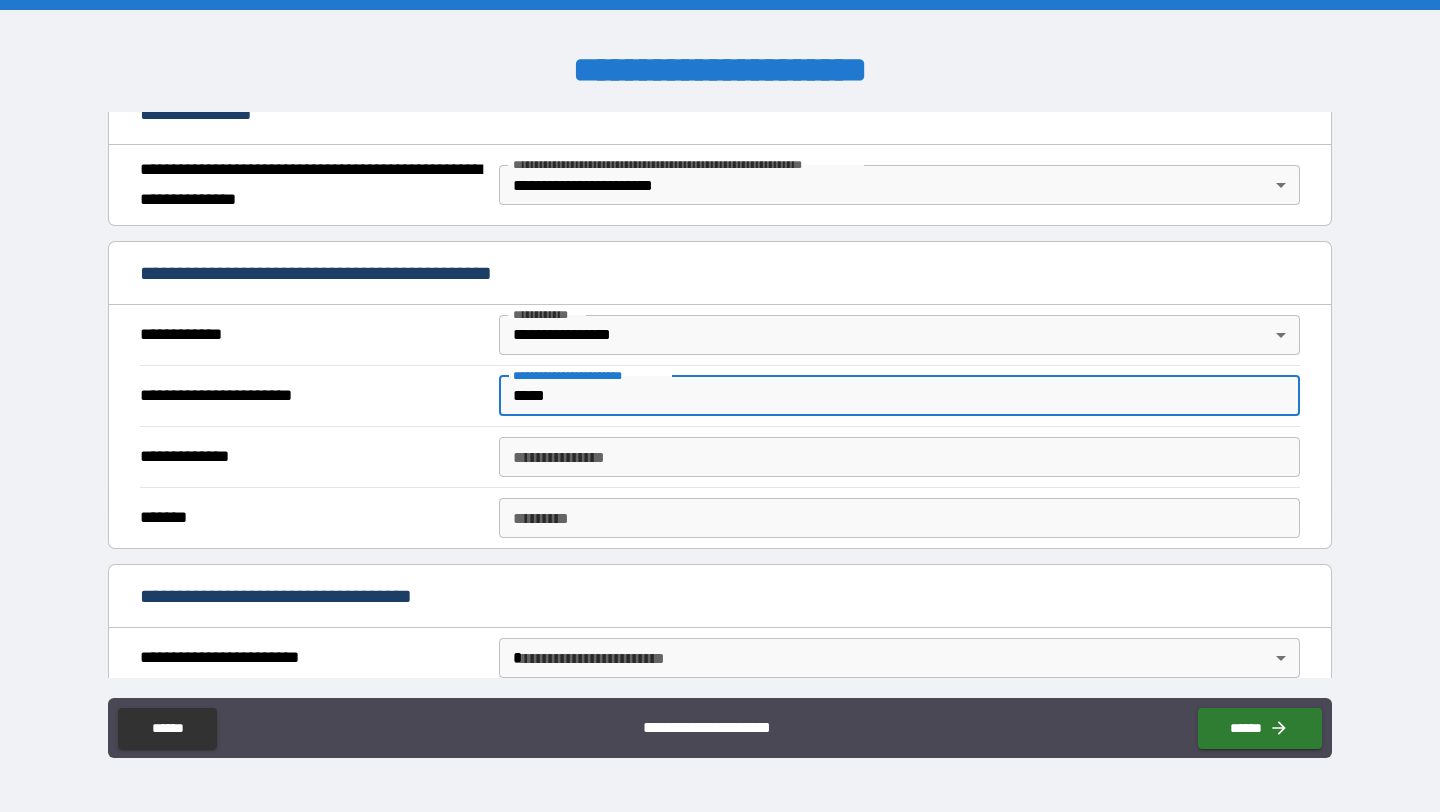 type on "*****" 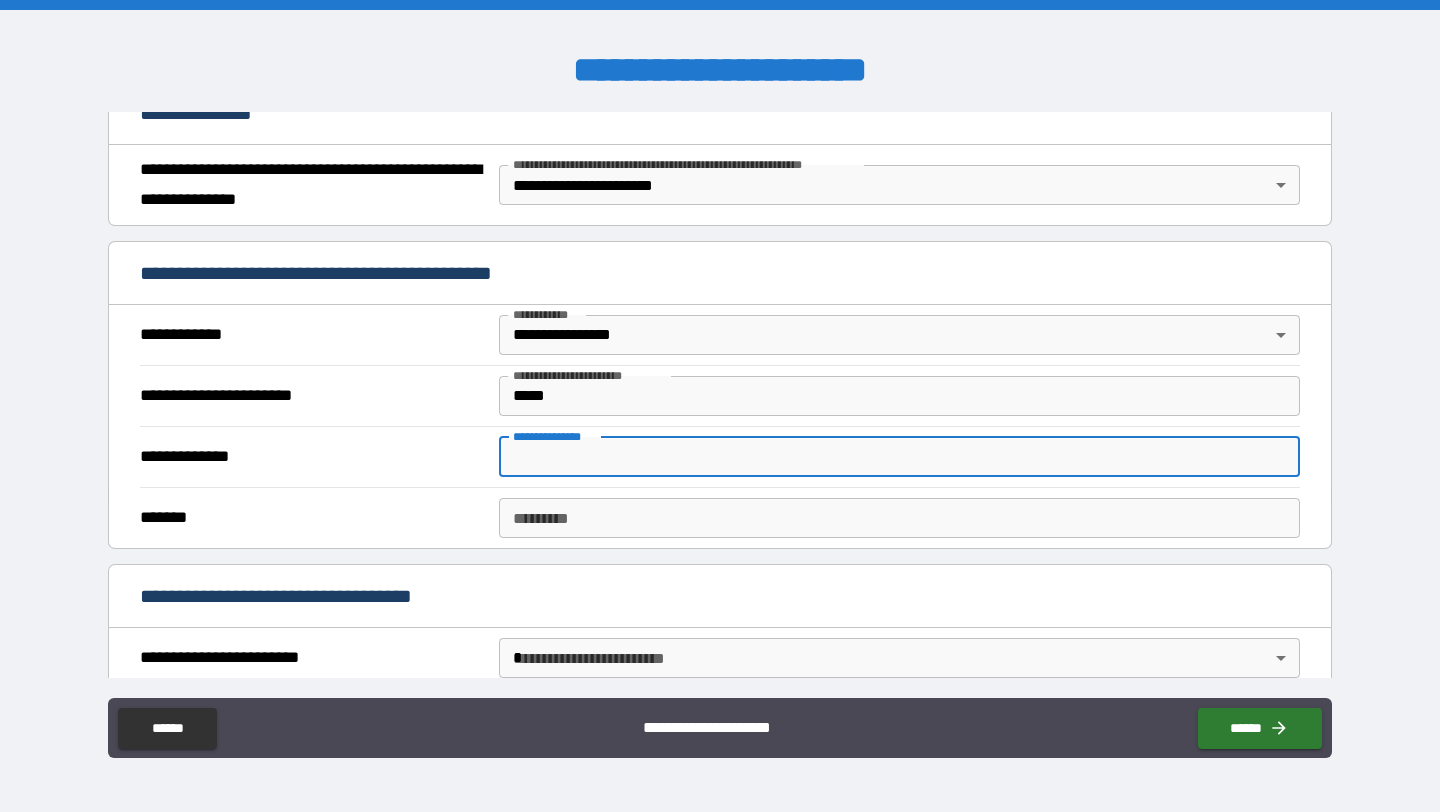 click on "**********" at bounding box center [899, 457] 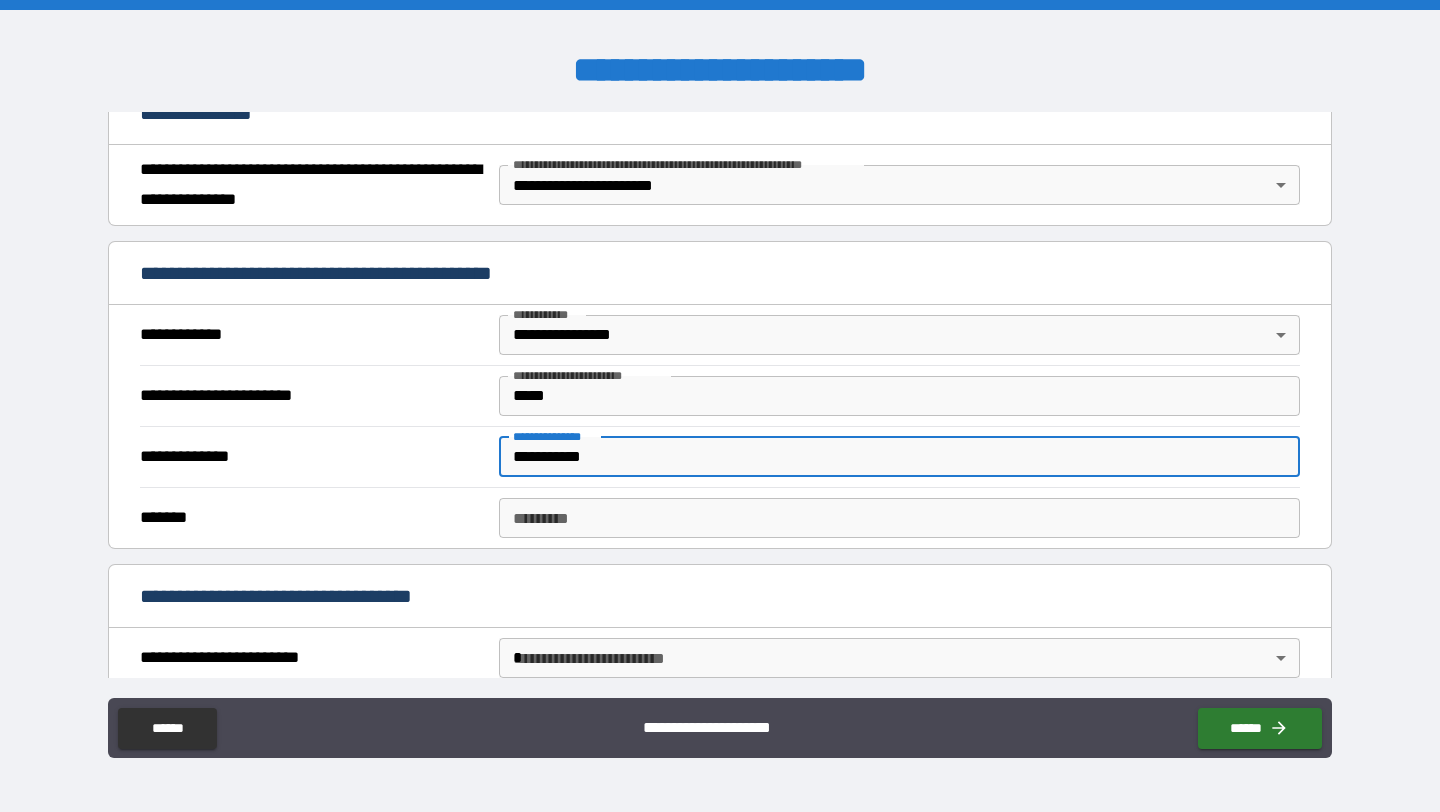 type on "**********" 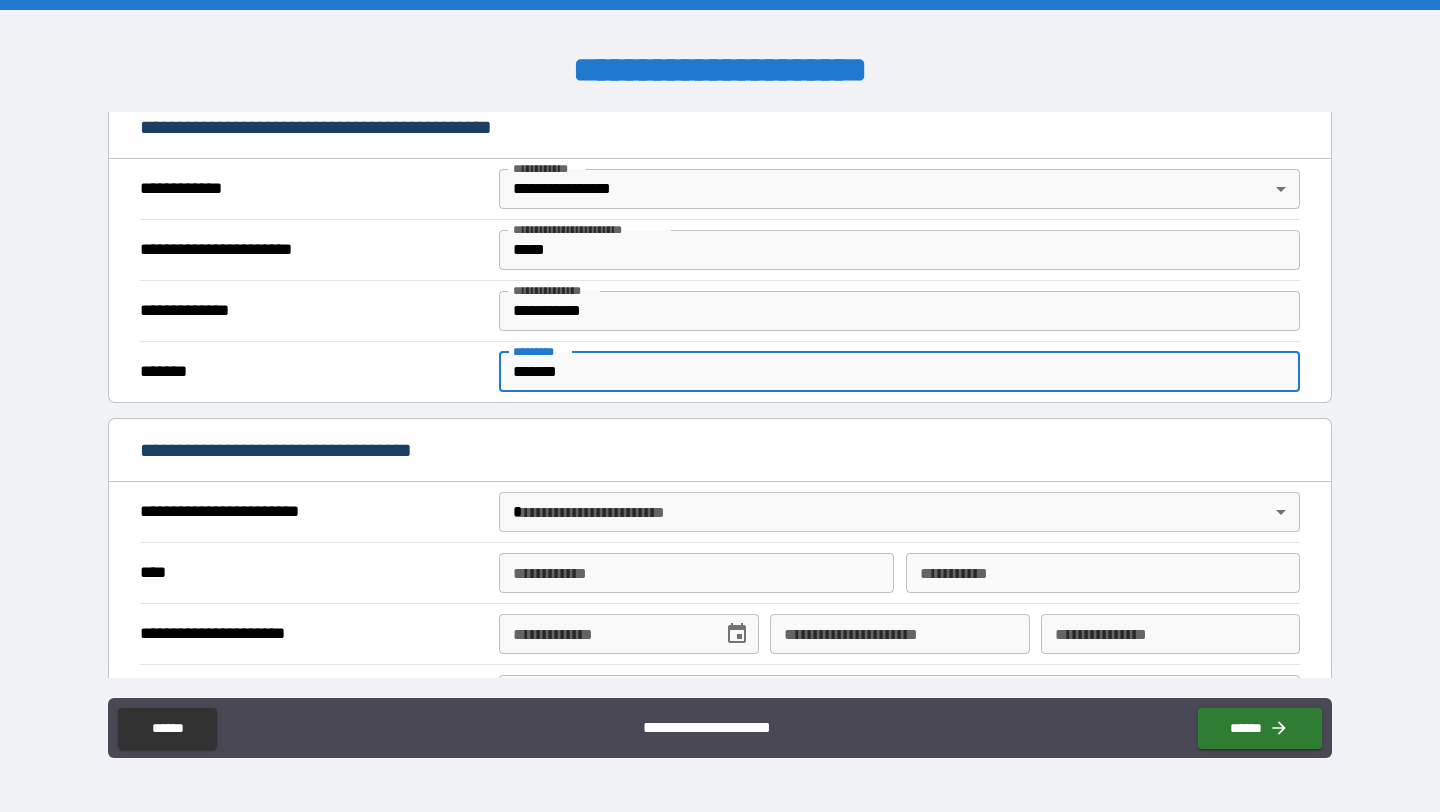 scroll, scrollTop: 427, scrollLeft: 0, axis: vertical 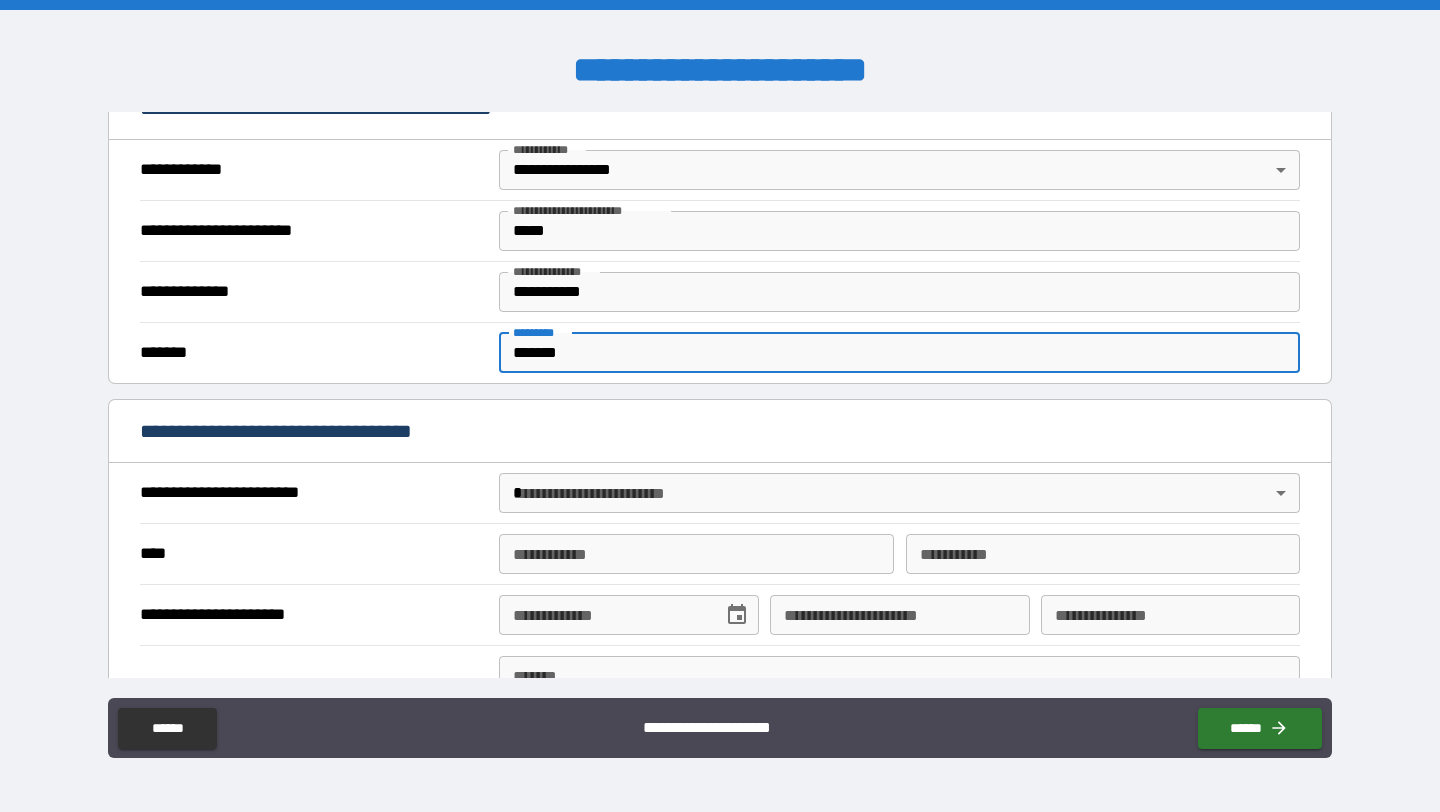 type on "*******" 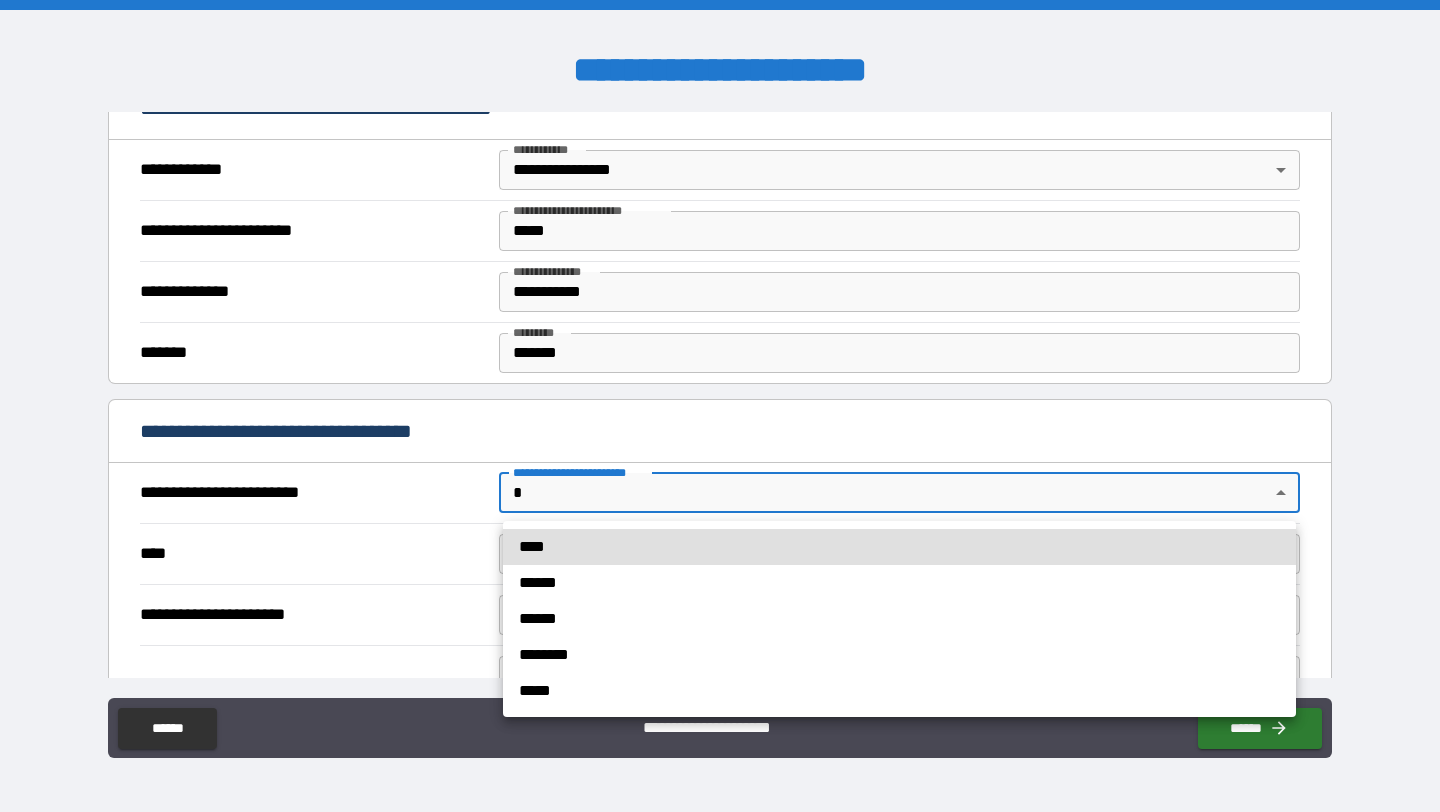 click on "****" at bounding box center (899, 547) 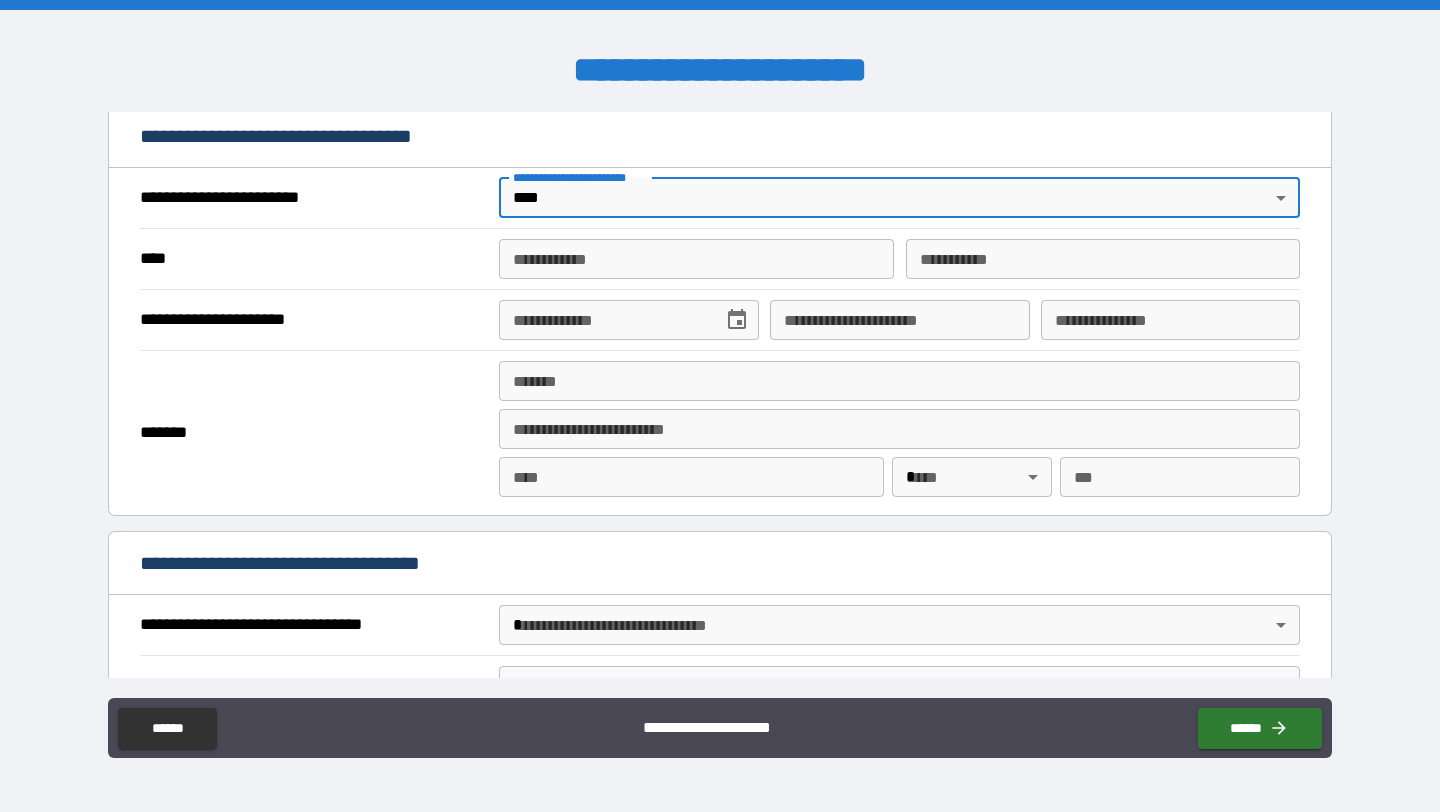 scroll, scrollTop: 718, scrollLeft: 0, axis: vertical 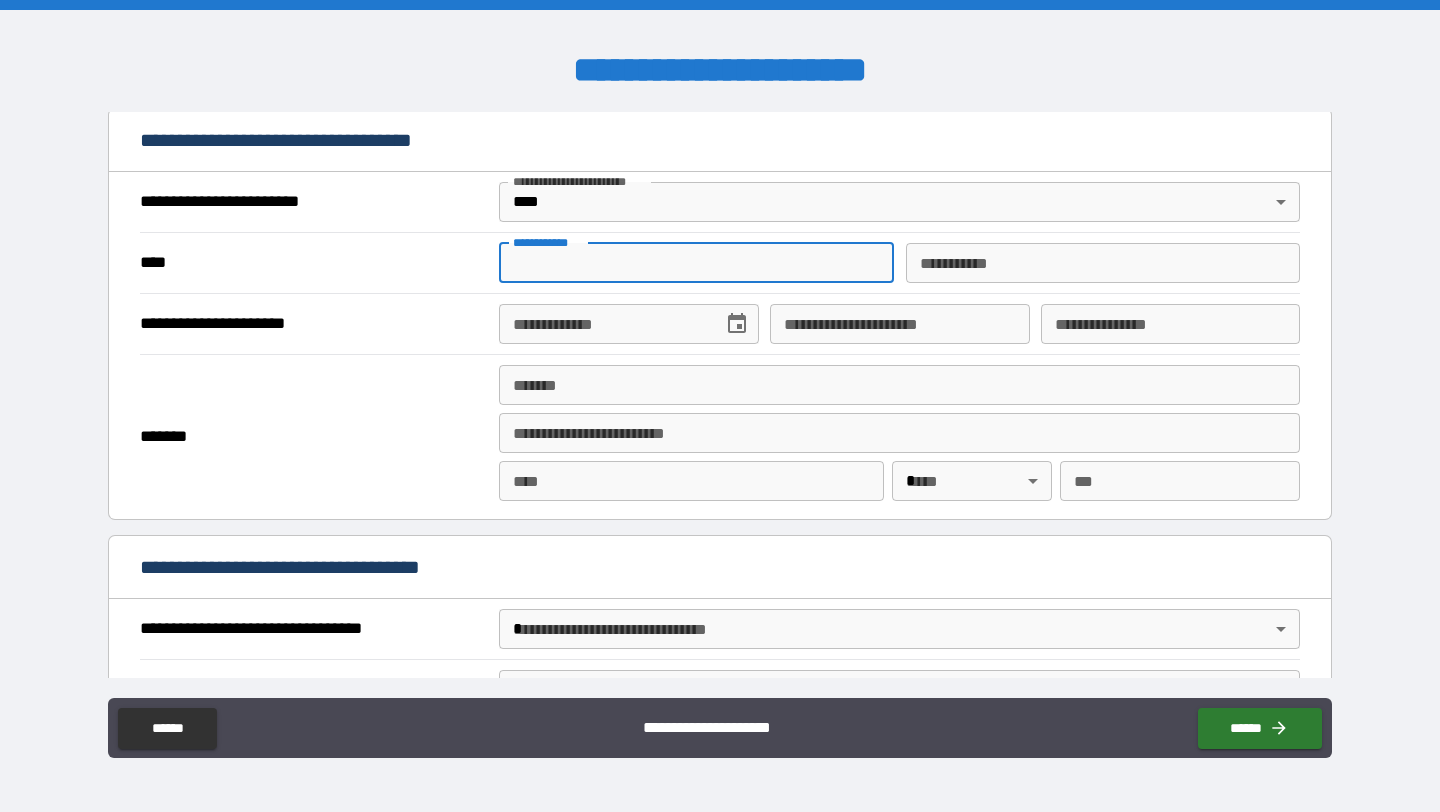 click on "**********" at bounding box center (696, 263) 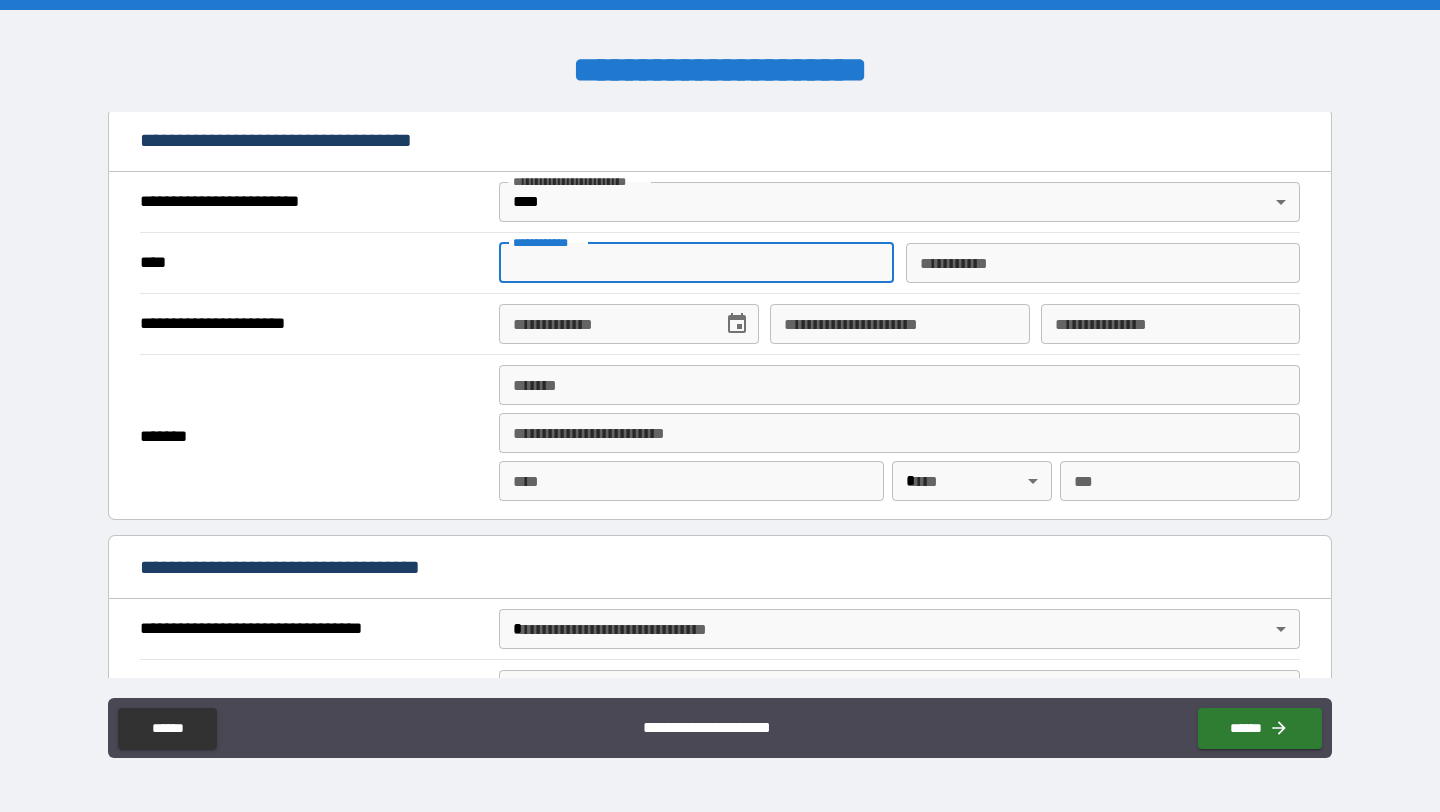 type on "********" 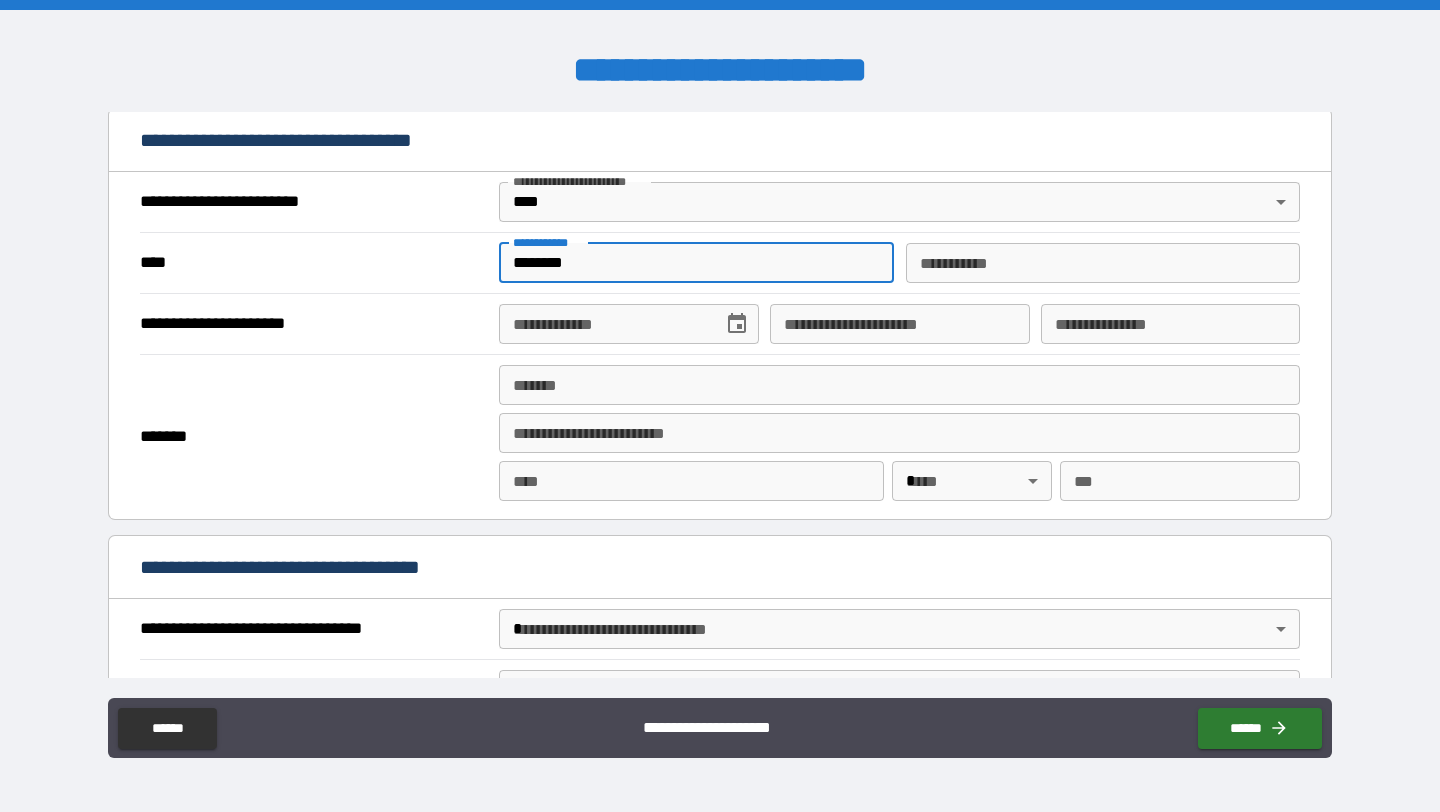 type on "********" 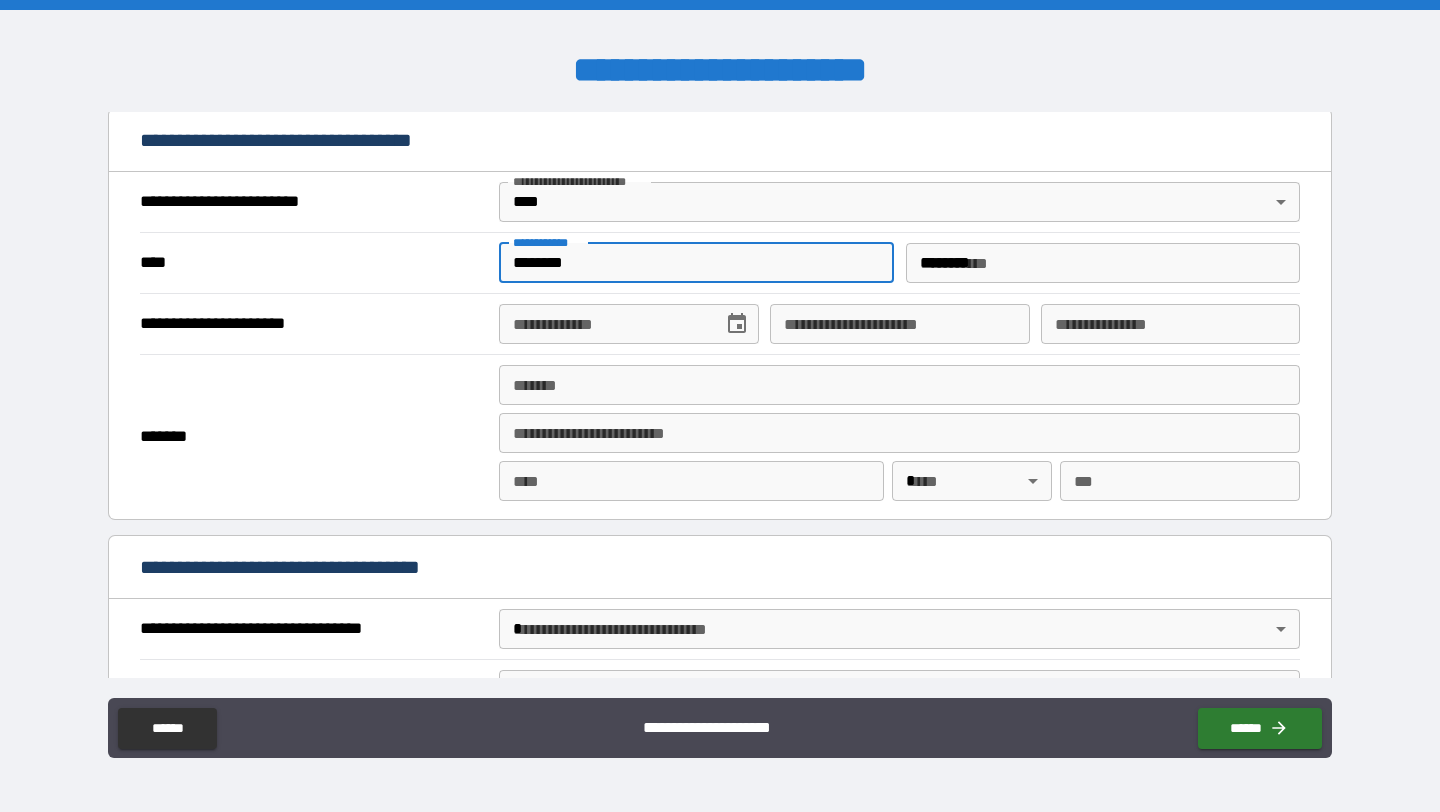type on "**********" 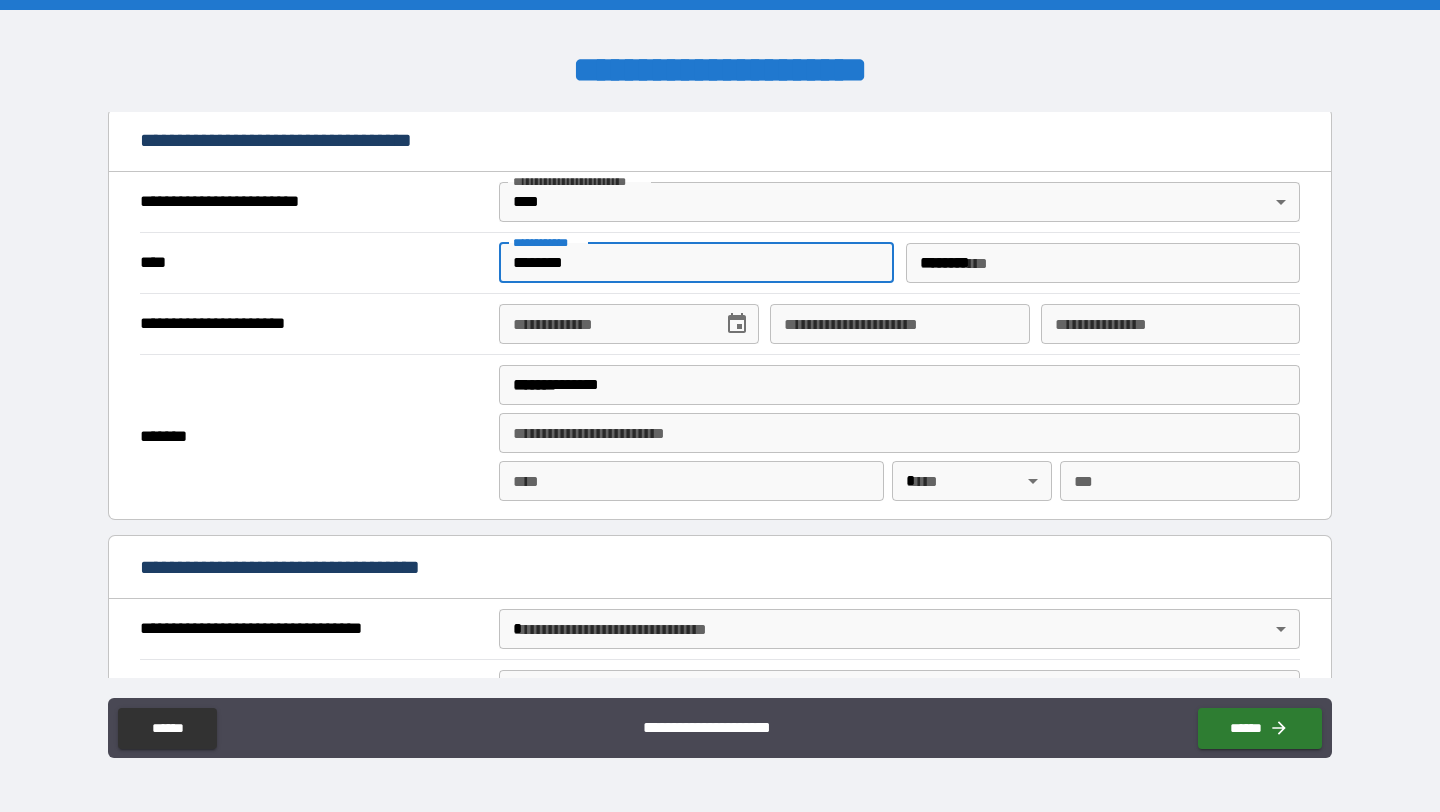 type on "**********" 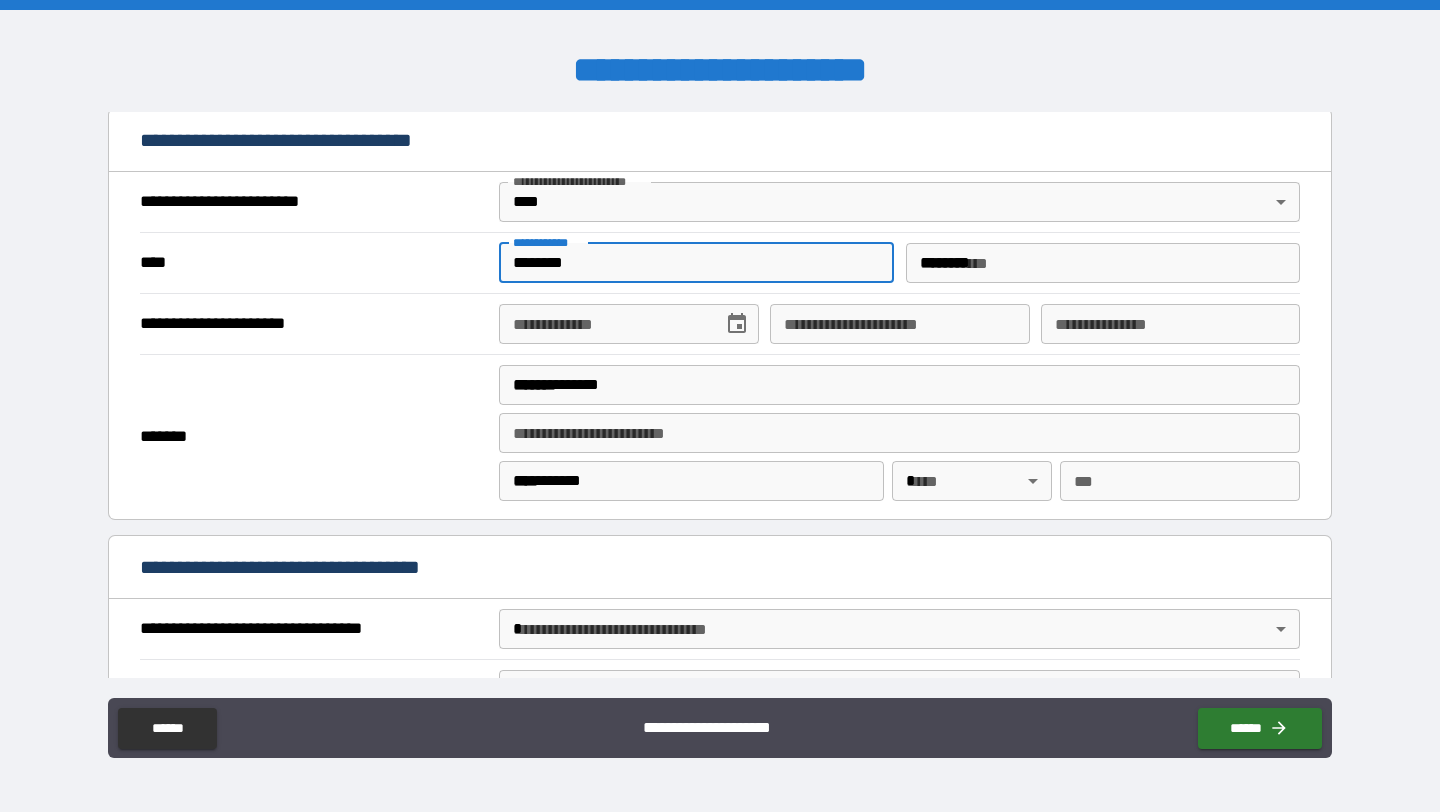 type 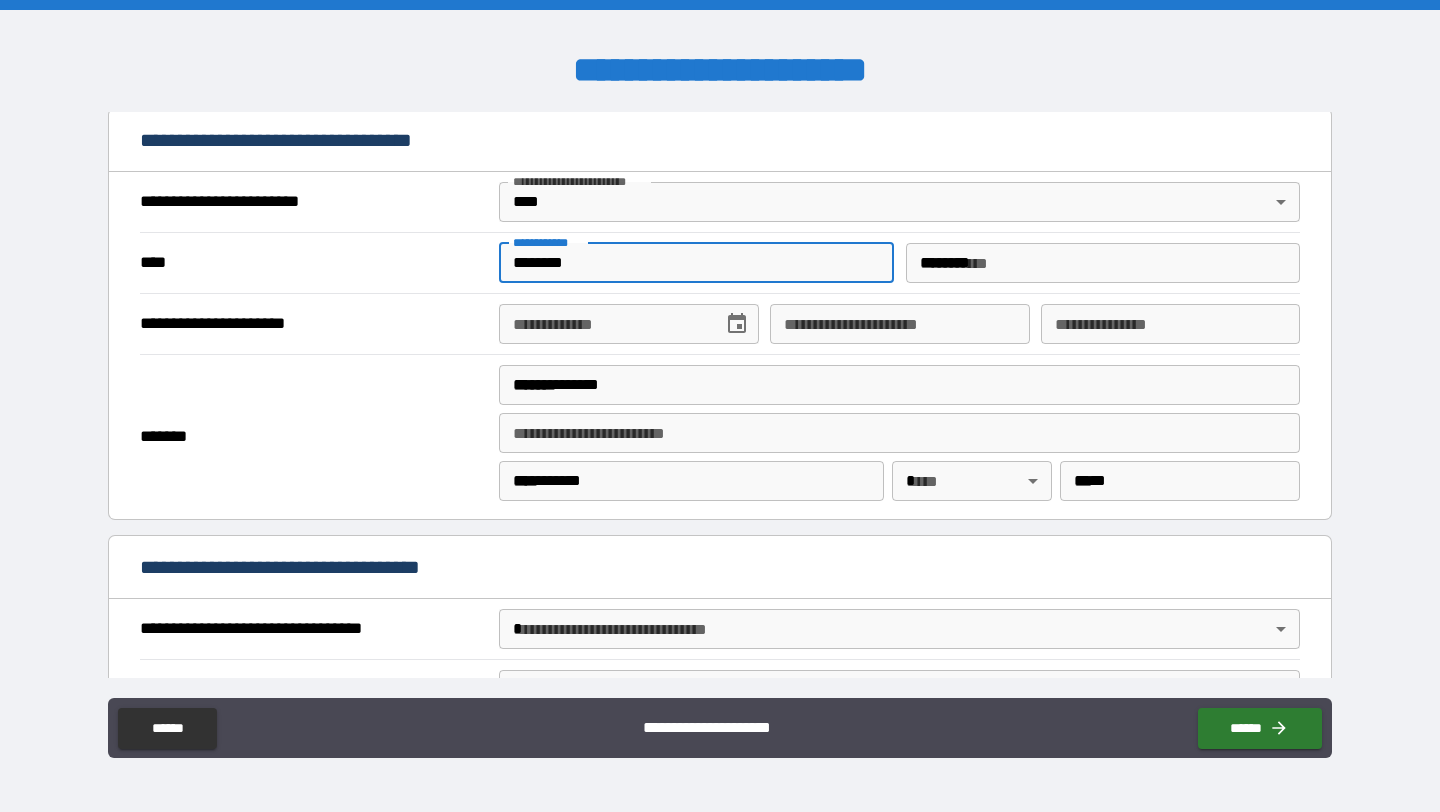 type 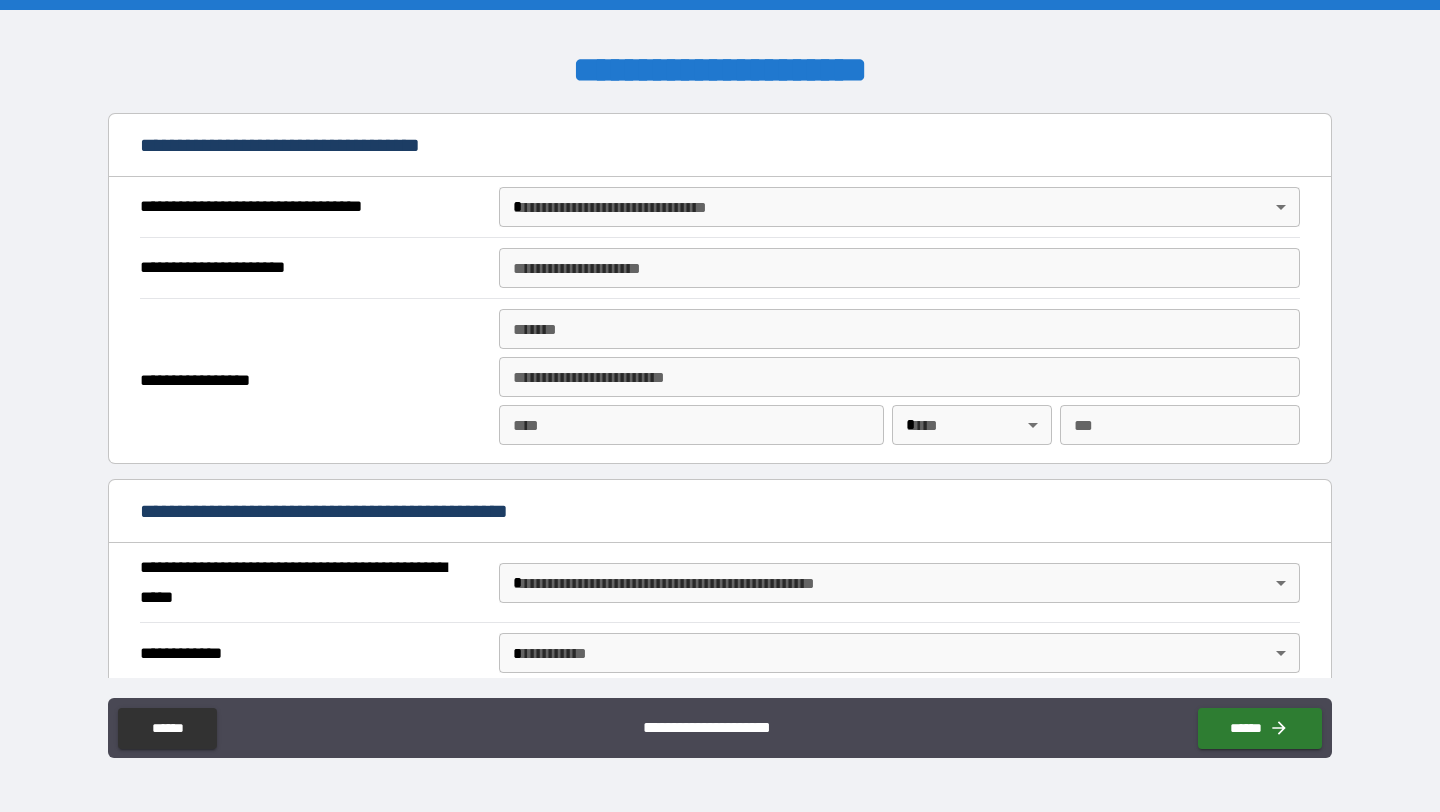 scroll, scrollTop: 1142, scrollLeft: 0, axis: vertical 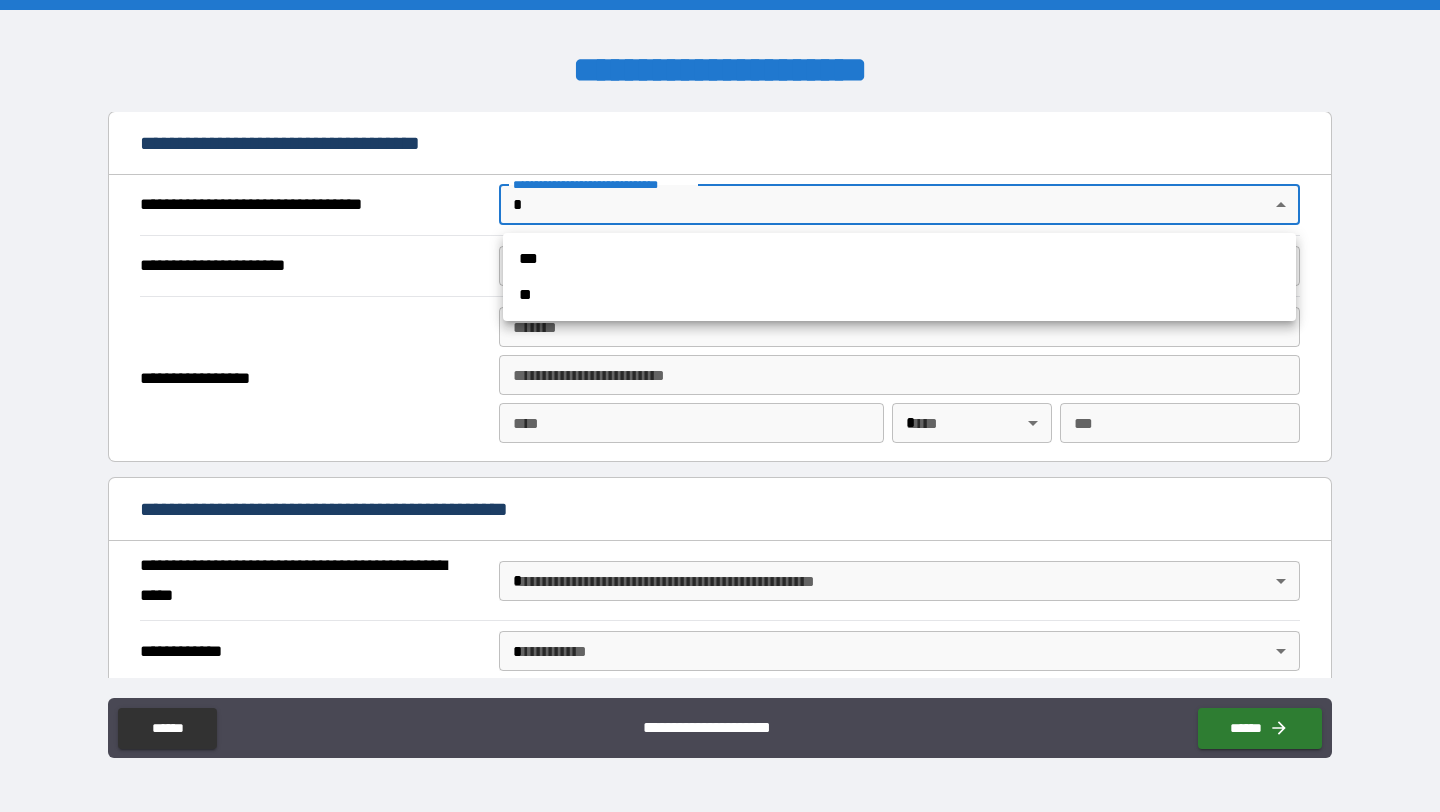 click on "**********" at bounding box center [720, 406] 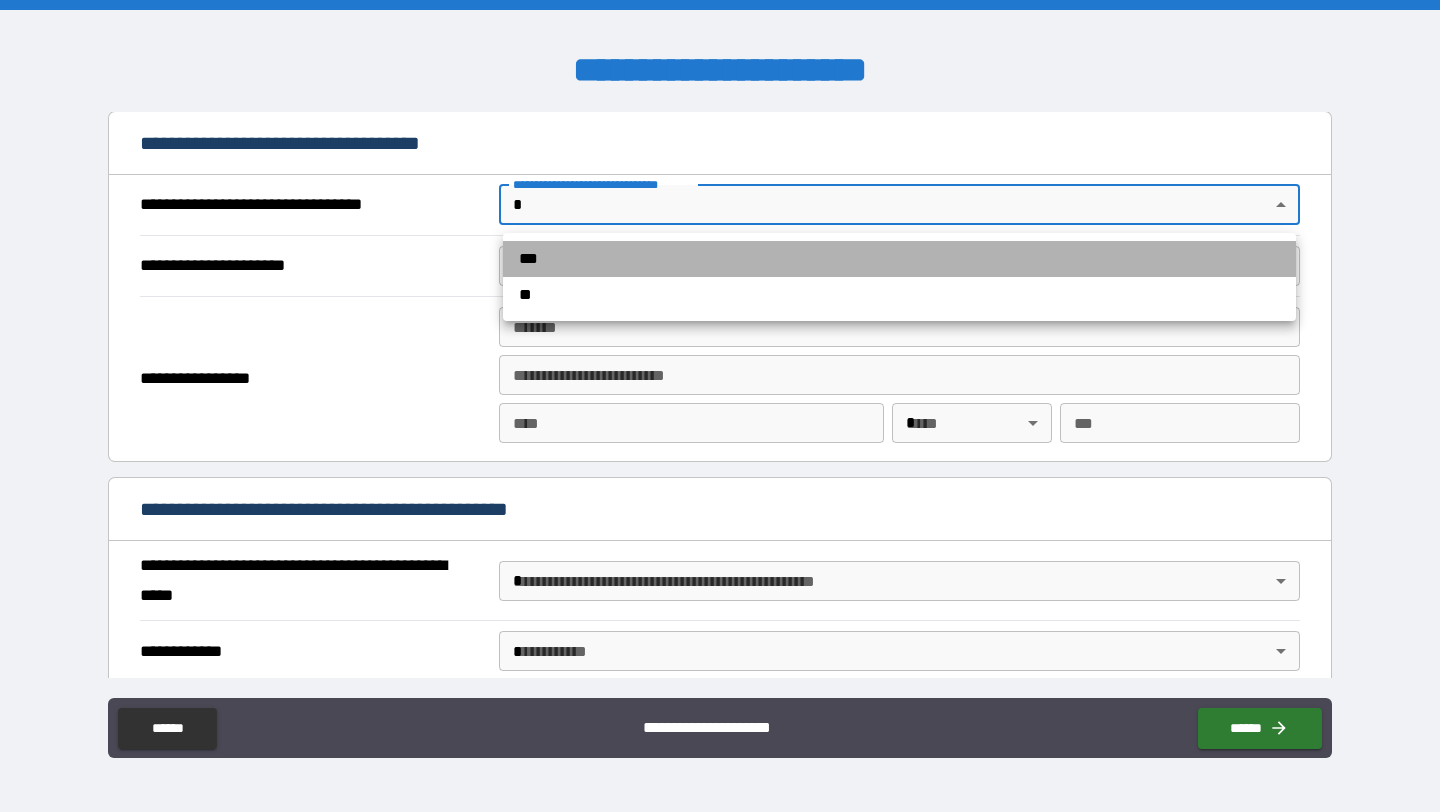 click on "***" at bounding box center [899, 259] 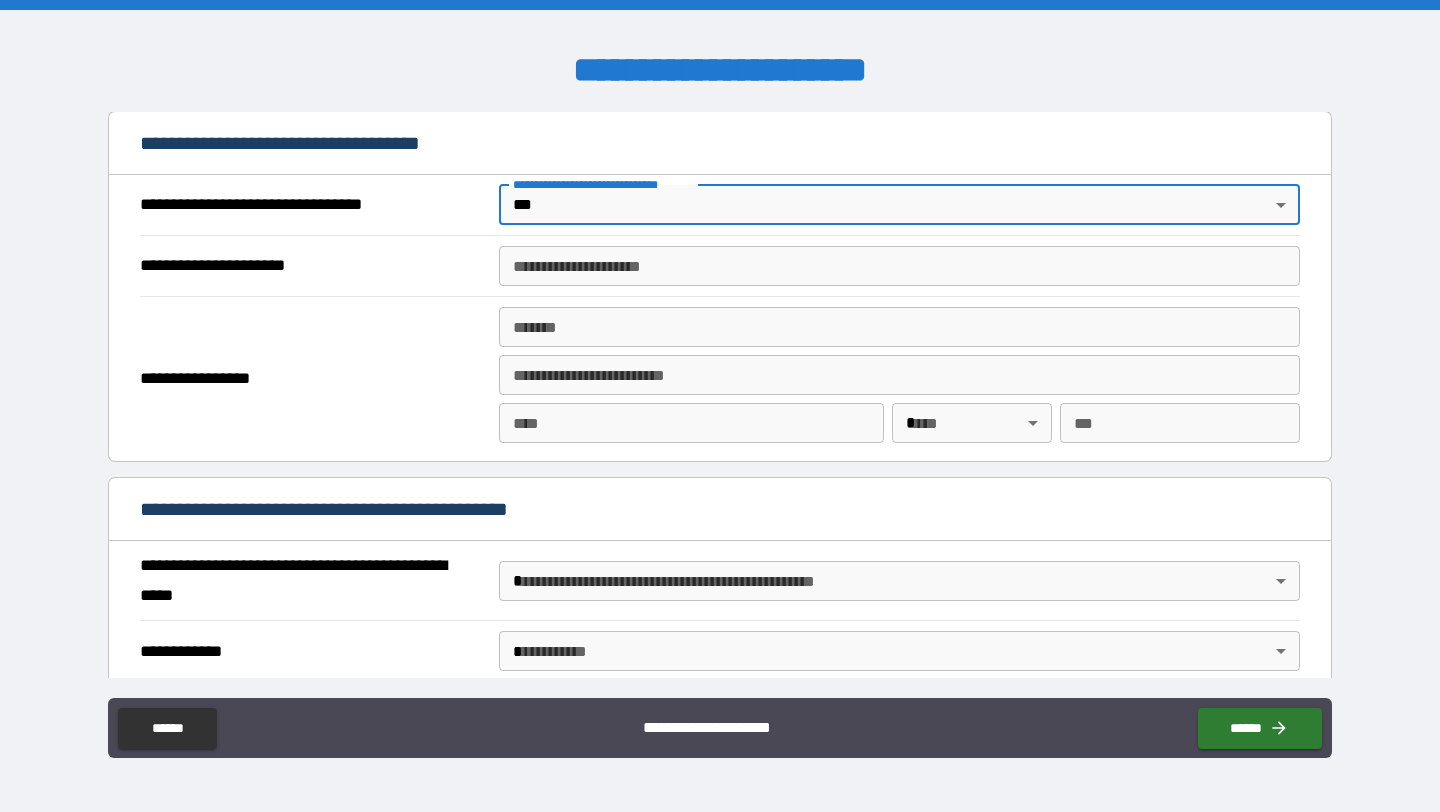 click on "**********" at bounding box center (899, 266) 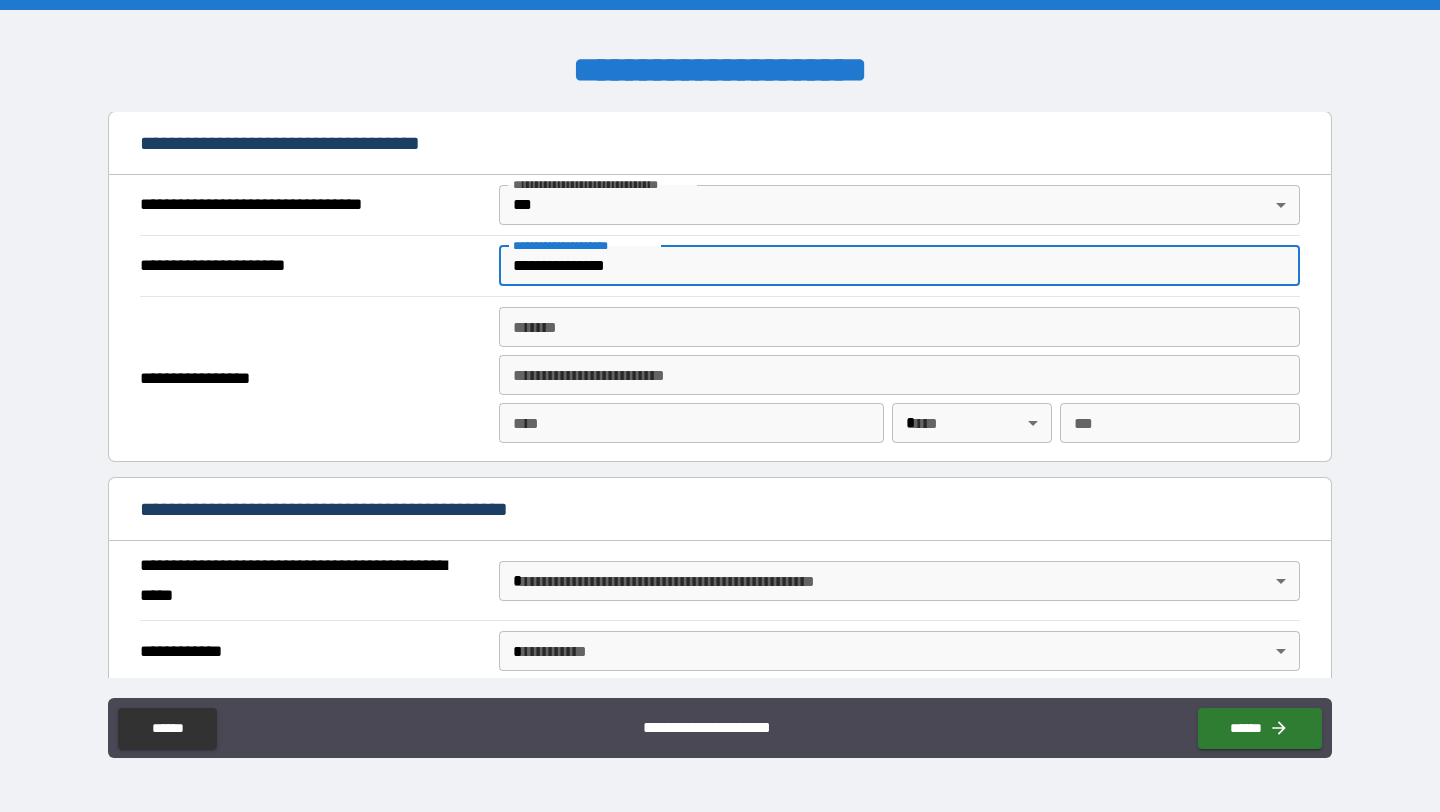 type on "**********" 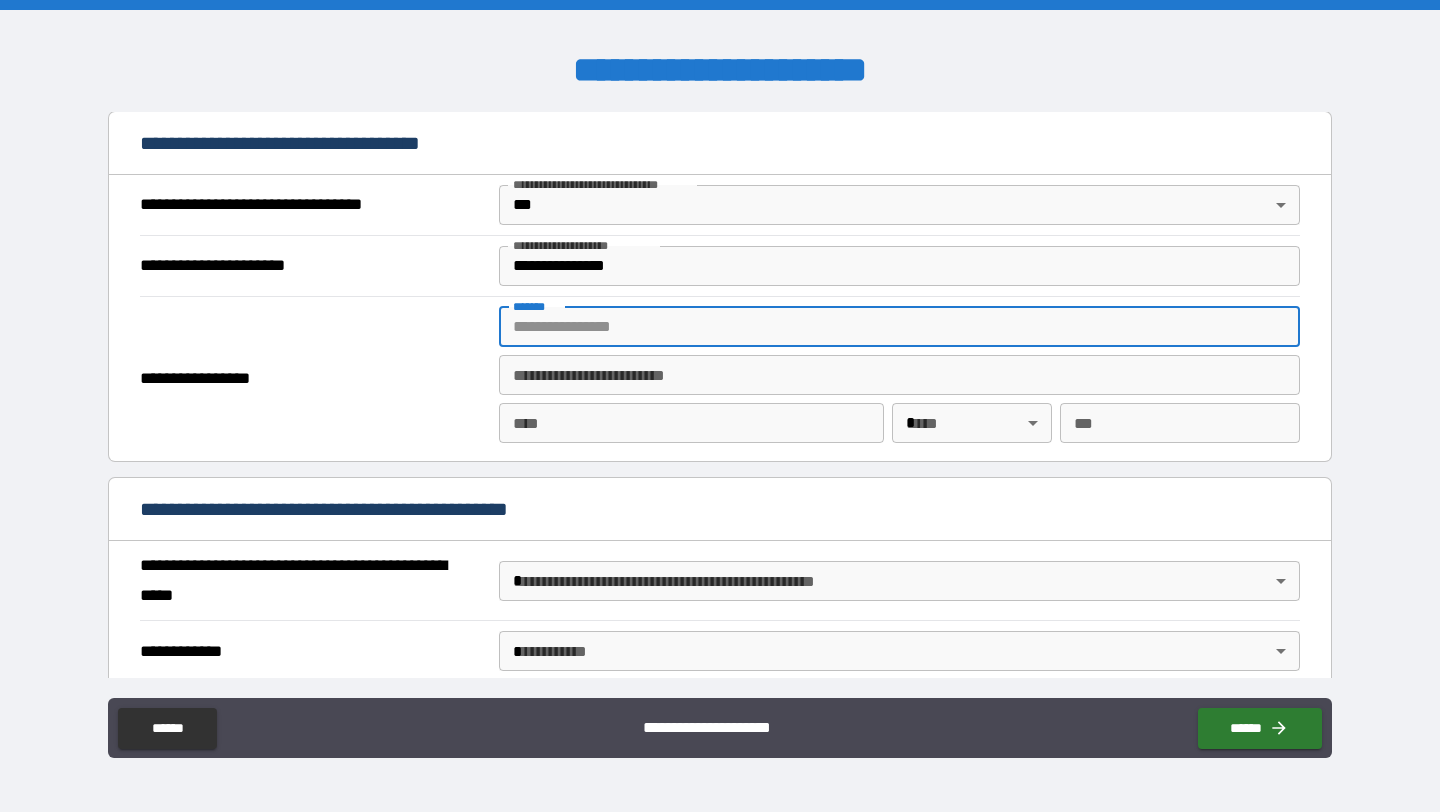 click on "*******" at bounding box center (899, 327) 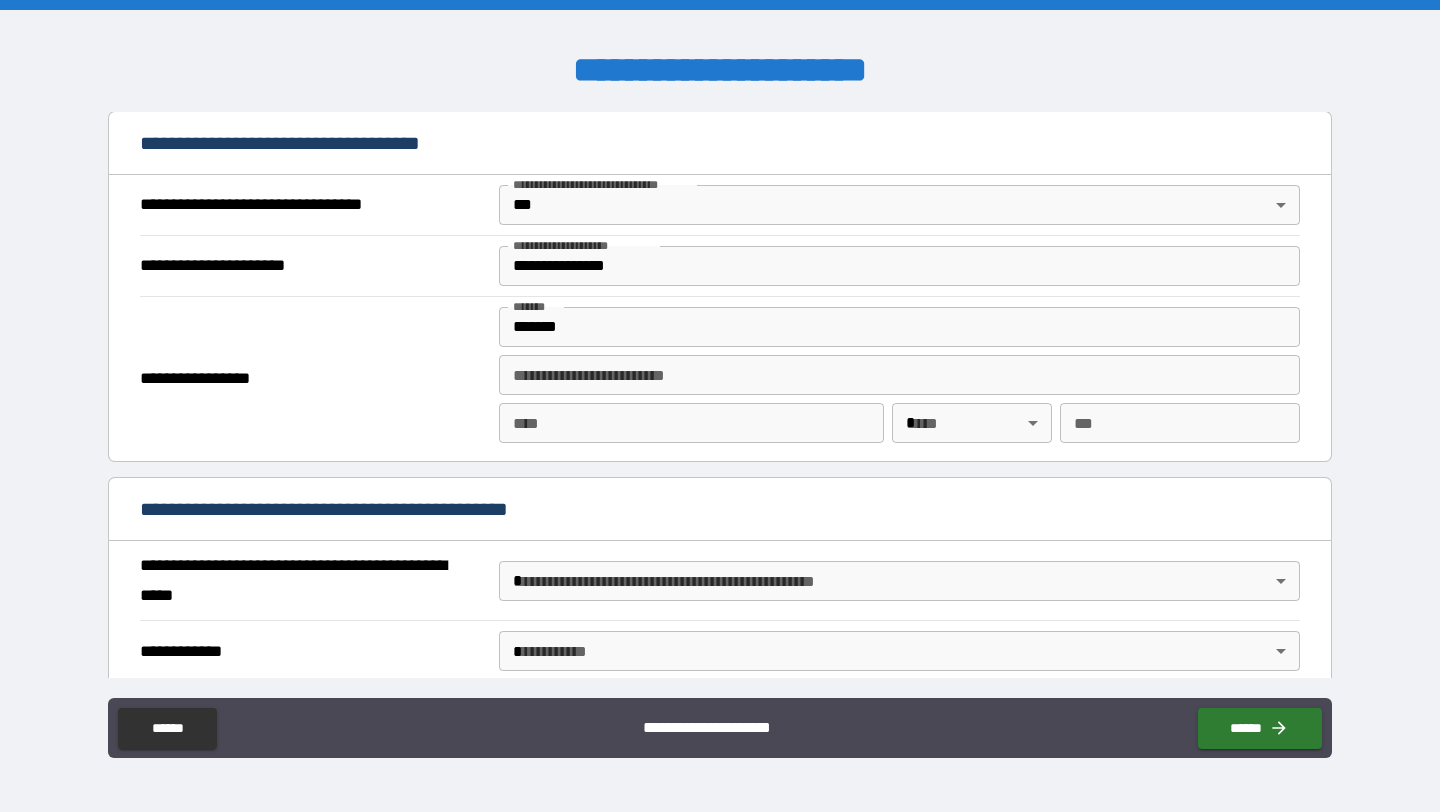 type on "**********" 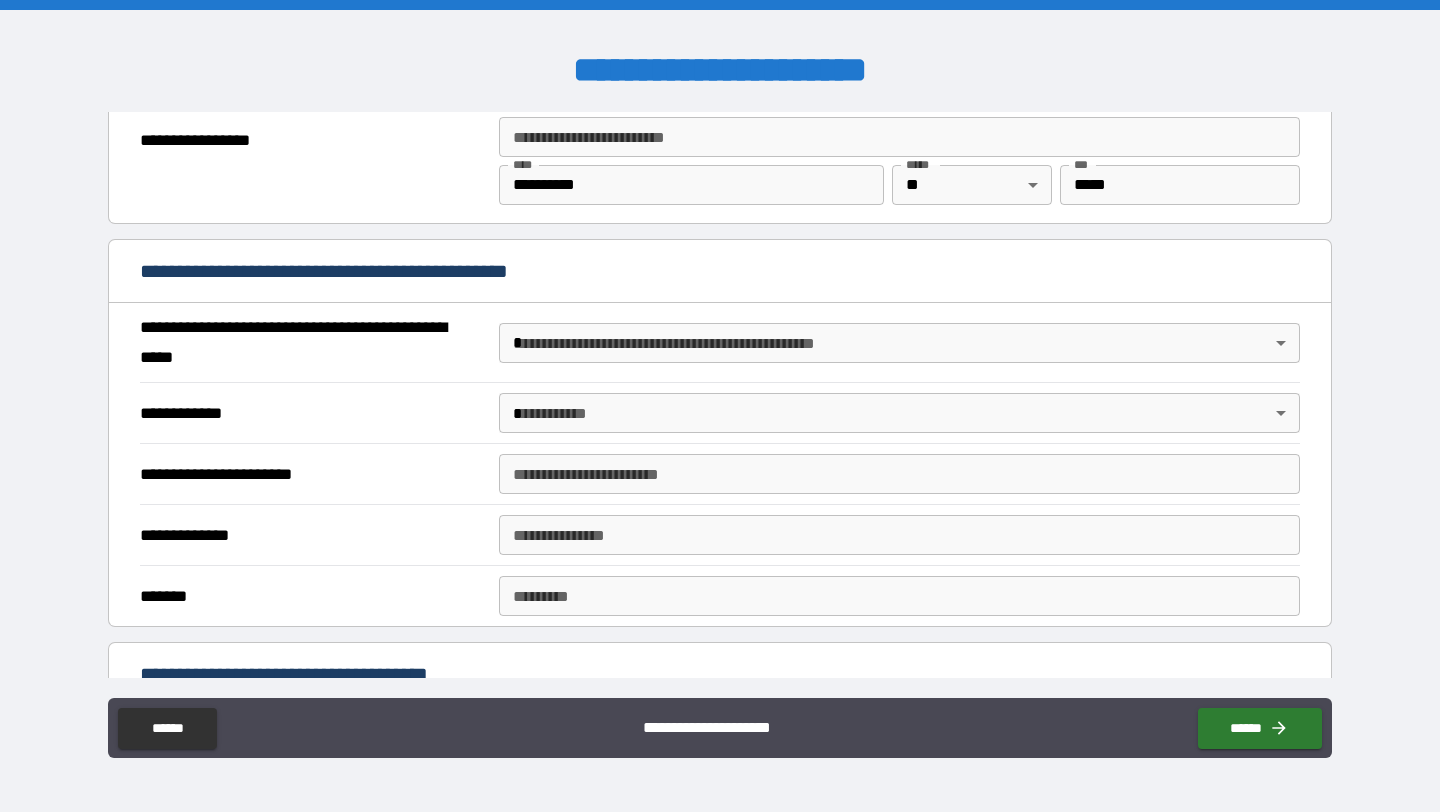 scroll, scrollTop: 1382, scrollLeft: 0, axis: vertical 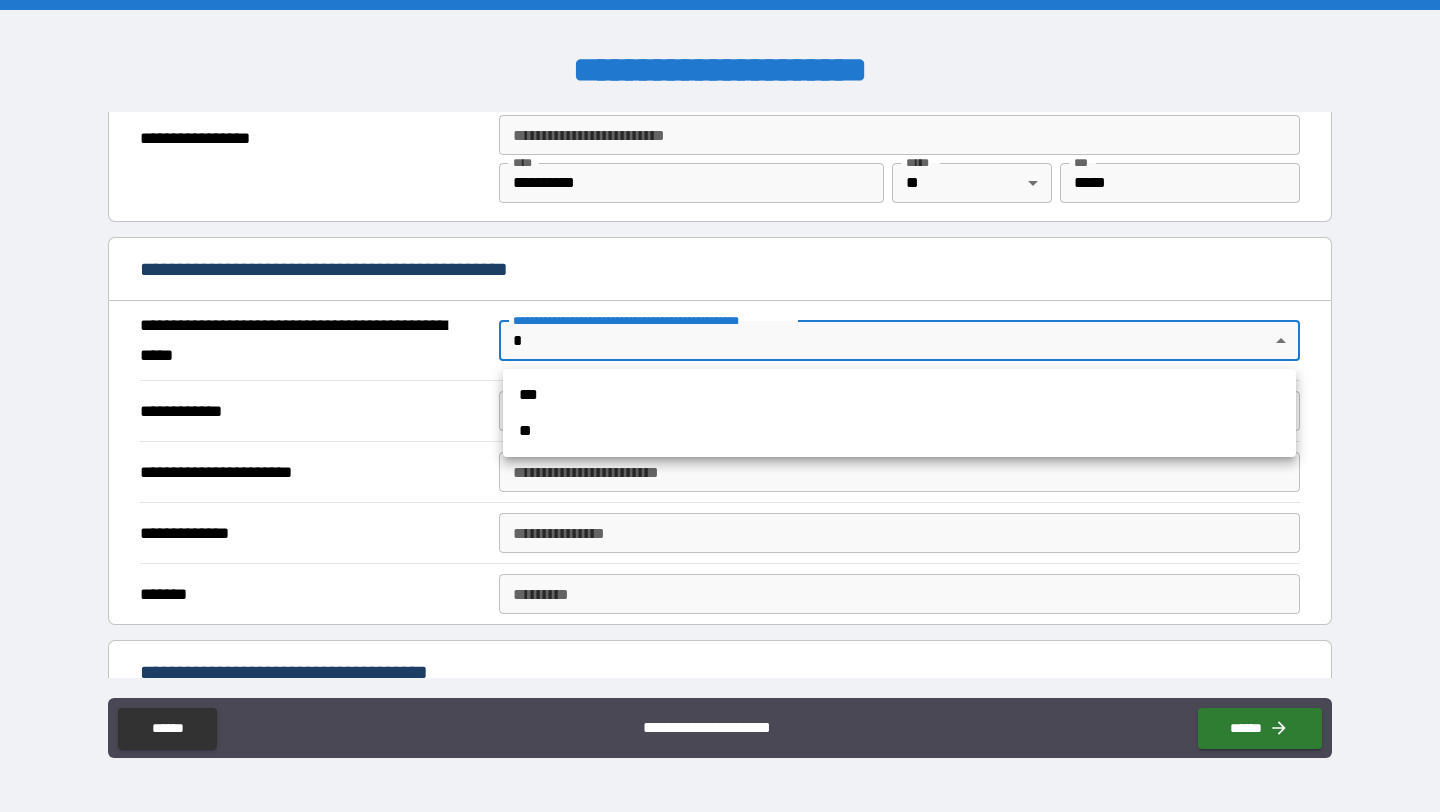 click on "**********" at bounding box center (720, 406) 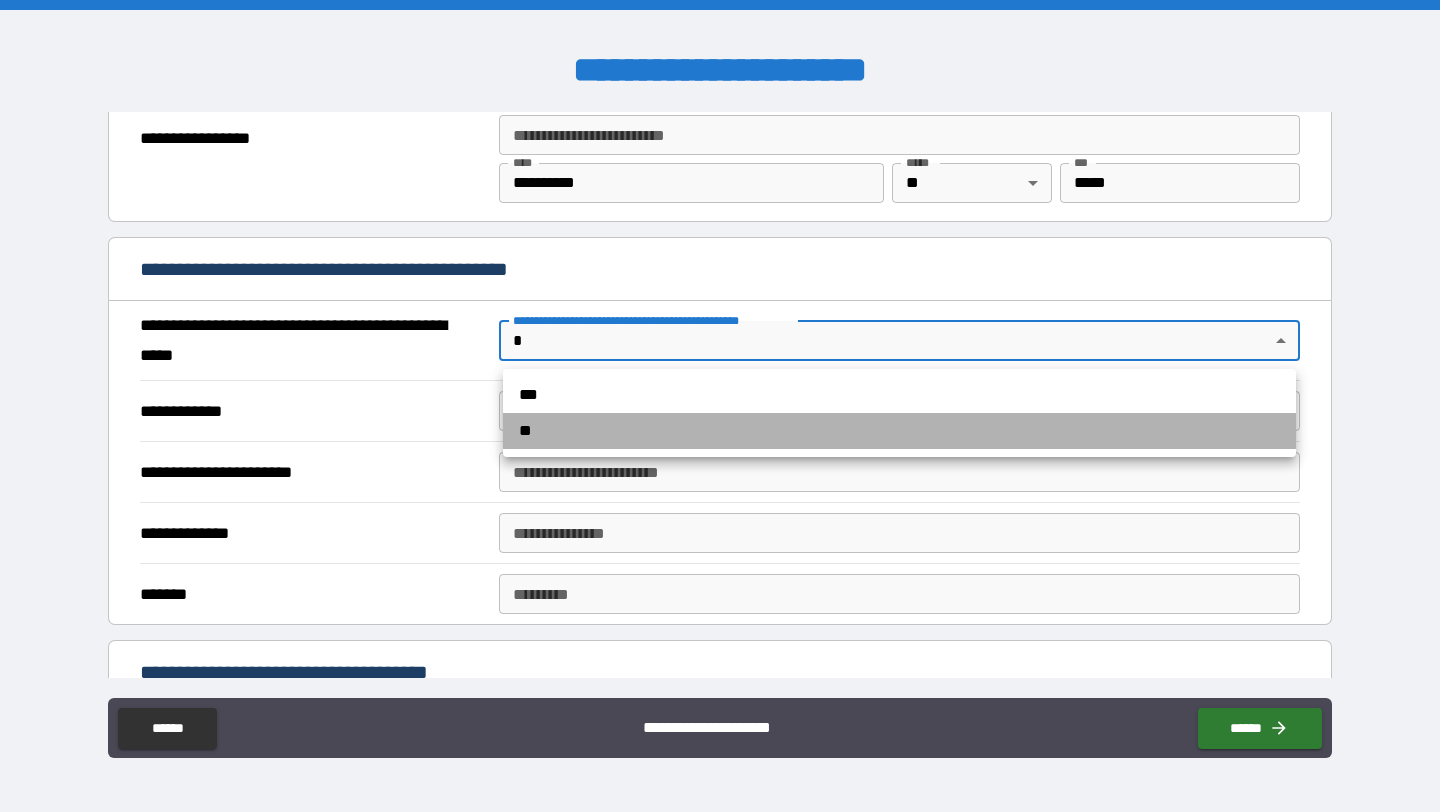 click on "**" at bounding box center (899, 431) 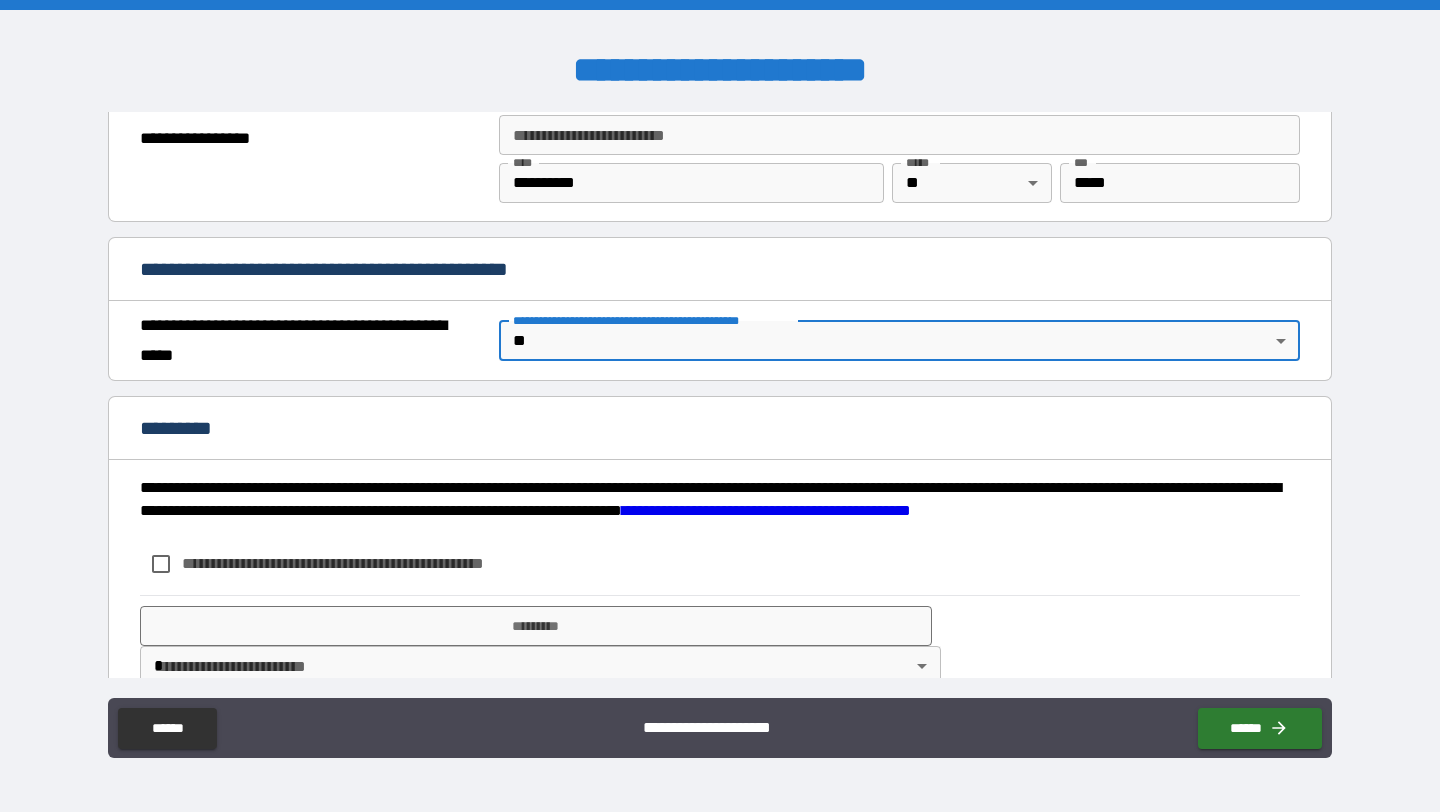 scroll, scrollTop: 1421, scrollLeft: 0, axis: vertical 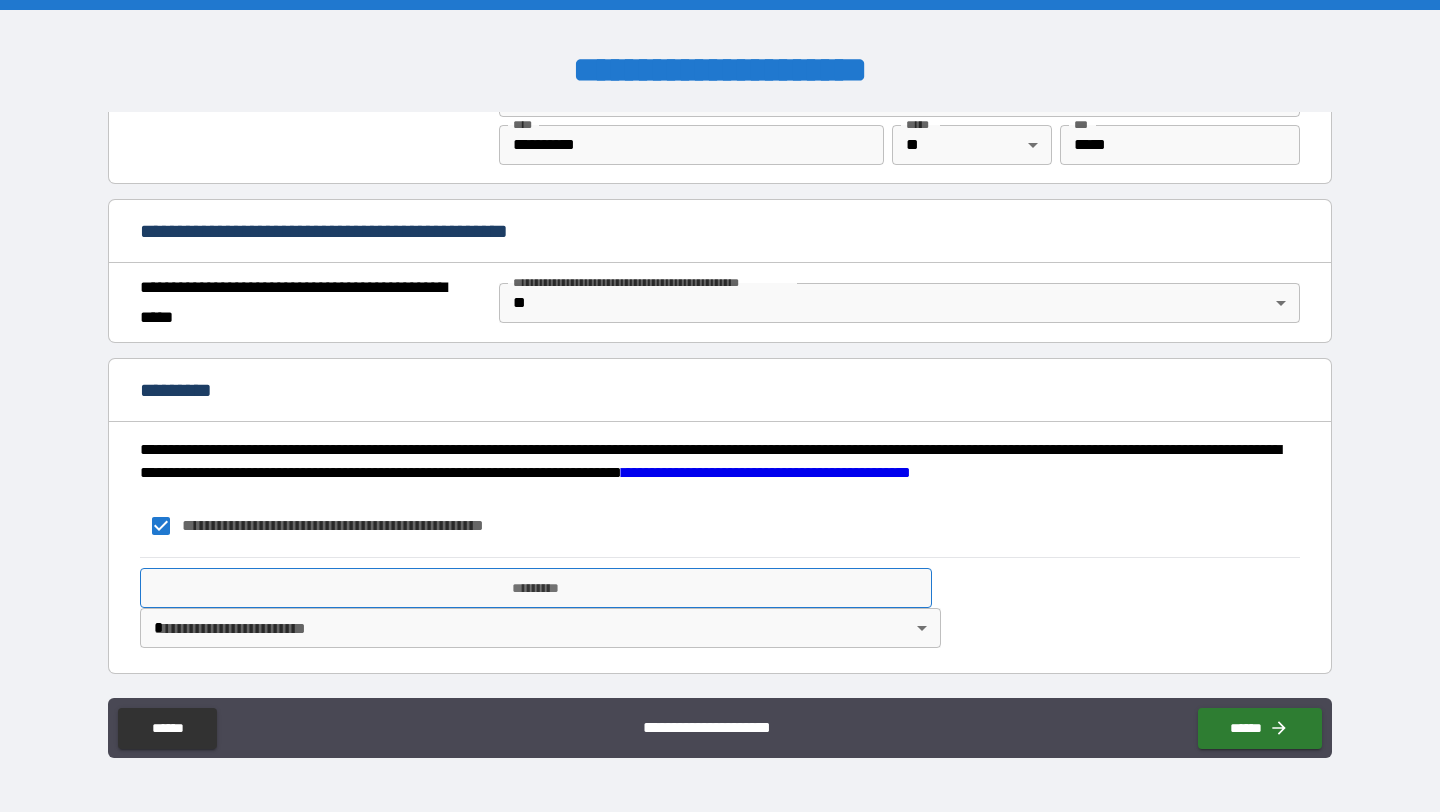 click on "*********" at bounding box center (536, 588) 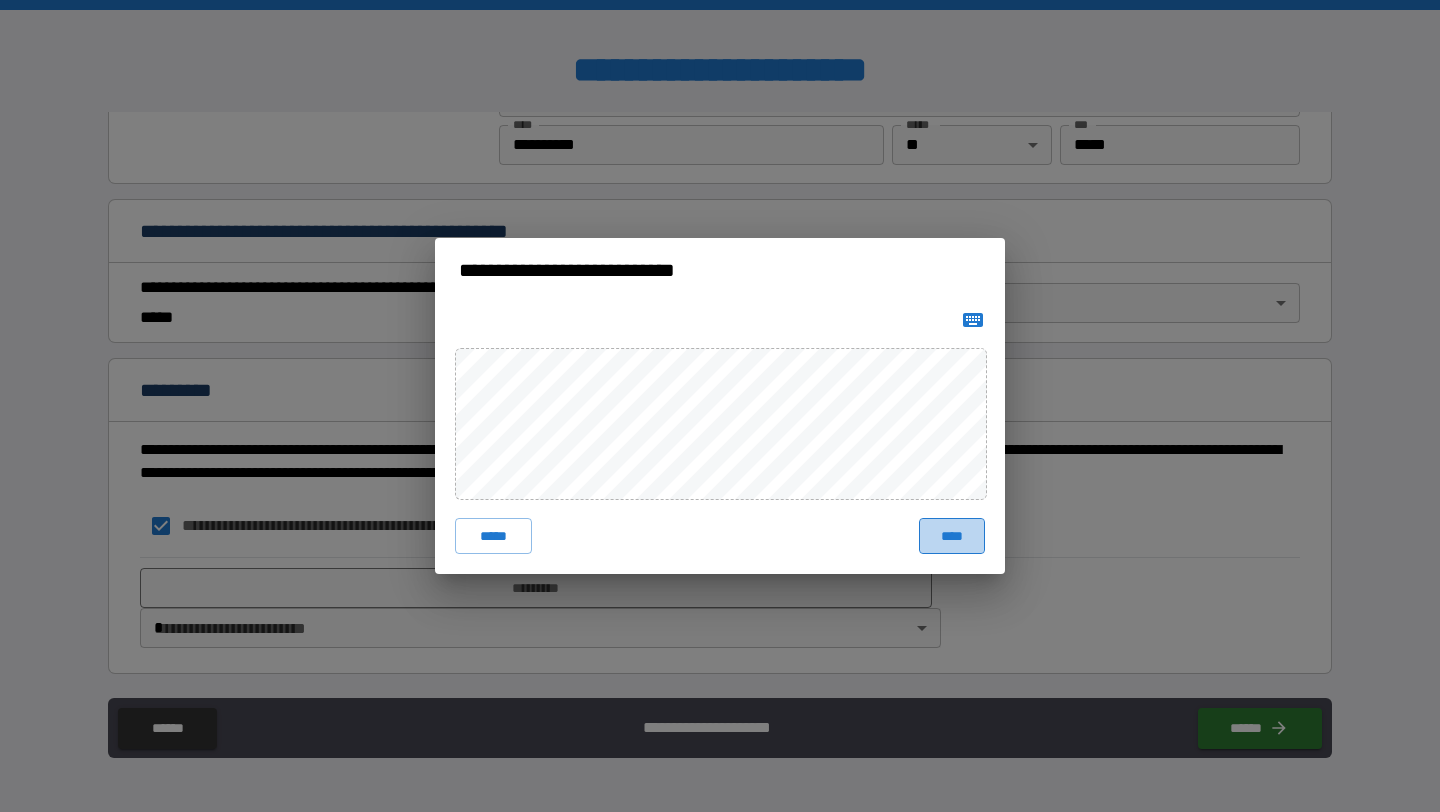 click on "****" at bounding box center [952, 536] 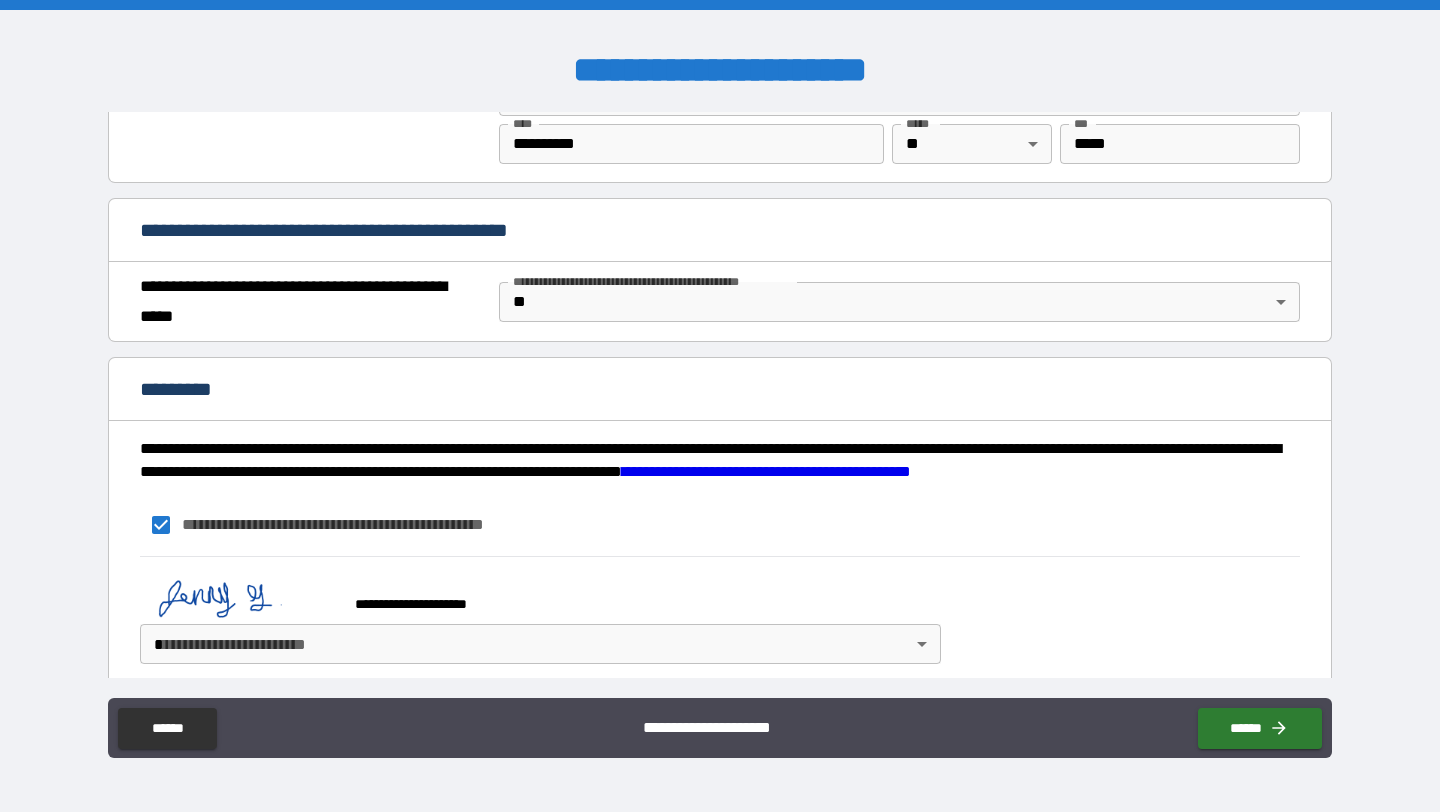 scroll, scrollTop: 1438, scrollLeft: 0, axis: vertical 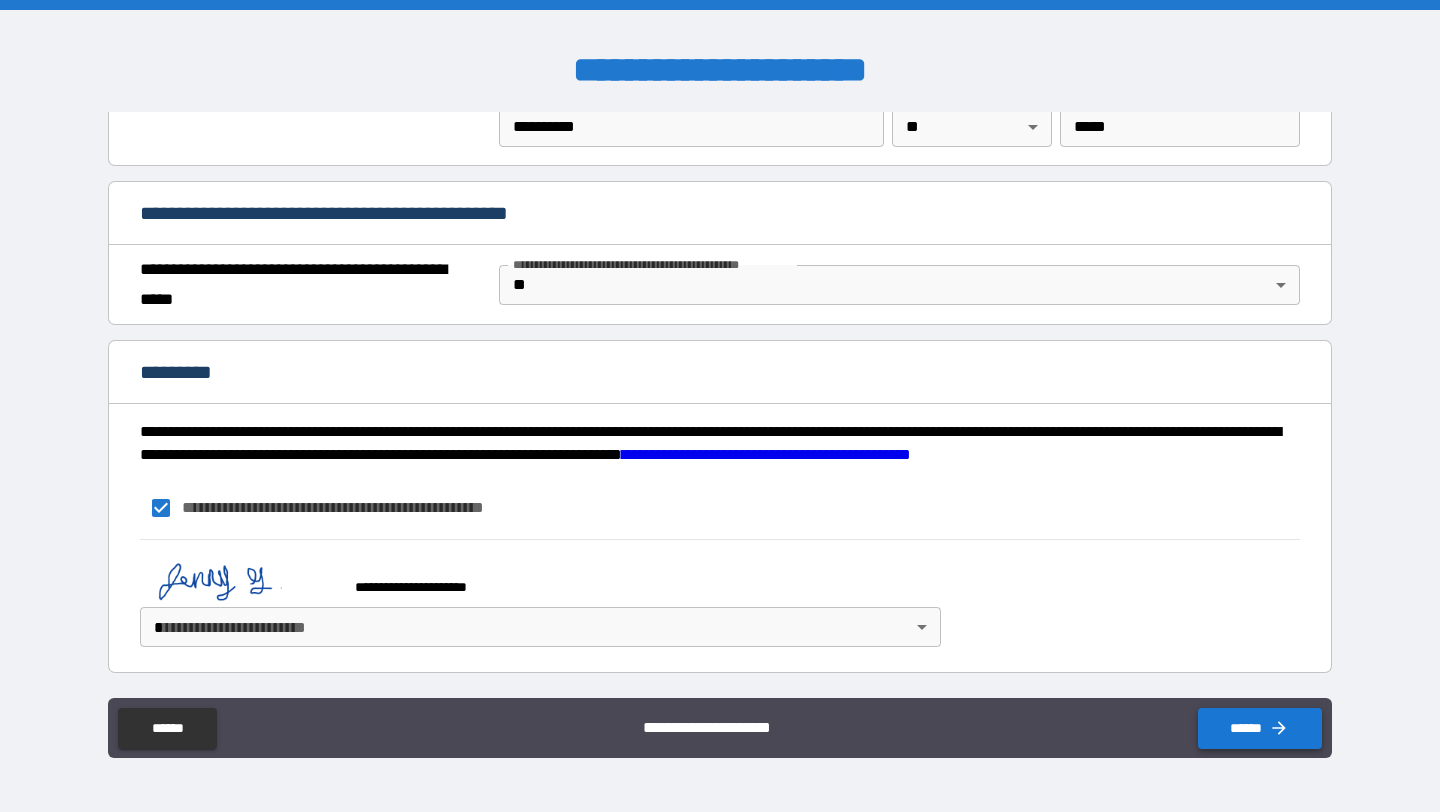 click on "******" at bounding box center (1260, 728) 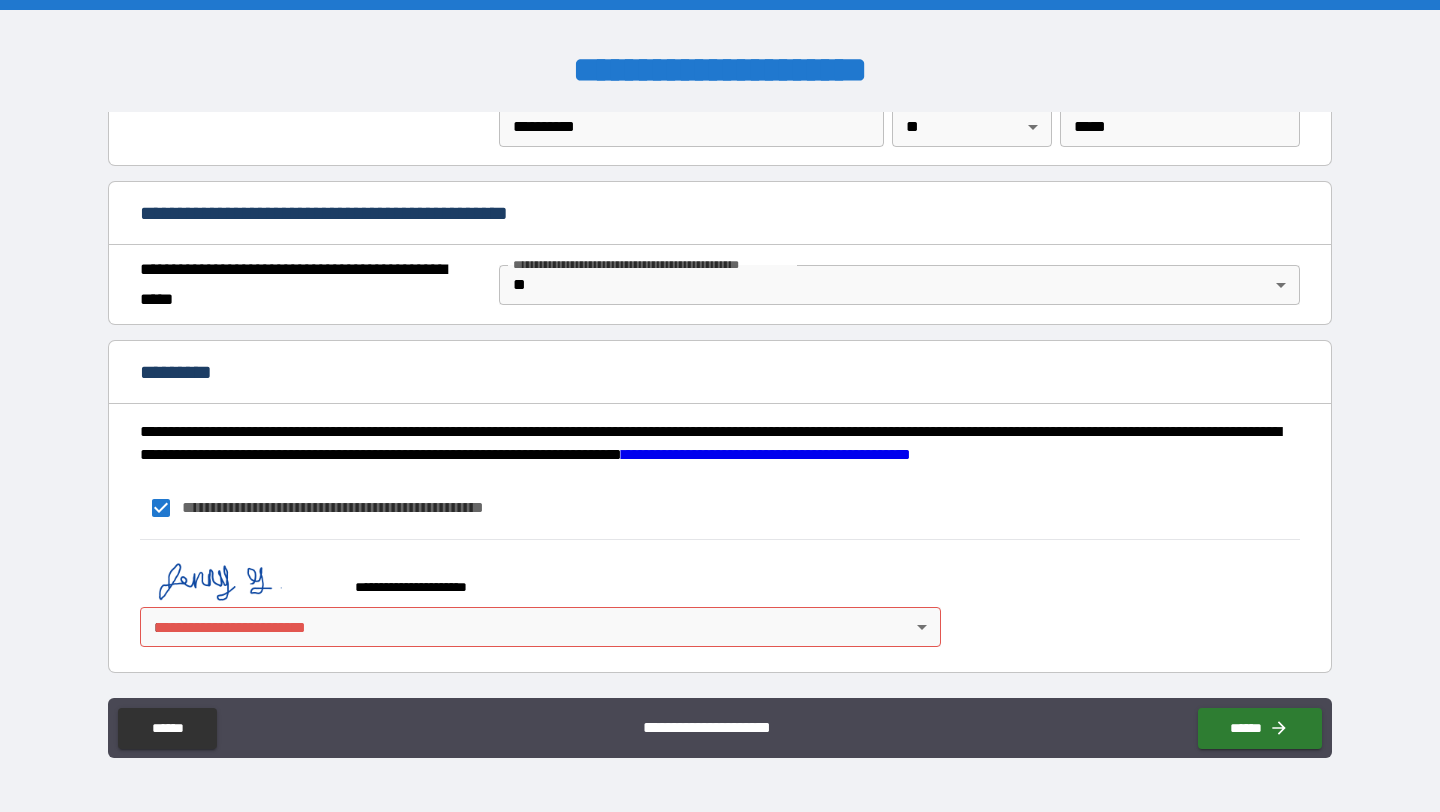 click on "**********" at bounding box center (720, 406) 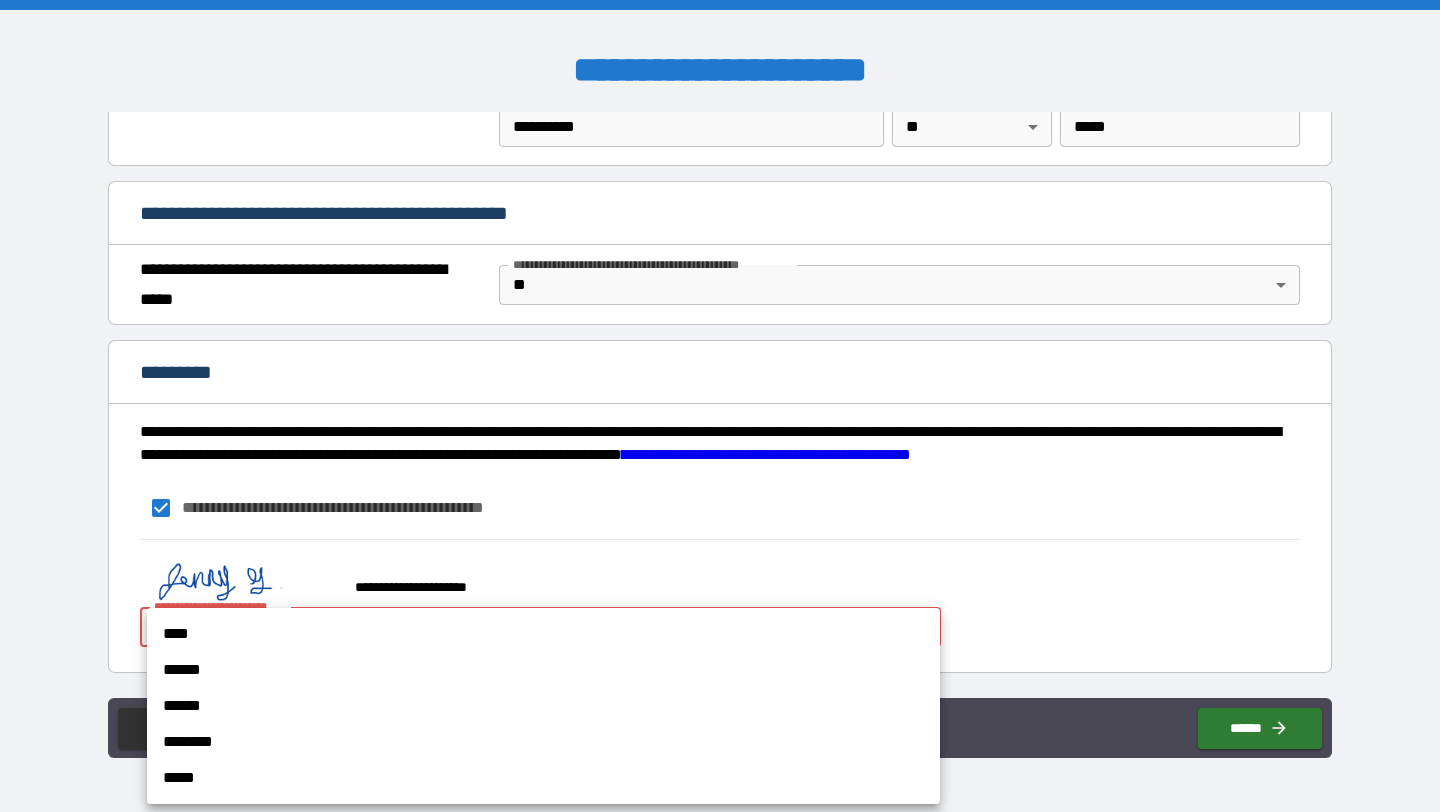 click on "****" at bounding box center [543, 634] 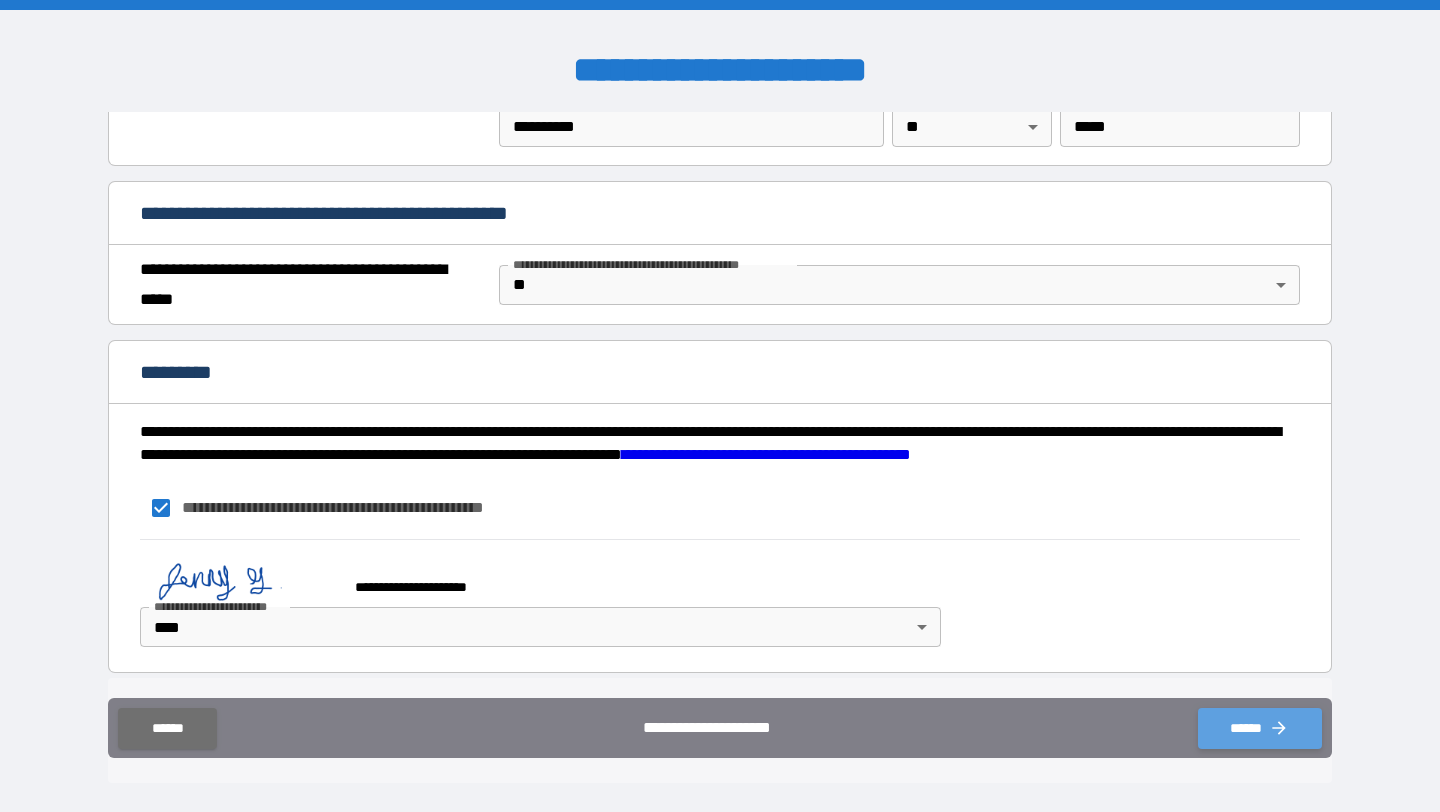 click 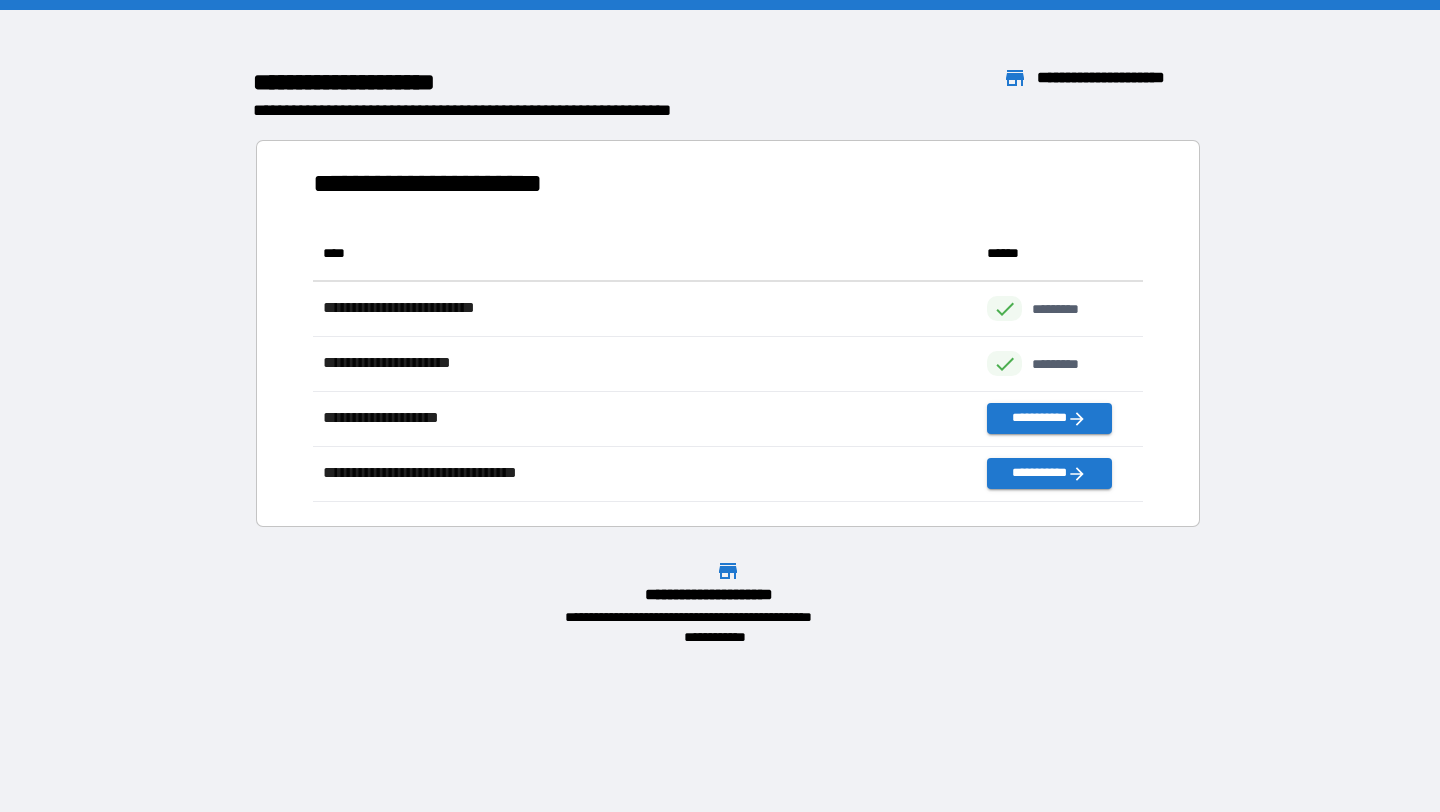 scroll, scrollTop: 1, scrollLeft: 1, axis: both 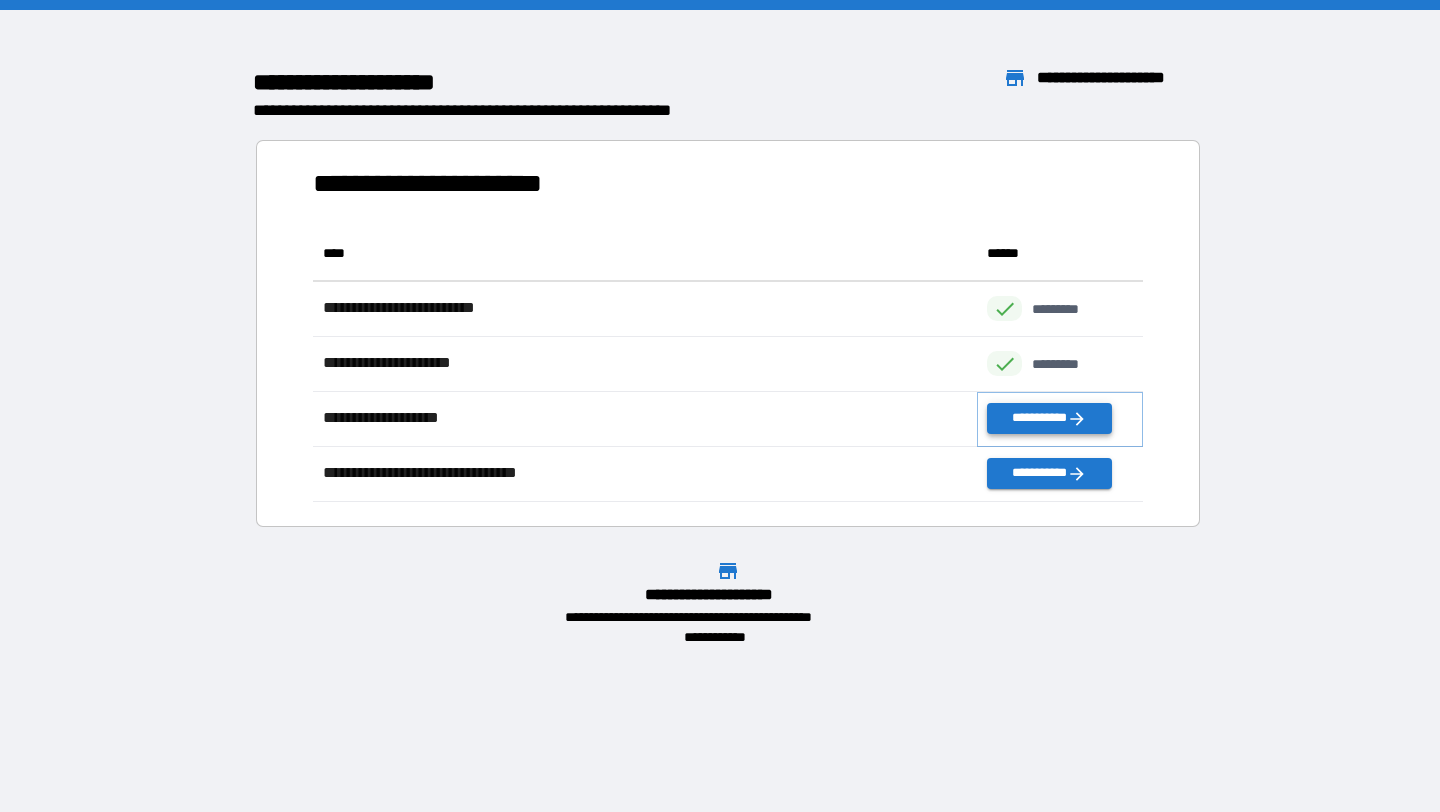 click on "**********" at bounding box center (1049, 418) 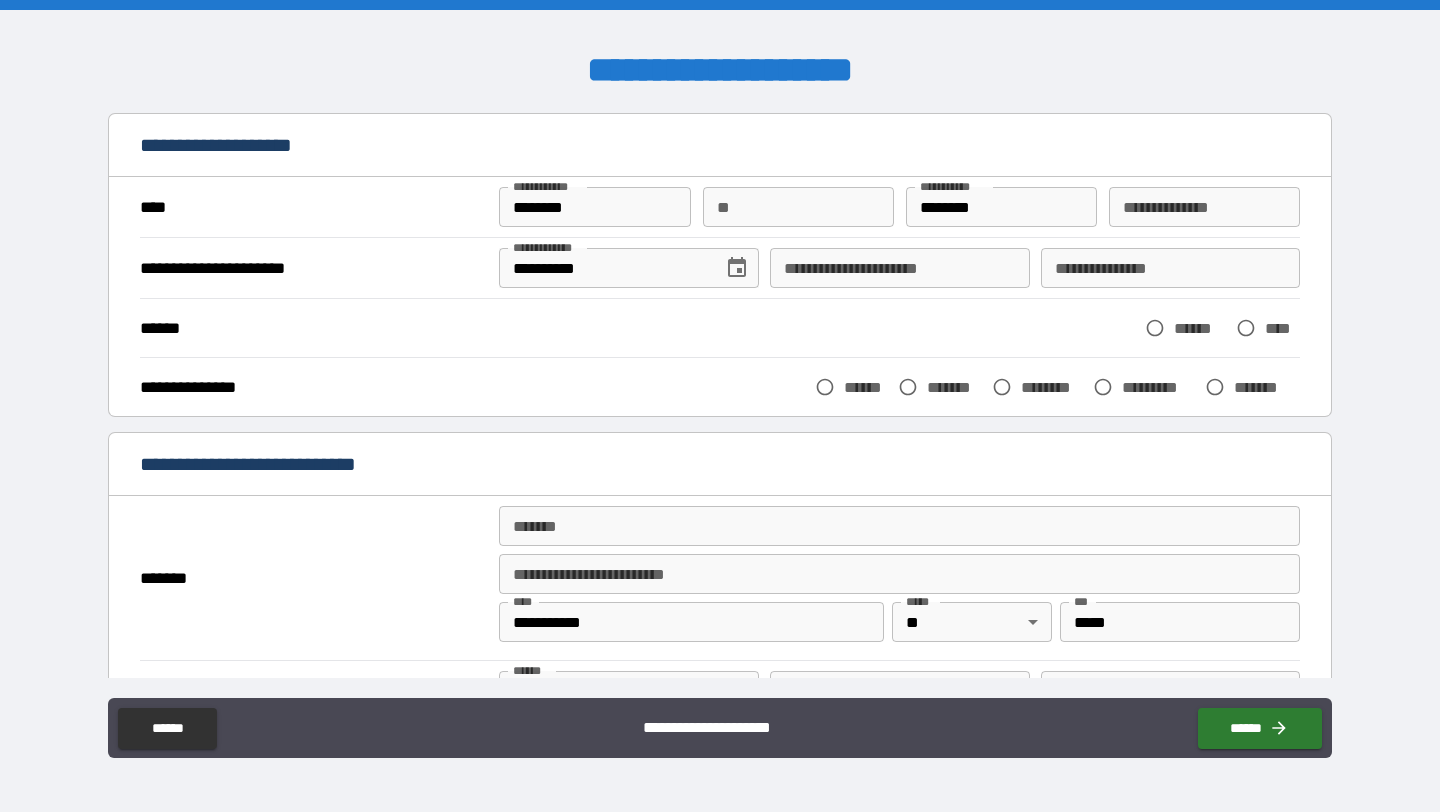 scroll, scrollTop: 72, scrollLeft: 0, axis: vertical 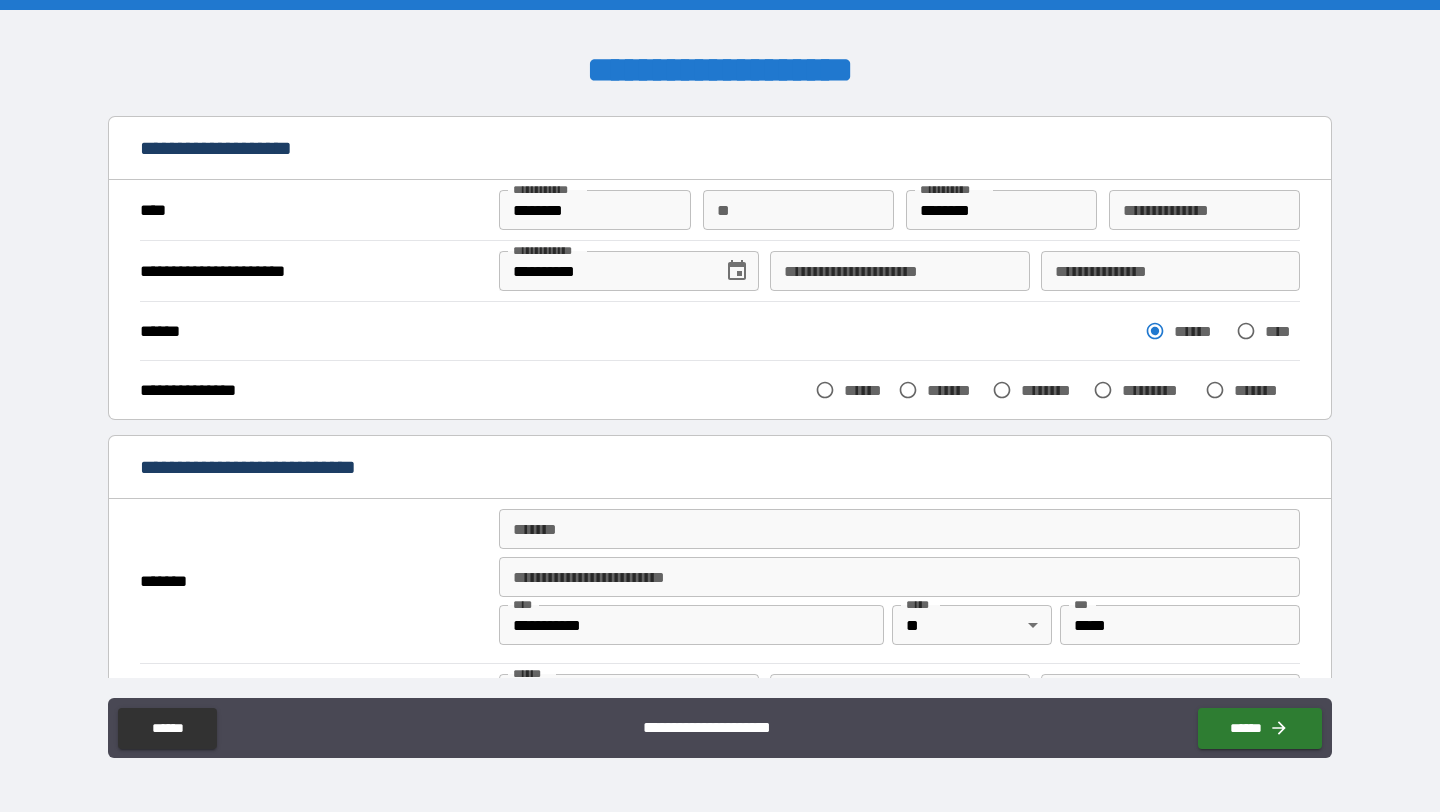 click on "**********" at bounding box center [899, 271] 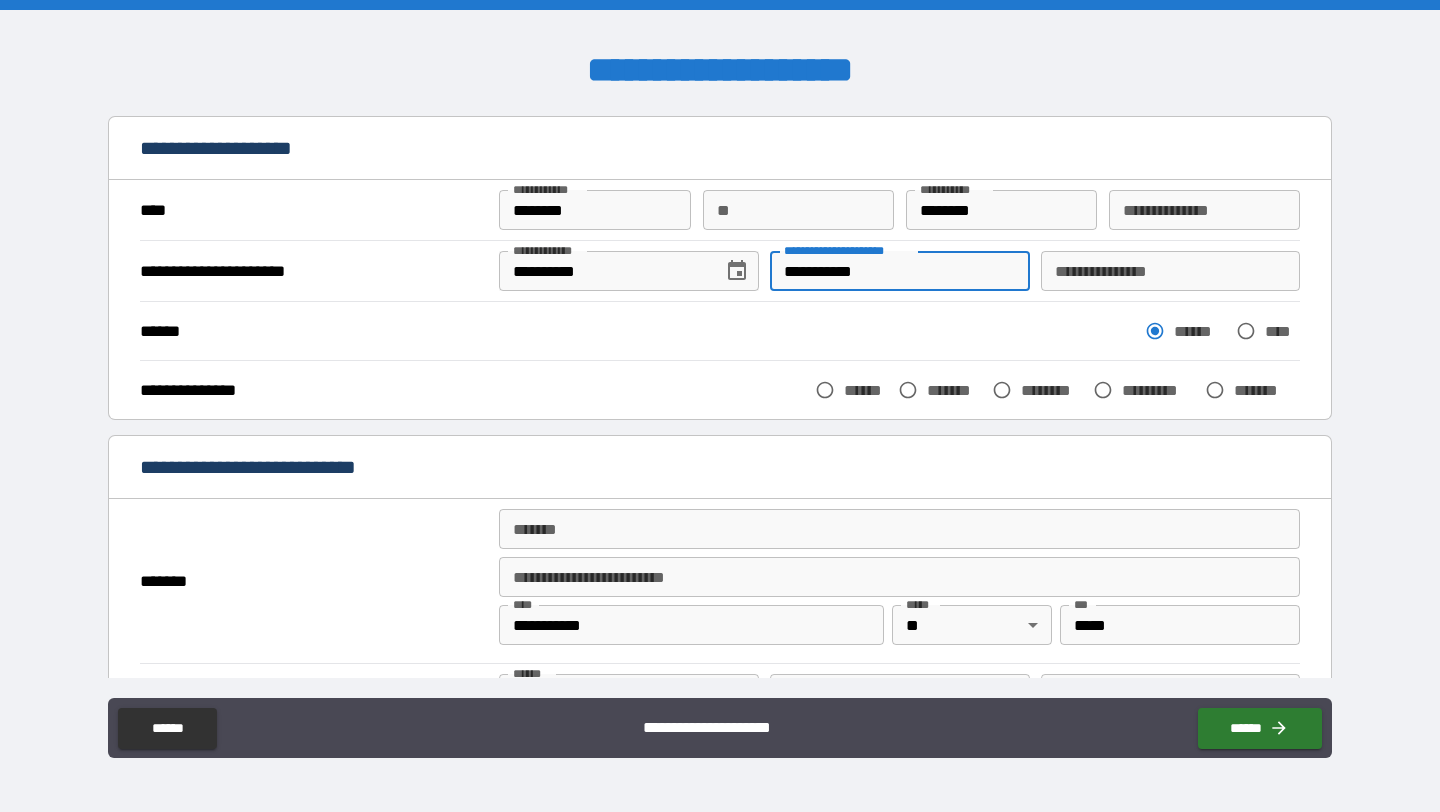 type on "**********" 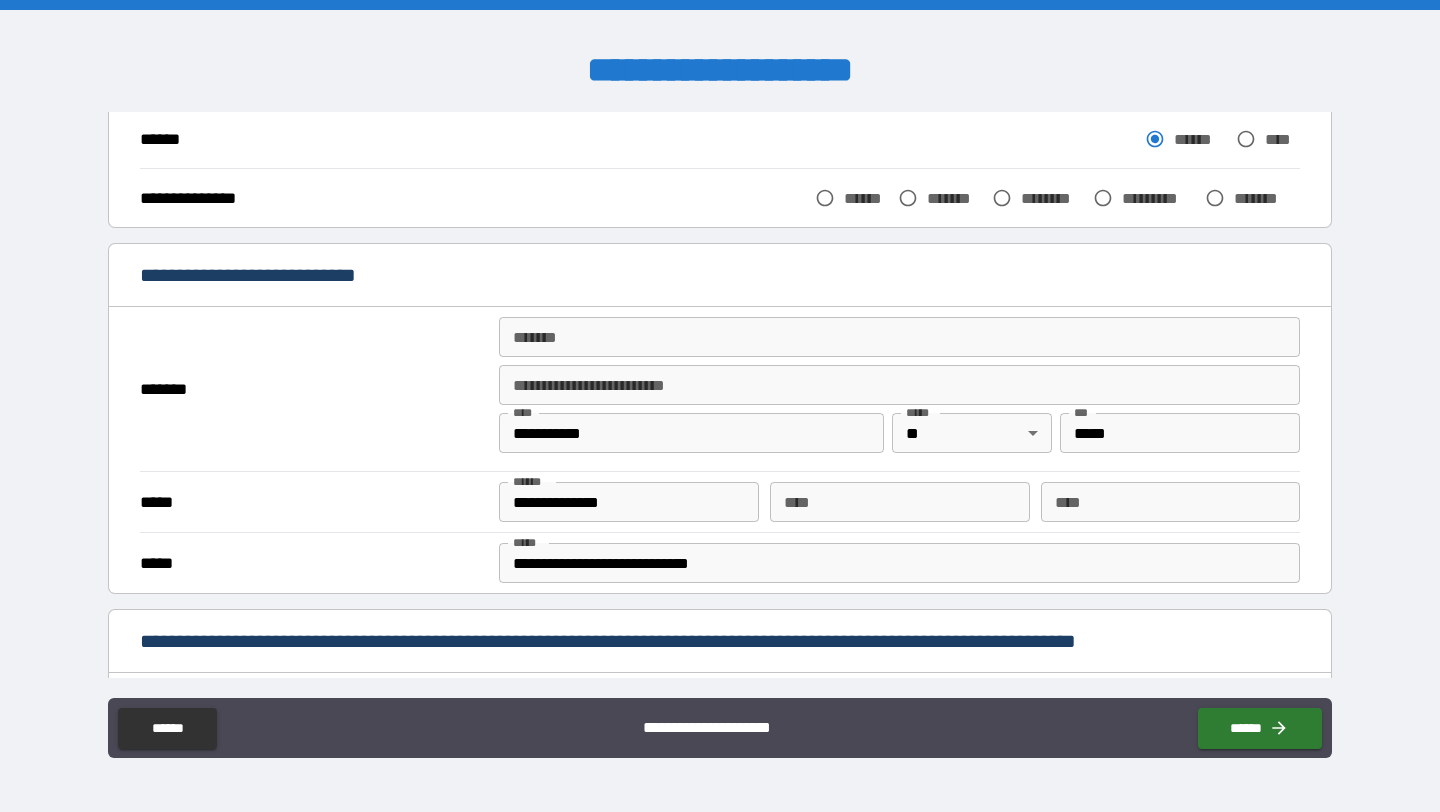 scroll, scrollTop: 280, scrollLeft: 0, axis: vertical 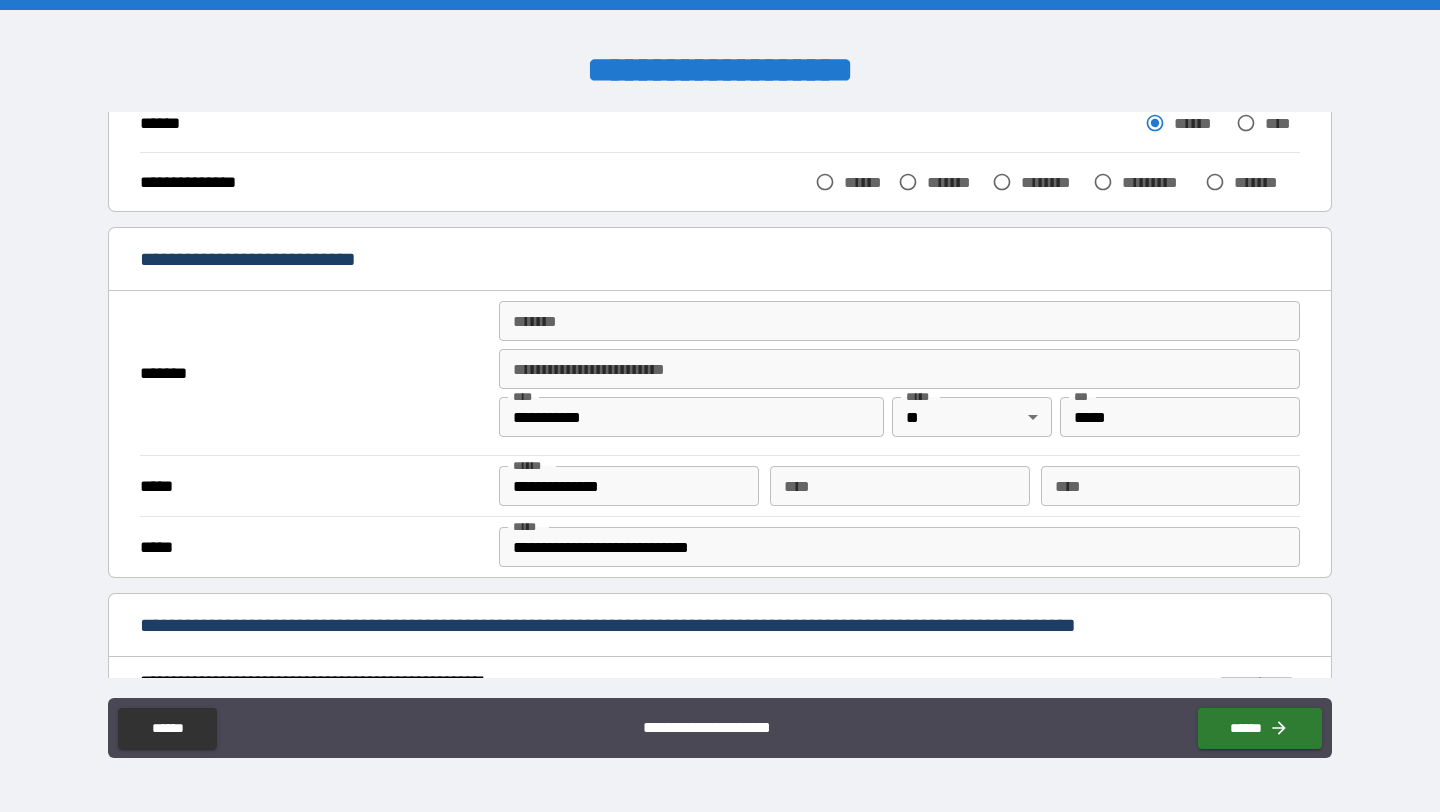 type on "**********" 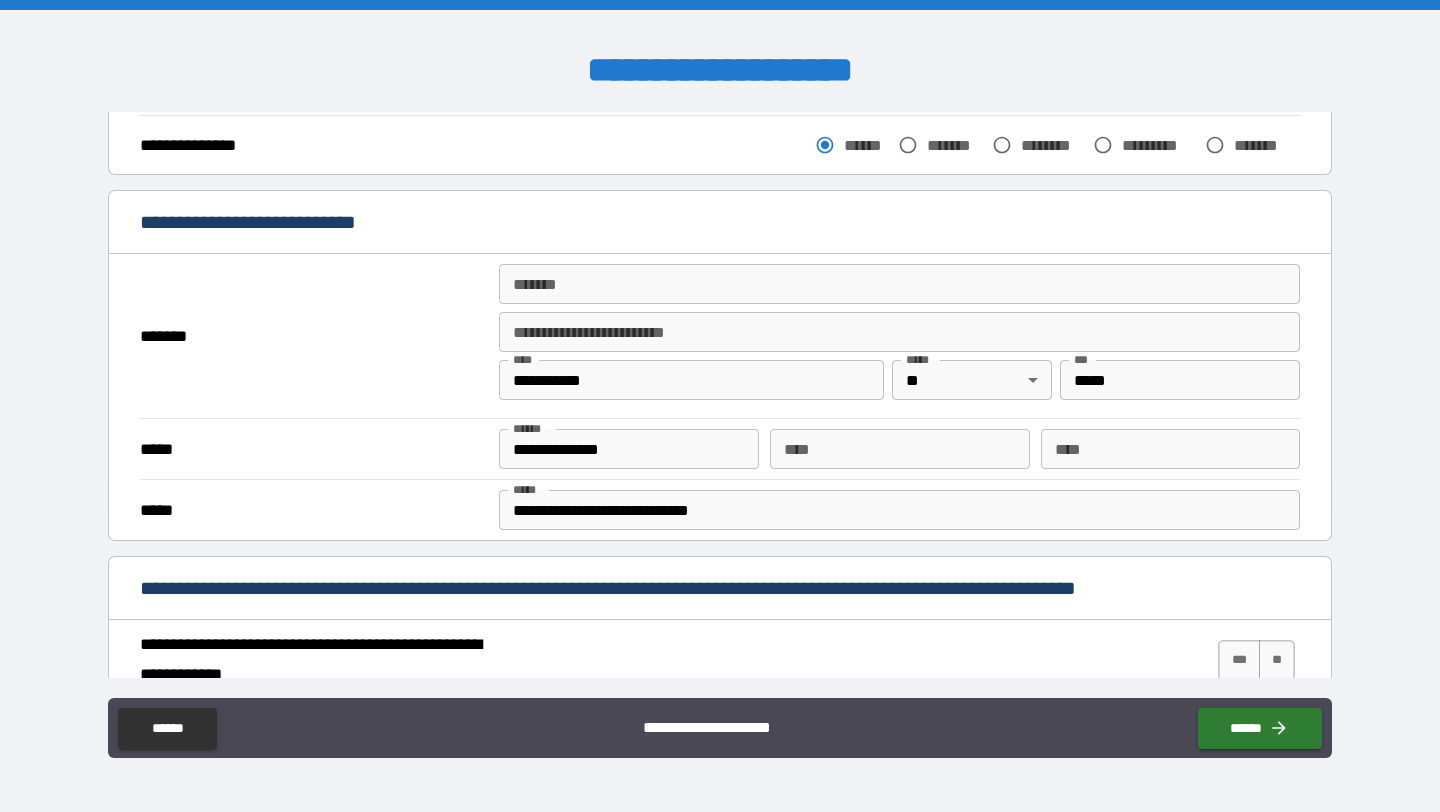 scroll, scrollTop: 324, scrollLeft: 0, axis: vertical 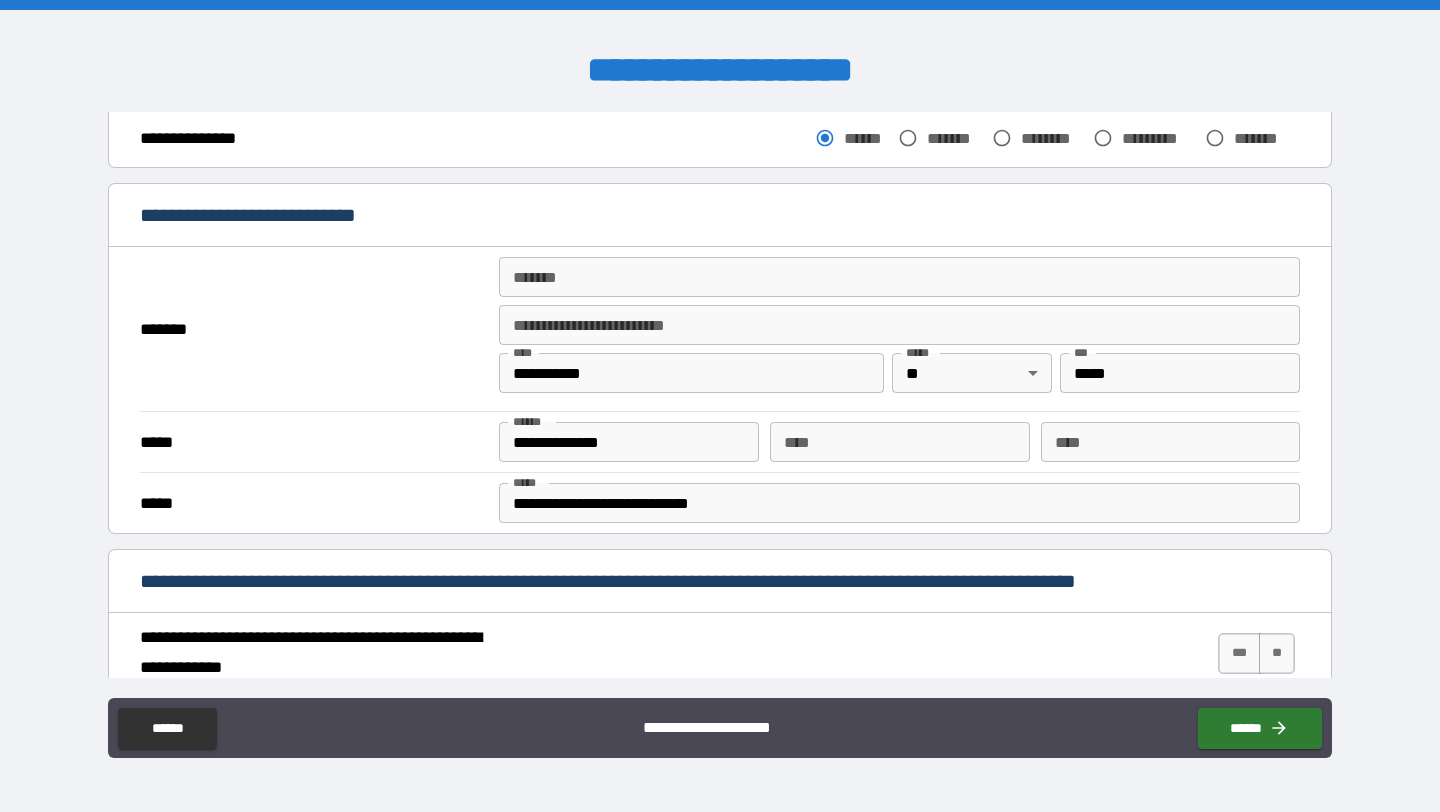 click on "*******" at bounding box center (899, 277) 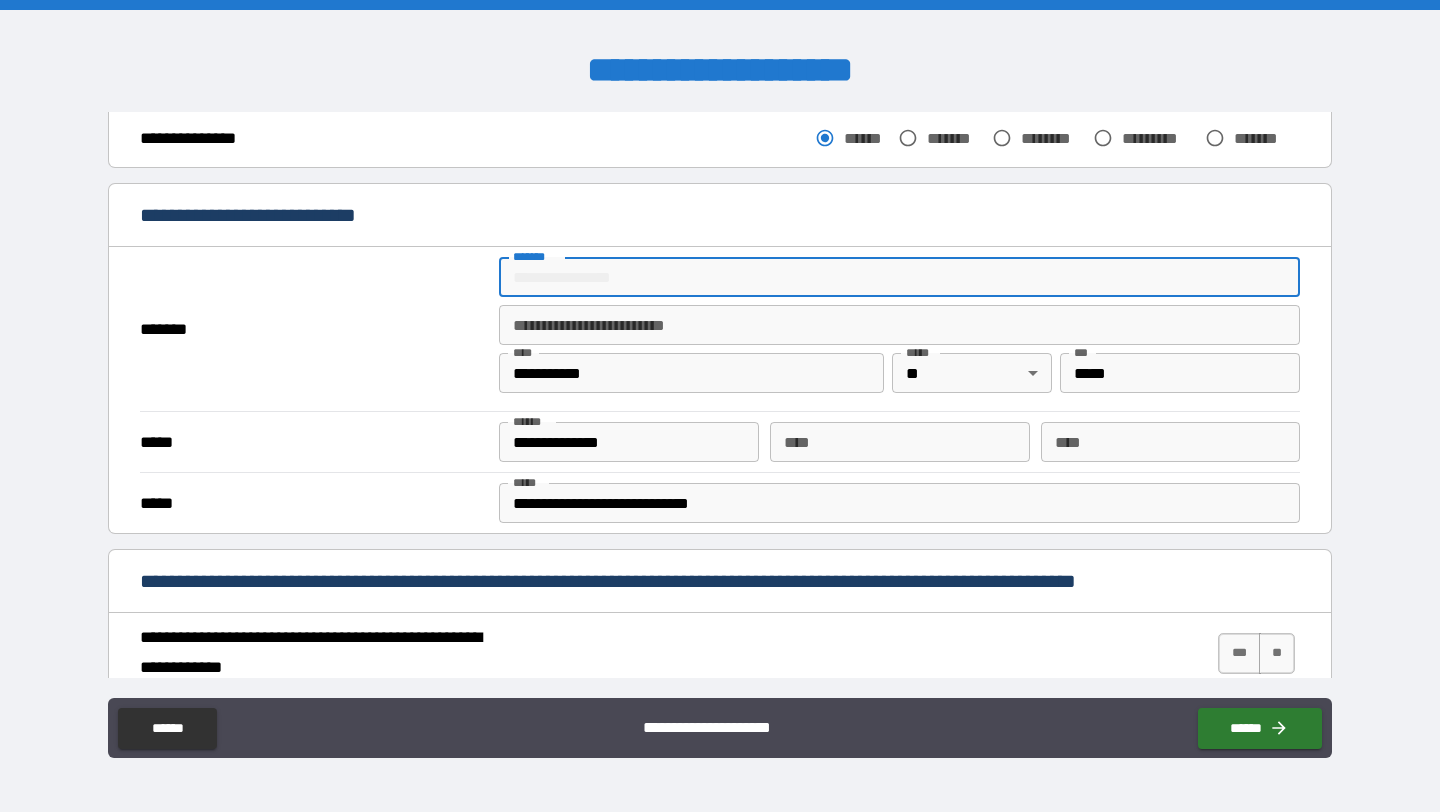type on "**********" 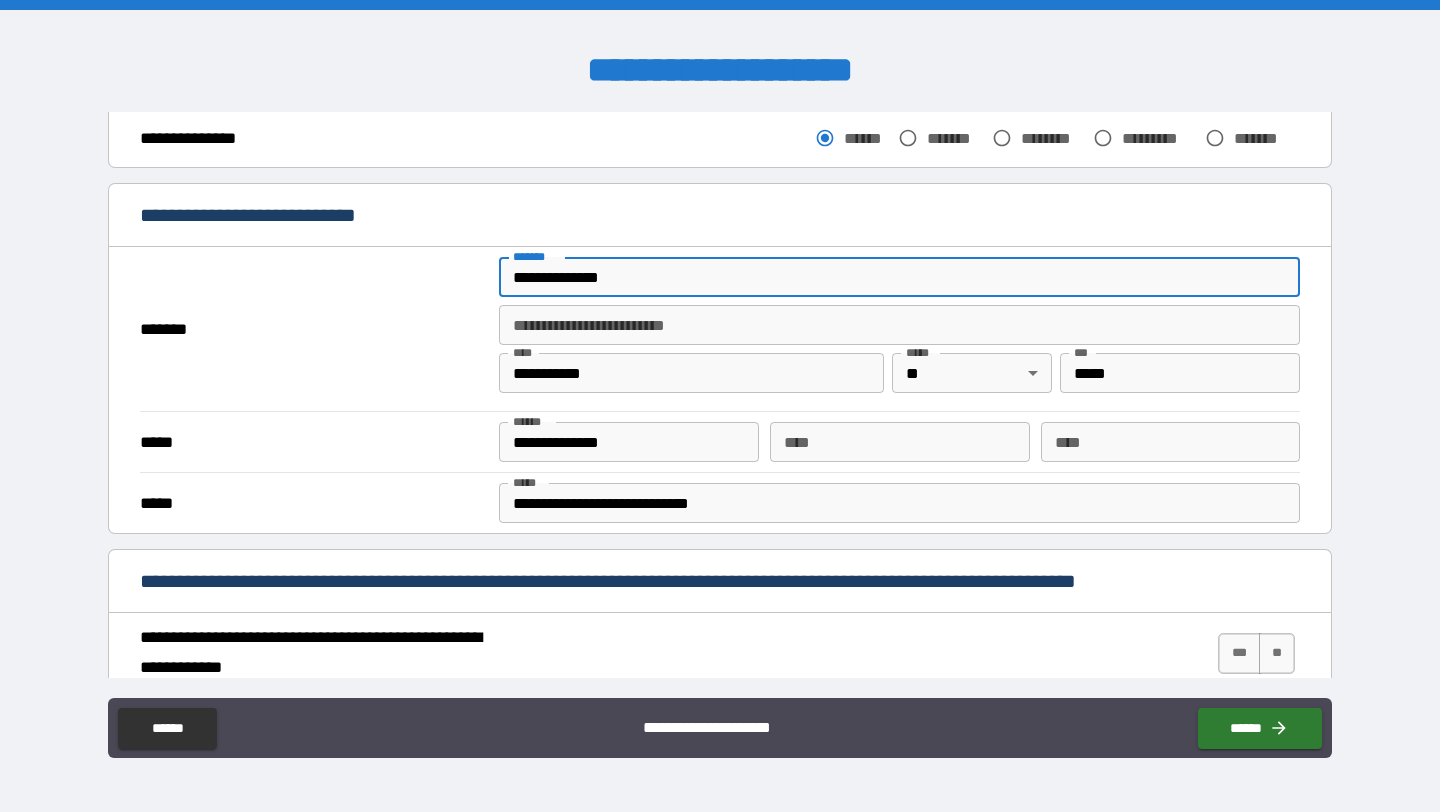 type on "*" 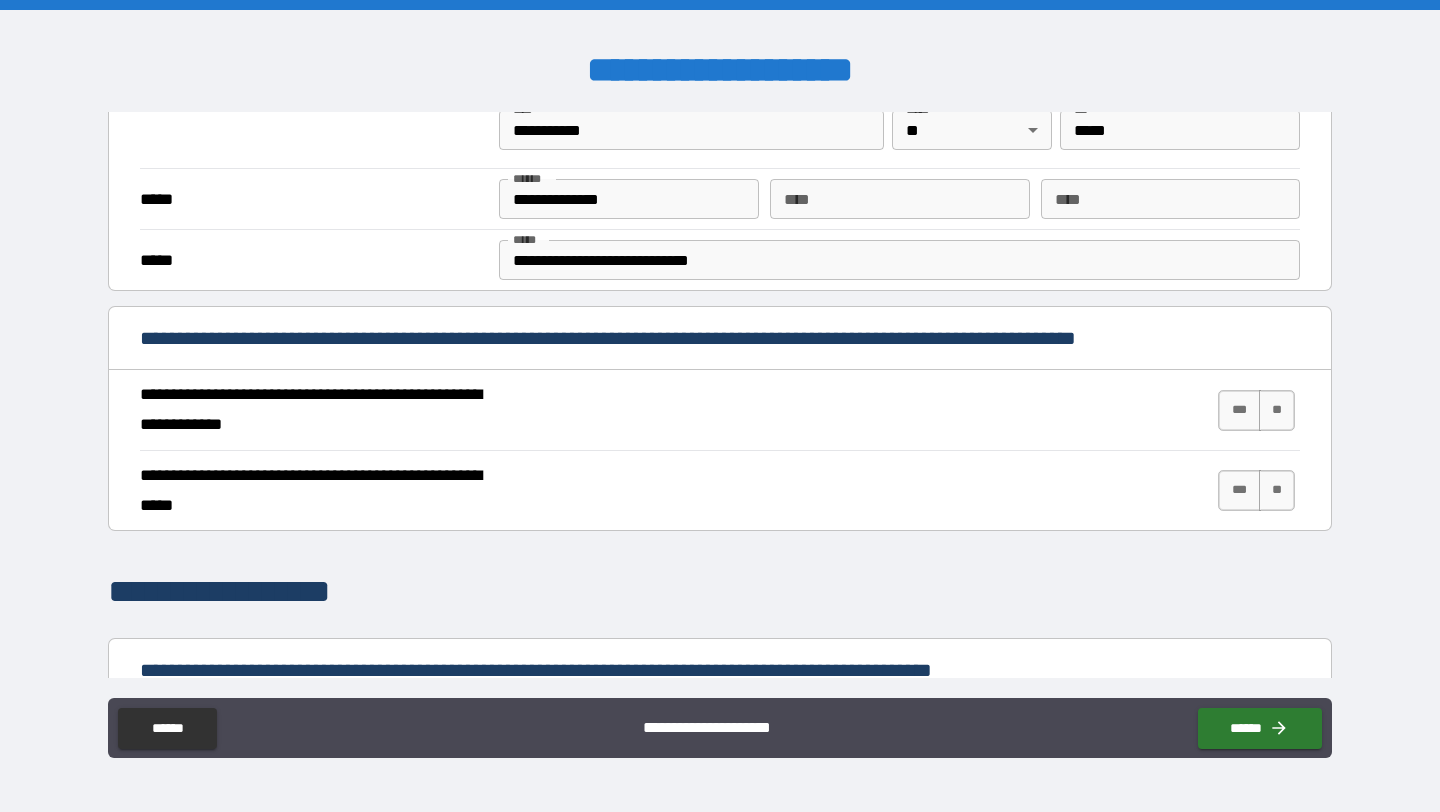 scroll, scrollTop: 569, scrollLeft: 0, axis: vertical 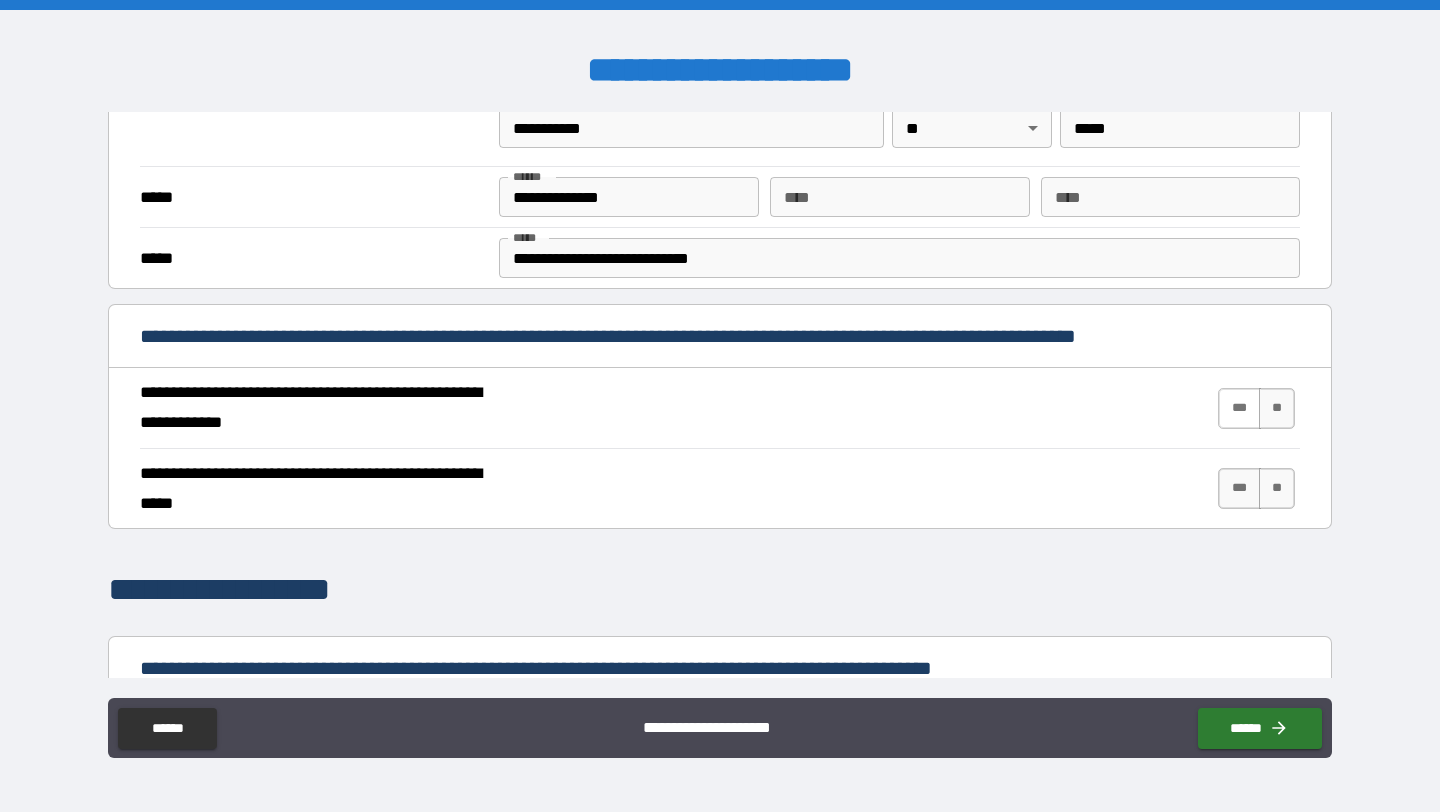 click on "***" at bounding box center (1239, 408) 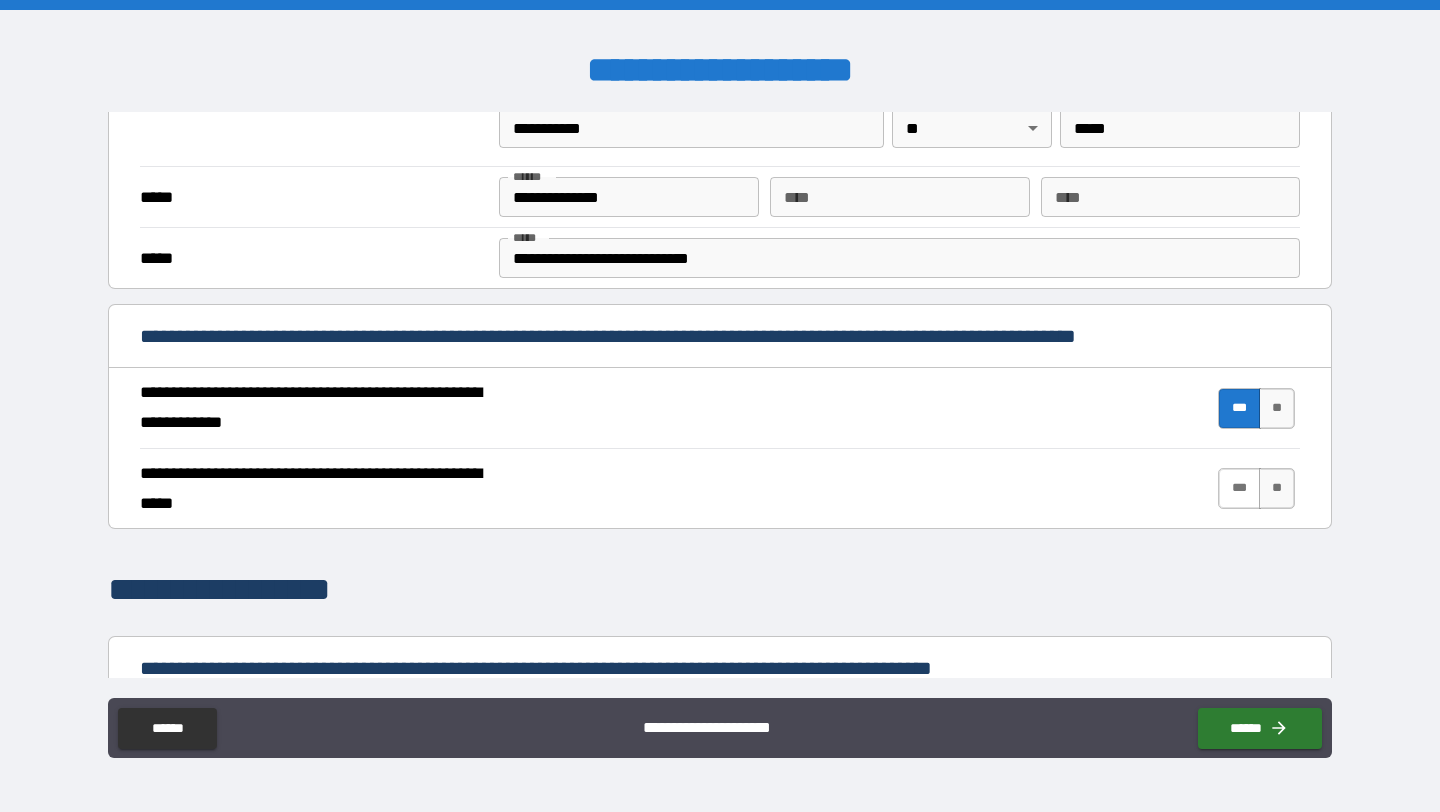 click on "***" at bounding box center (1239, 488) 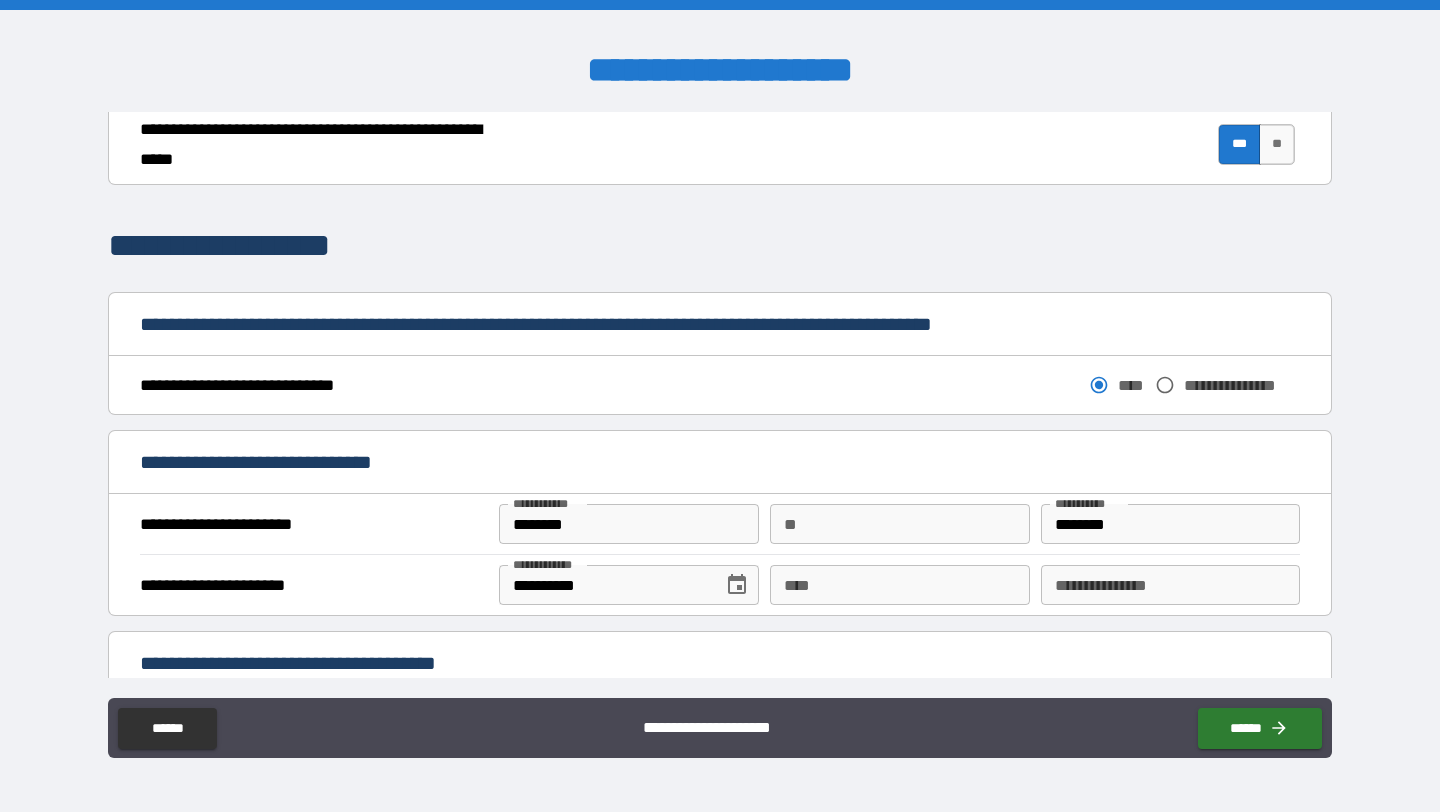 scroll, scrollTop: 927, scrollLeft: 0, axis: vertical 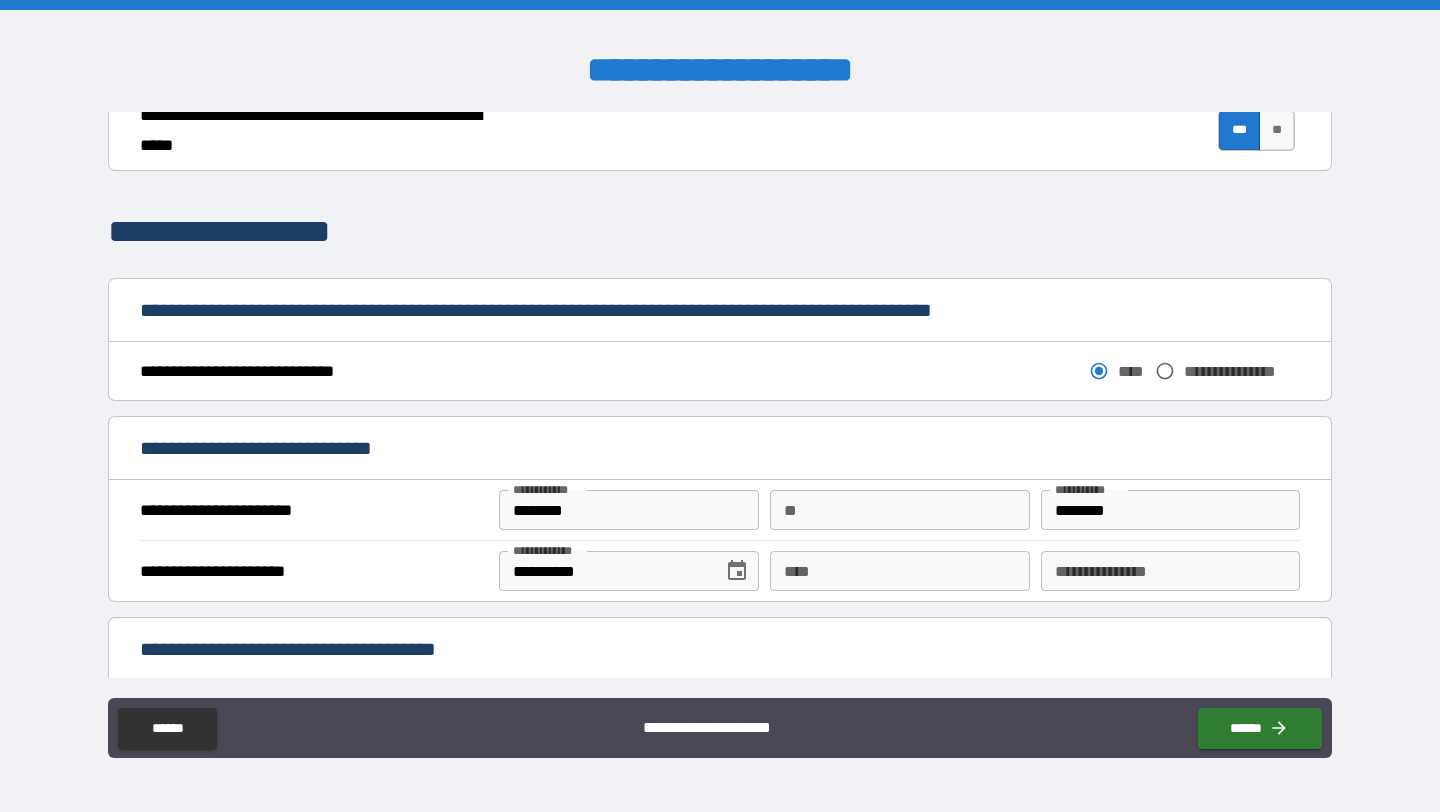 click on "********" at bounding box center [628, 510] 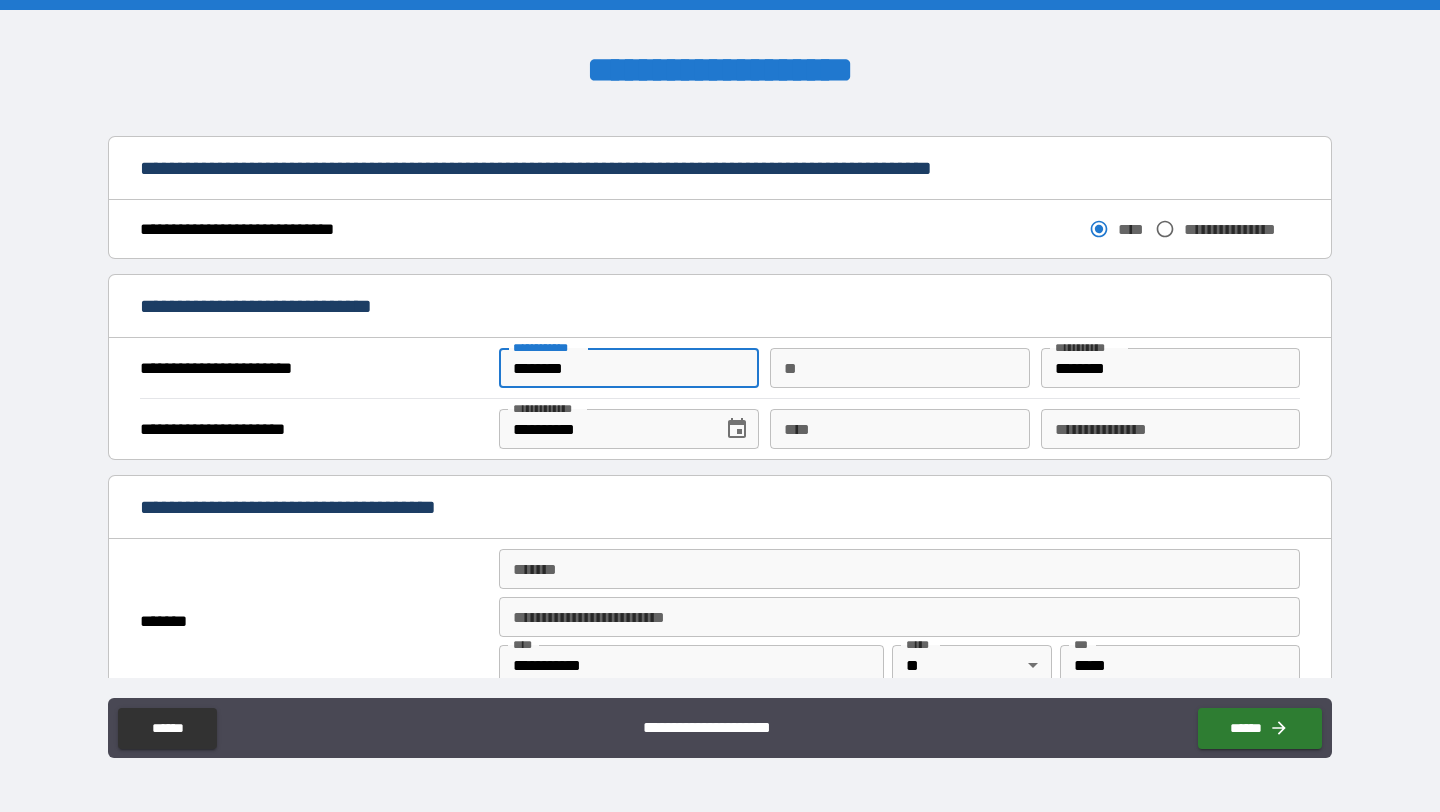 scroll, scrollTop: 1085, scrollLeft: 0, axis: vertical 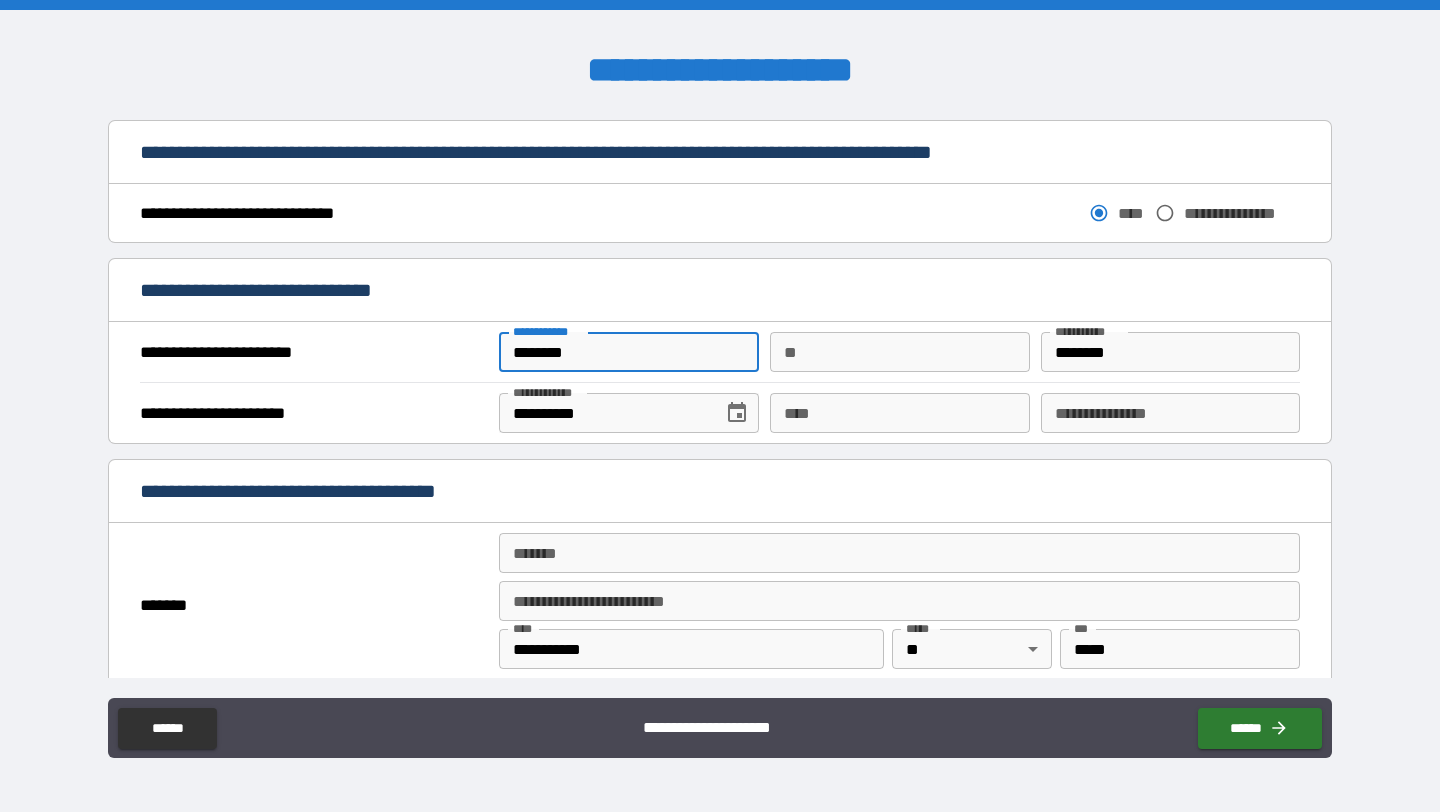 type on "********" 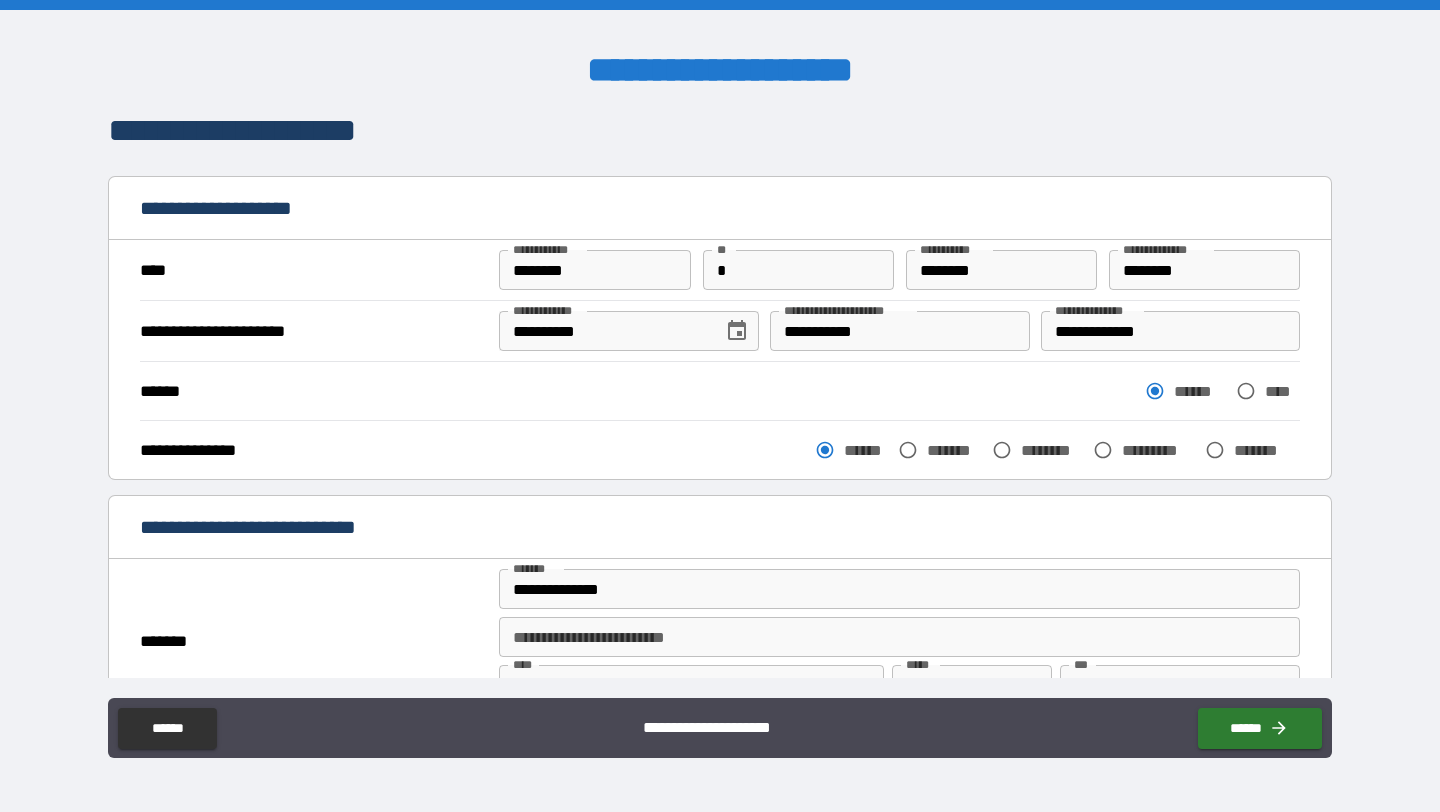 scroll, scrollTop: 0, scrollLeft: 0, axis: both 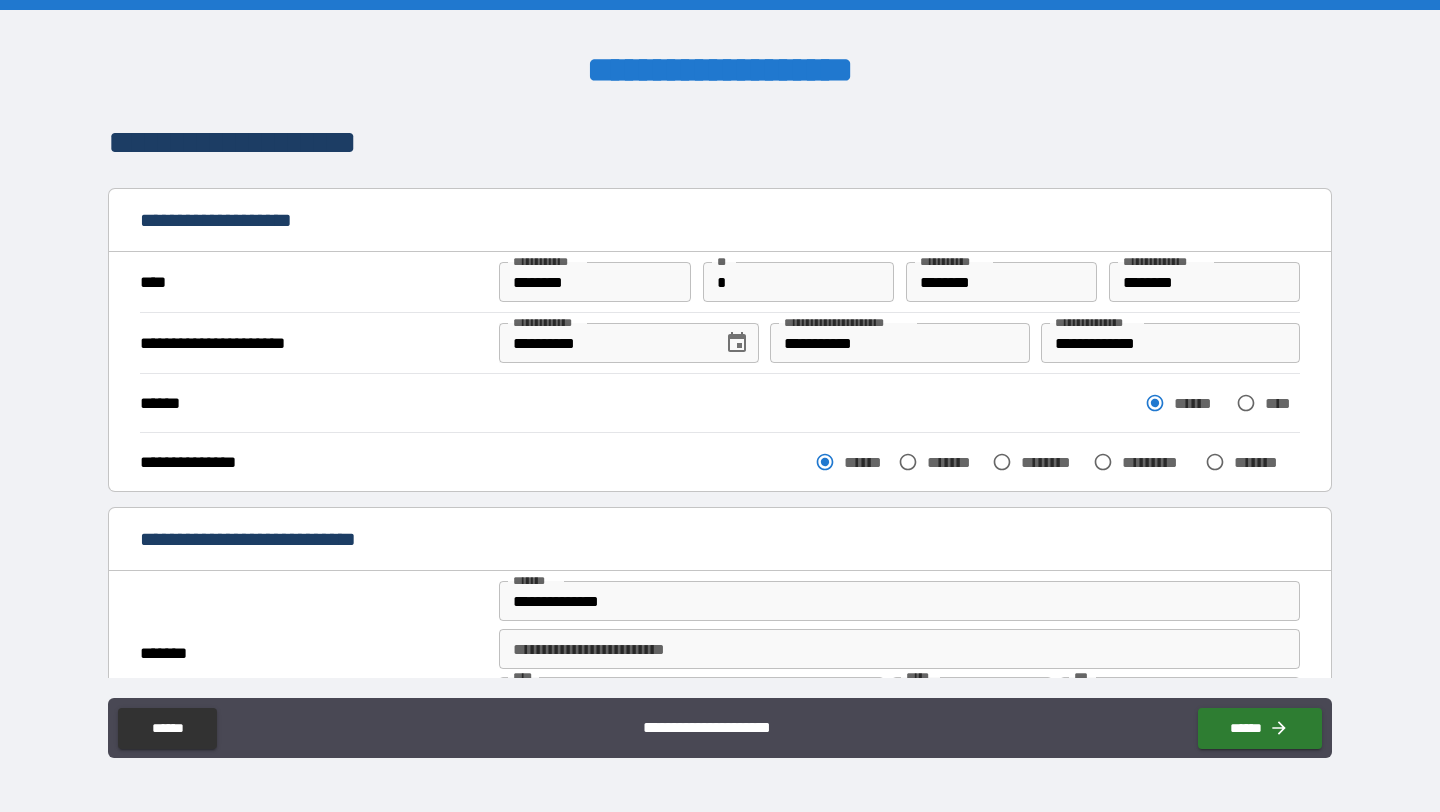 type on "**********" 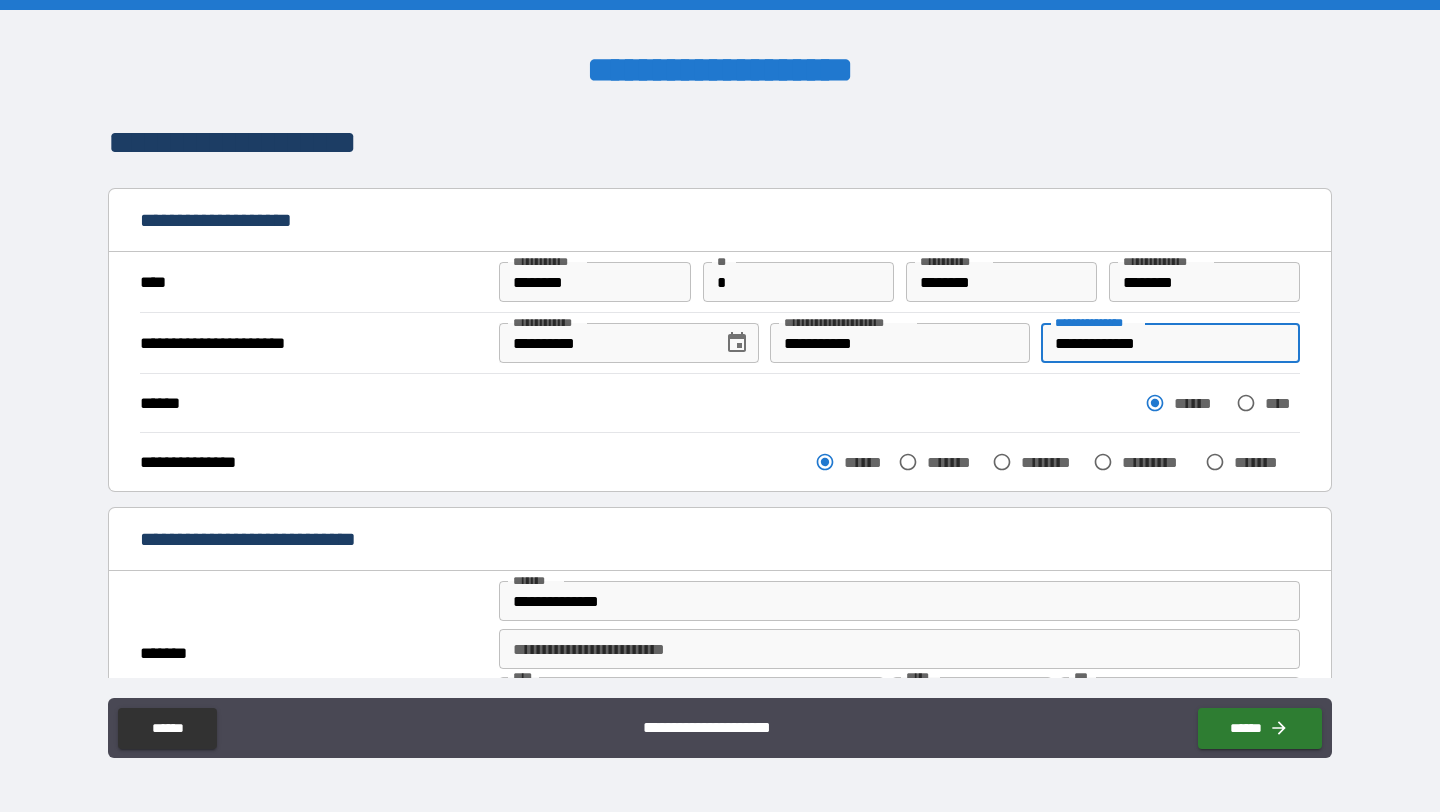 drag, startPoint x: 1193, startPoint y: 349, endPoint x: 1046, endPoint y: 350, distance: 147.0034 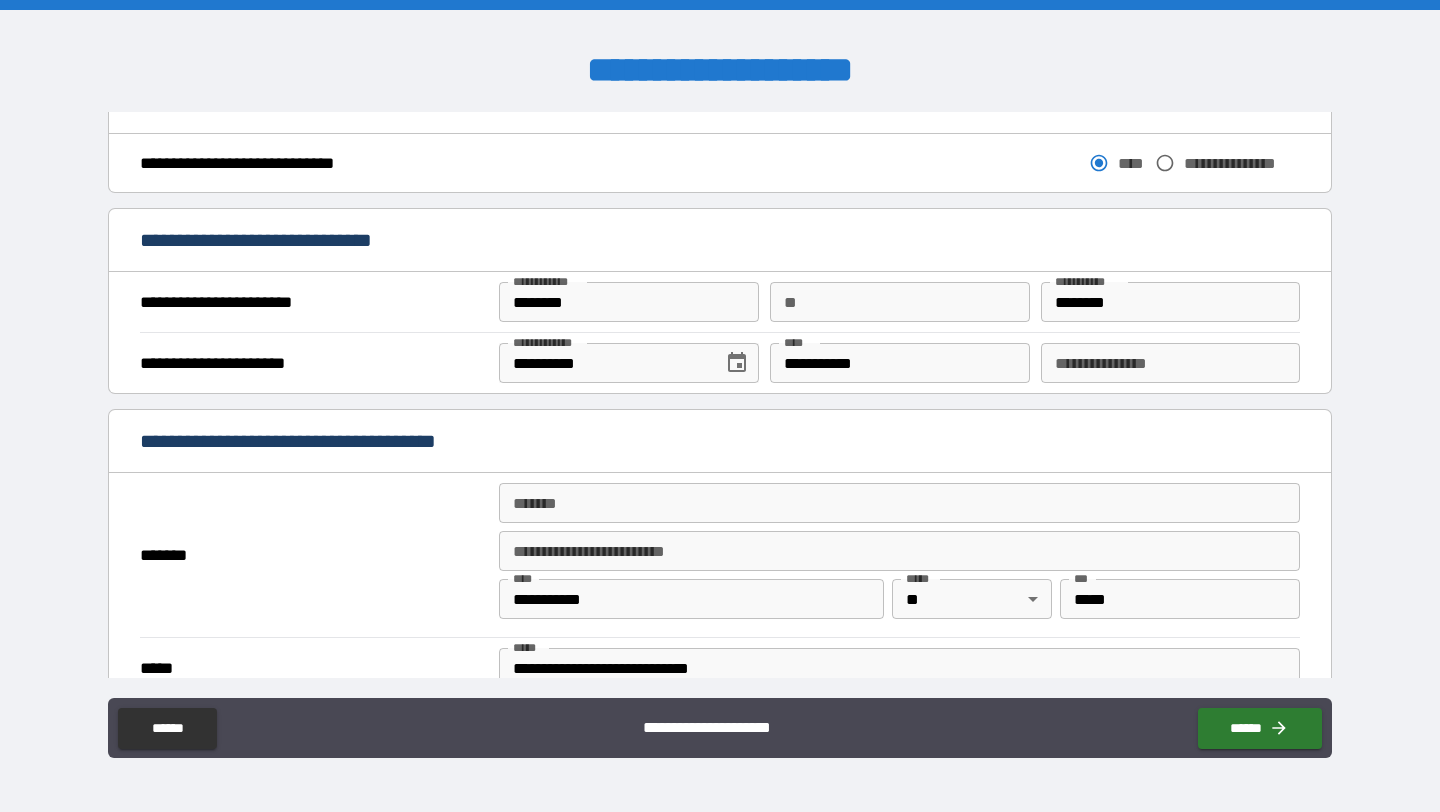 scroll, scrollTop: 1142, scrollLeft: 0, axis: vertical 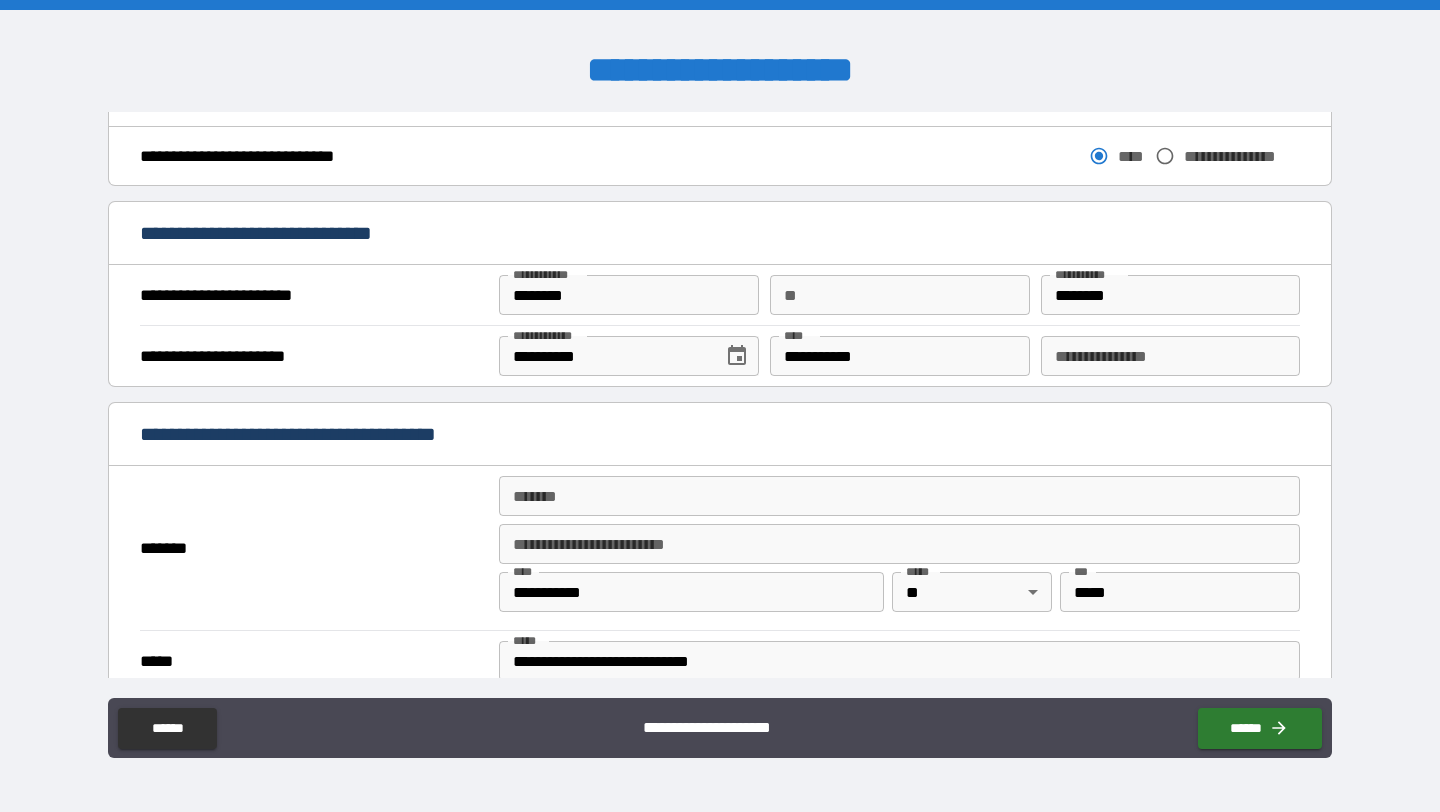 click on "**********" at bounding box center [1170, 356] 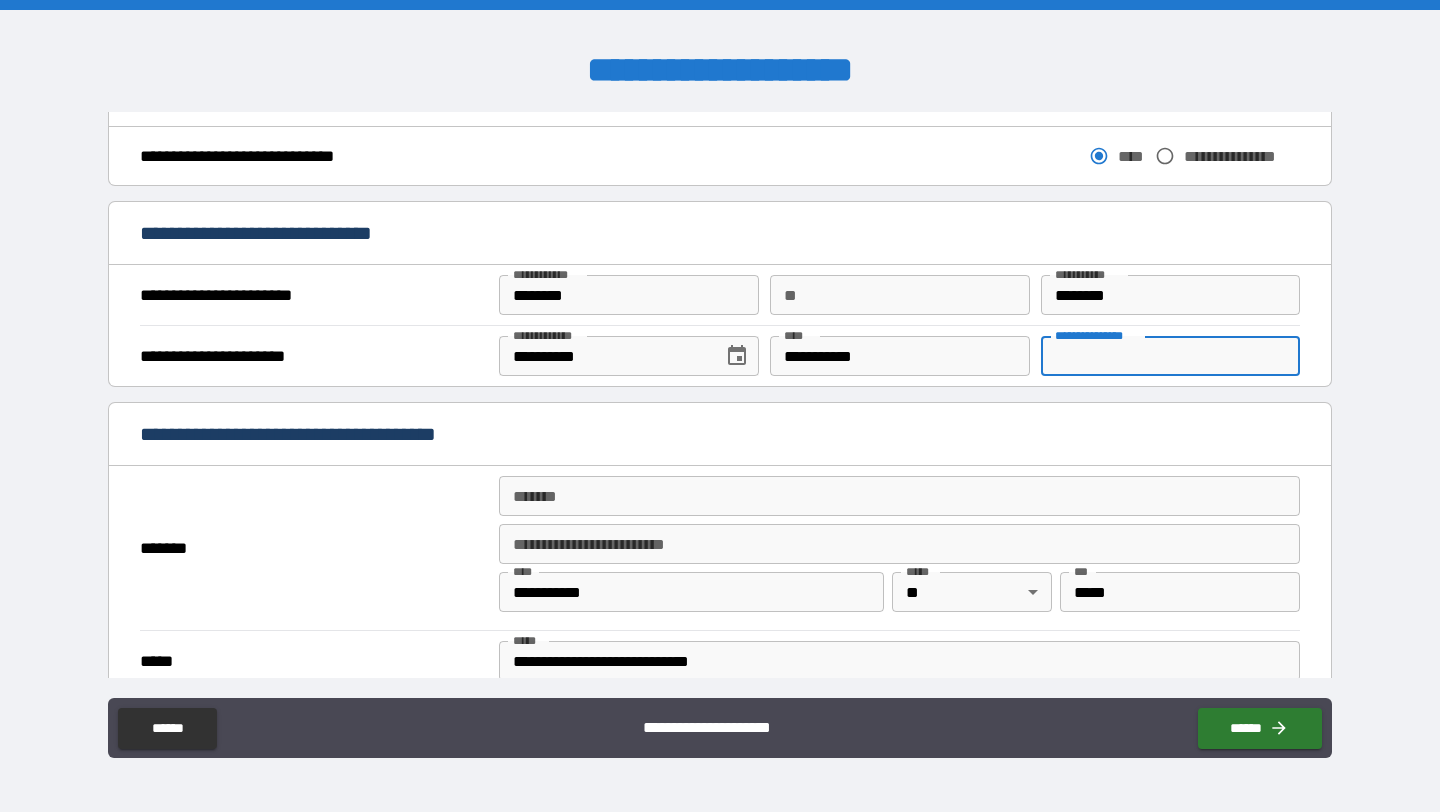 paste on "**********" 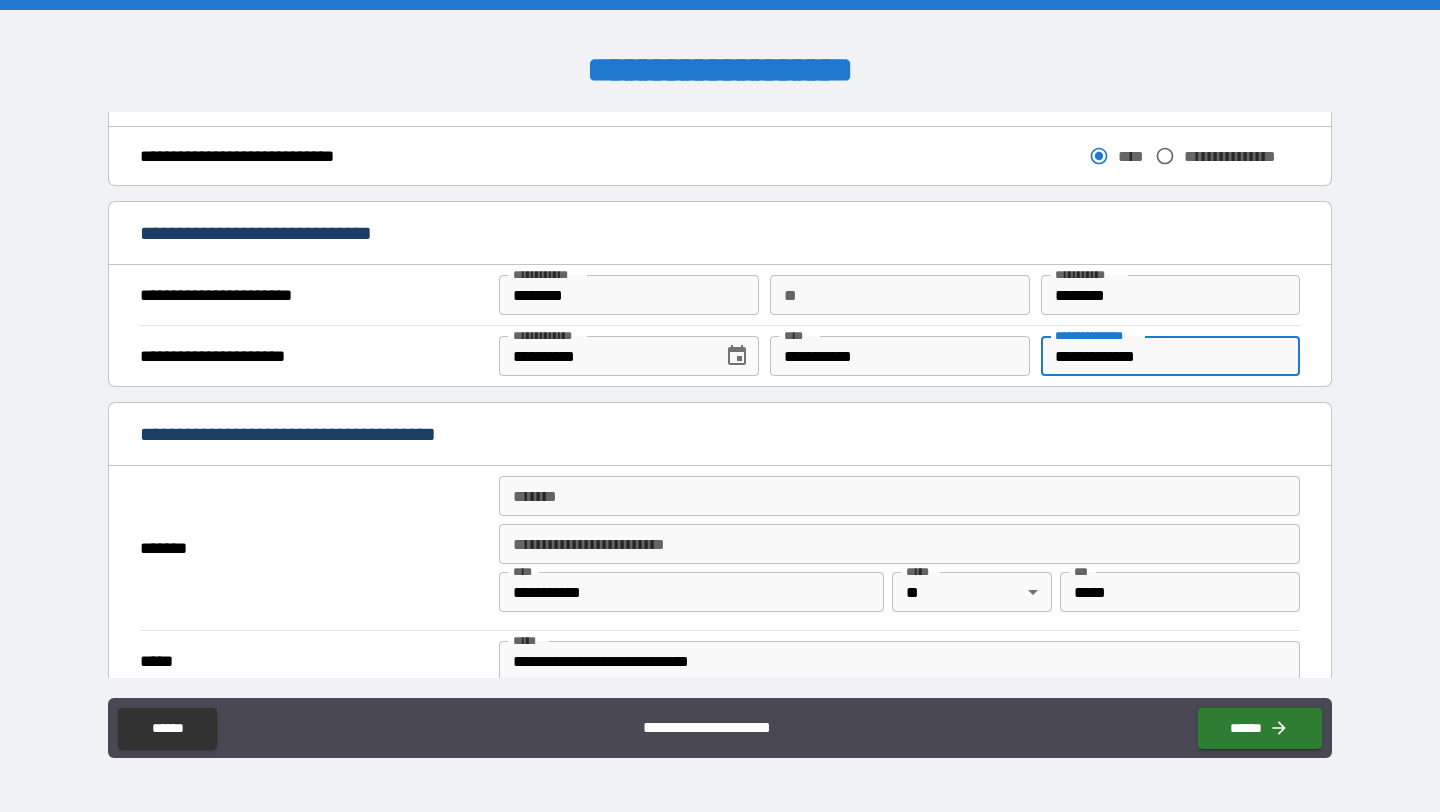 type on "**********" 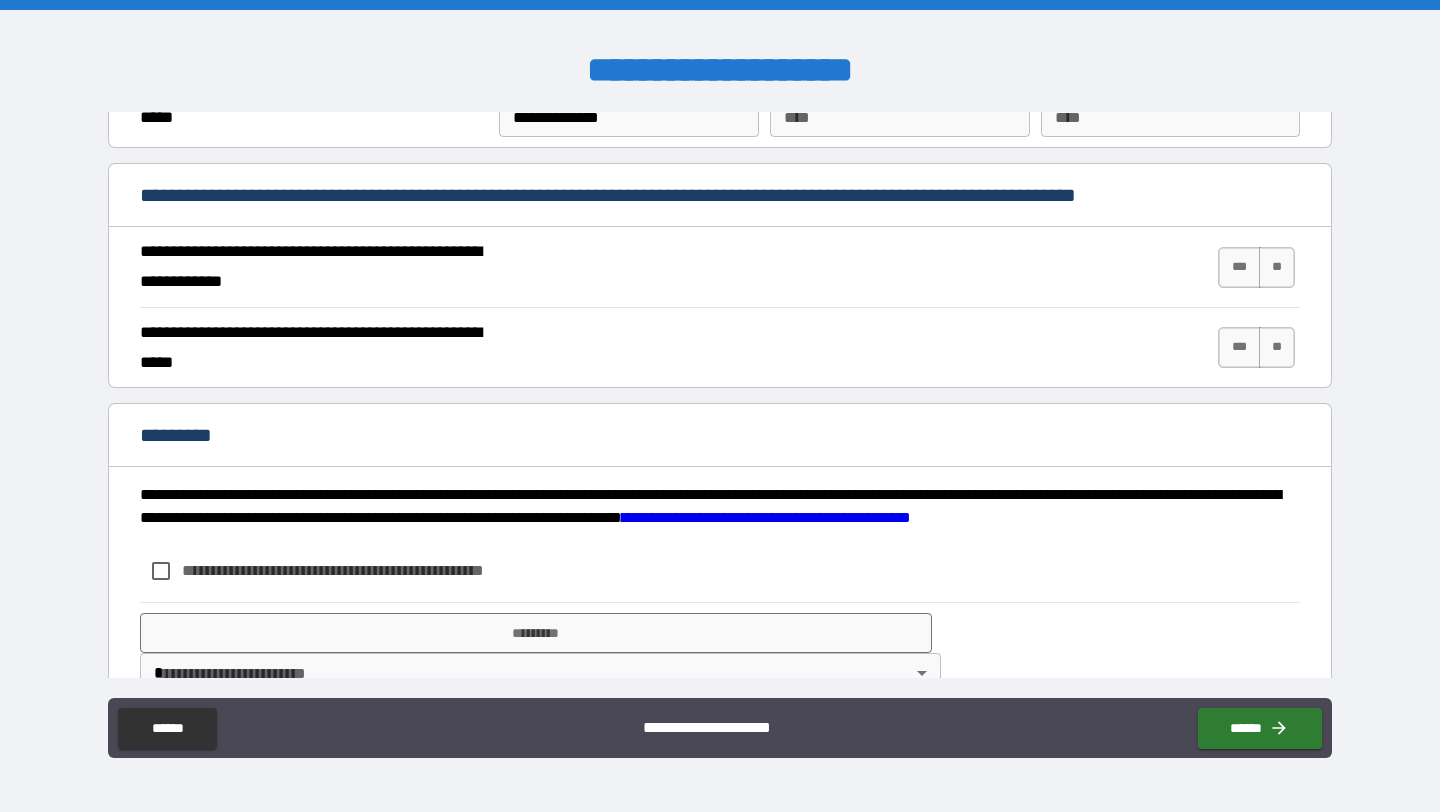 scroll, scrollTop: 1793, scrollLeft: 0, axis: vertical 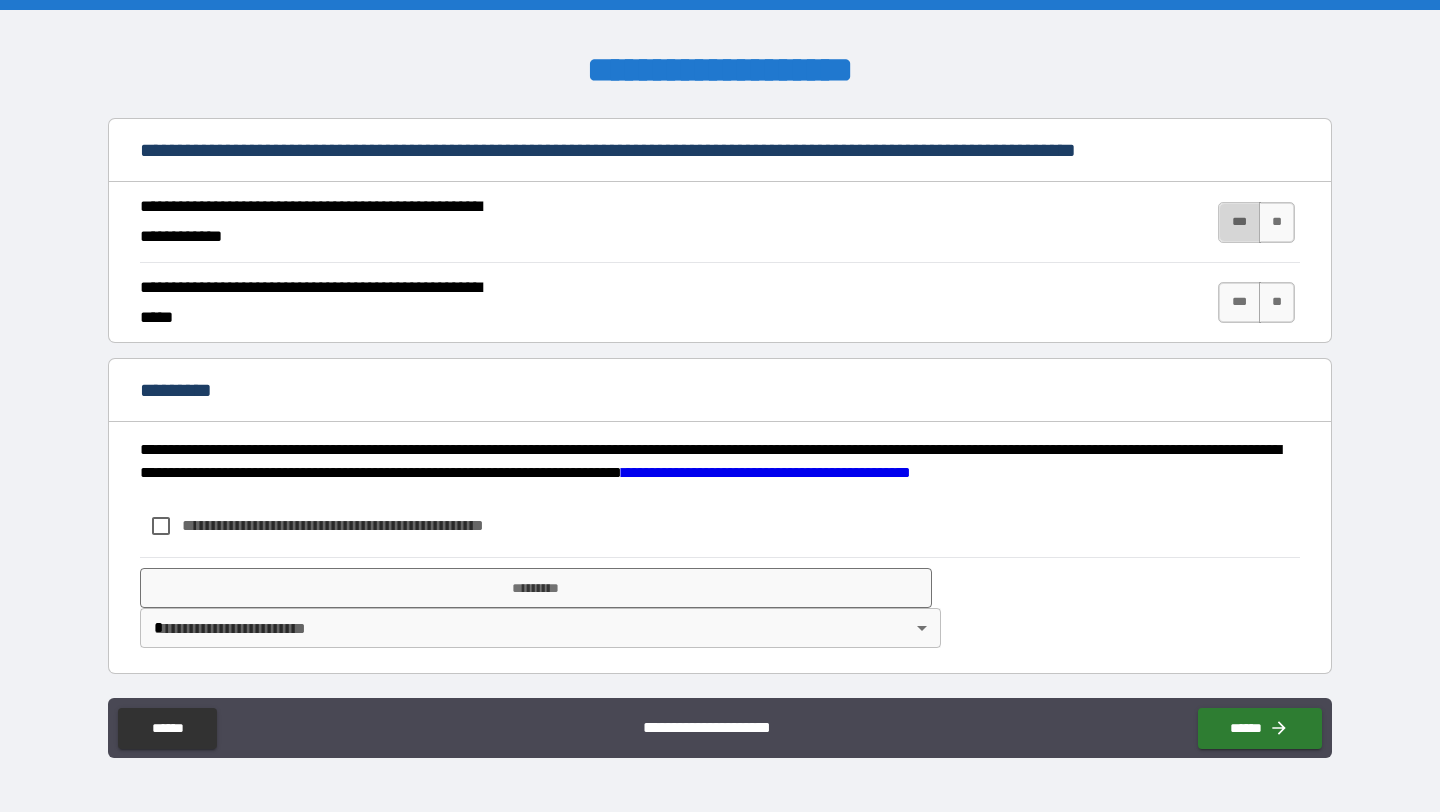 click on "***" at bounding box center (1239, 222) 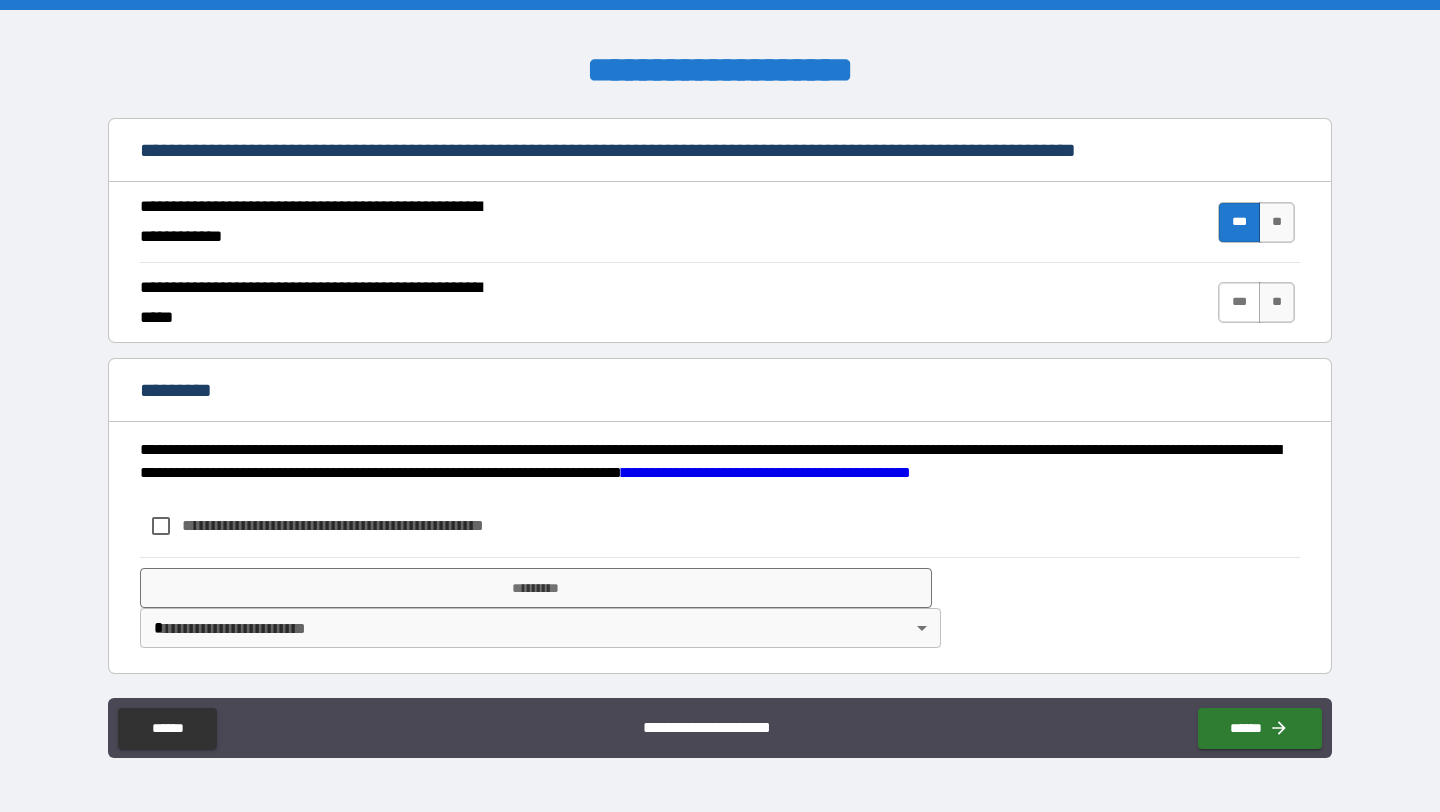 click on "***" at bounding box center (1239, 302) 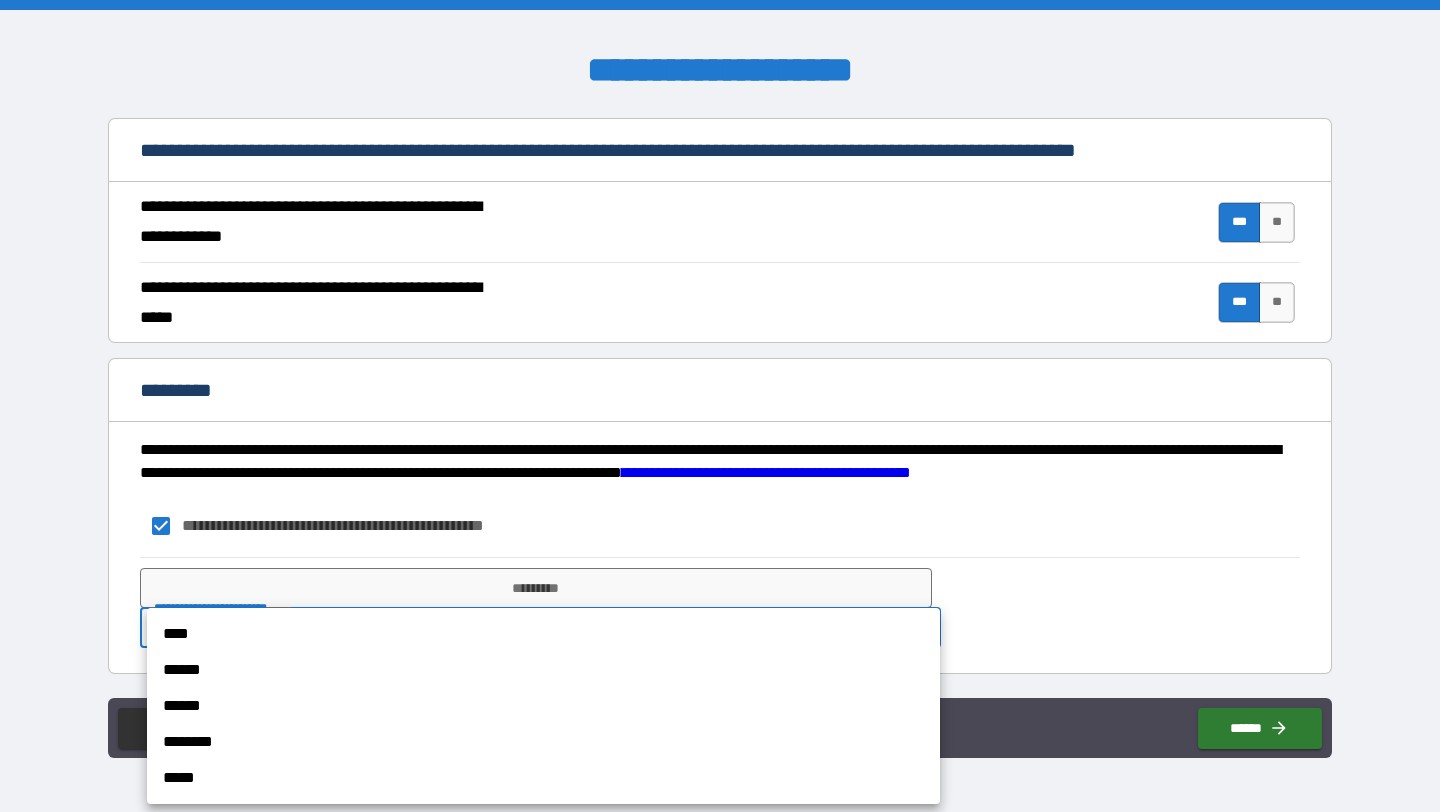 click on "**********" at bounding box center (720, 406) 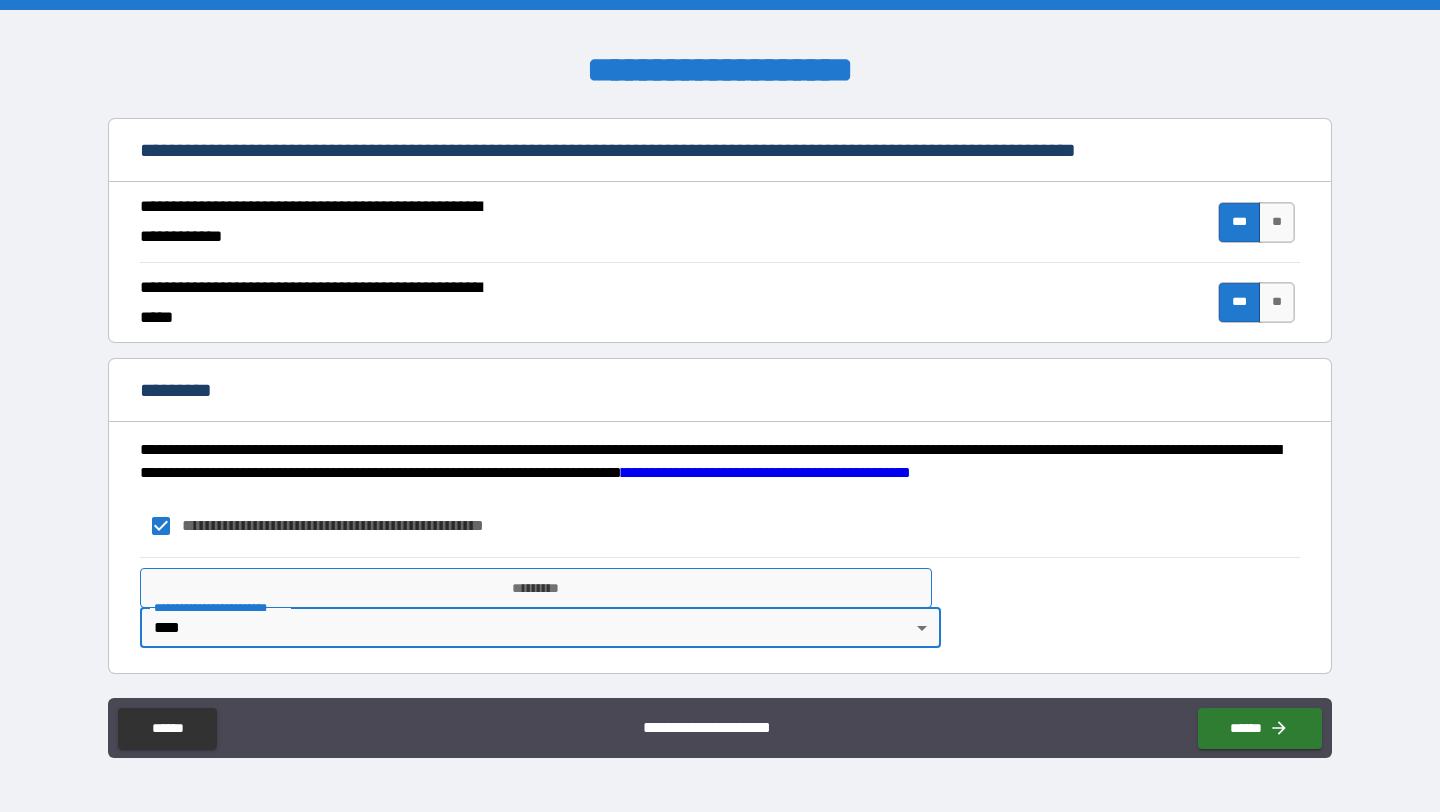click on "*********" at bounding box center (536, 588) 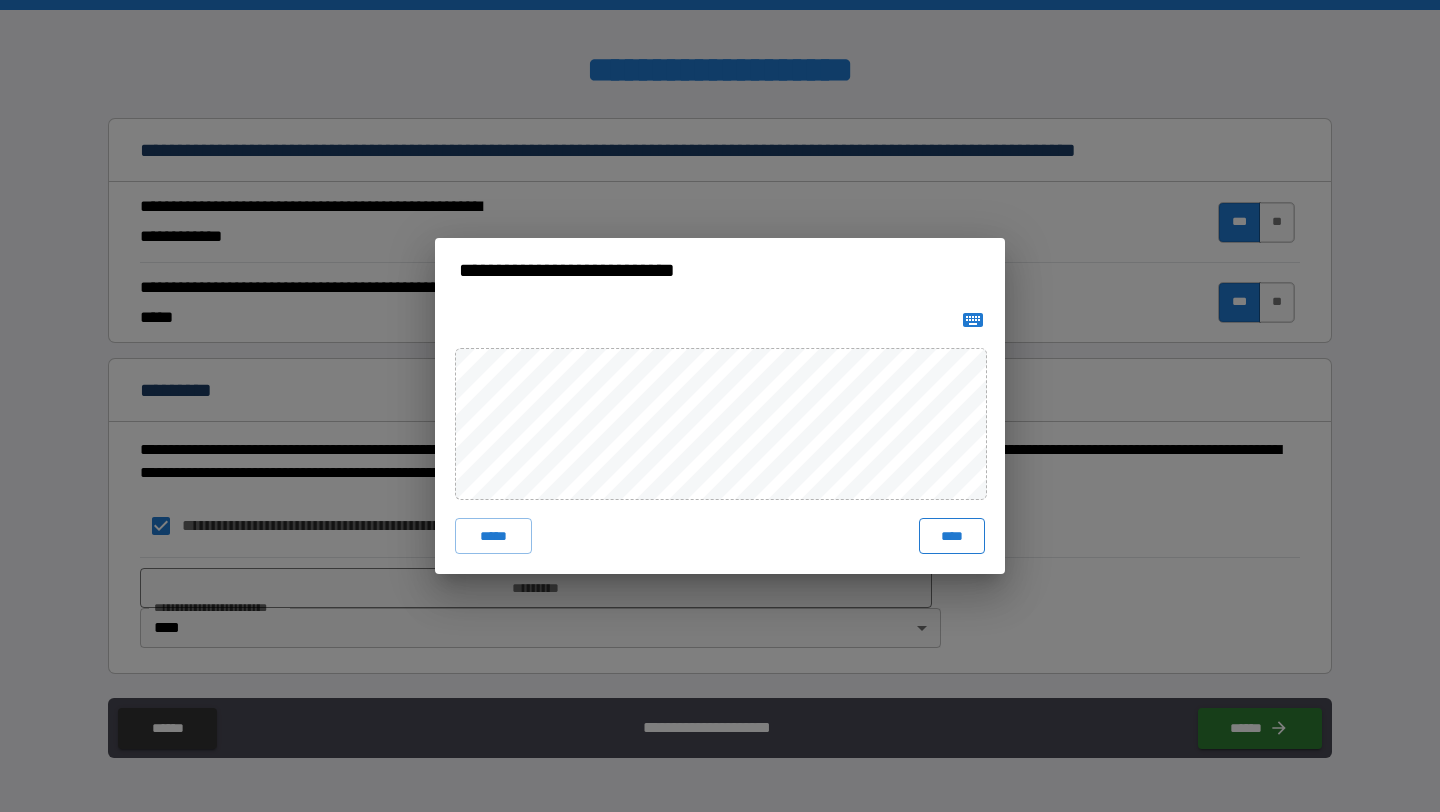 click on "****" at bounding box center [952, 536] 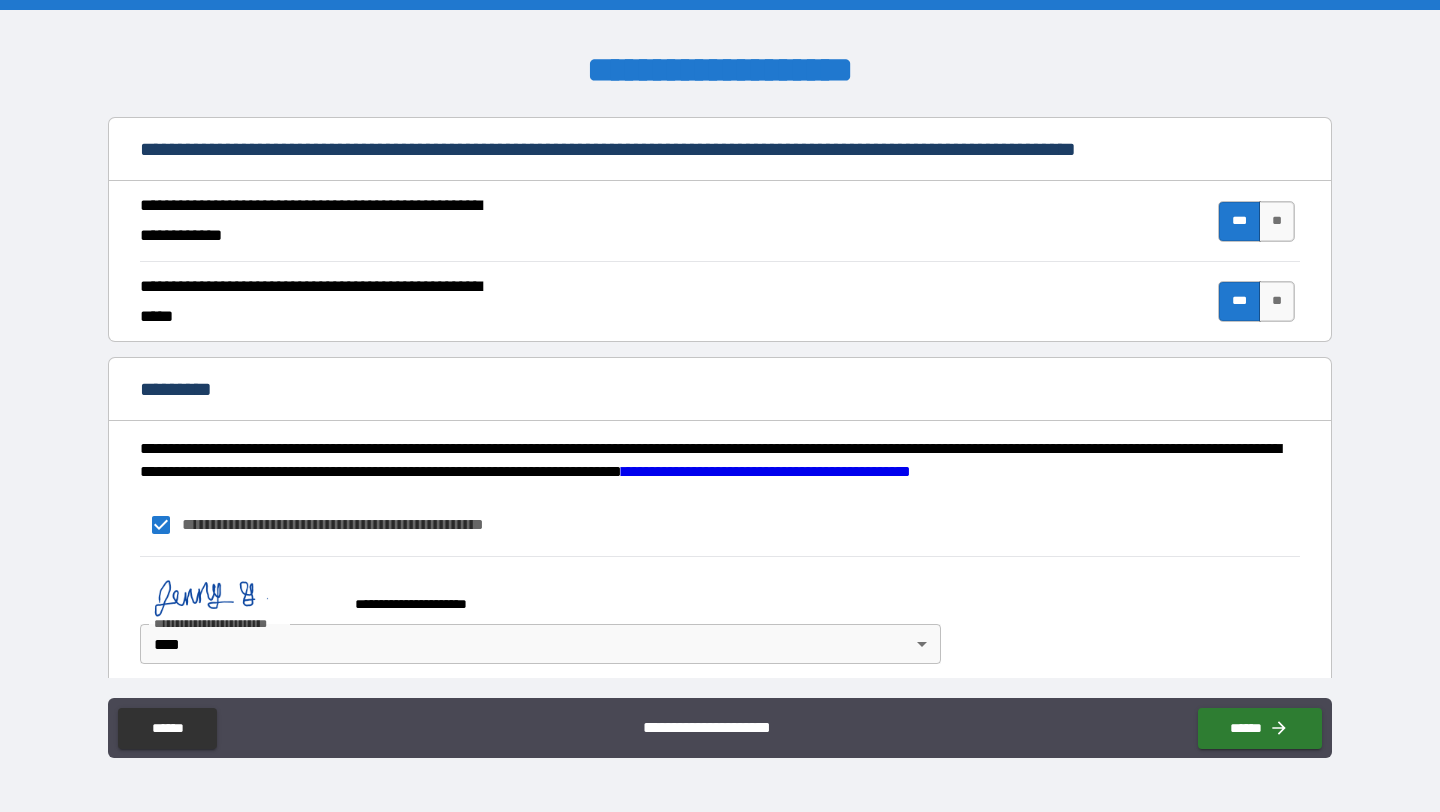 scroll, scrollTop: 1810, scrollLeft: 0, axis: vertical 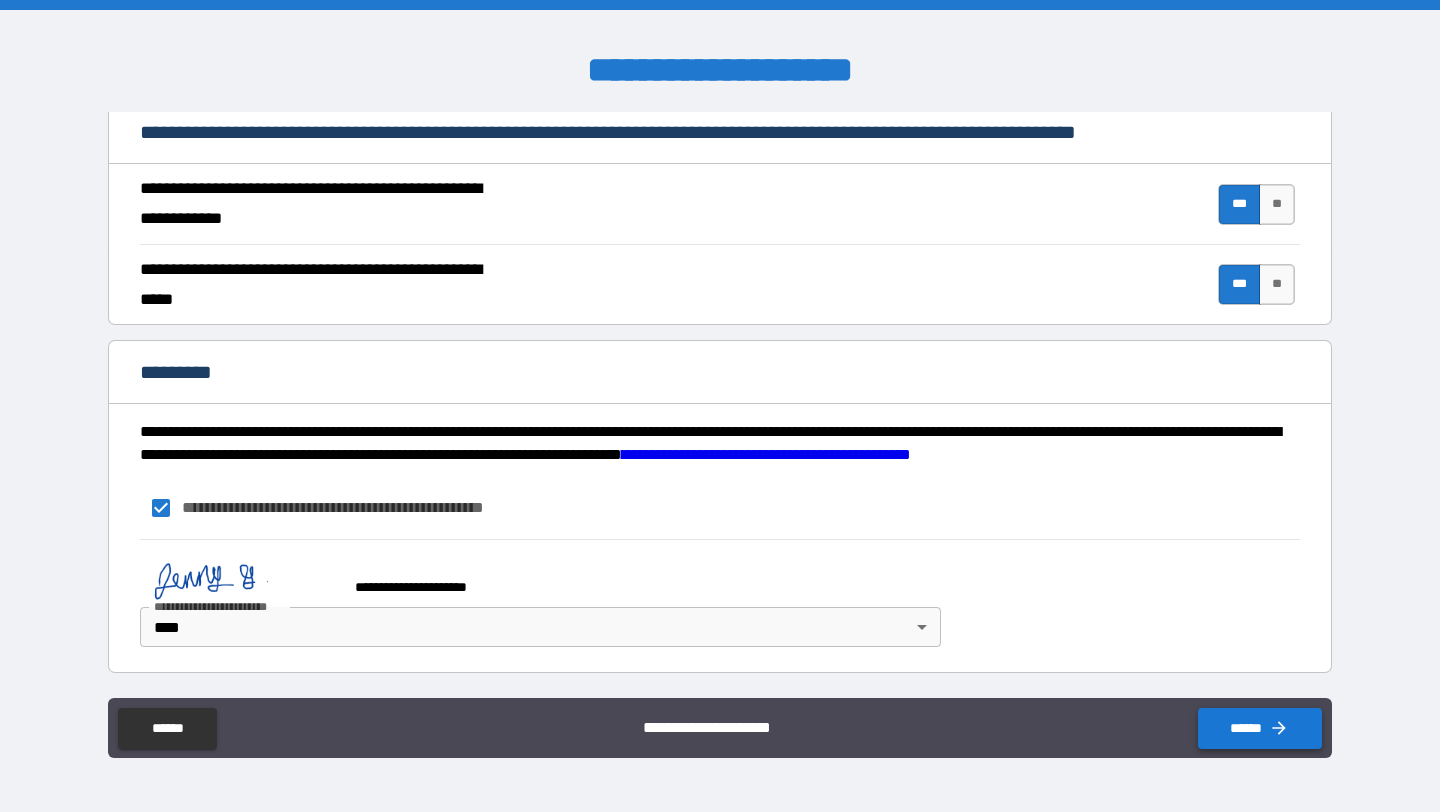 click on "******" at bounding box center (1260, 728) 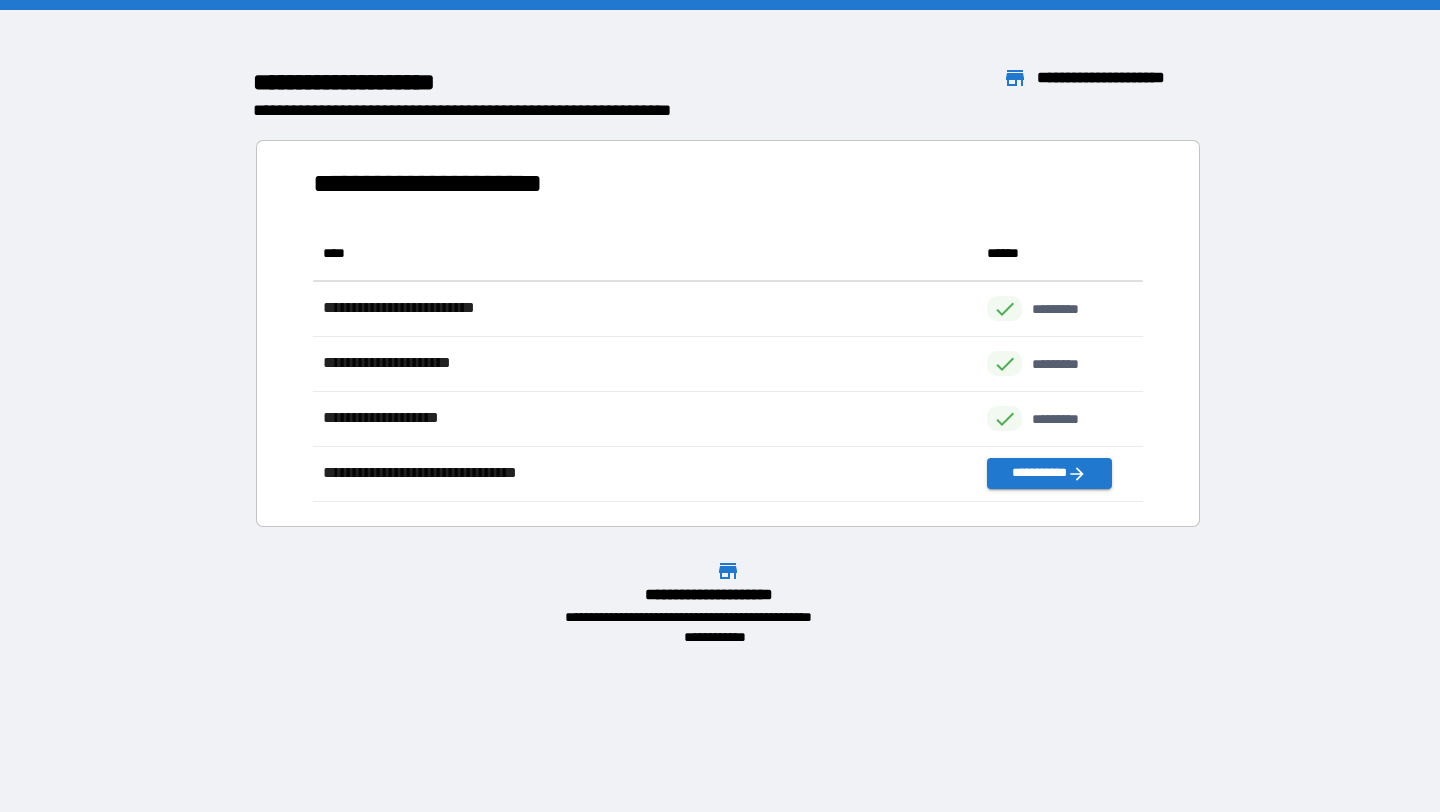 scroll, scrollTop: 1, scrollLeft: 1, axis: both 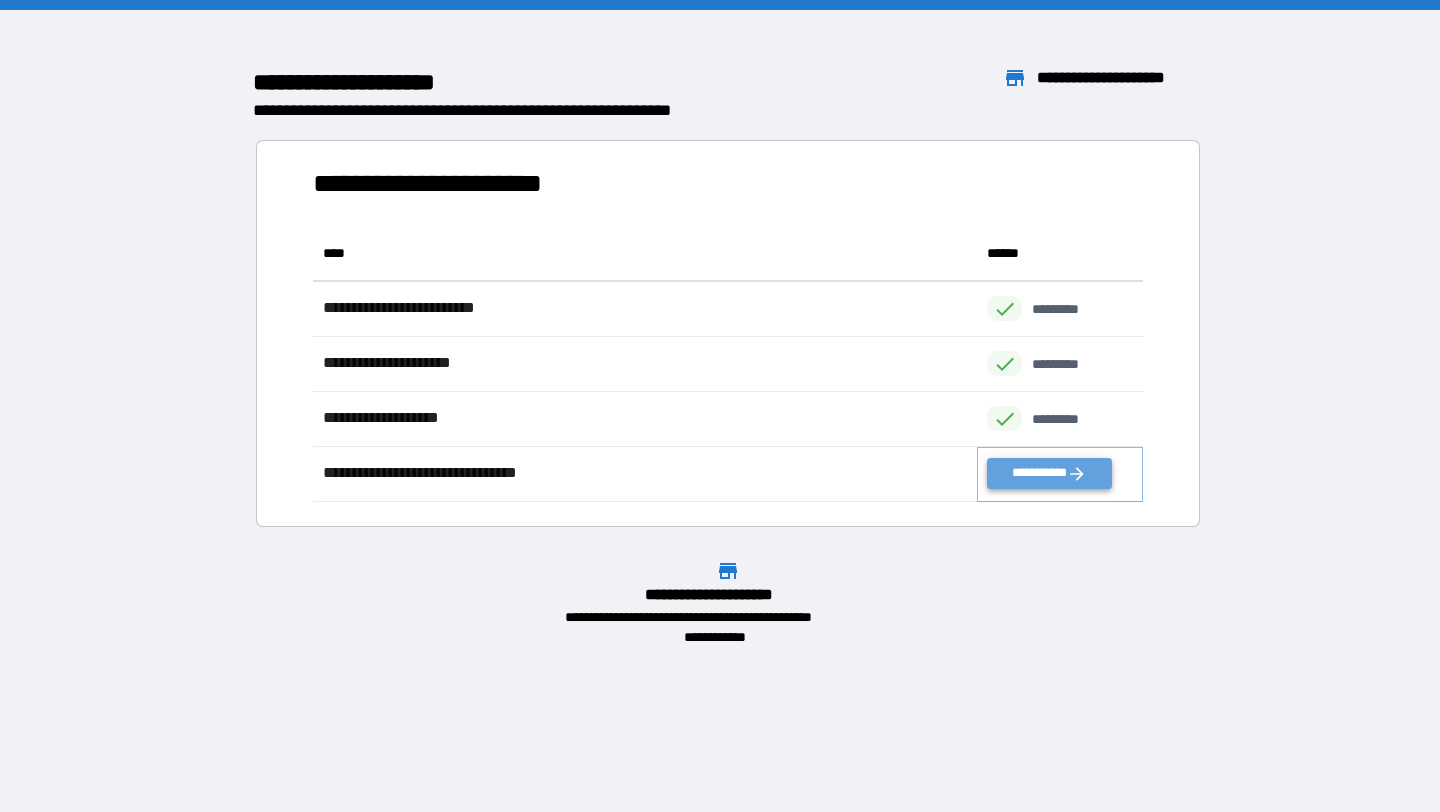 click on "**********" at bounding box center (1049, 473) 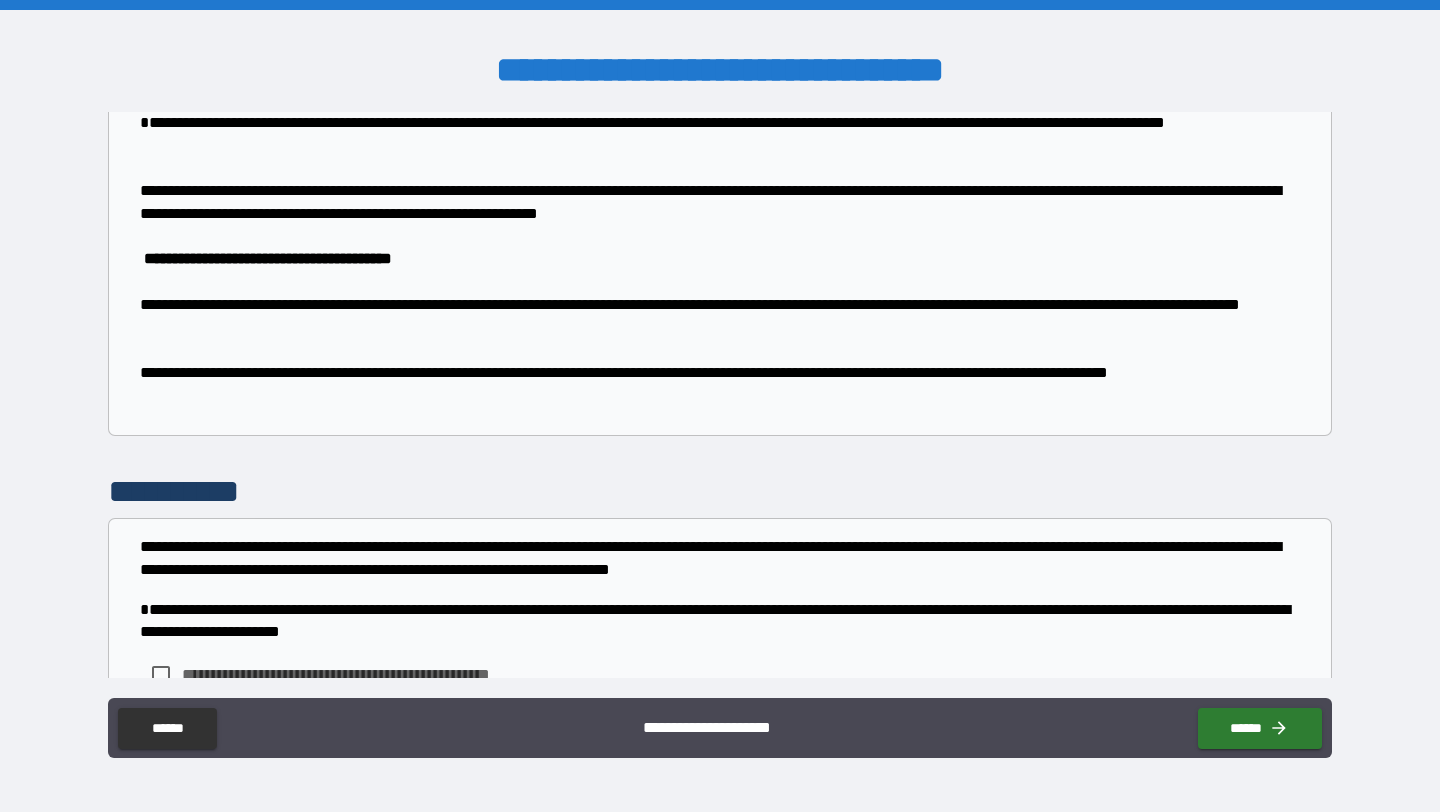 scroll, scrollTop: 8758, scrollLeft: 0, axis: vertical 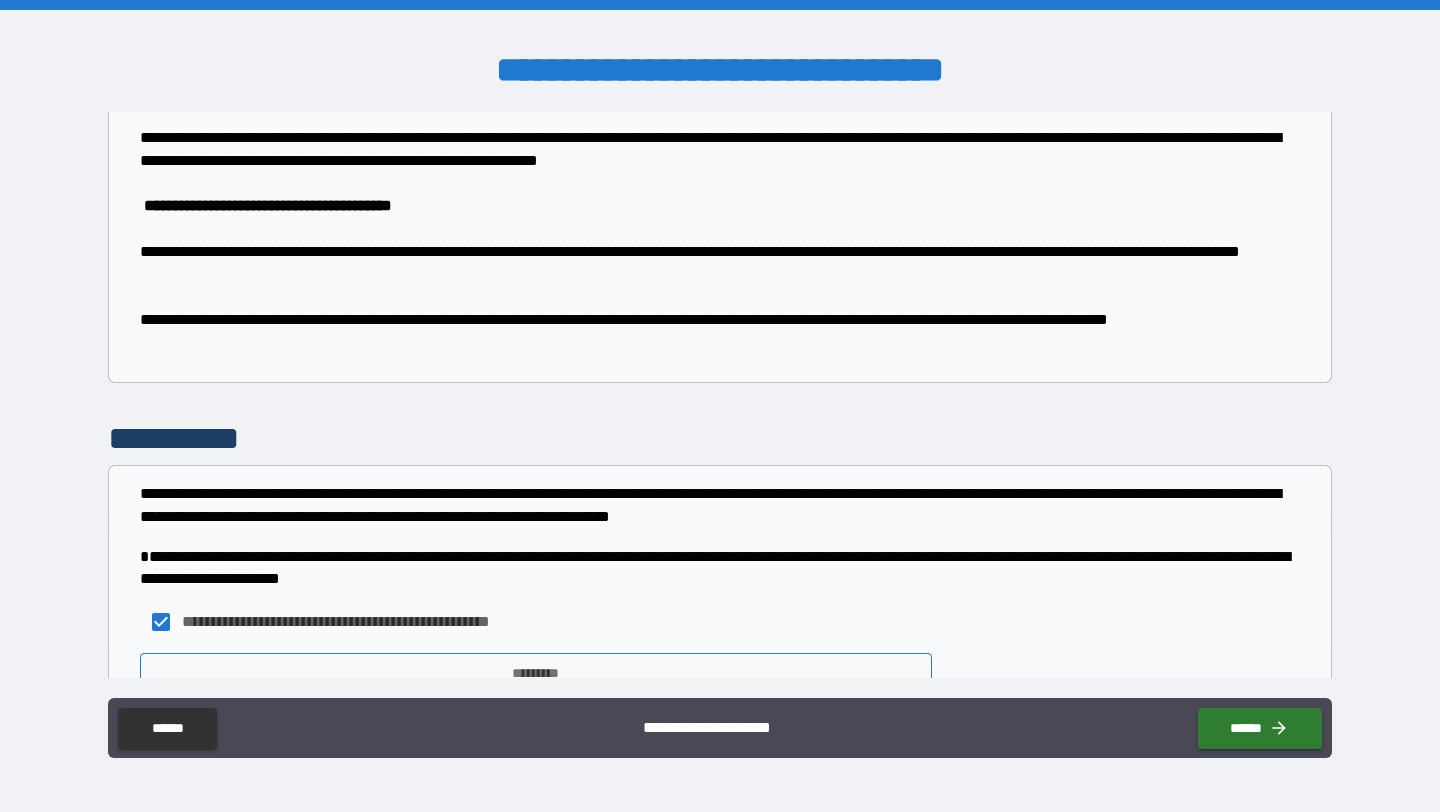 click on "*********" at bounding box center [536, 673] 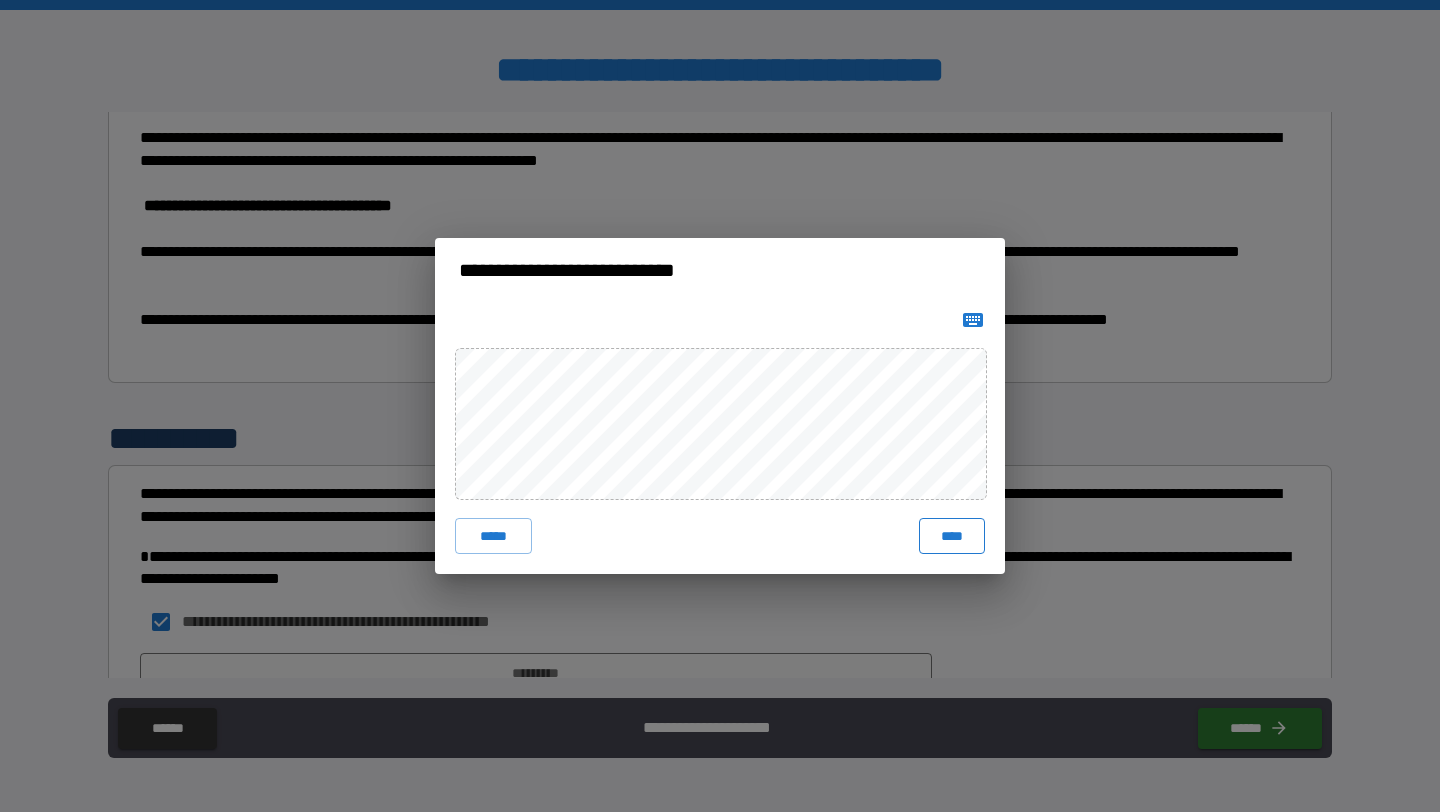 click on "****" at bounding box center (952, 536) 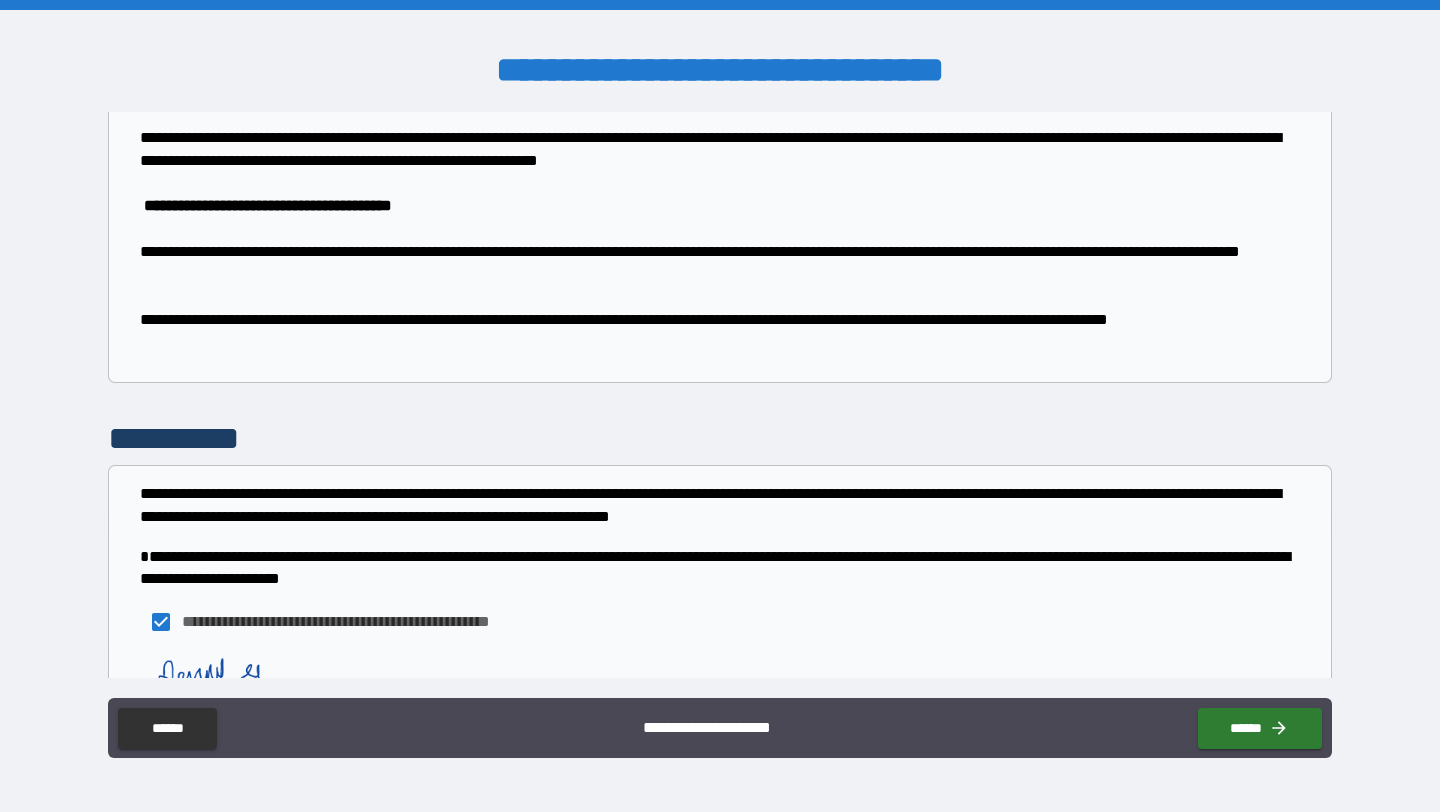 scroll, scrollTop: 8775, scrollLeft: 0, axis: vertical 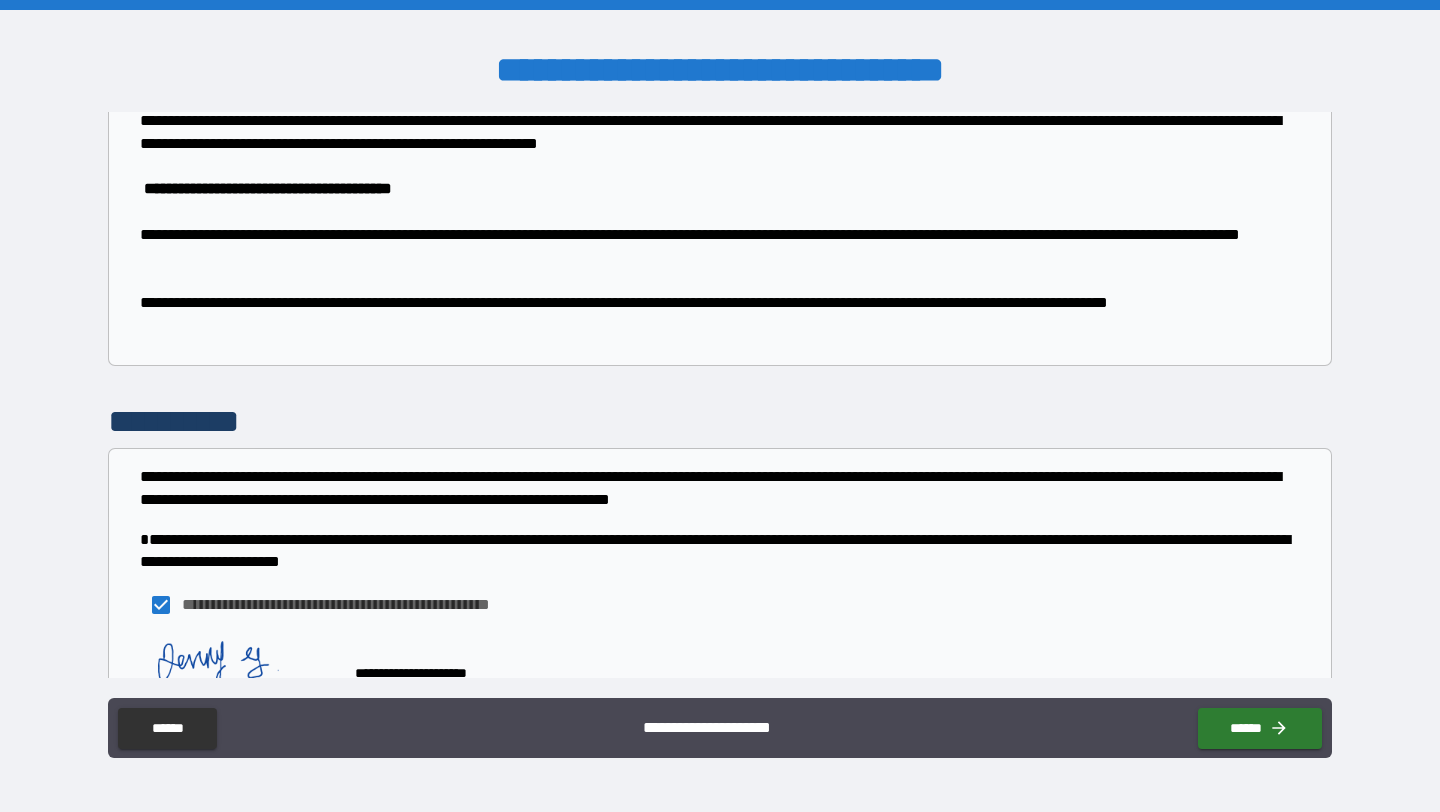 click on "**********" at bounding box center (720, 406) 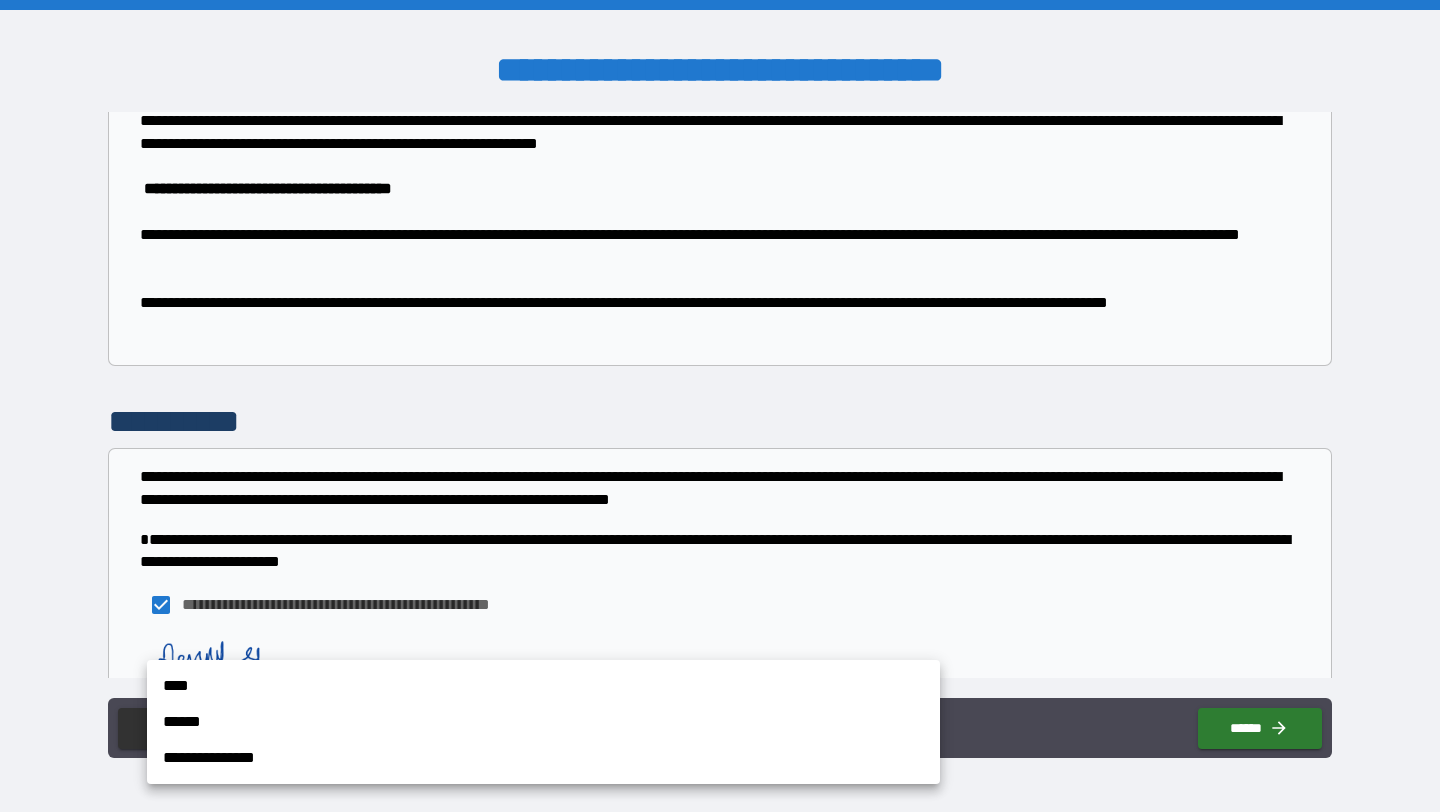 click on "****" at bounding box center [543, 686] 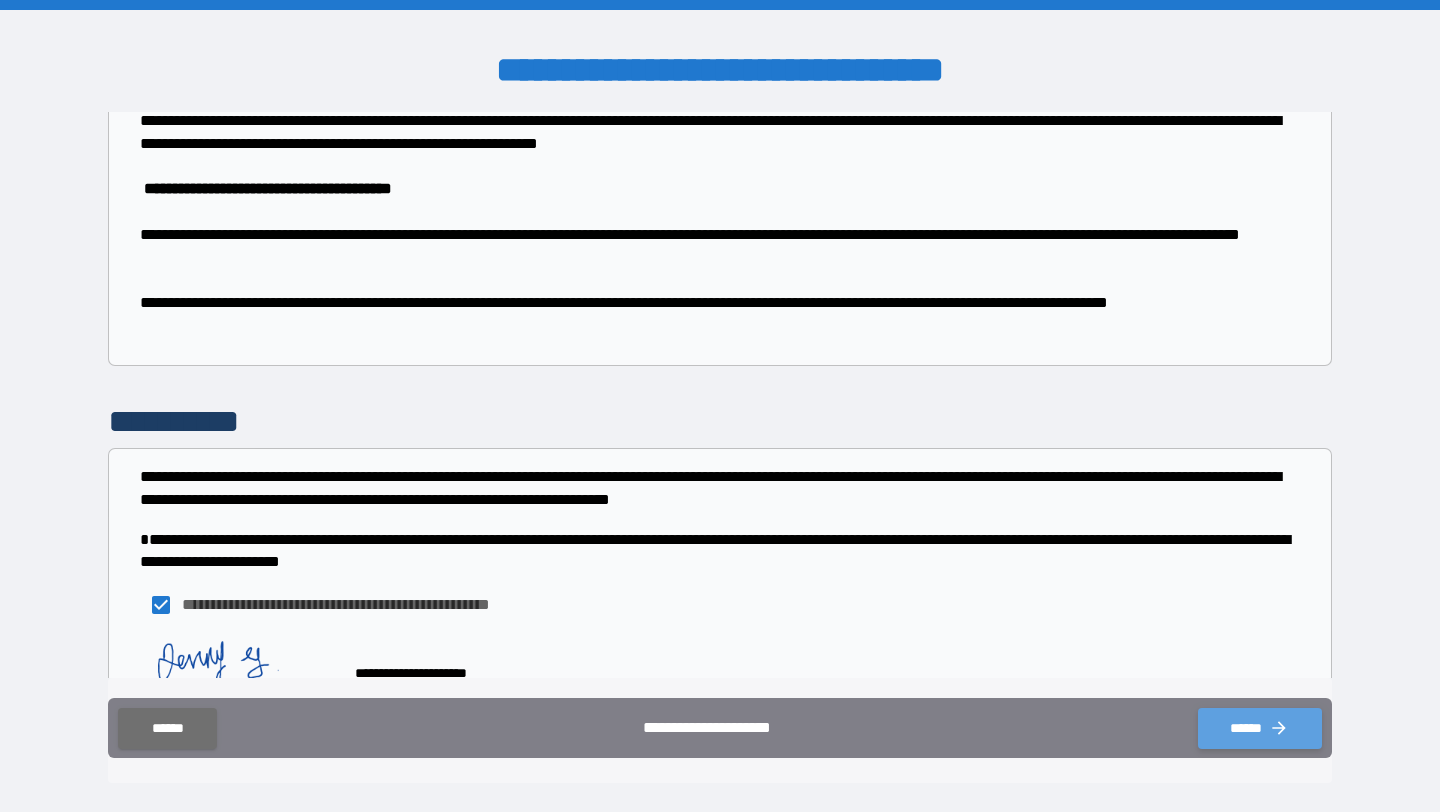 click on "******" at bounding box center [1260, 728] 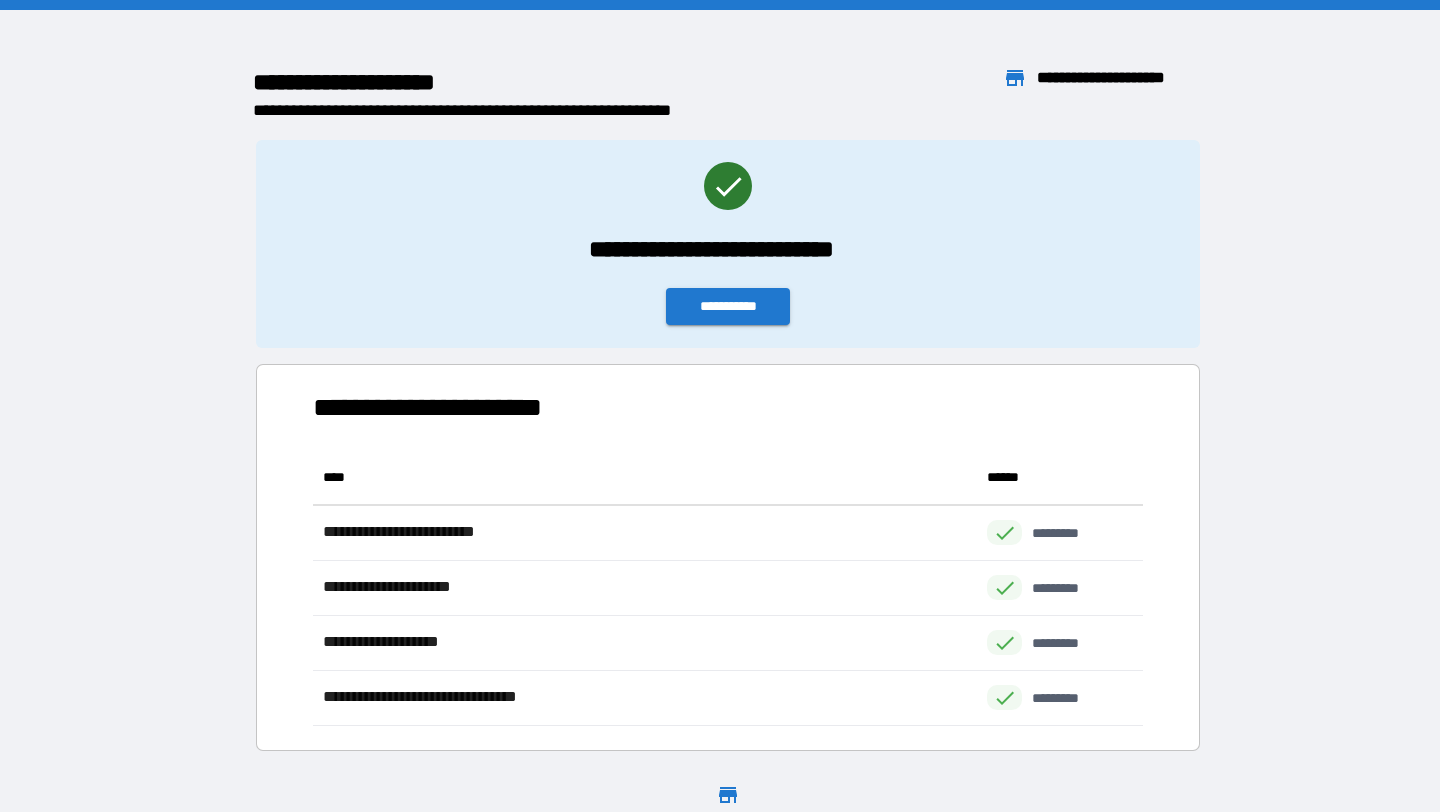 scroll, scrollTop: 1, scrollLeft: 1, axis: both 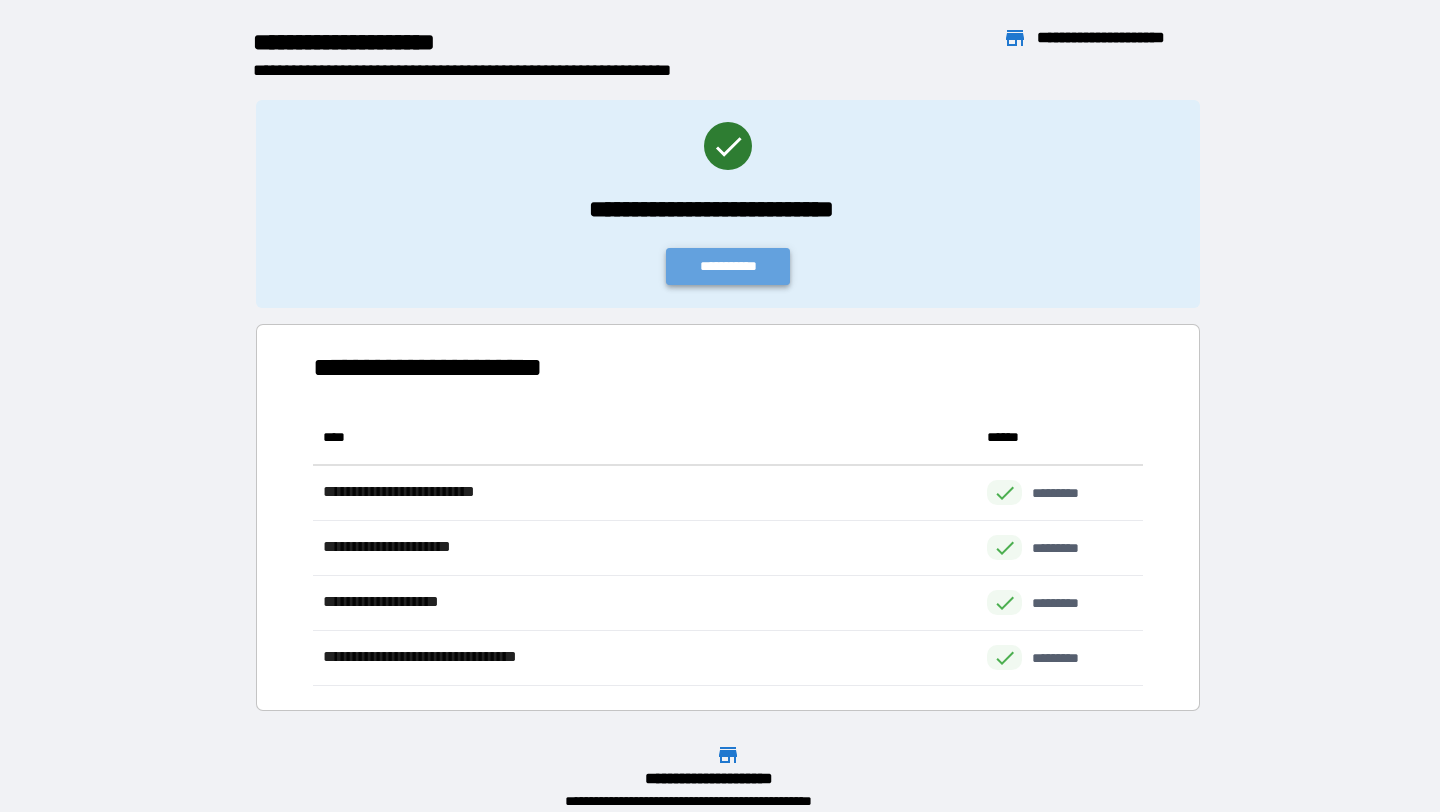 click on "**********" at bounding box center (728, 266) 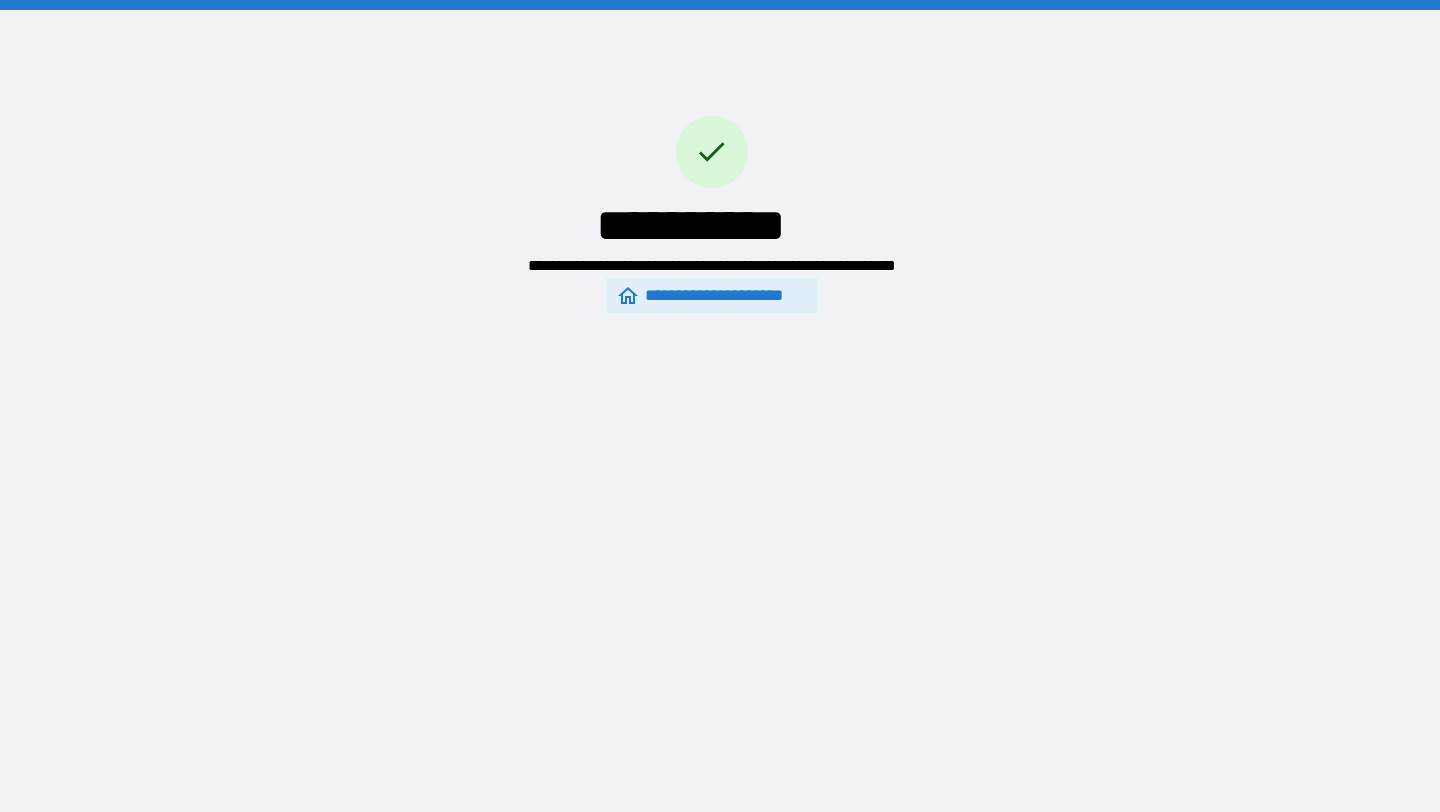 click on "**********" at bounding box center (711, 296) 